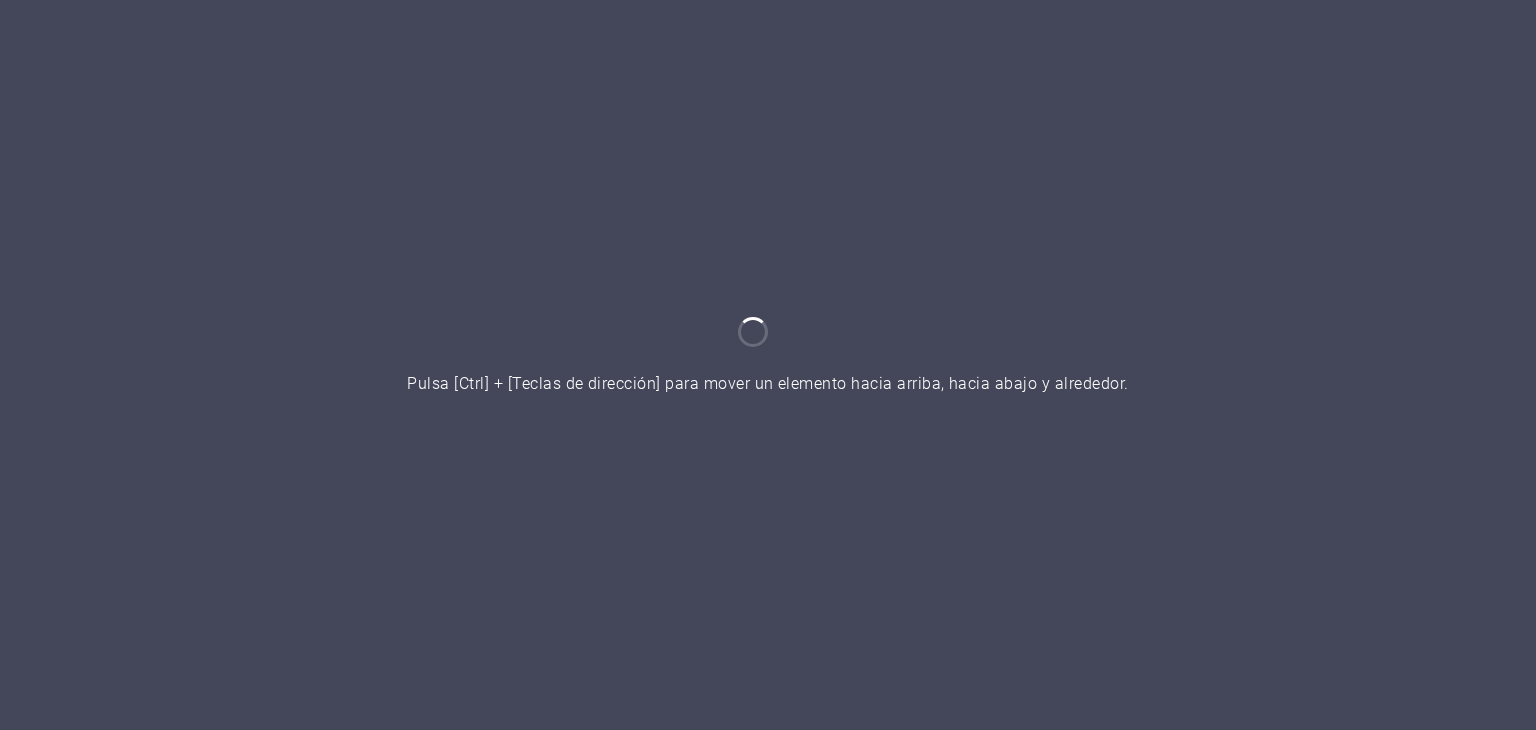 scroll, scrollTop: 0, scrollLeft: 0, axis: both 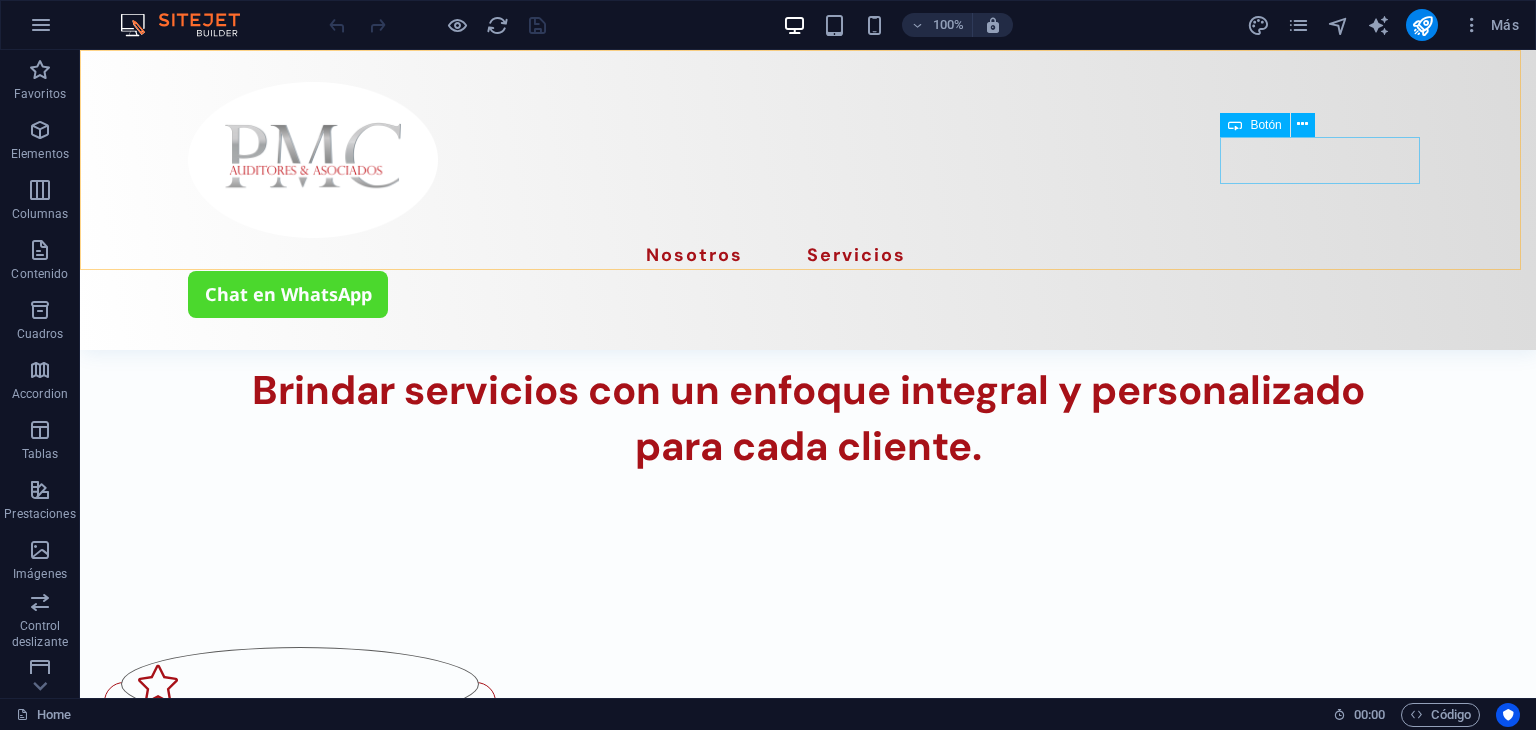 click on "Chat en WhatsApp" at bounding box center [808, 294] 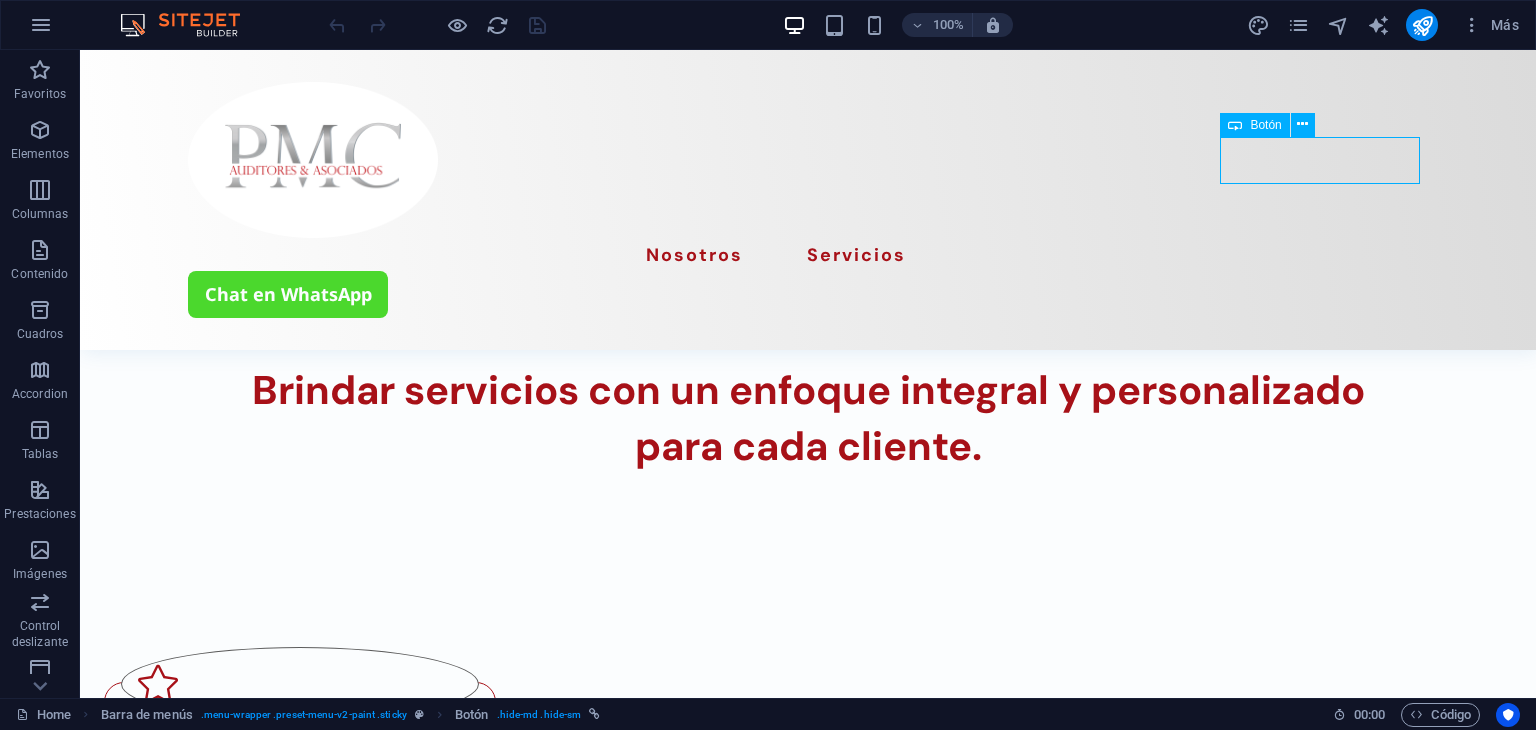 click on "Chat en WhatsApp" at bounding box center (808, 294) 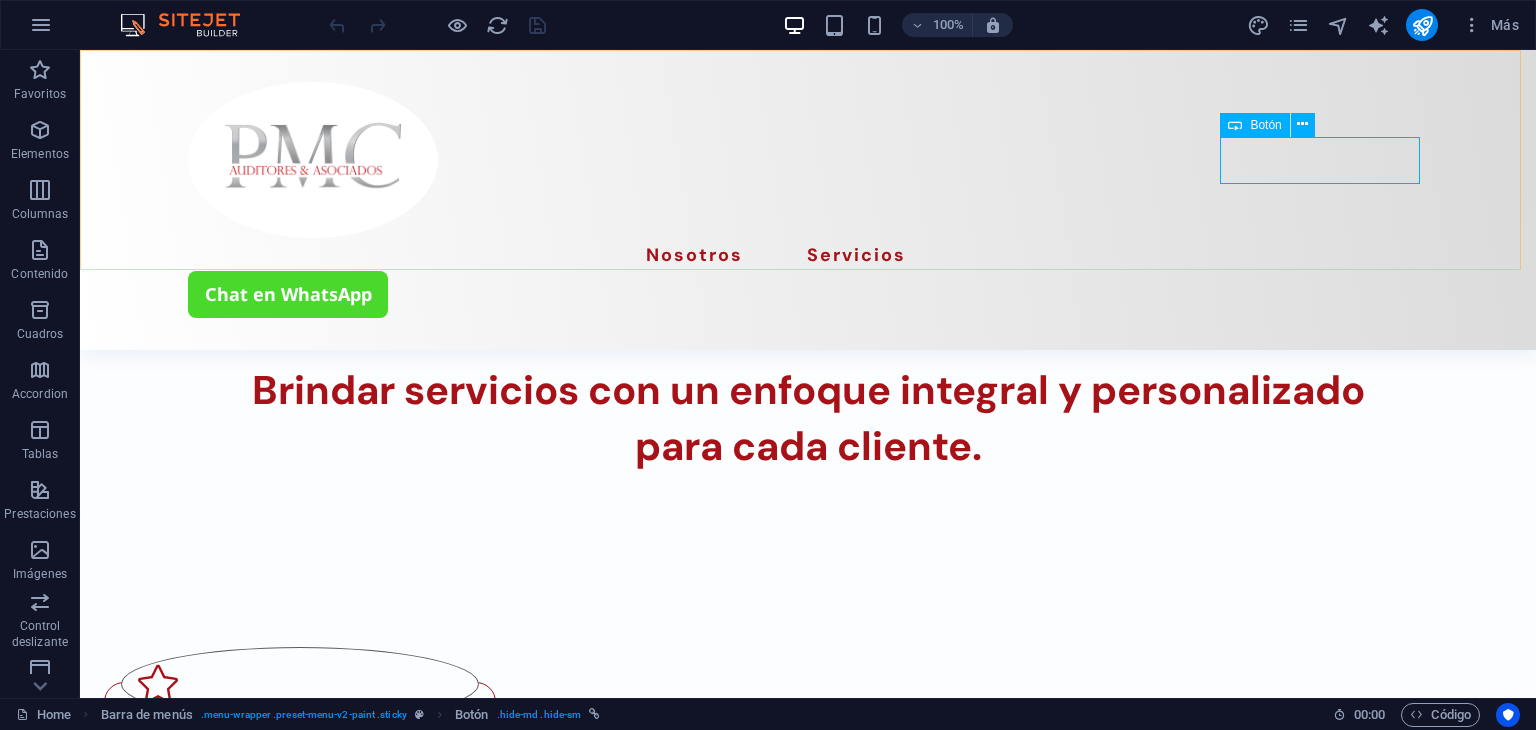 click on "Chat en WhatsApp" at bounding box center [808, 294] 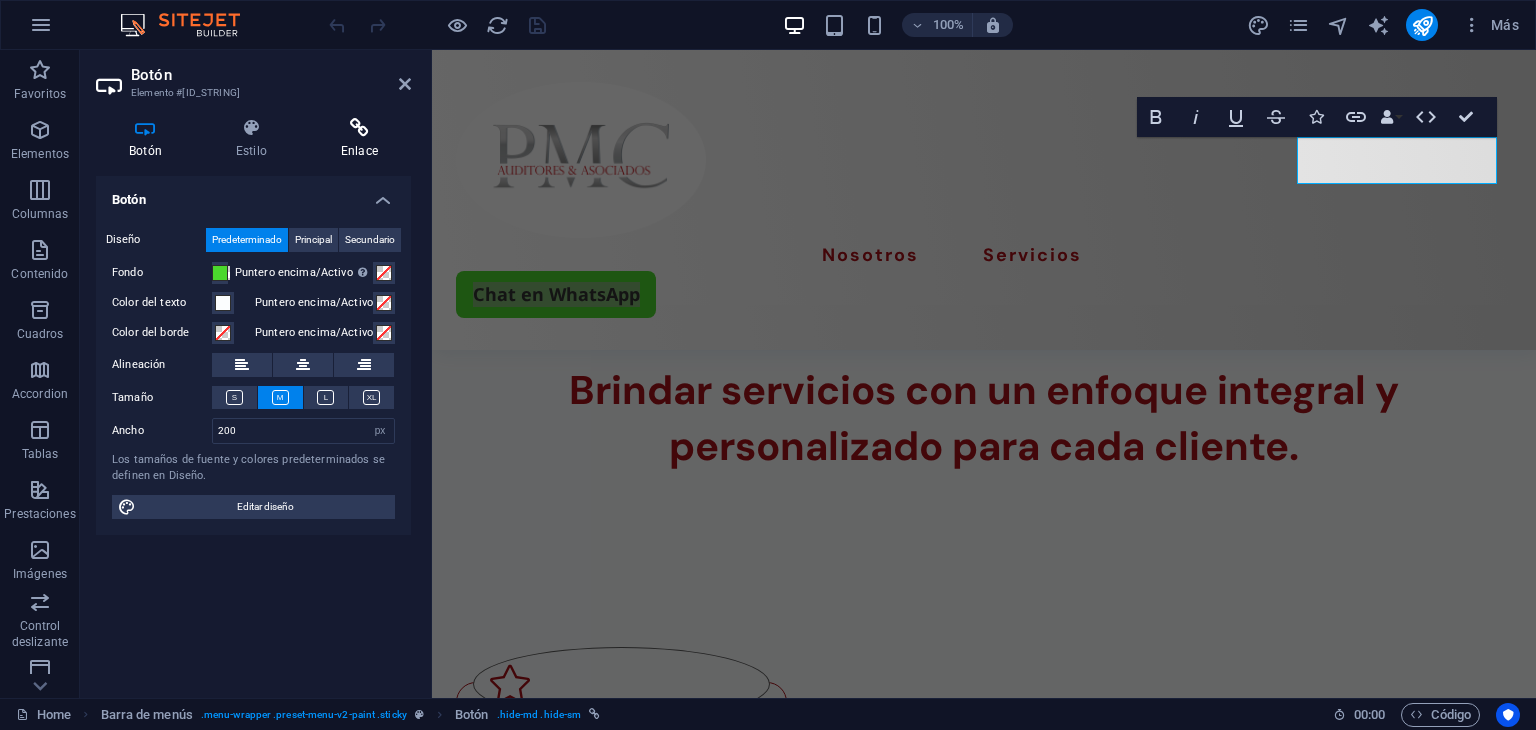 click on "Enlace" at bounding box center [359, 139] 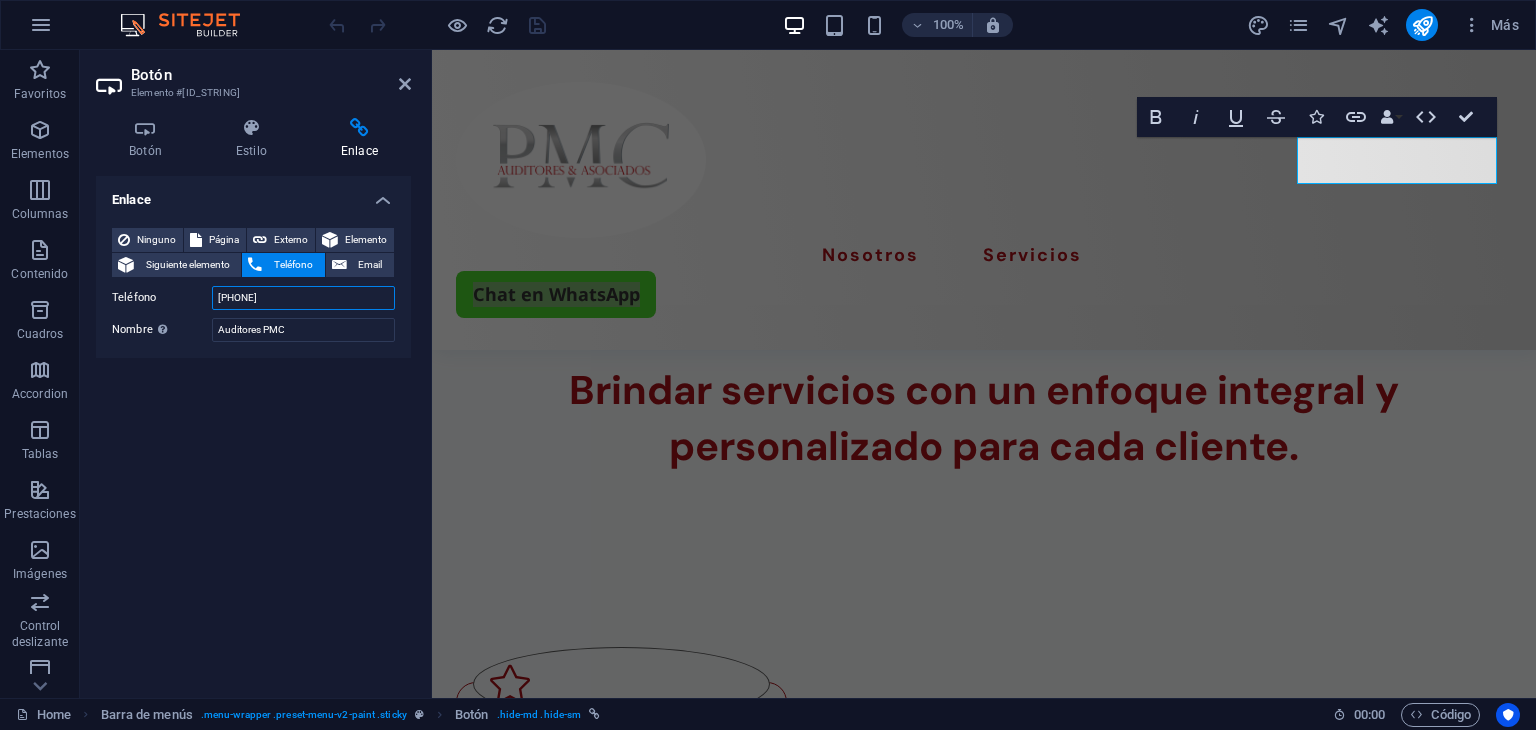 drag, startPoint x: 301, startPoint y: 297, endPoint x: 201, endPoint y: 298, distance: 100.005 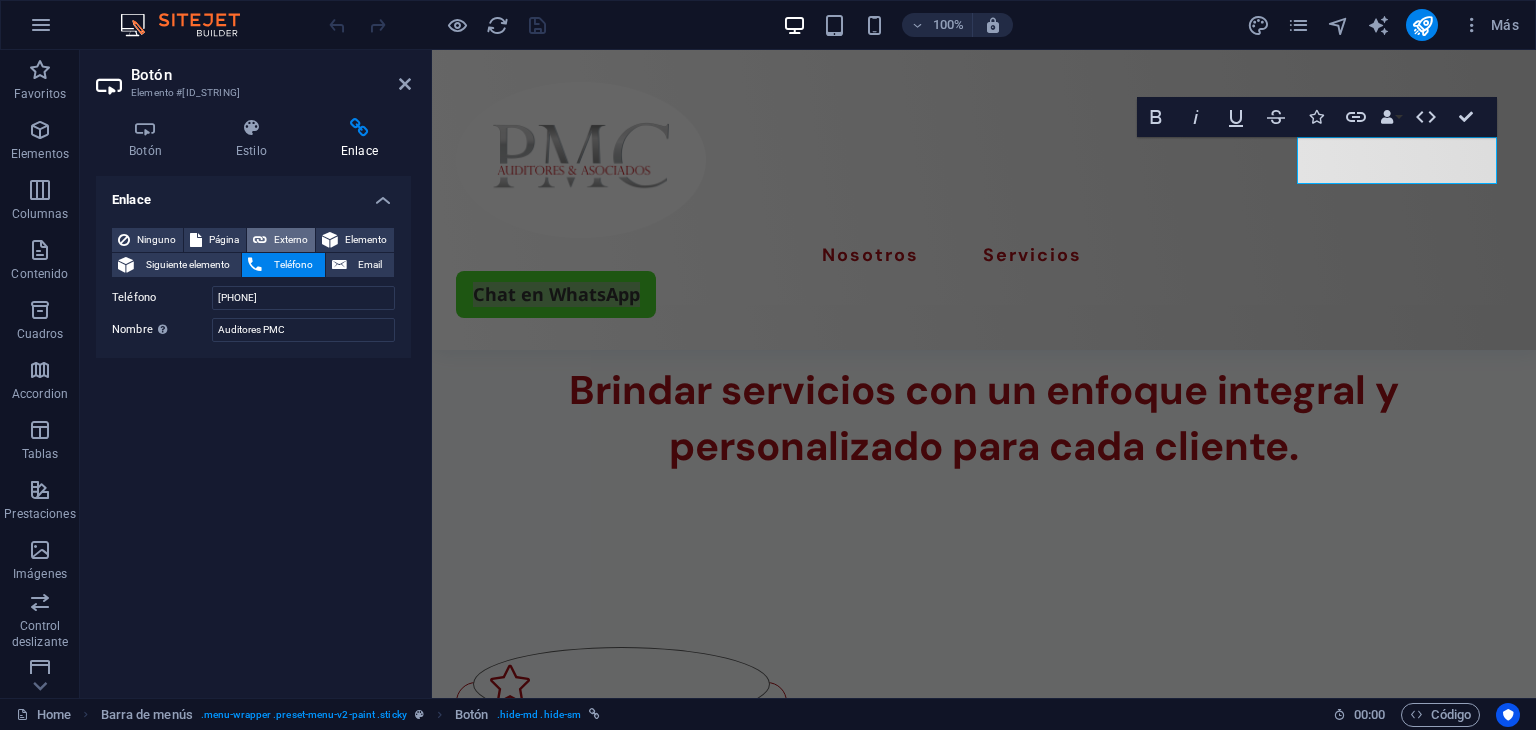 click on "Externo" at bounding box center (291, 240) 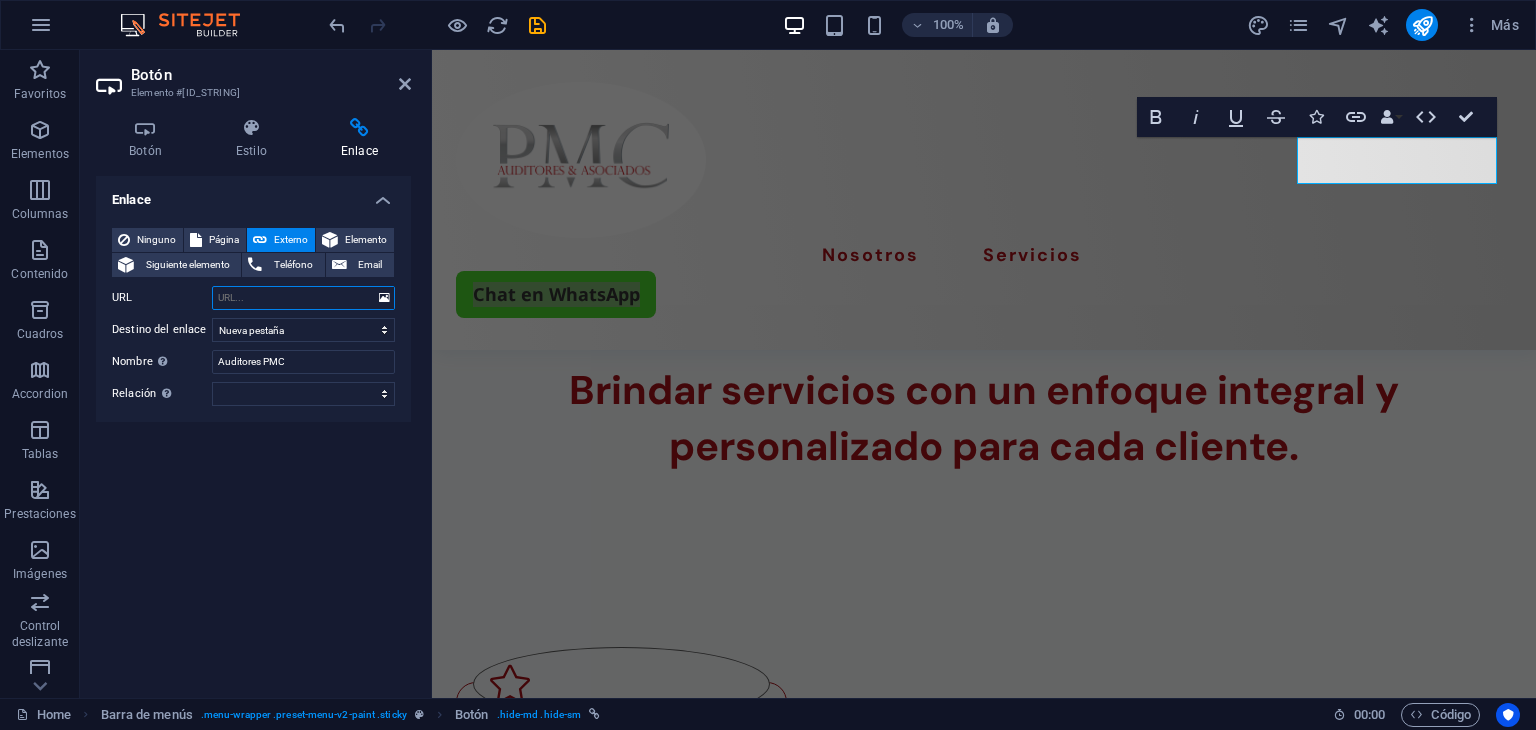 click on "URL" at bounding box center (303, 298) 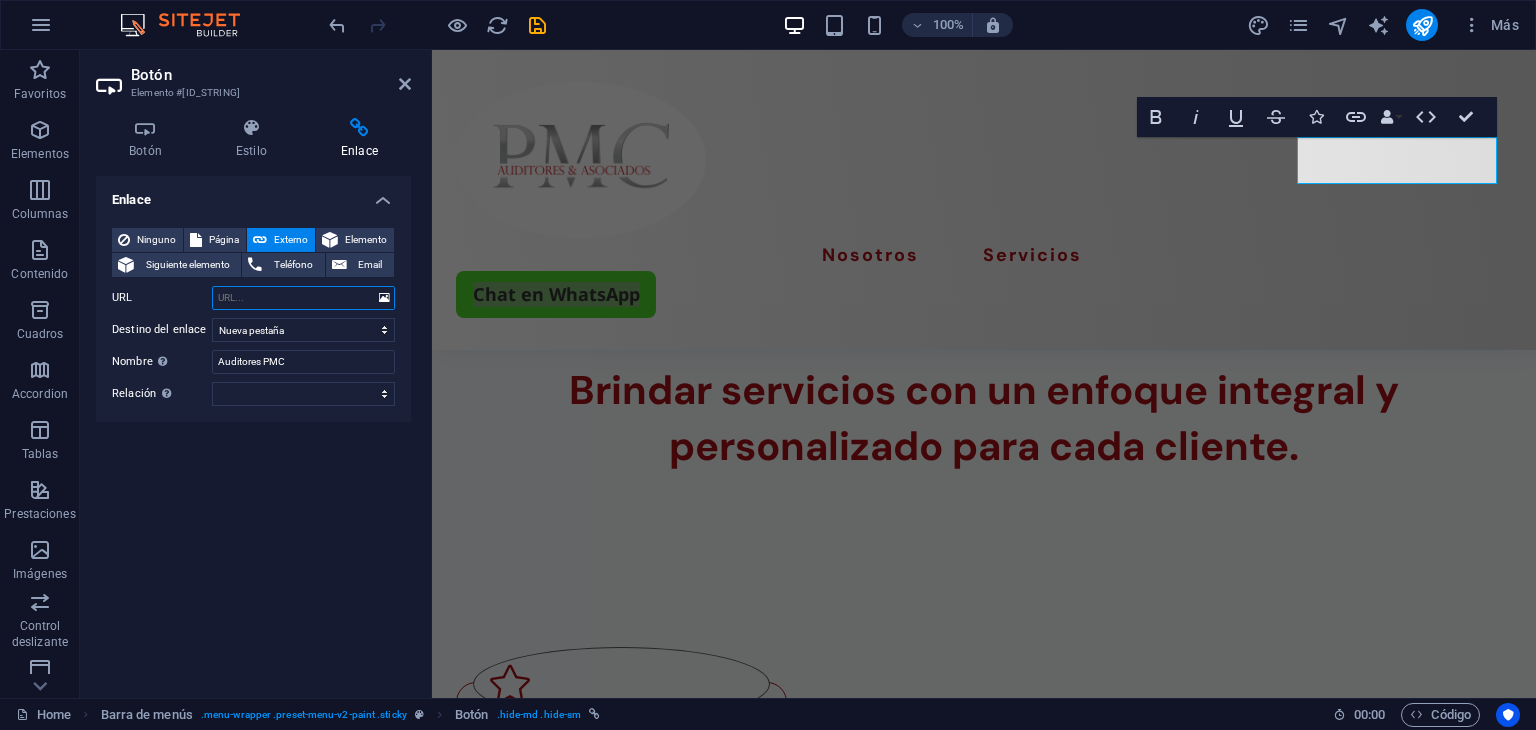 paste on "https://wa.me/message/6NFZ6THB5US4K1" 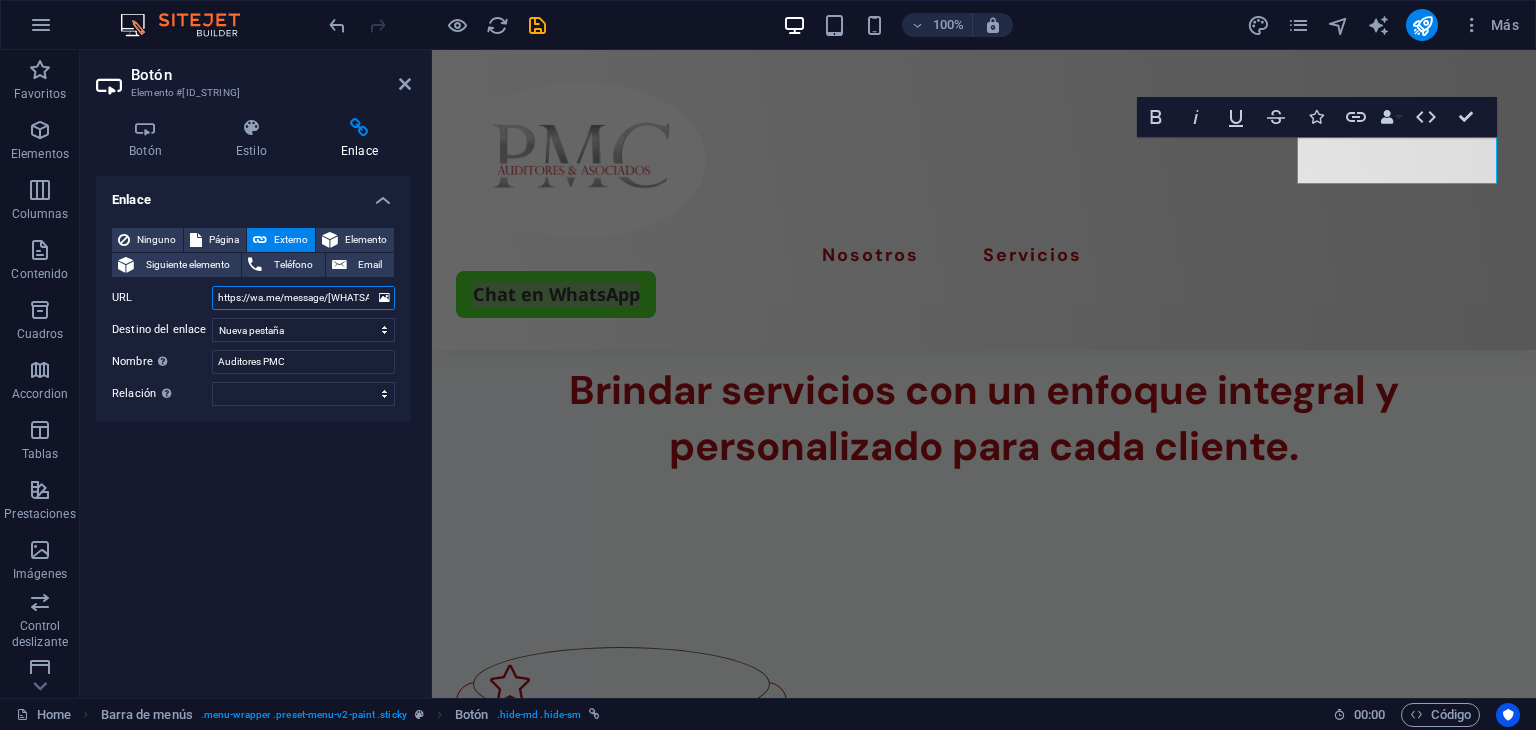 scroll, scrollTop: 0, scrollLeft: 44, axis: horizontal 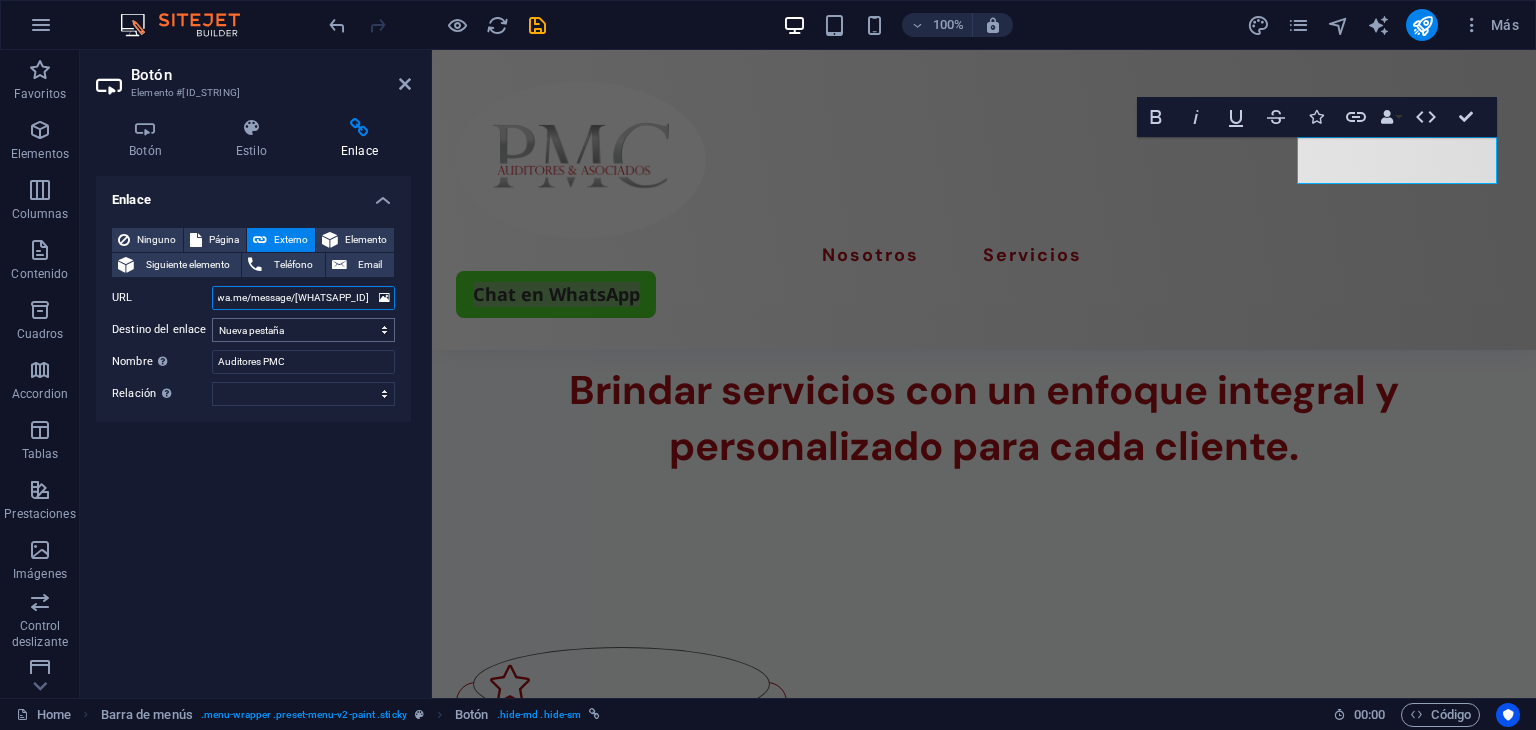 type on "https://wa.me/message/6NFZ6THB5US4K1" 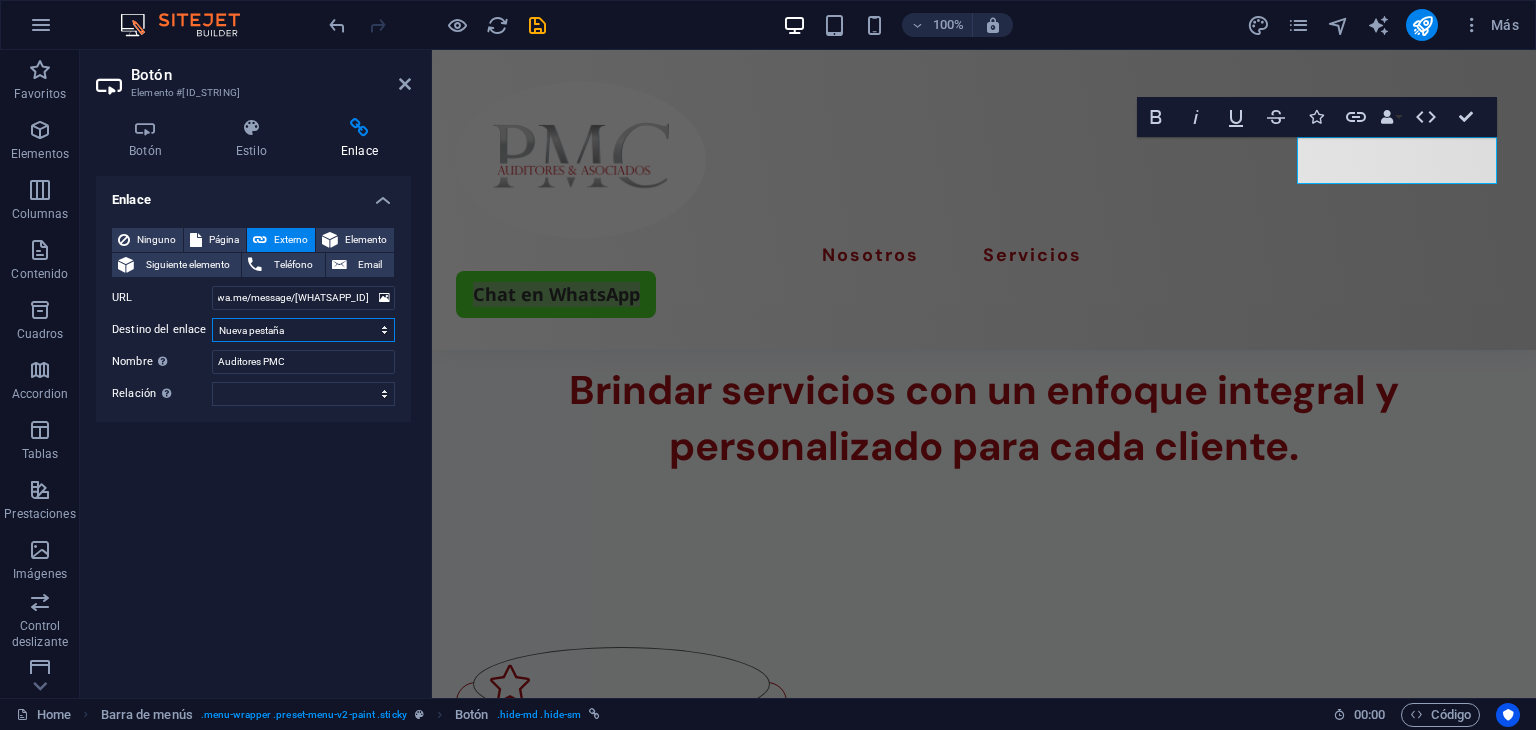 click on "Nueva pestaña Misma pestaña Superposición" at bounding box center [303, 330] 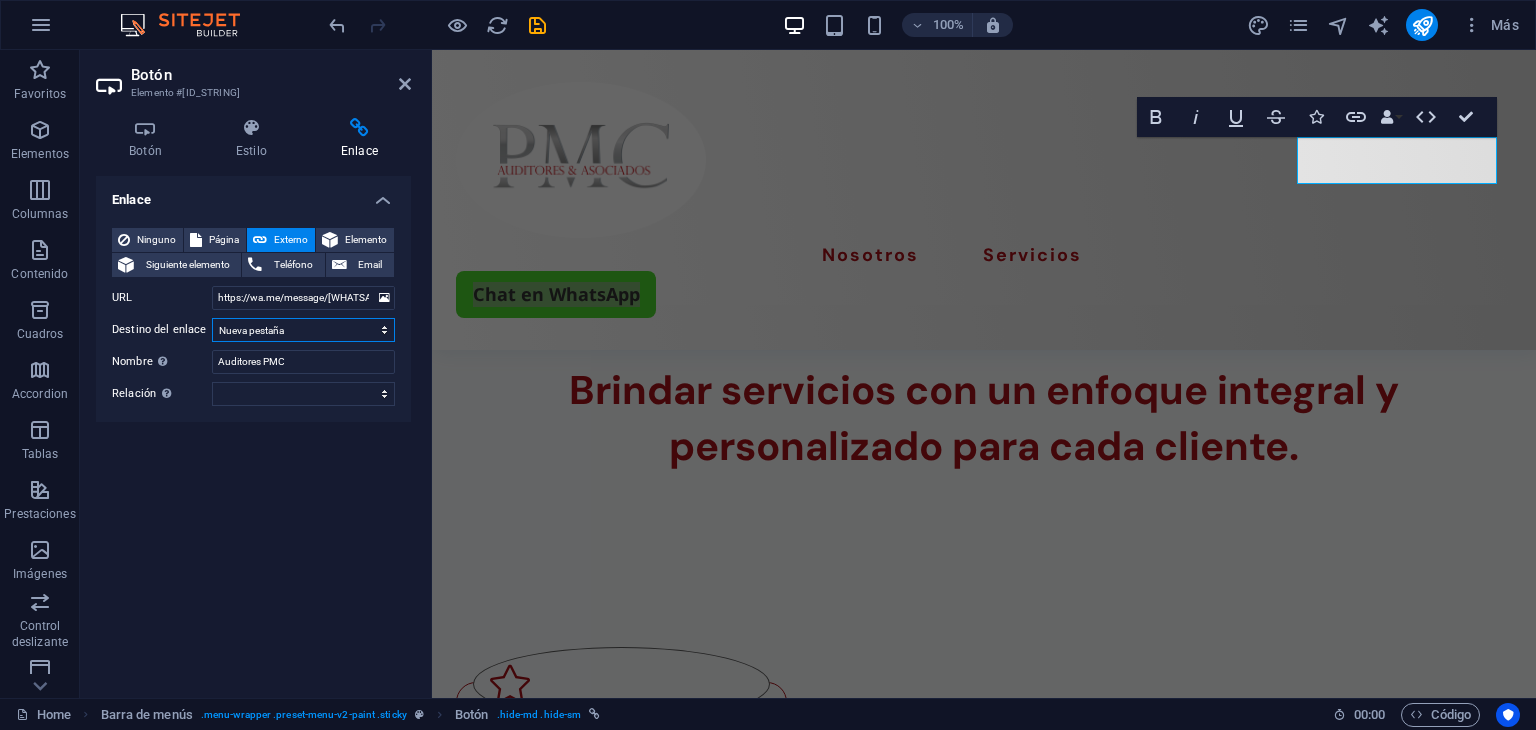 click on "Nueva pestaña Misma pestaña Superposición" at bounding box center (303, 330) 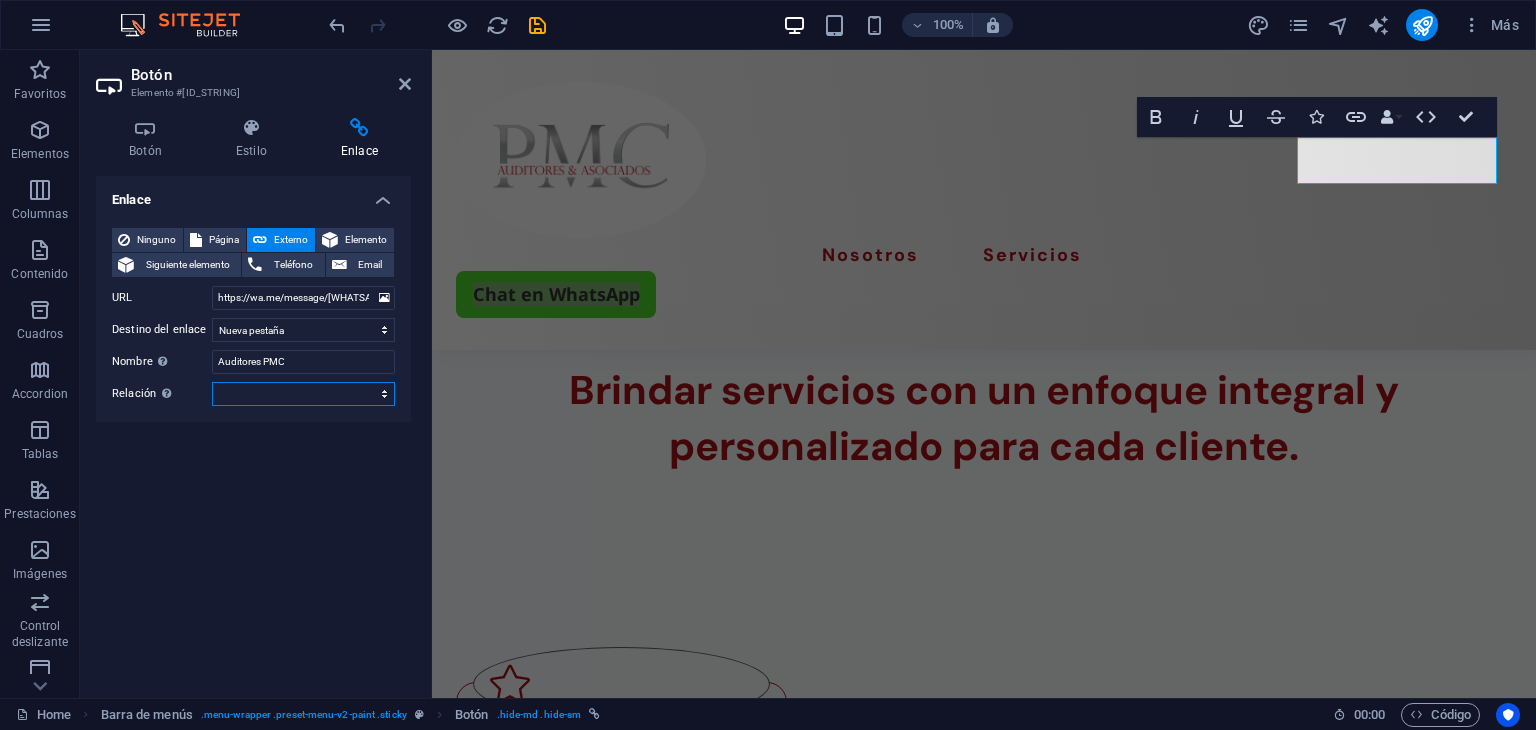 click on "alternativo autor marcador externo ayuda licencia siguiente nofollow noreferrer noopener ant buscar etiqueta" at bounding box center (303, 394) 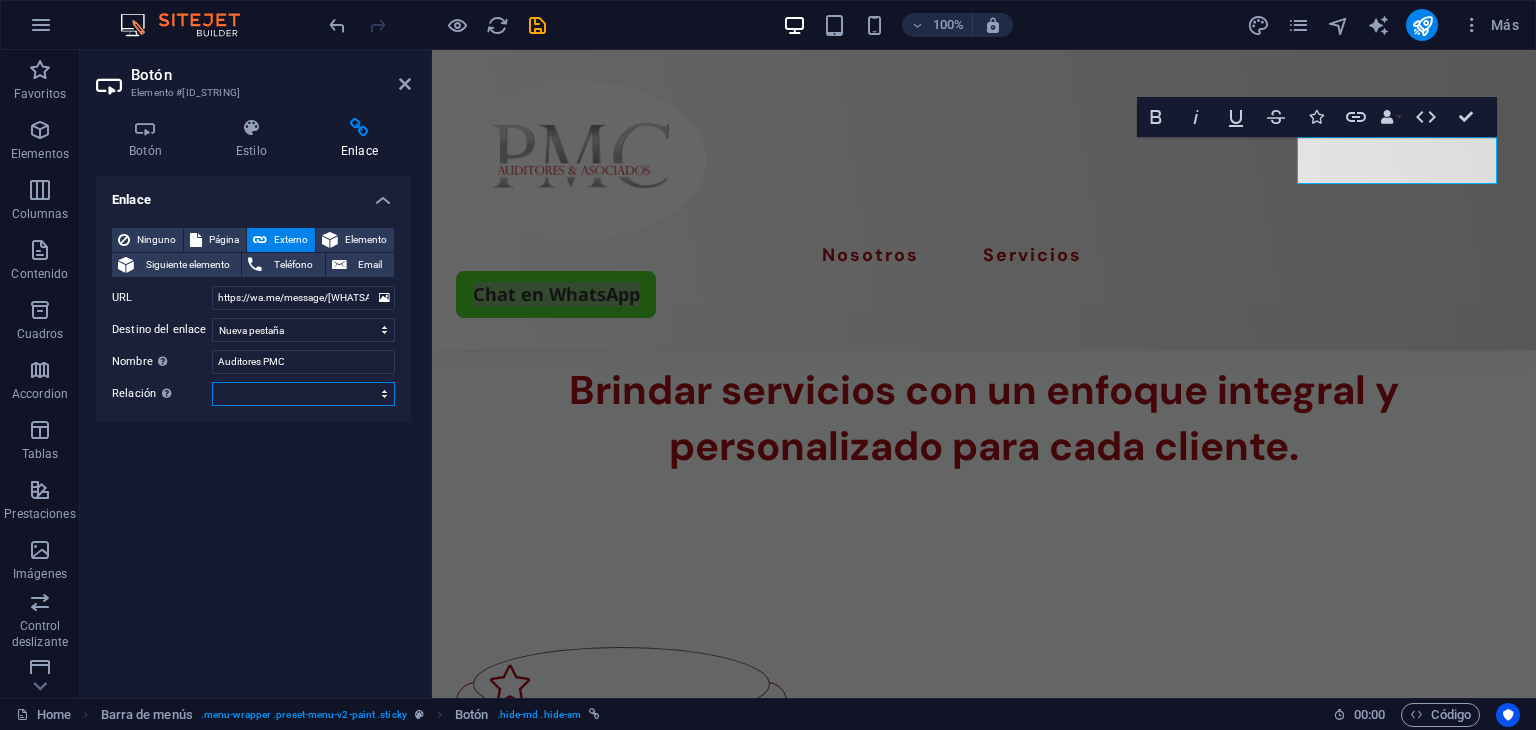 click on "alternativo autor marcador externo ayuda licencia siguiente nofollow noreferrer noopener ant buscar etiqueta" at bounding box center (303, 394) 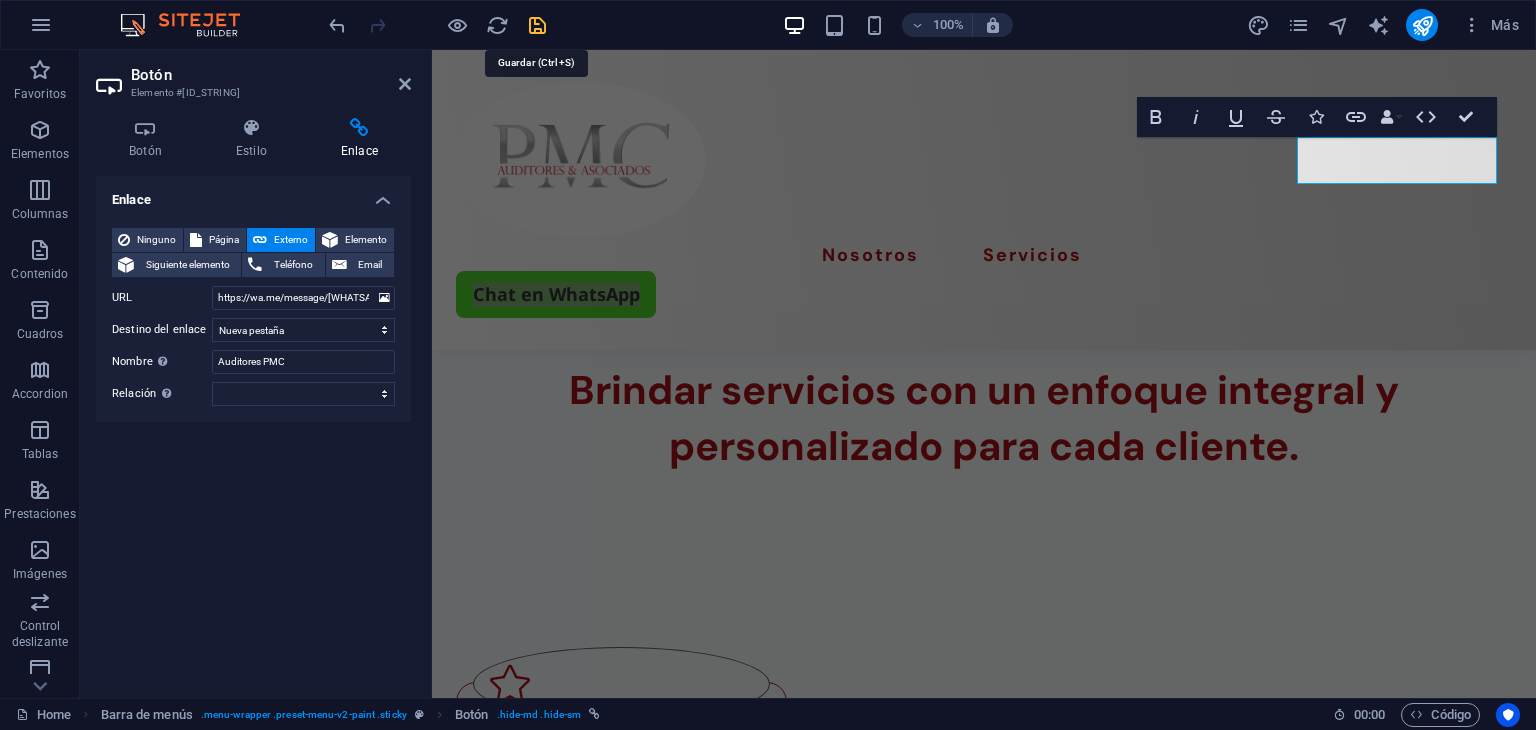 click at bounding box center (537, 25) 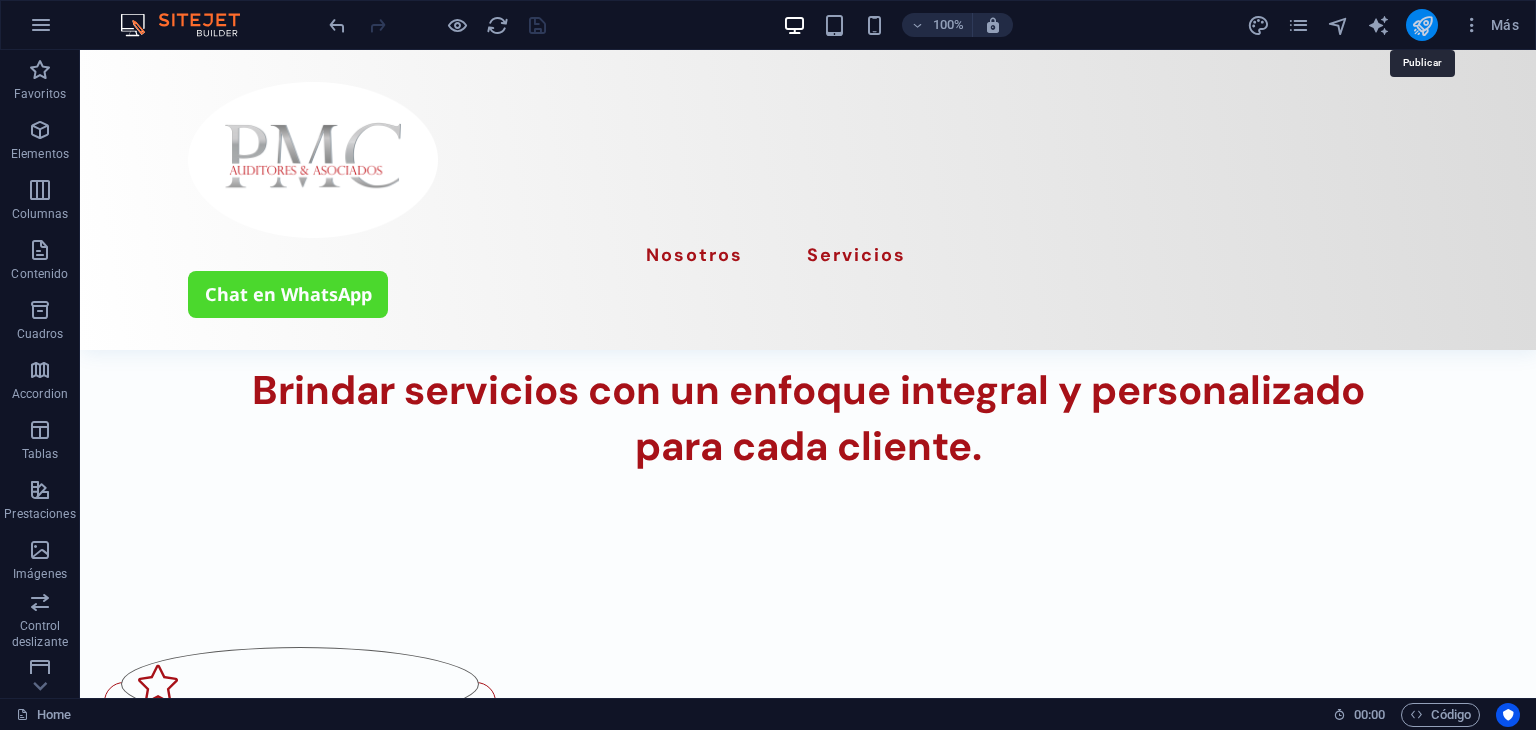 click at bounding box center [1422, 25] 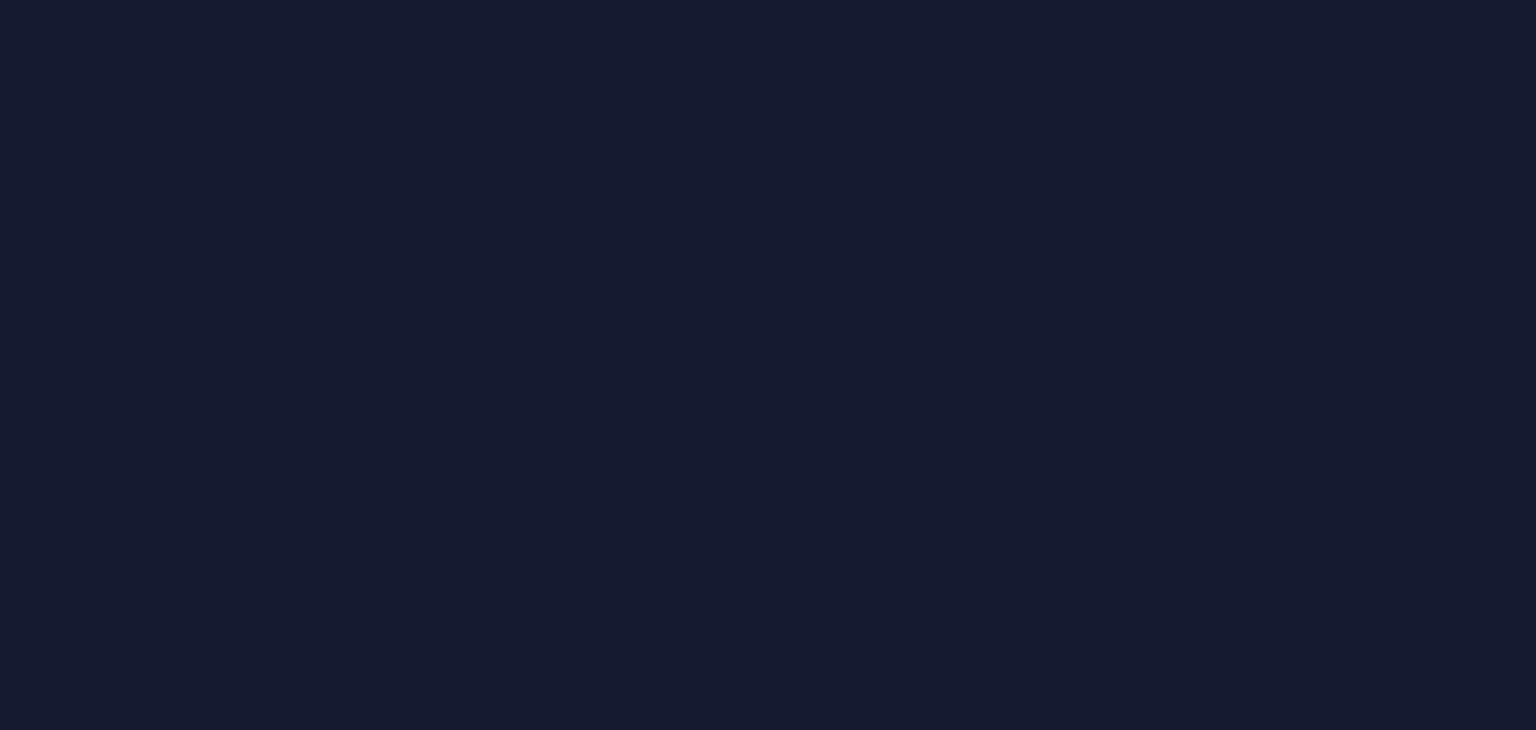 scroll, scrollTop: 0, scrollLeft: 0, axis: both 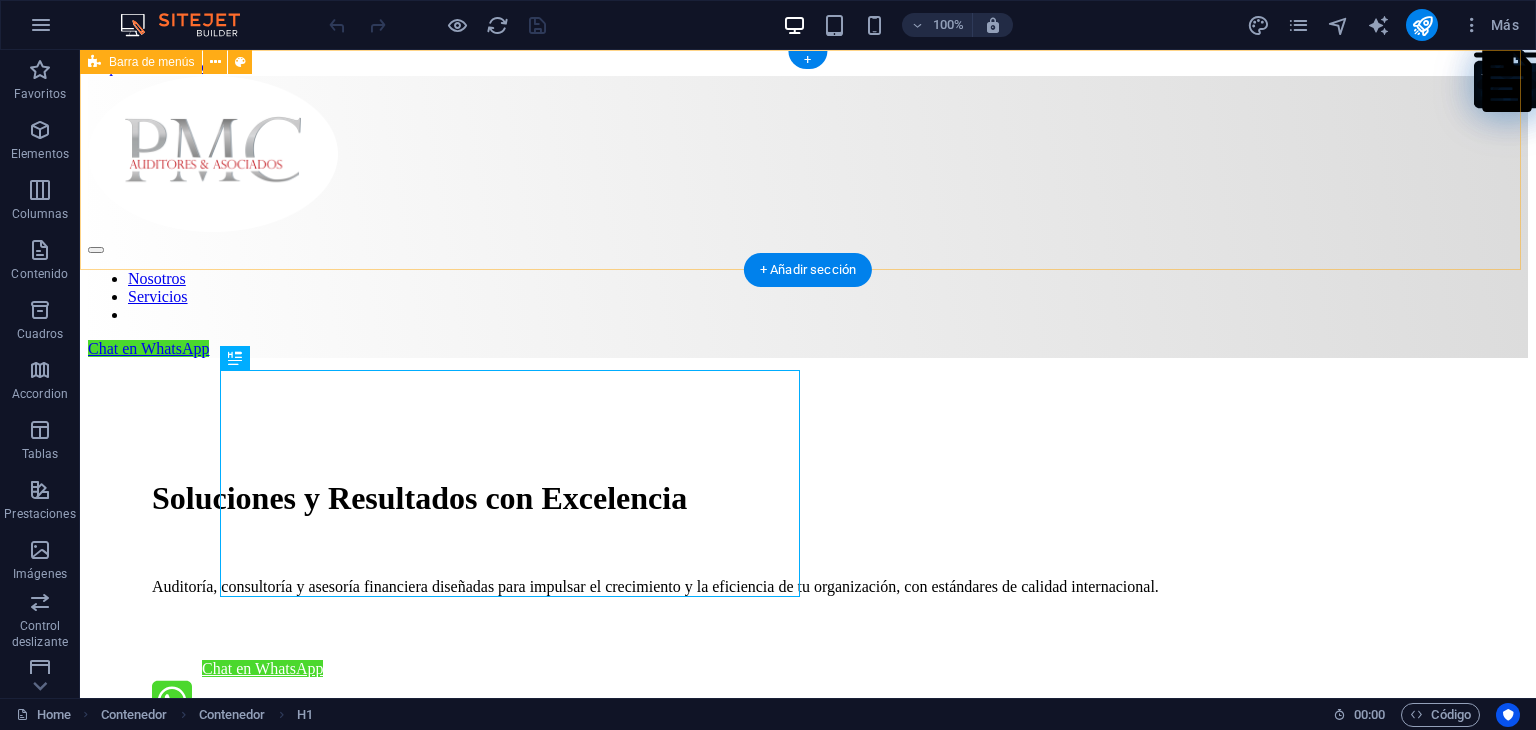 click on "Nosotros Servicios Chat en WhatsApp" at bounding box center [808, 217] 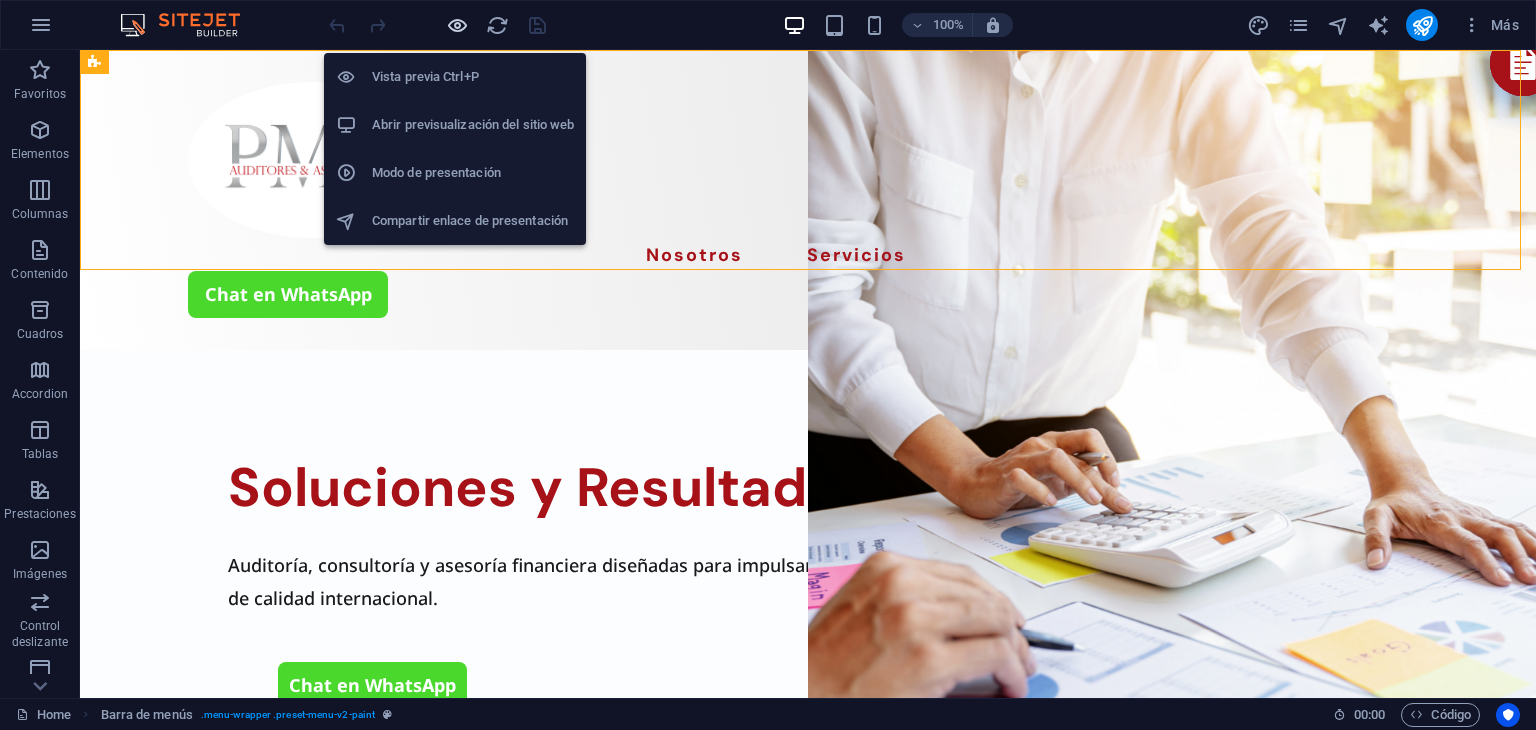 click at bounding box center (457, 25) 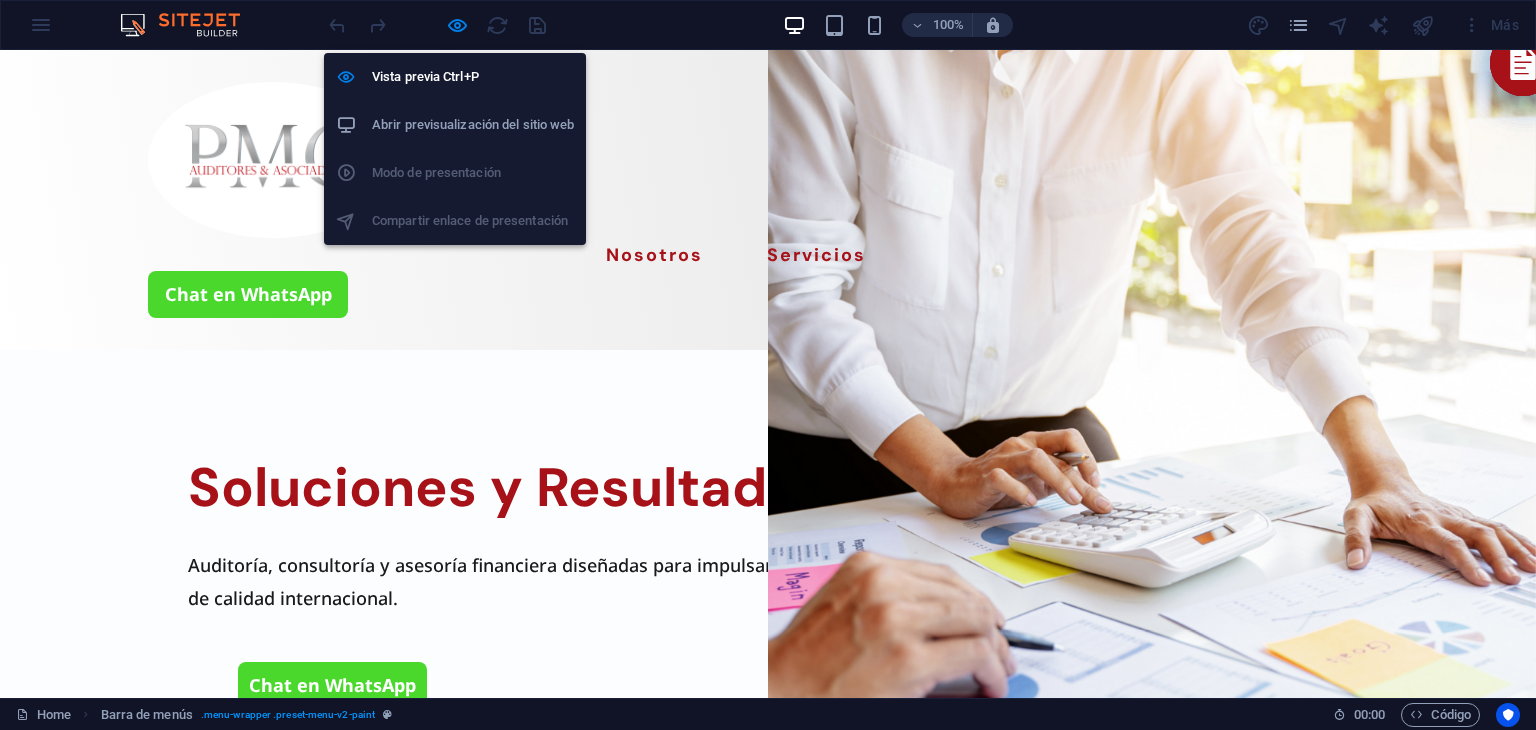 click on "Abrir previsualización del sitio web" at bounding box center (473, 125) 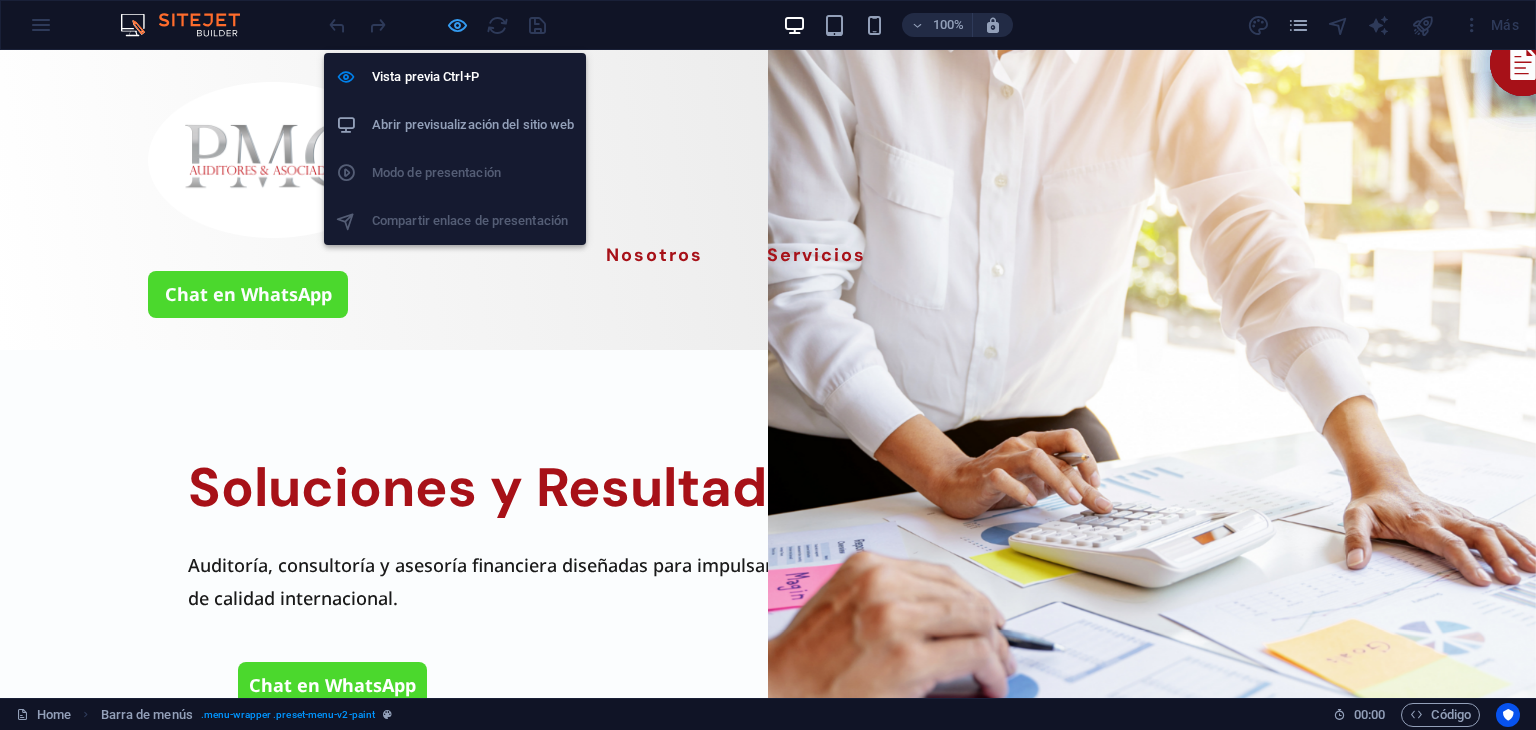 click at bounding box center [457, 25] 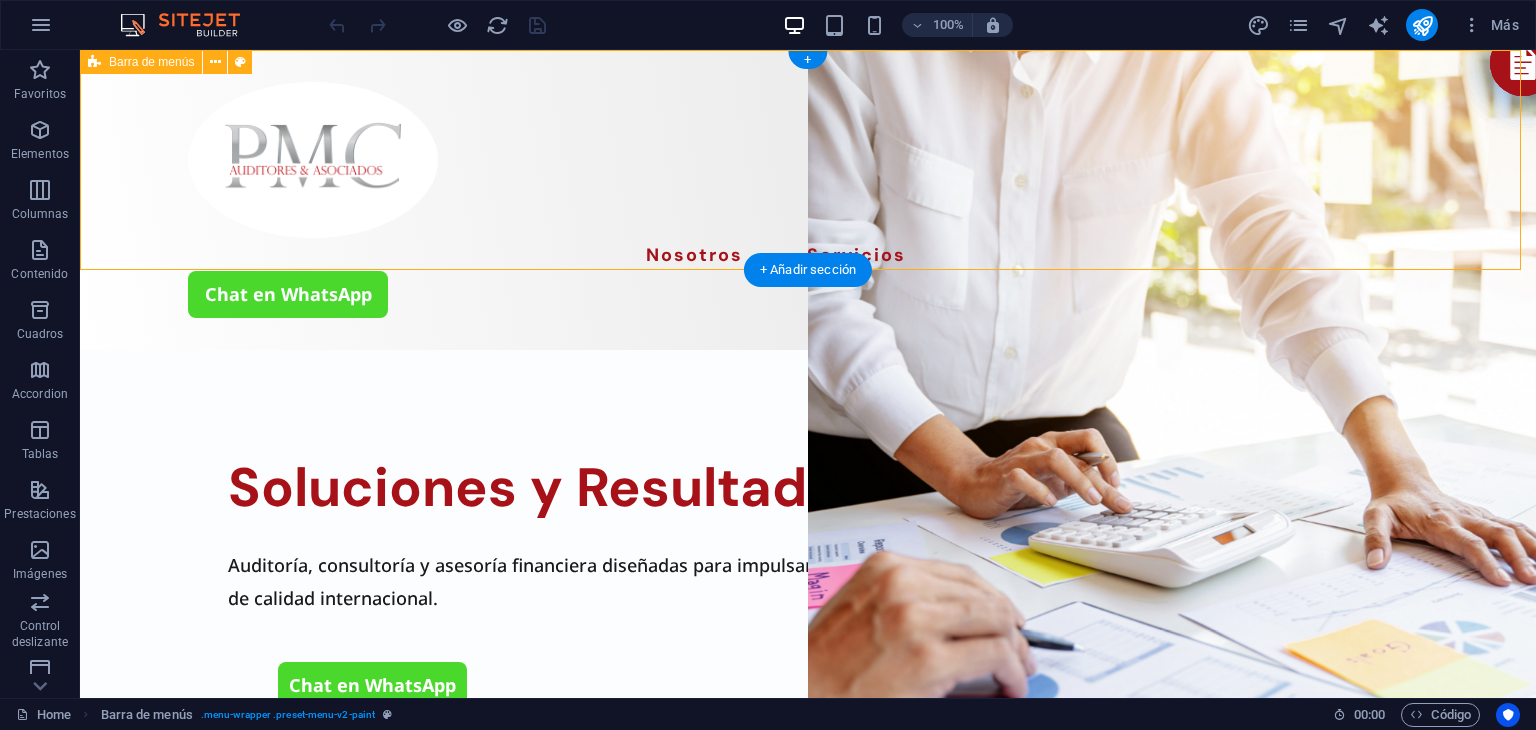 click on "Nosotros Servicios Chat en WhatsApp" at bounding box center (808, 200) 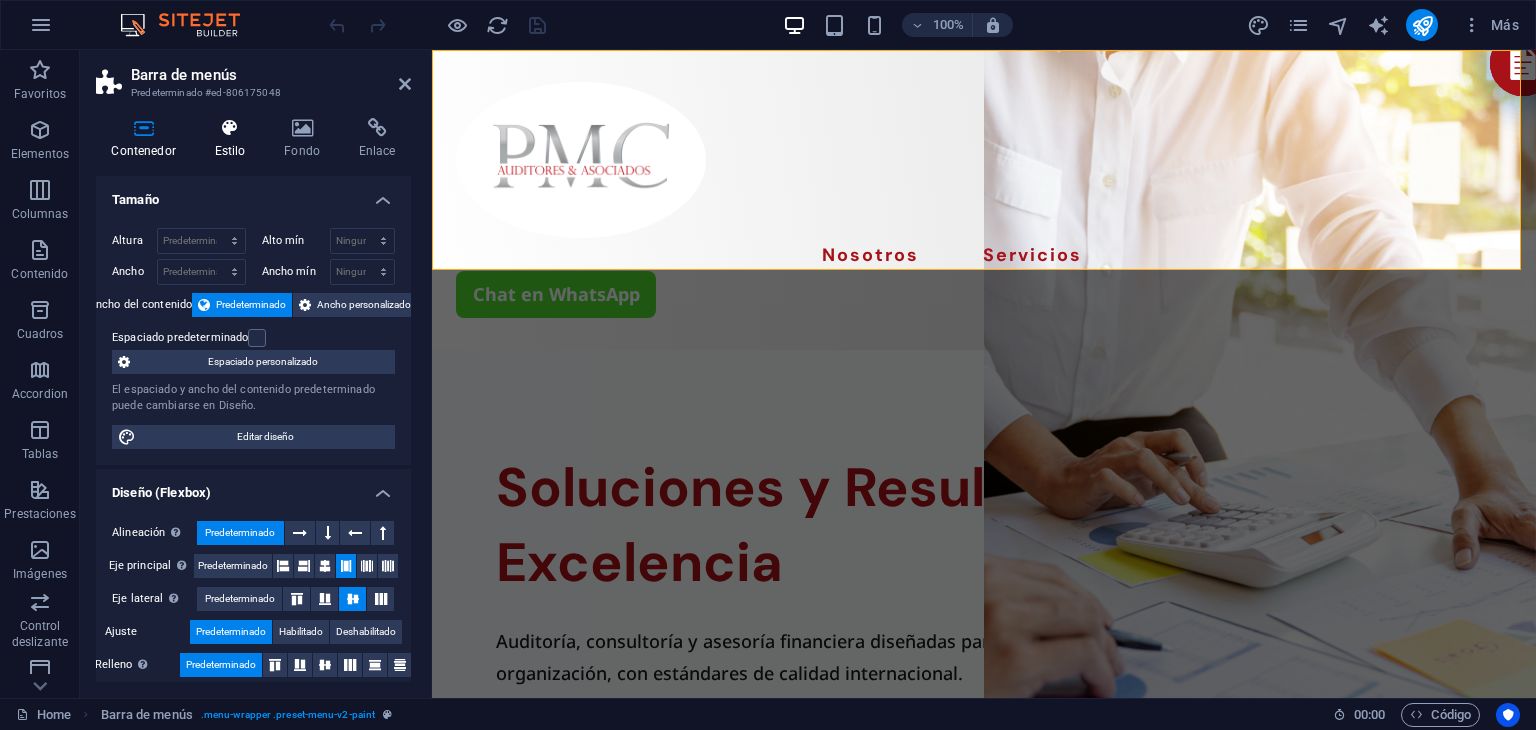 click on "Estilo" at bounding box center (234, 139) 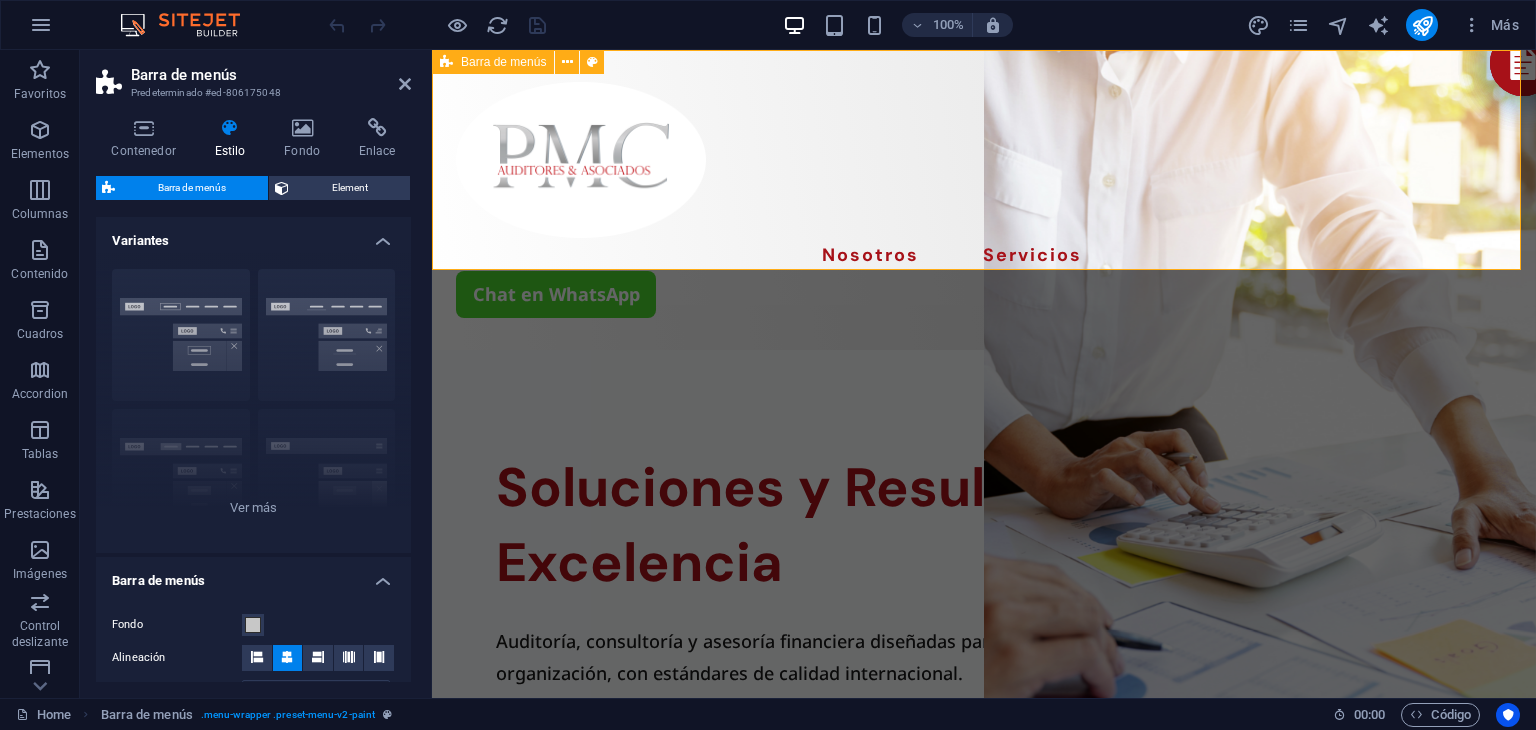 click on "Nosotros Servicios Chat en WhatsApp" at bounding box center (984, 200) 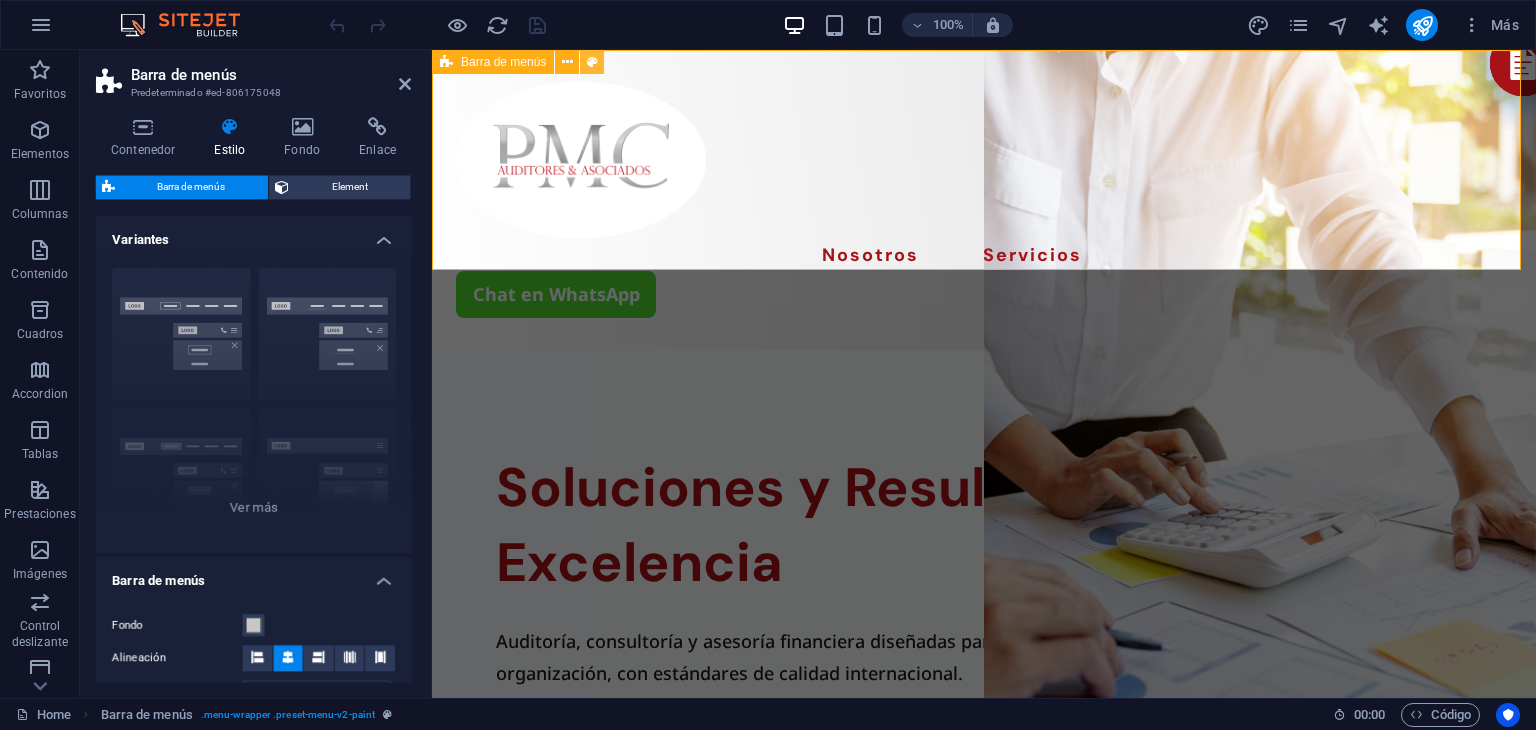 click at bounding box center [592, 62] 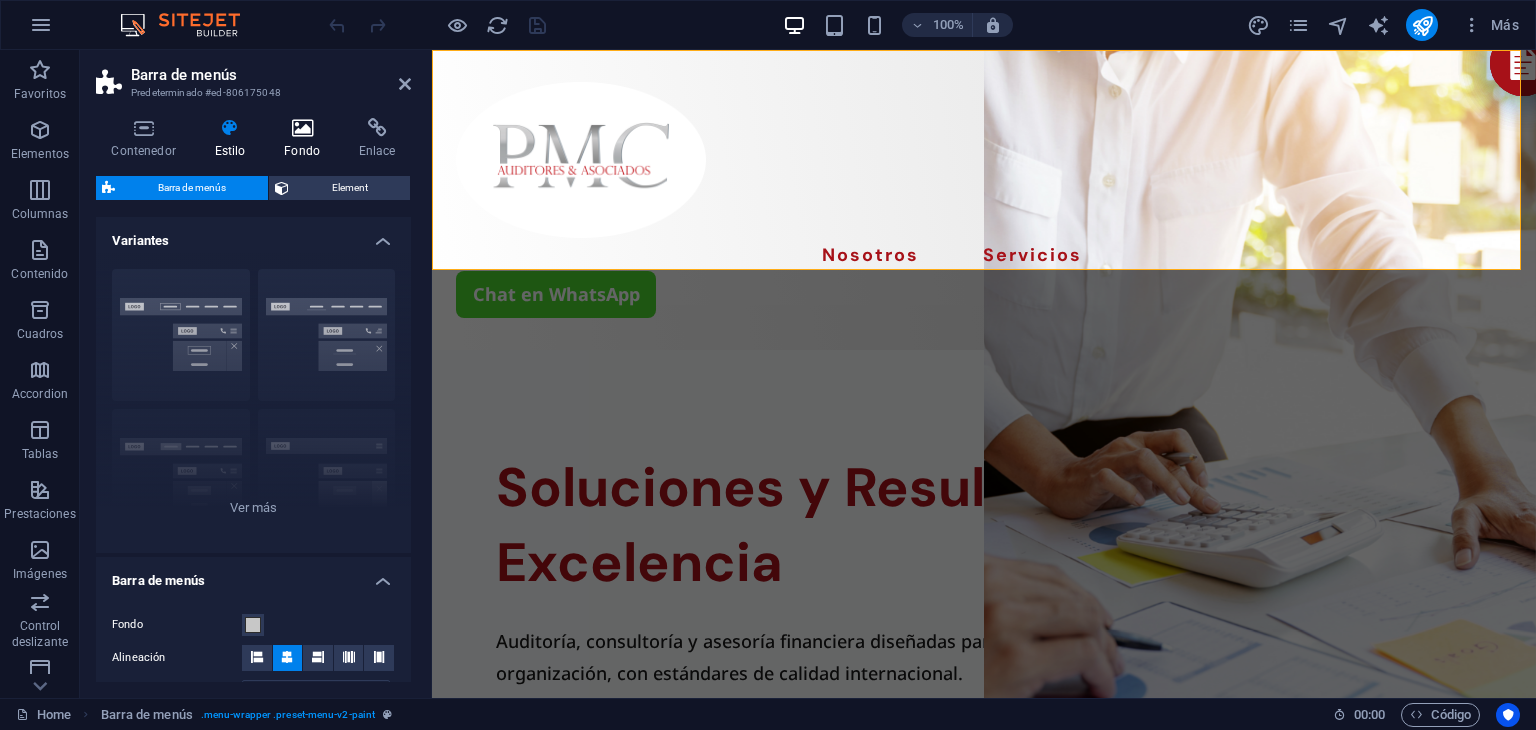 click on "Fondo" at bounding box center [306, 139] 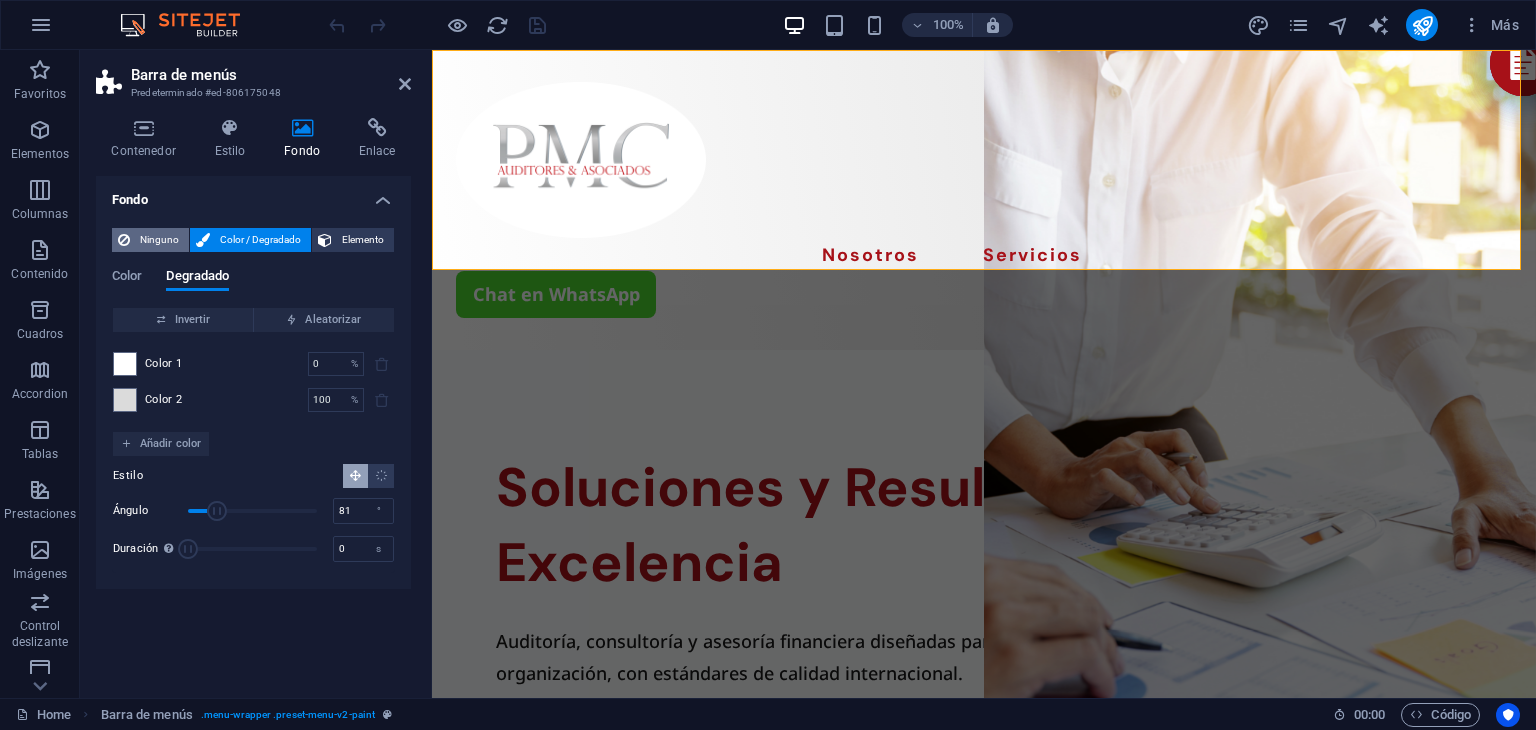 click on "Ninguno" at bounding box center (159, 240) 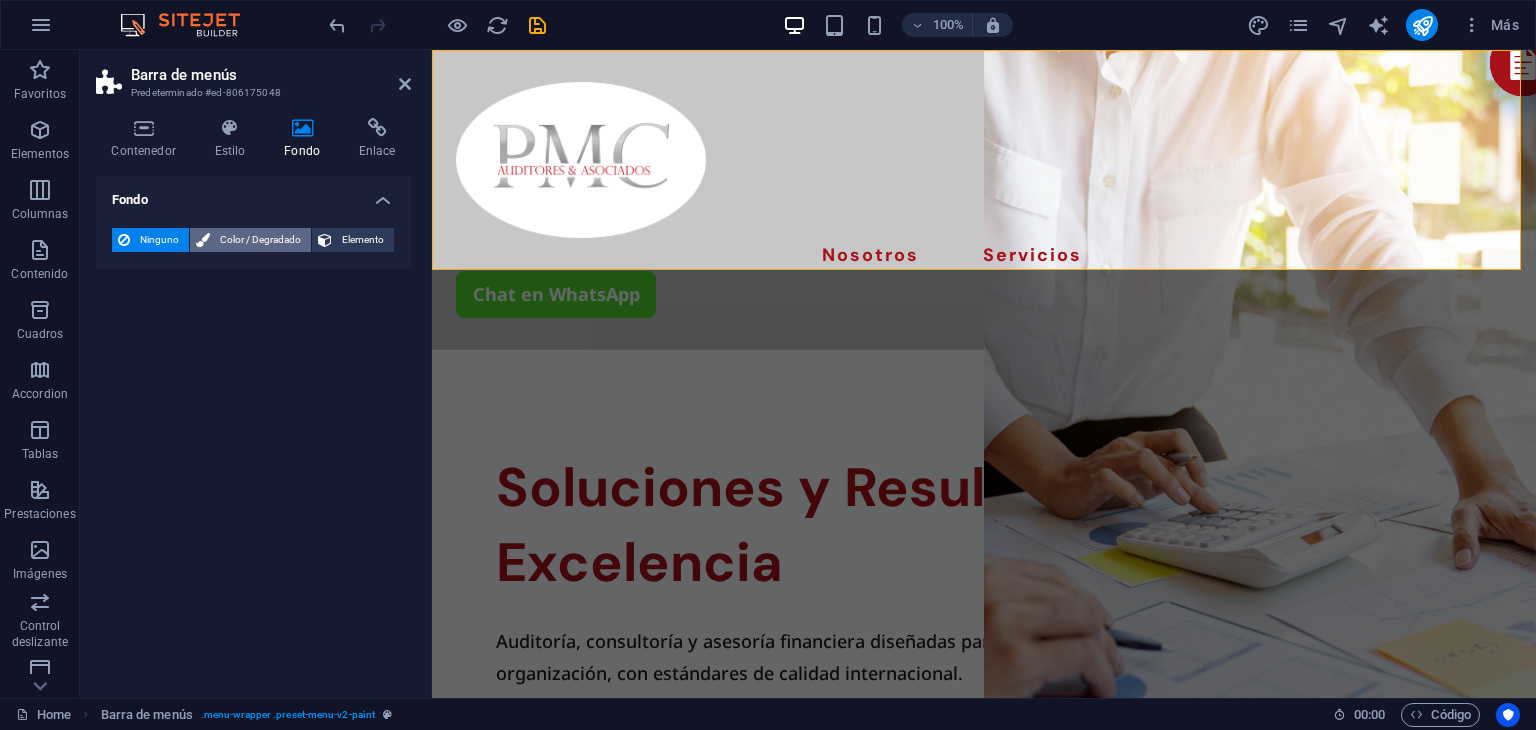 click on "Color / Degradado" at bounding box center [260, 240] 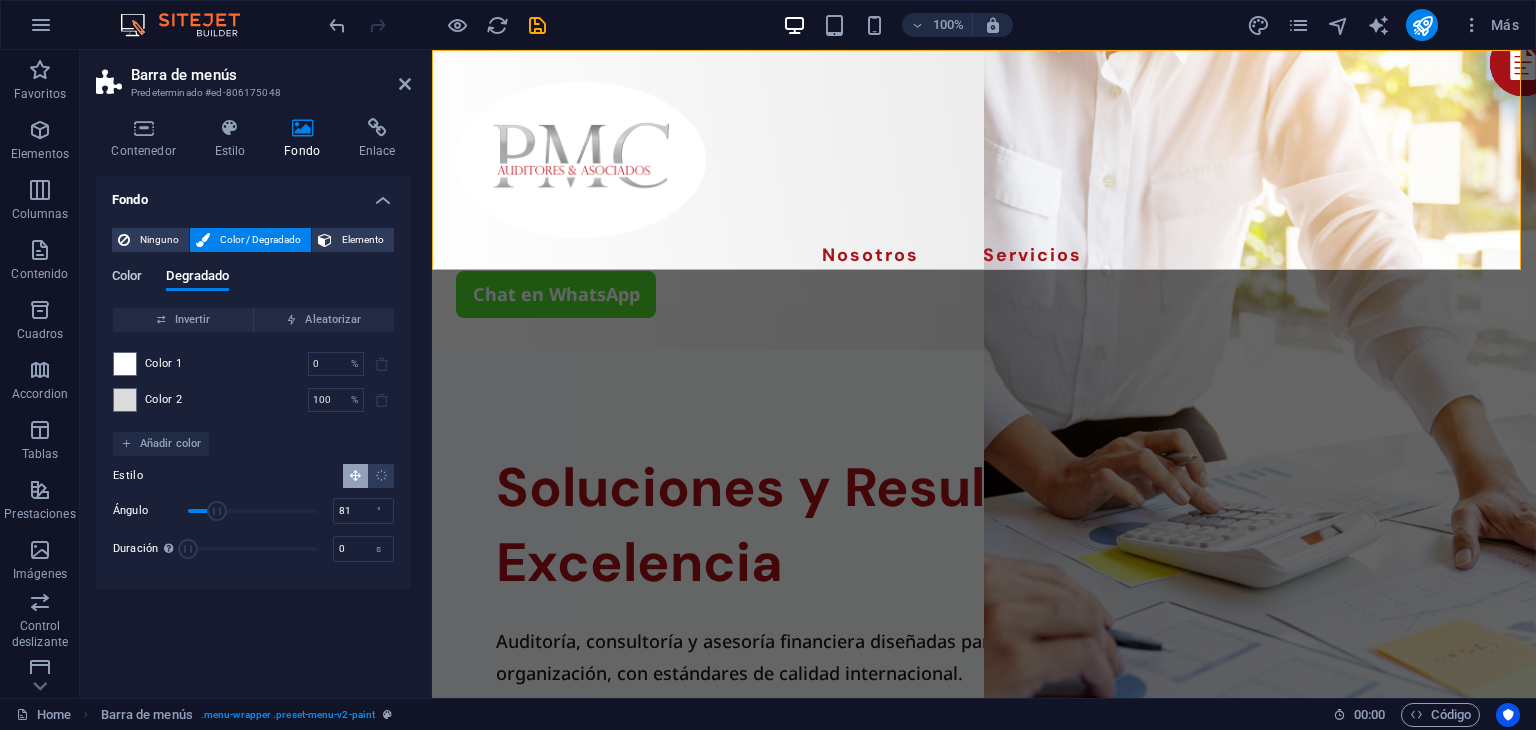 click on "Color" at bounding box center (127, 278) 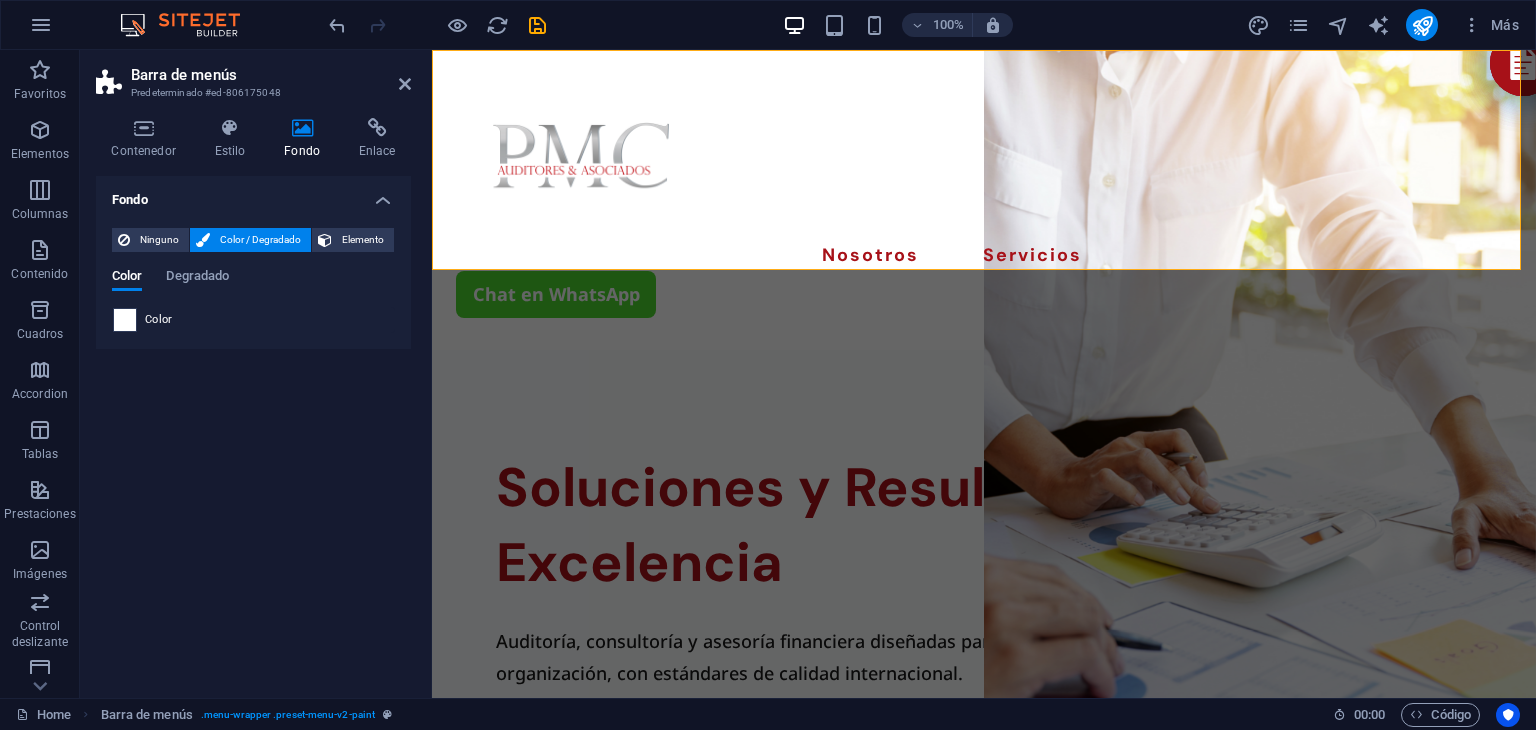 click at bounding box center (125, 320) 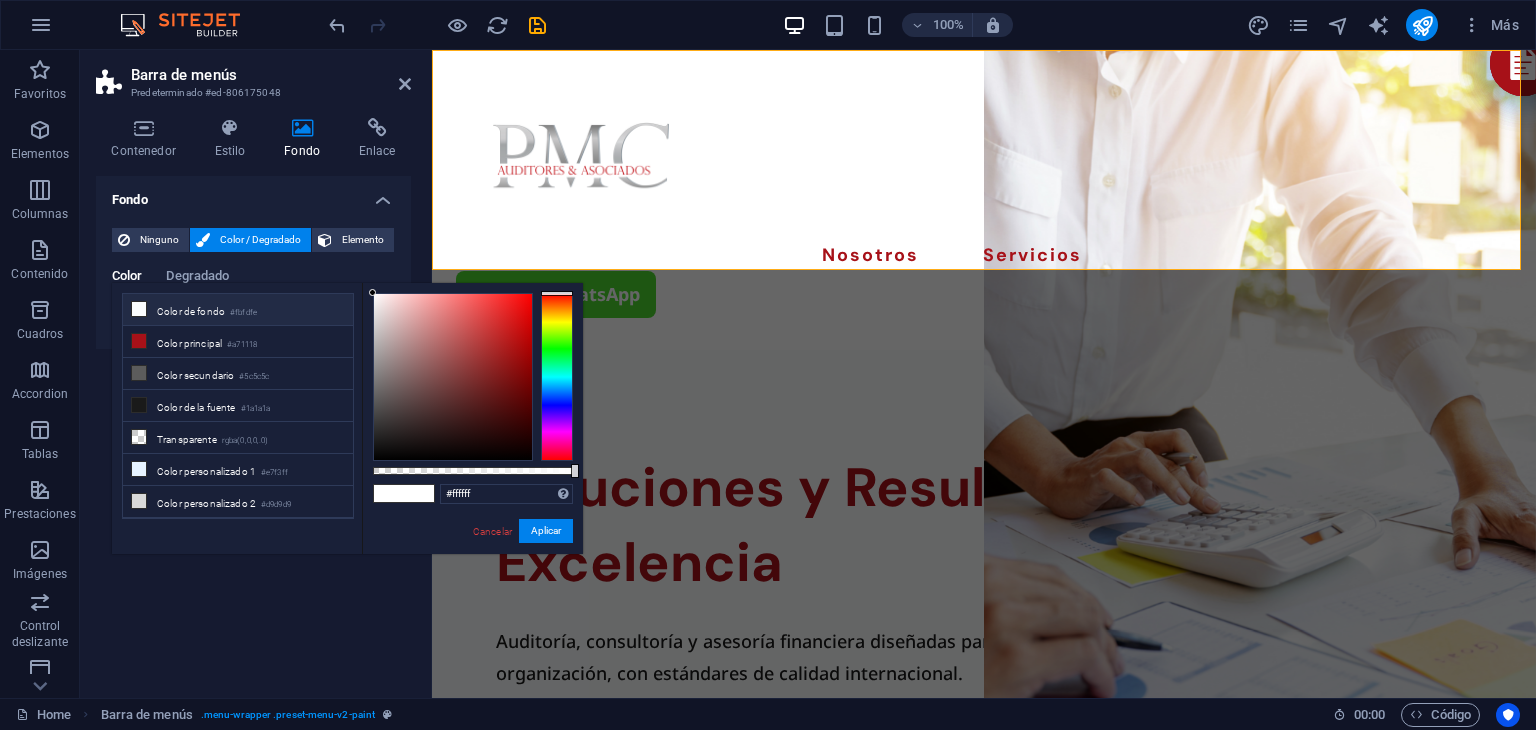click on "Color de fondo
#fbfdfe" at bounding box center [238, 310] 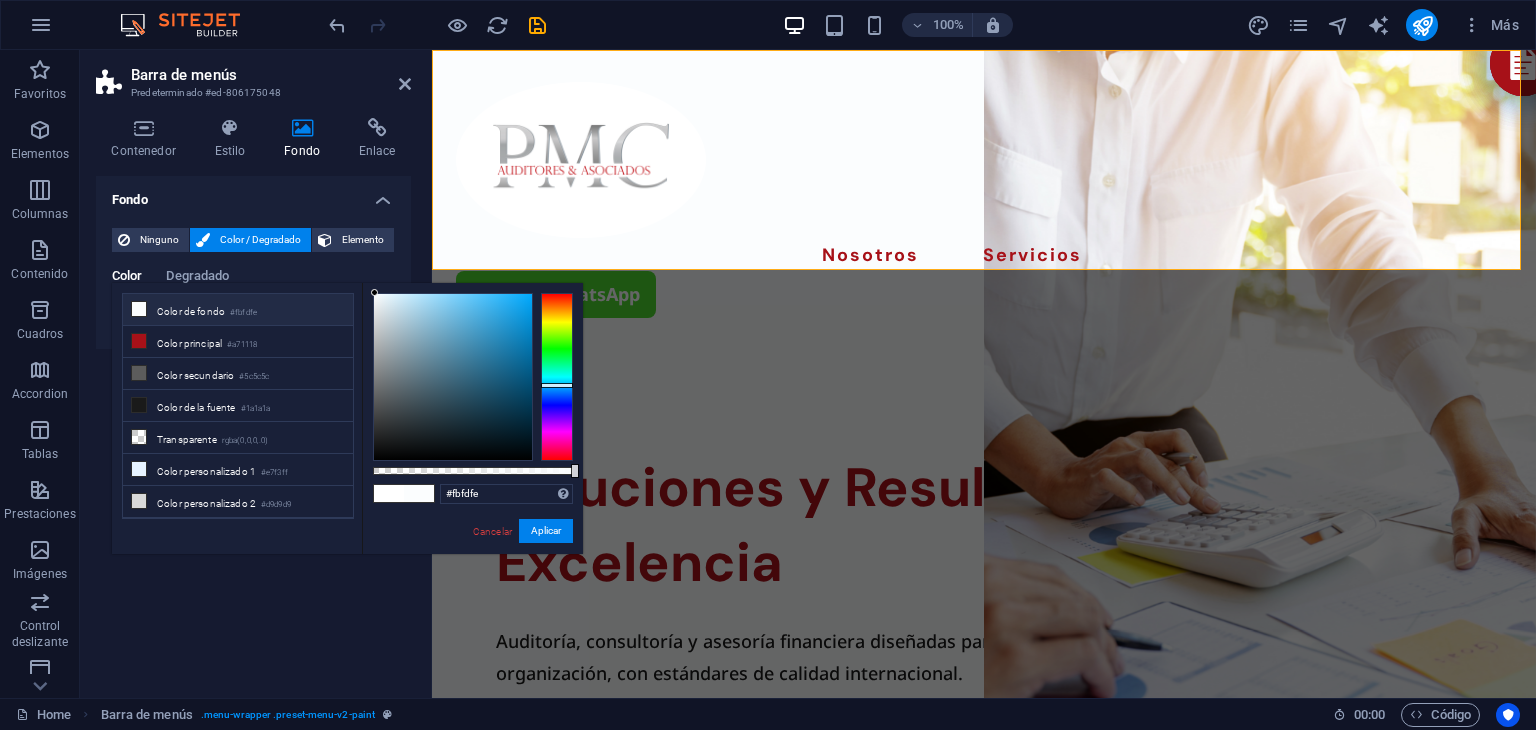 click at bounding box center [419, 493] 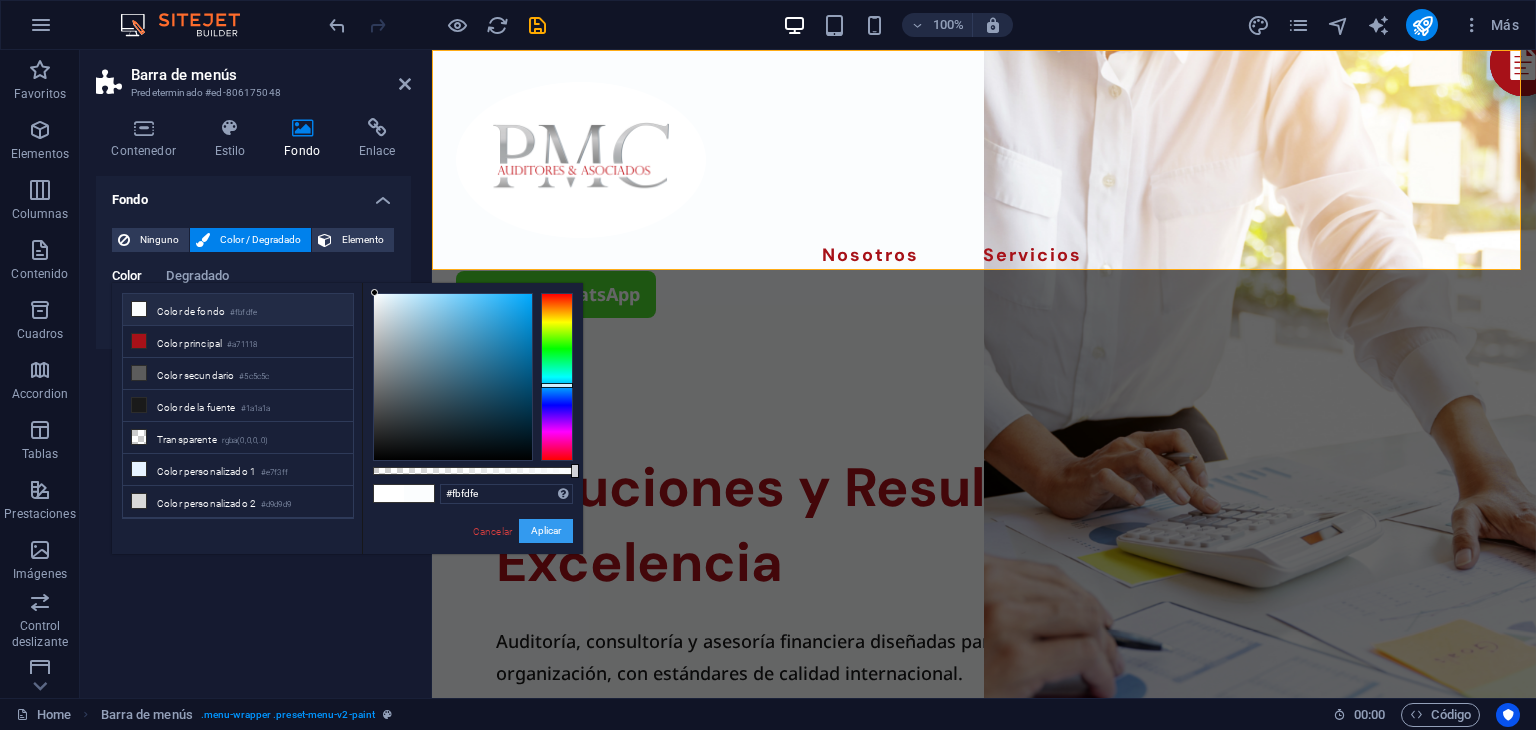 click on "Aplicar" at bounding box center (546, 531) 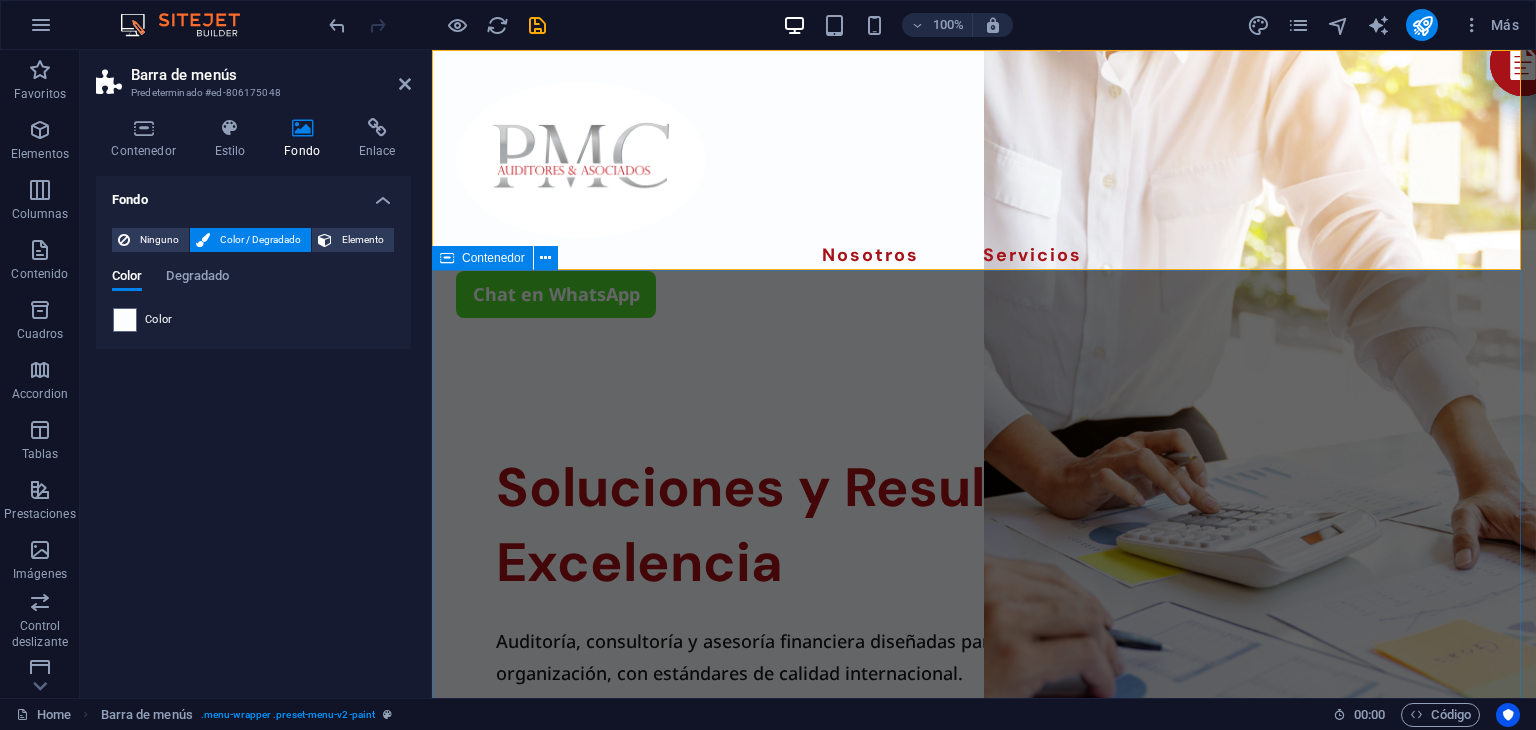 click on "Soluciones y Resultados con Excelencia Auditoría, consultoría y asesoría financiera diseñadas para impulsar el crecimiento y la eficiencia de tu organización, con estándares de calidad internacional. Chat en WhatsApp" at bounding box center [984, 735] 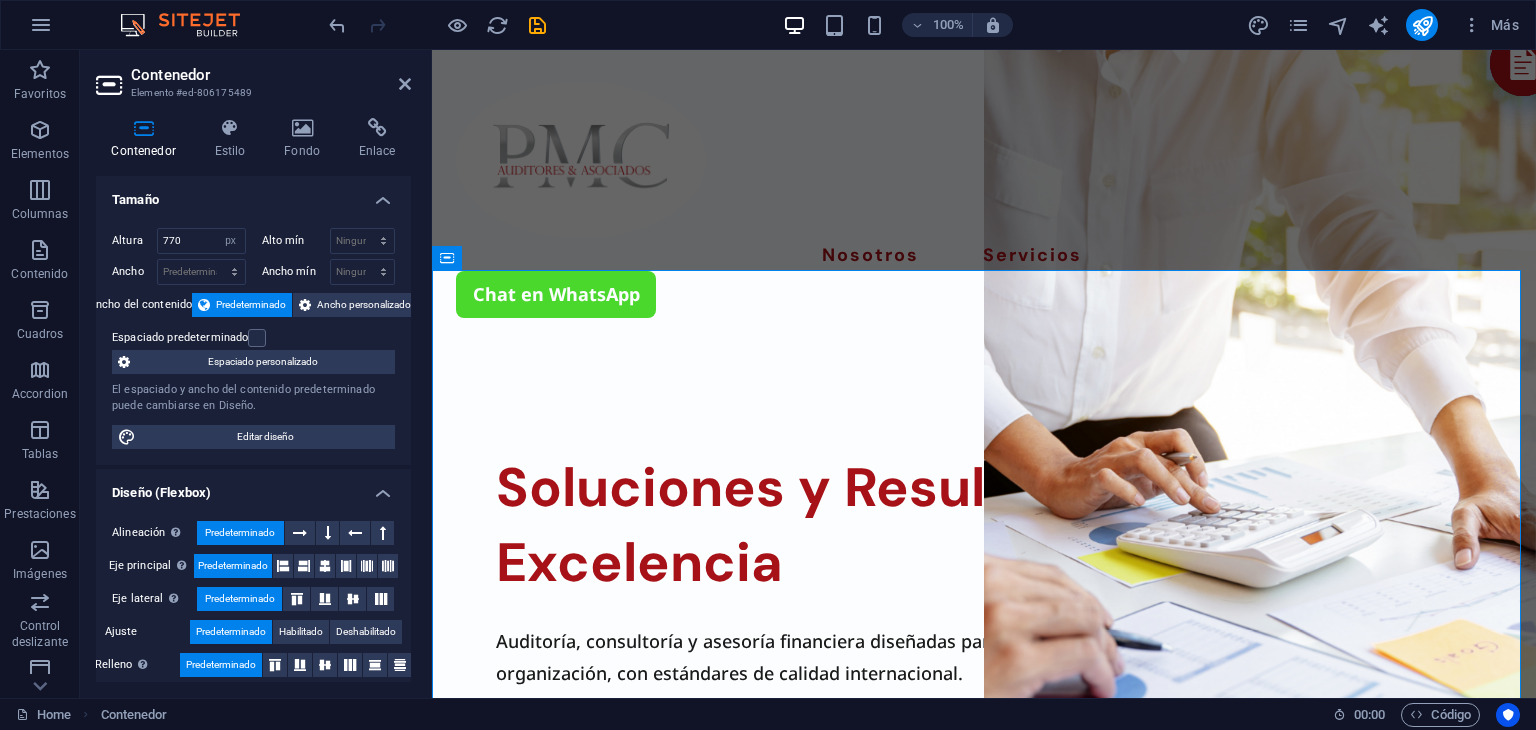 click on "100% Más" at bounding box center [926, 25] 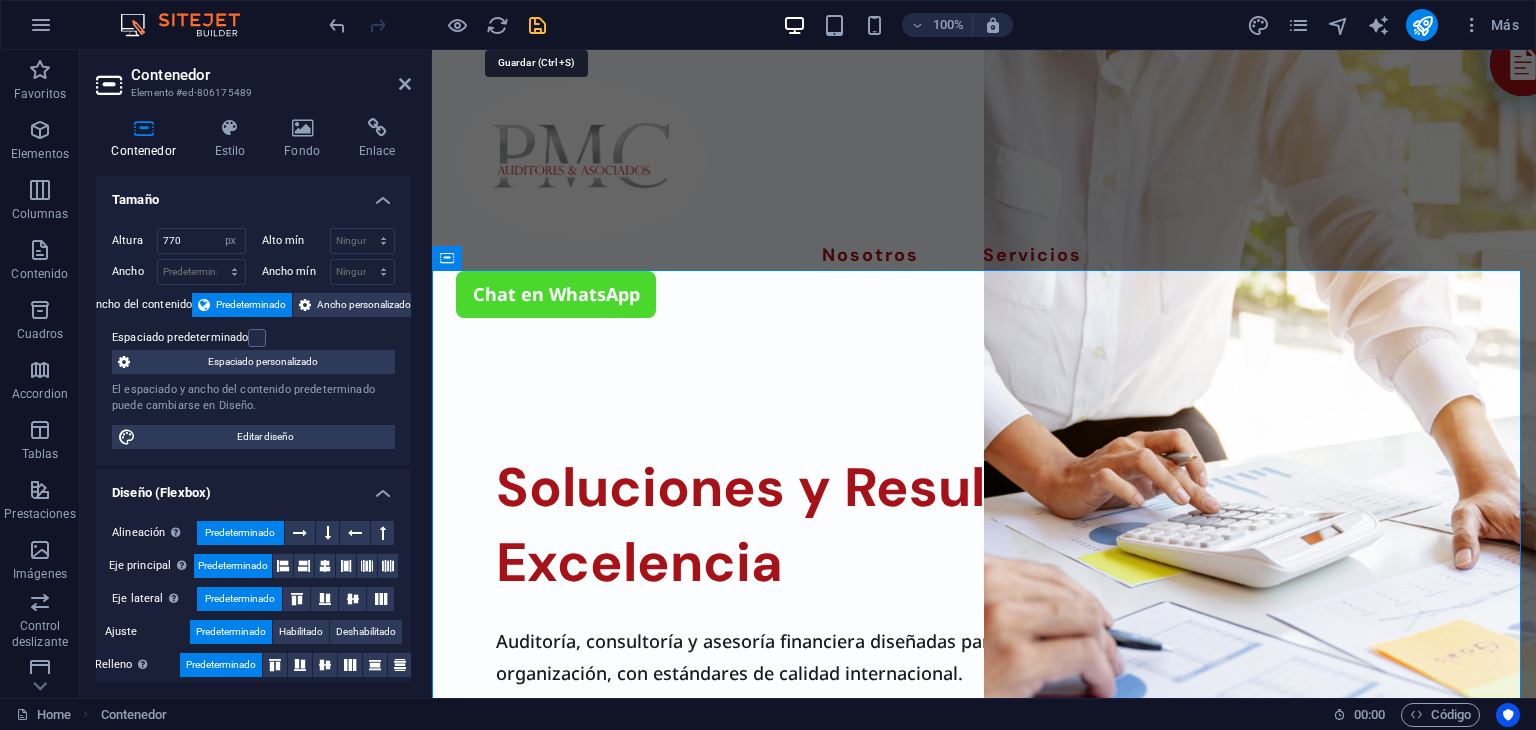 click at bounding box center [537, 25] 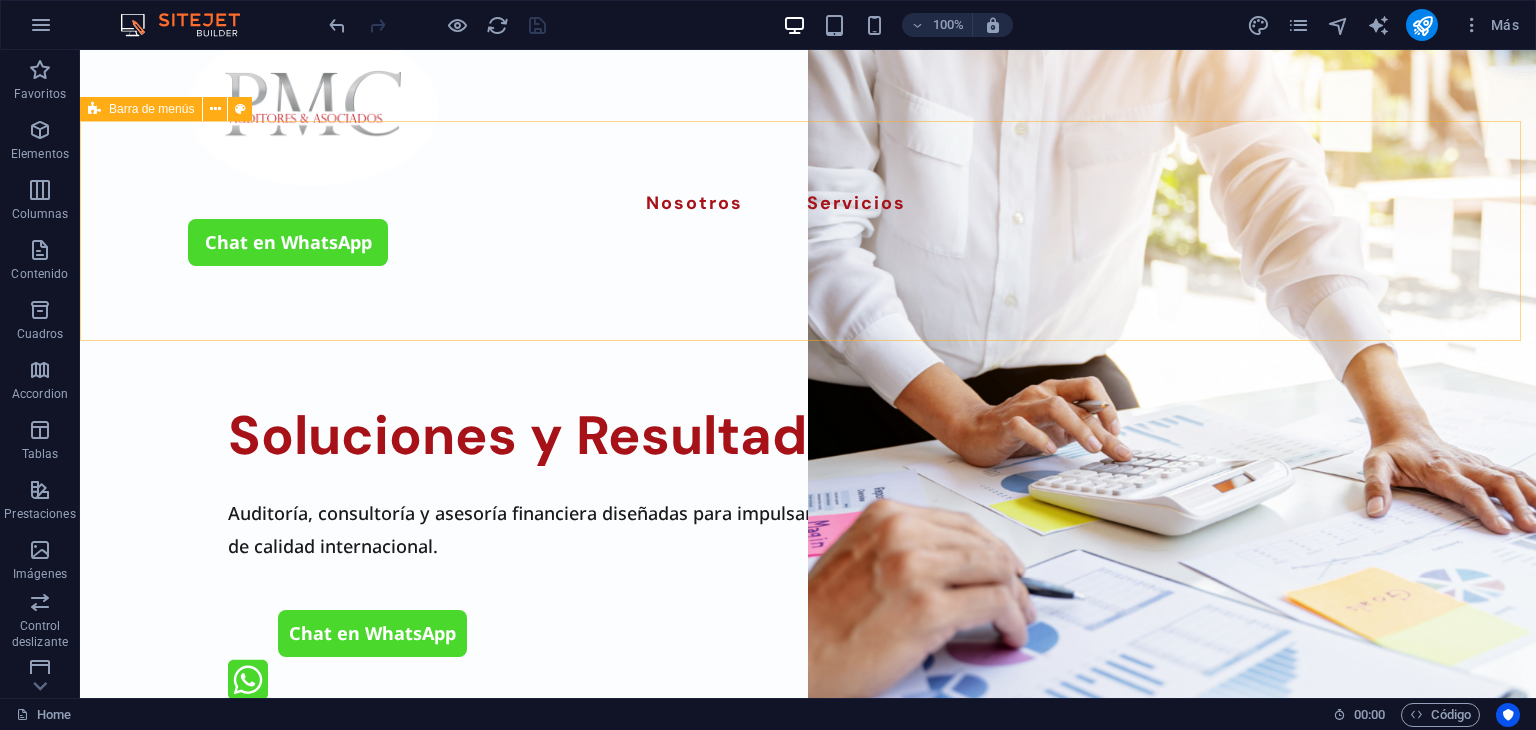 scroll, scrollTop: 0, scrollLeft: 0, axis: both 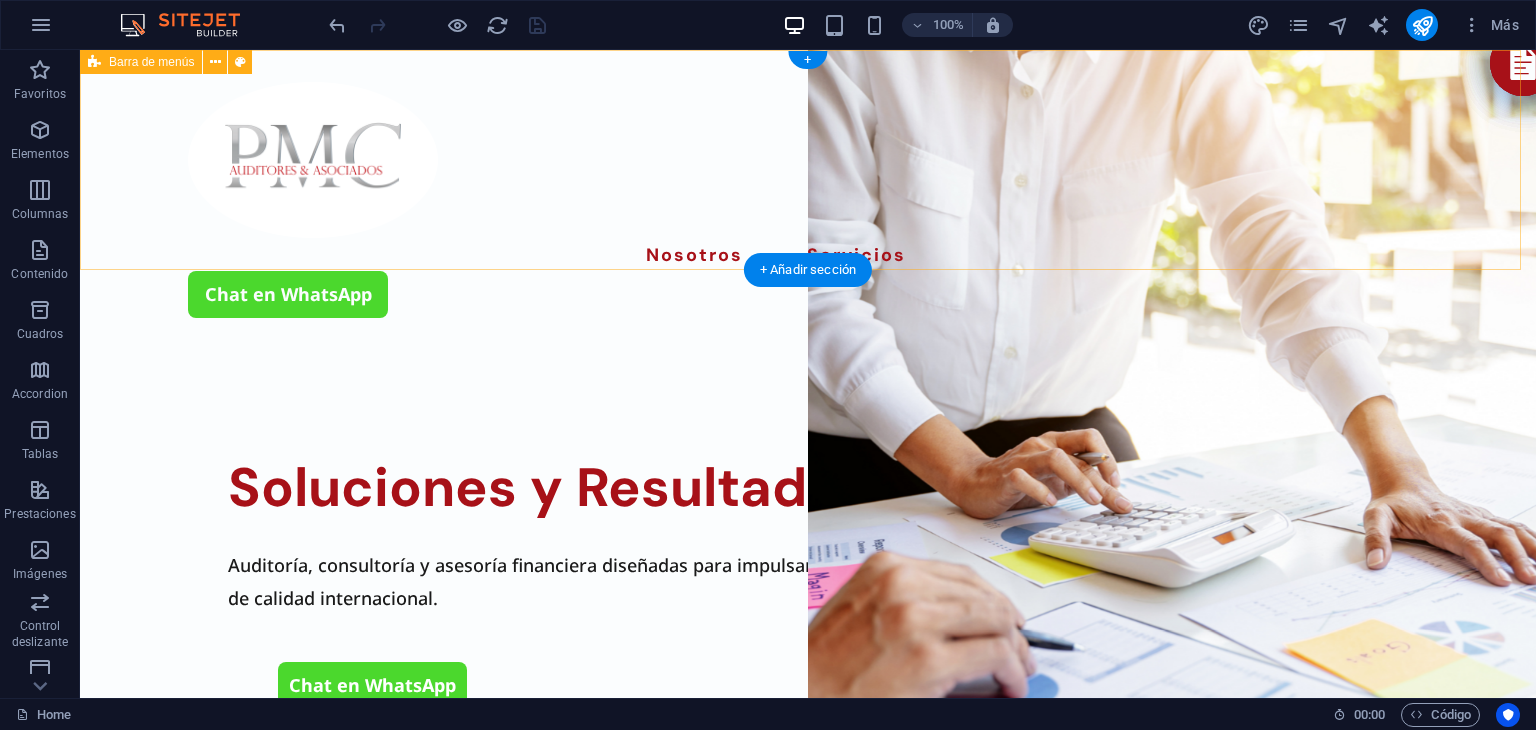 click on "Nosotros Servicios Chat en WhatsApp" at bounding box center [808, 200] 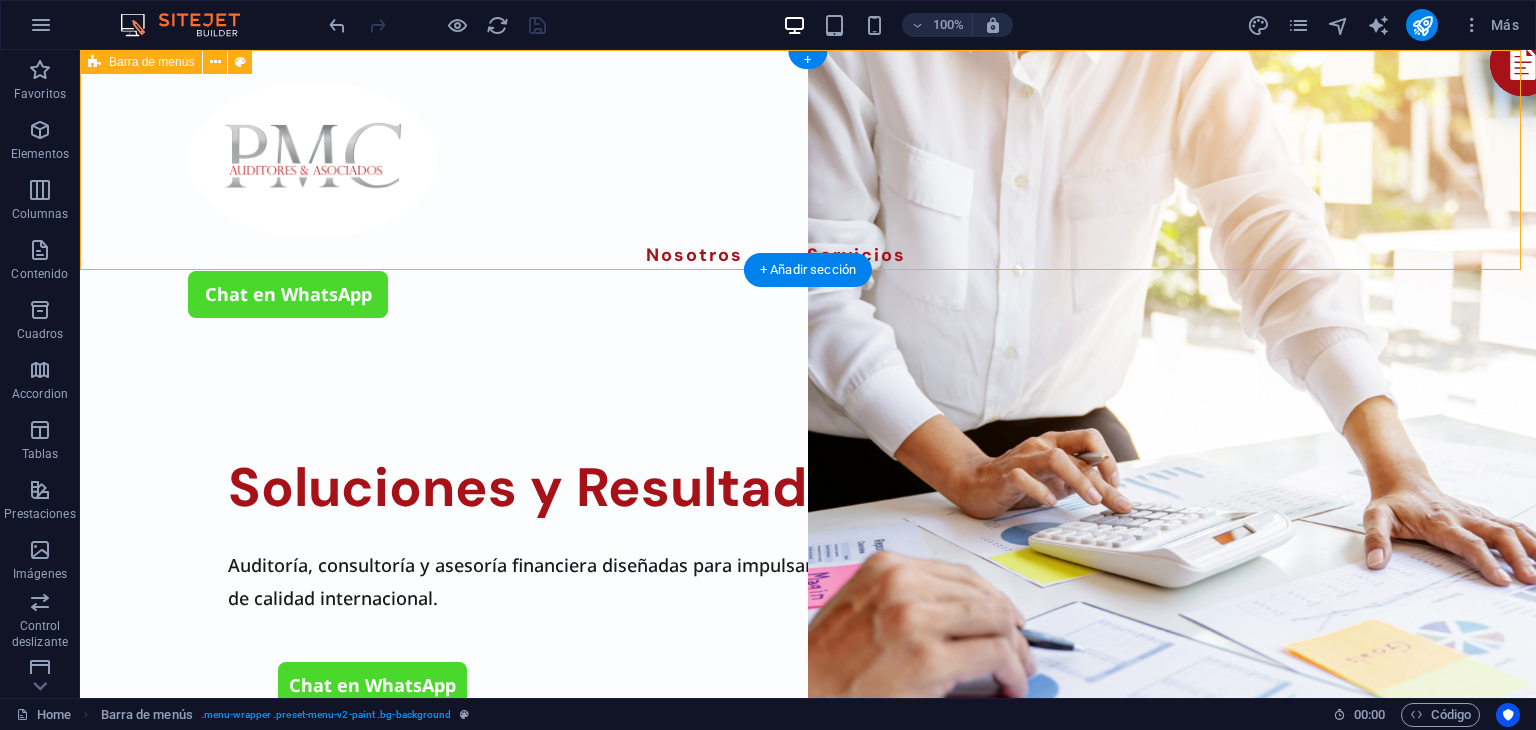 click on "Nosotros Servicios Chat en WhatsApp" at bounding box center [808, 200] 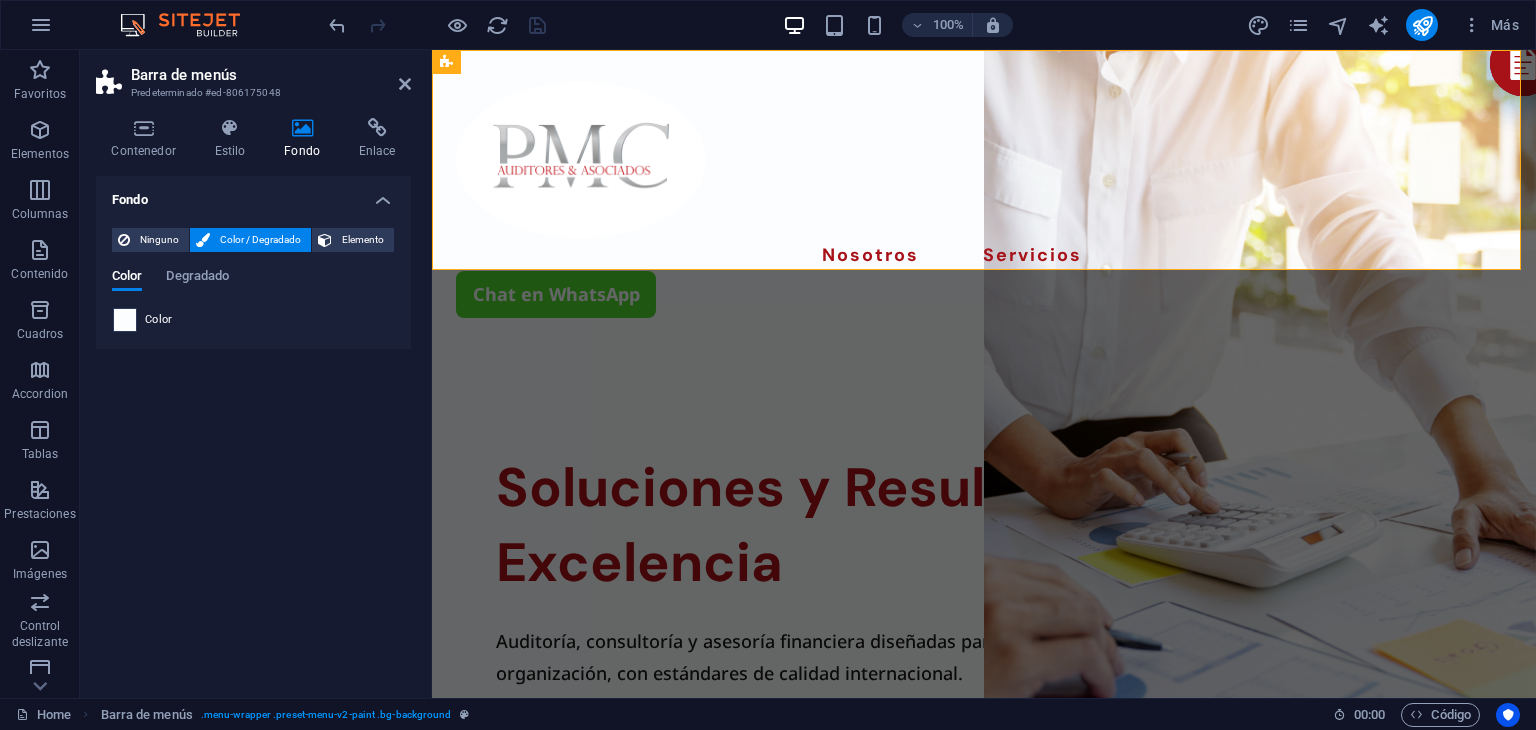 click at bounding box center (125, 320) 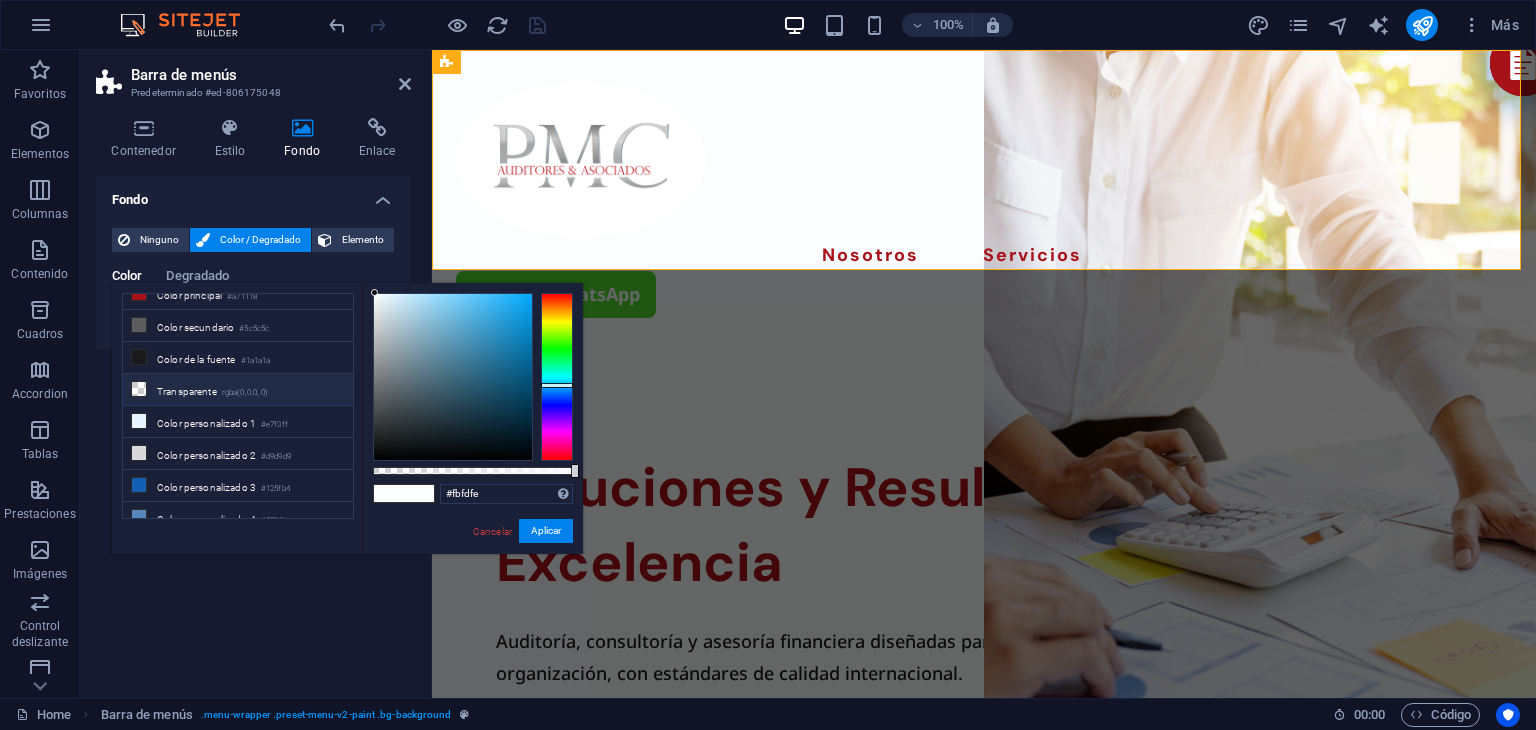 scroll, scrollTop: 52, scrollLeft: 0, axis: vertical 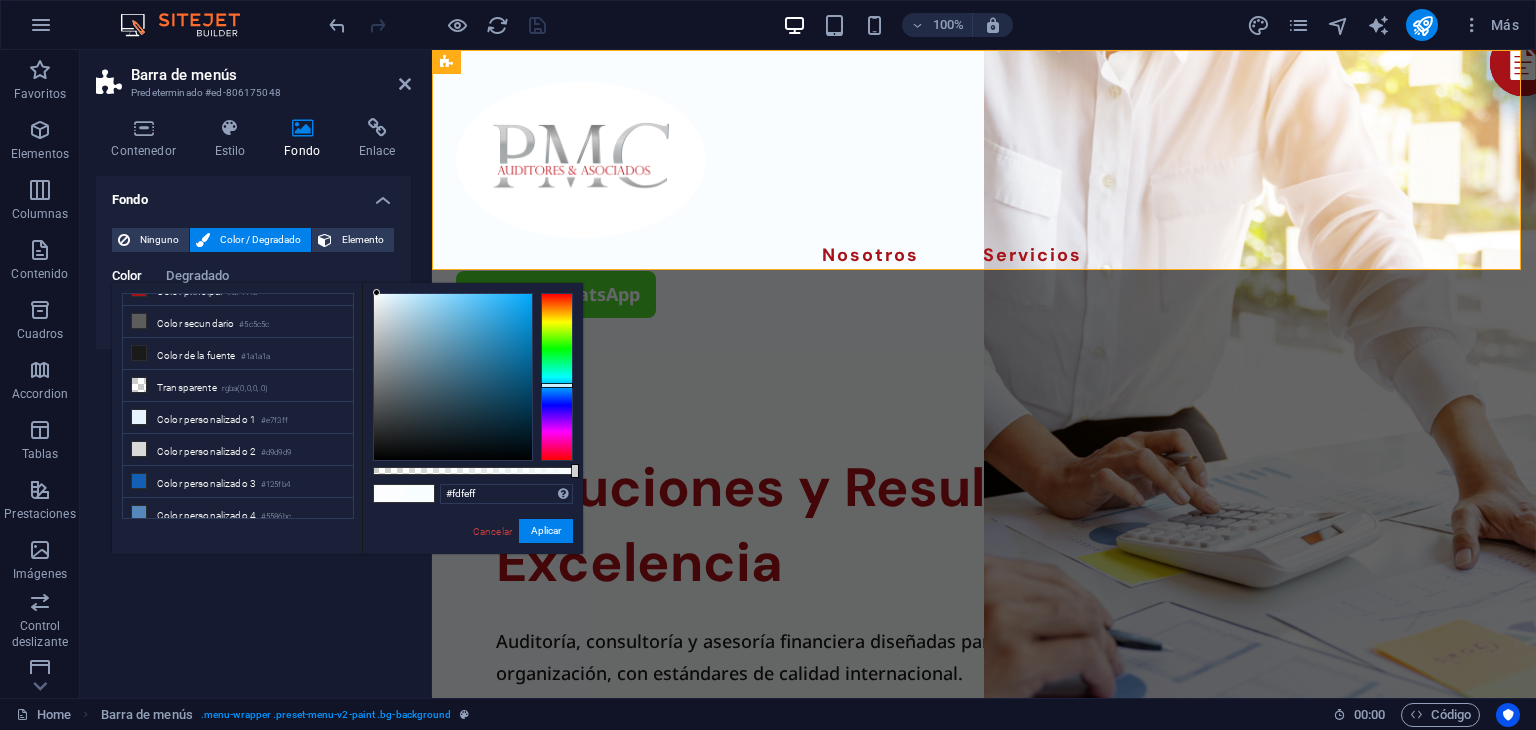 type on "#ffffff" 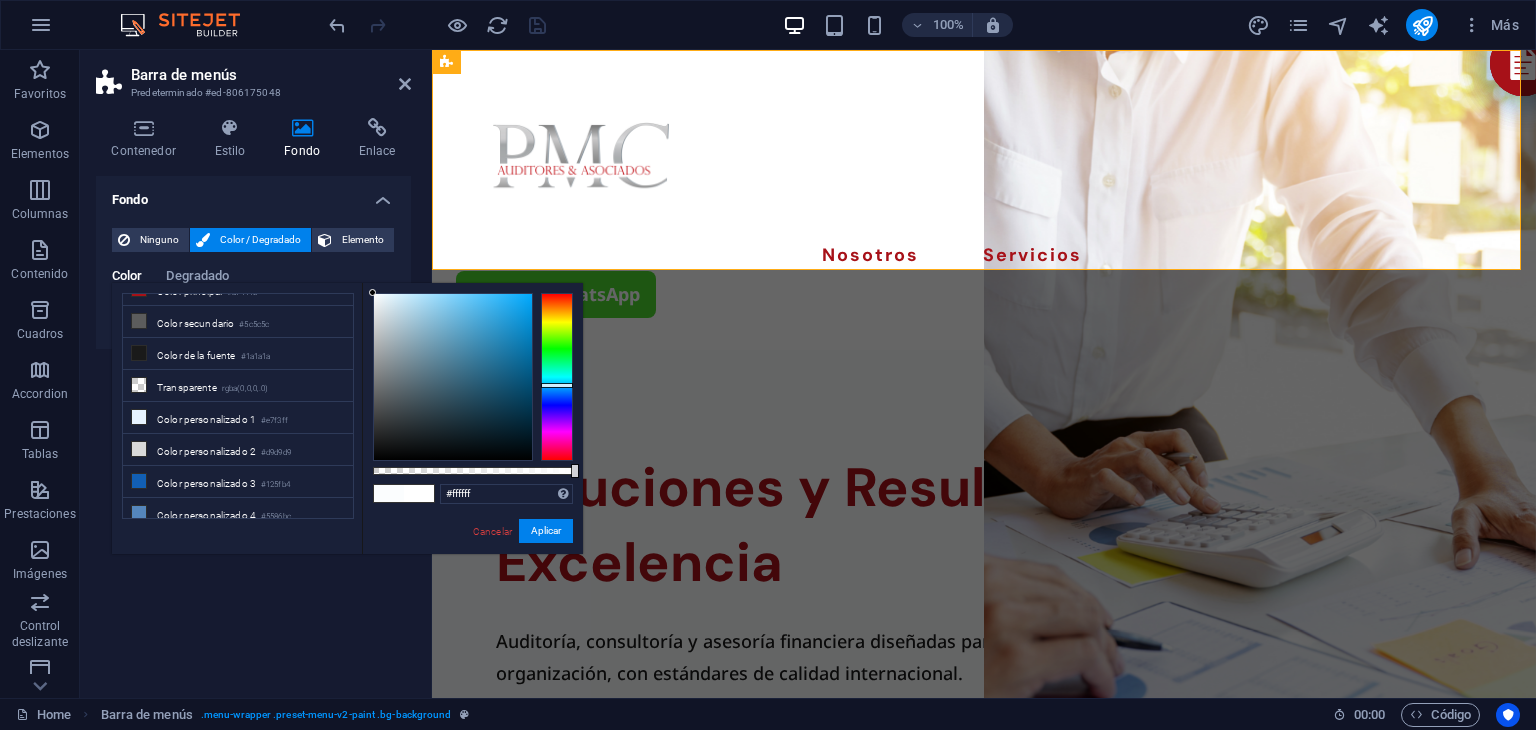 drag, startPoint x: 432, startPoint y: 324, endPoint x: 368, endPoint y: 281, distance: 77.10383 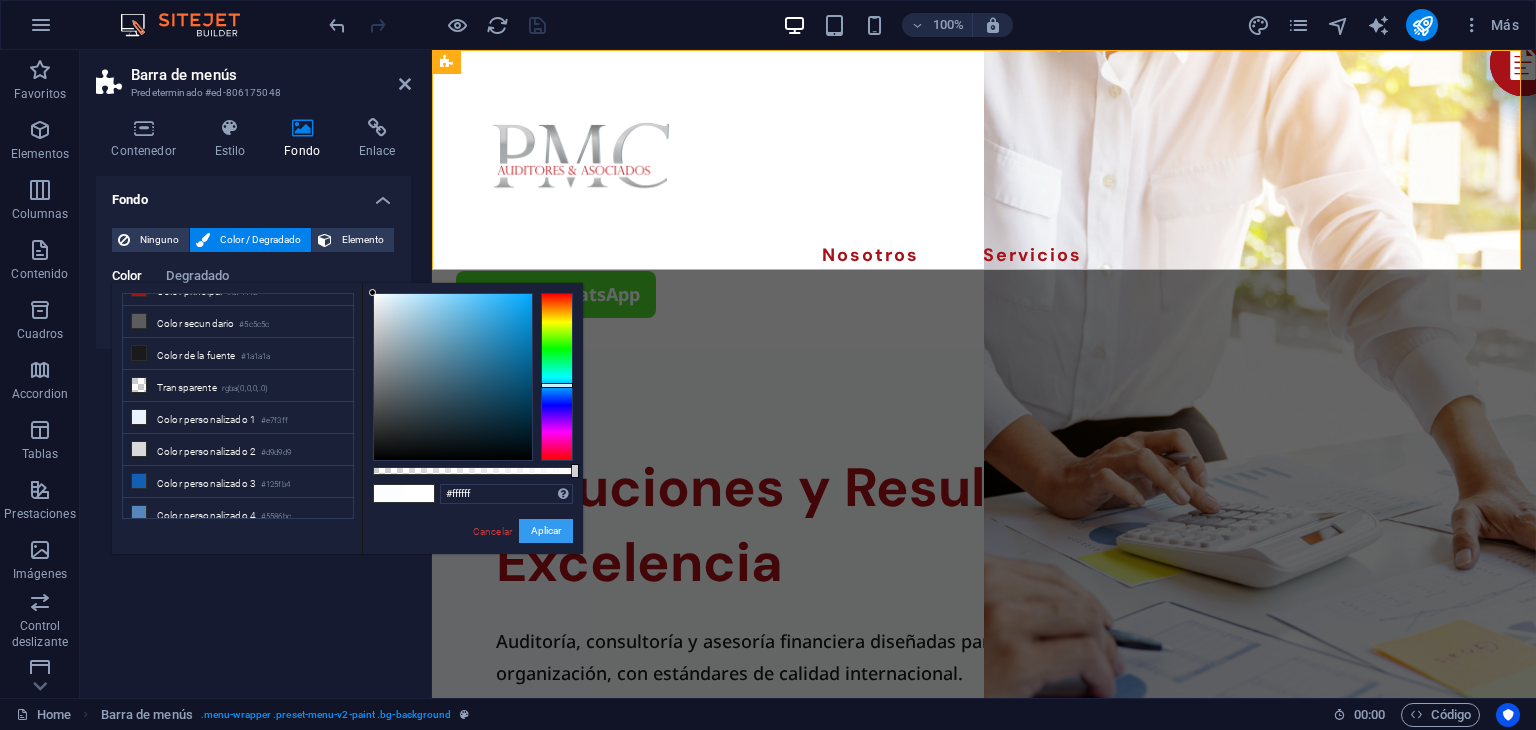 click on "Aplicar" at bounding box center (546, 531) 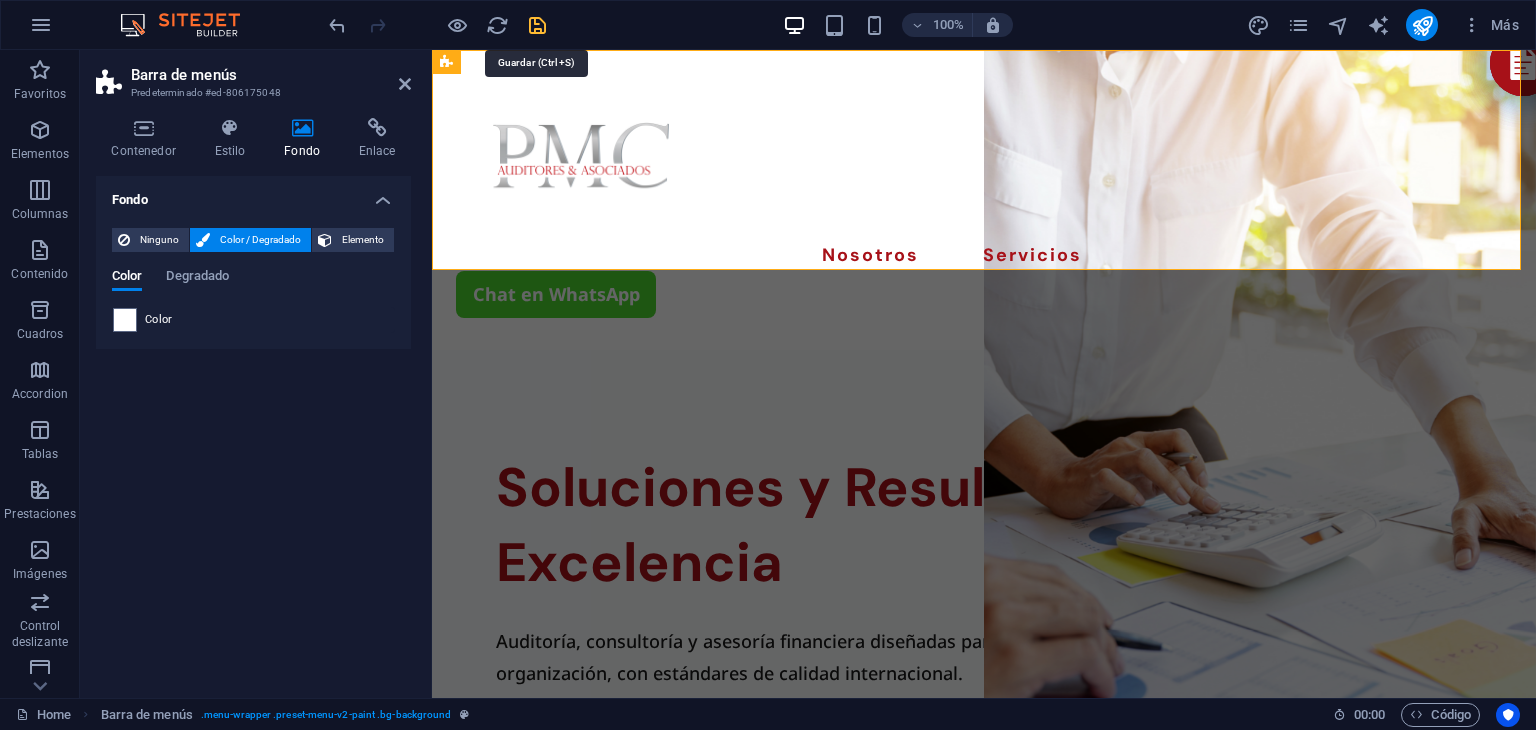 click at bounding box center [537, 25] 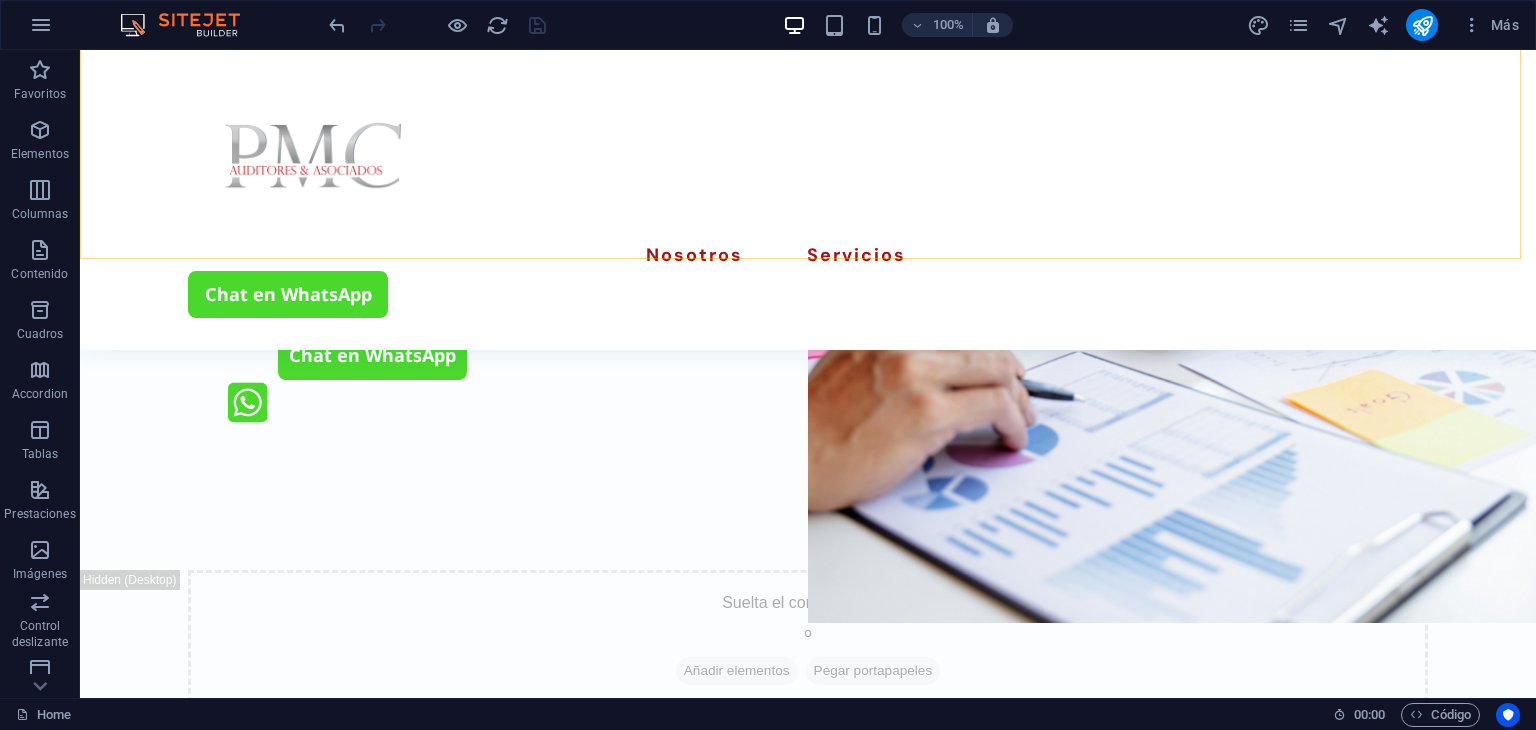 scroll, scrollTop: 300, scrollLeft: 0, axis: vertical 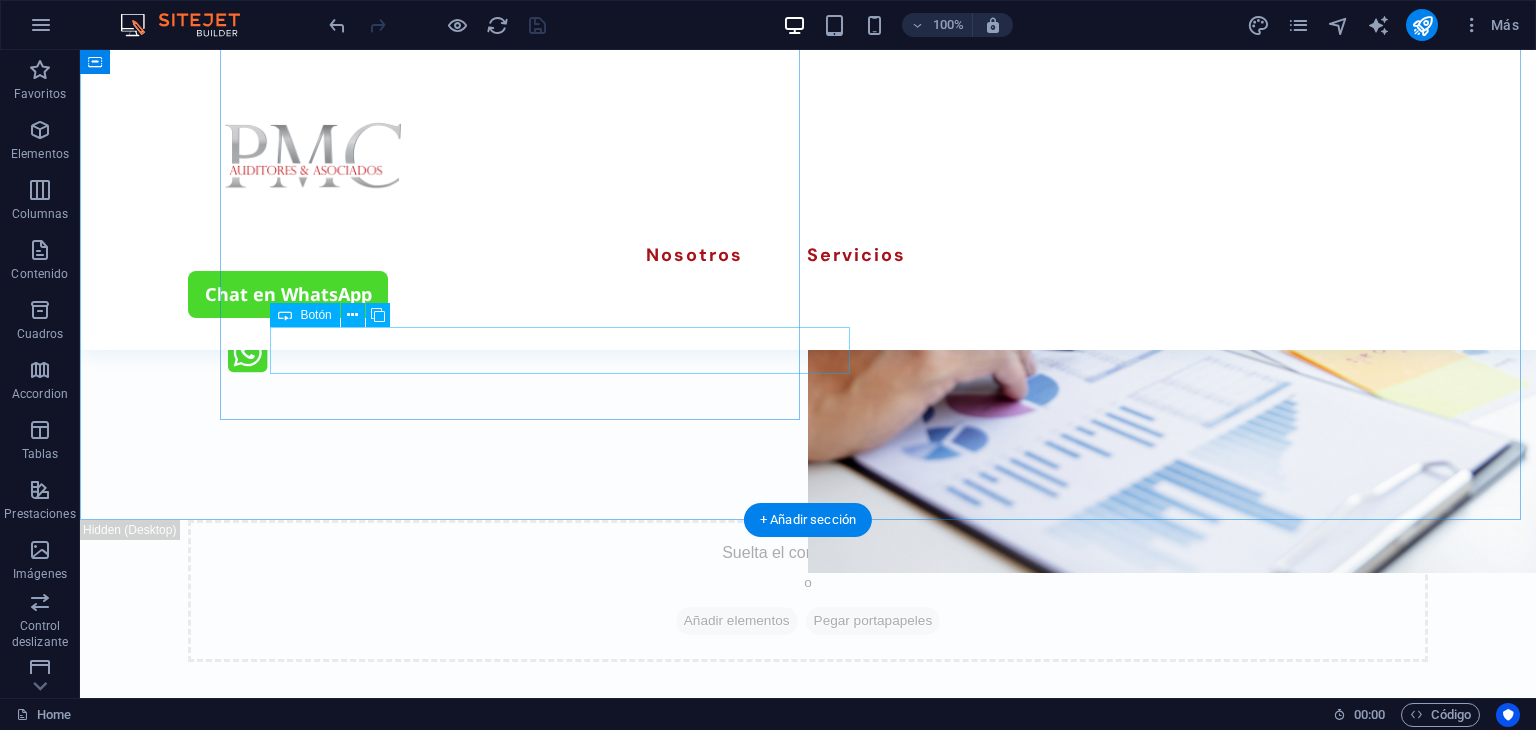 click on "Chat en WhatsApp" at bounding box center [858, 305] 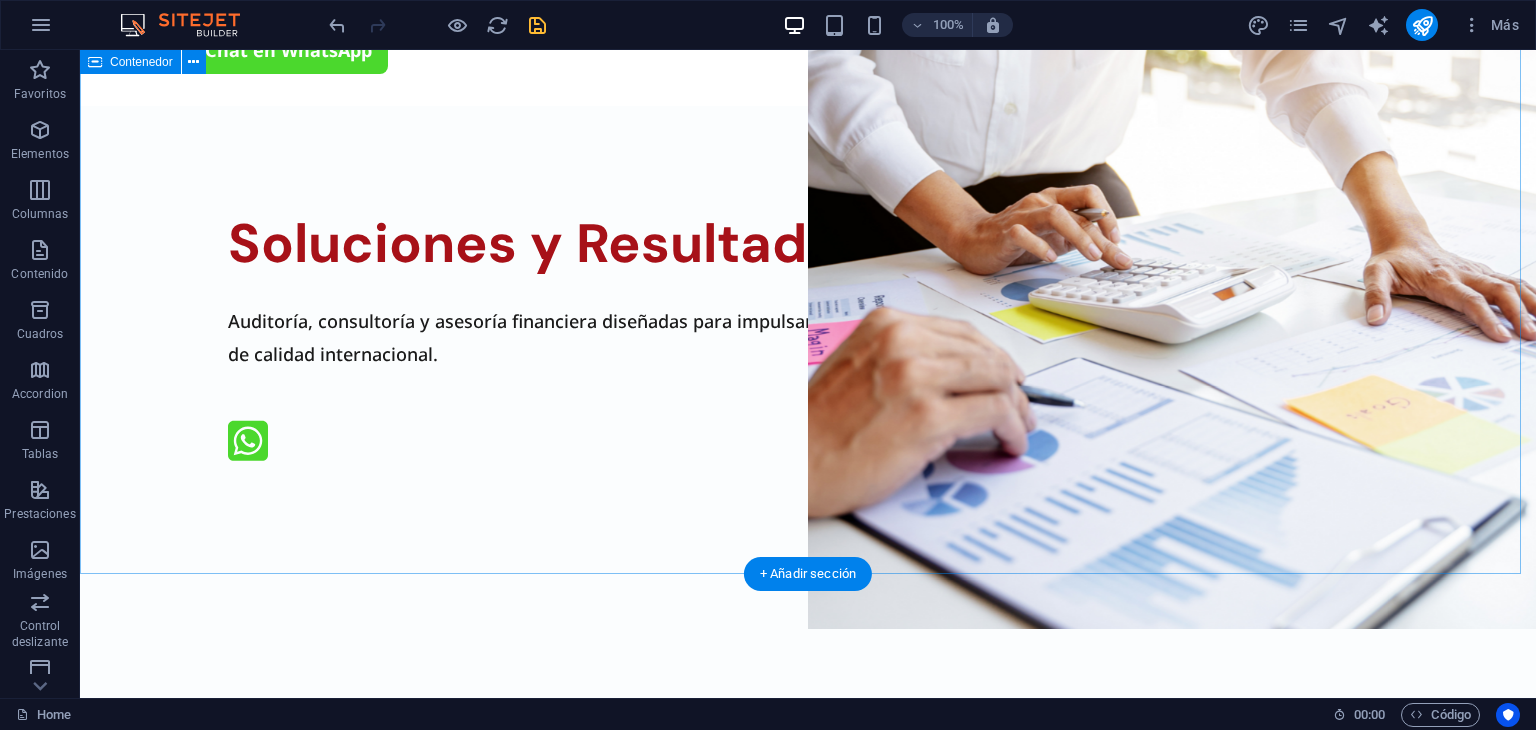 scroll, scrollTop: 246, scrollLeft: 0, axis: vertical 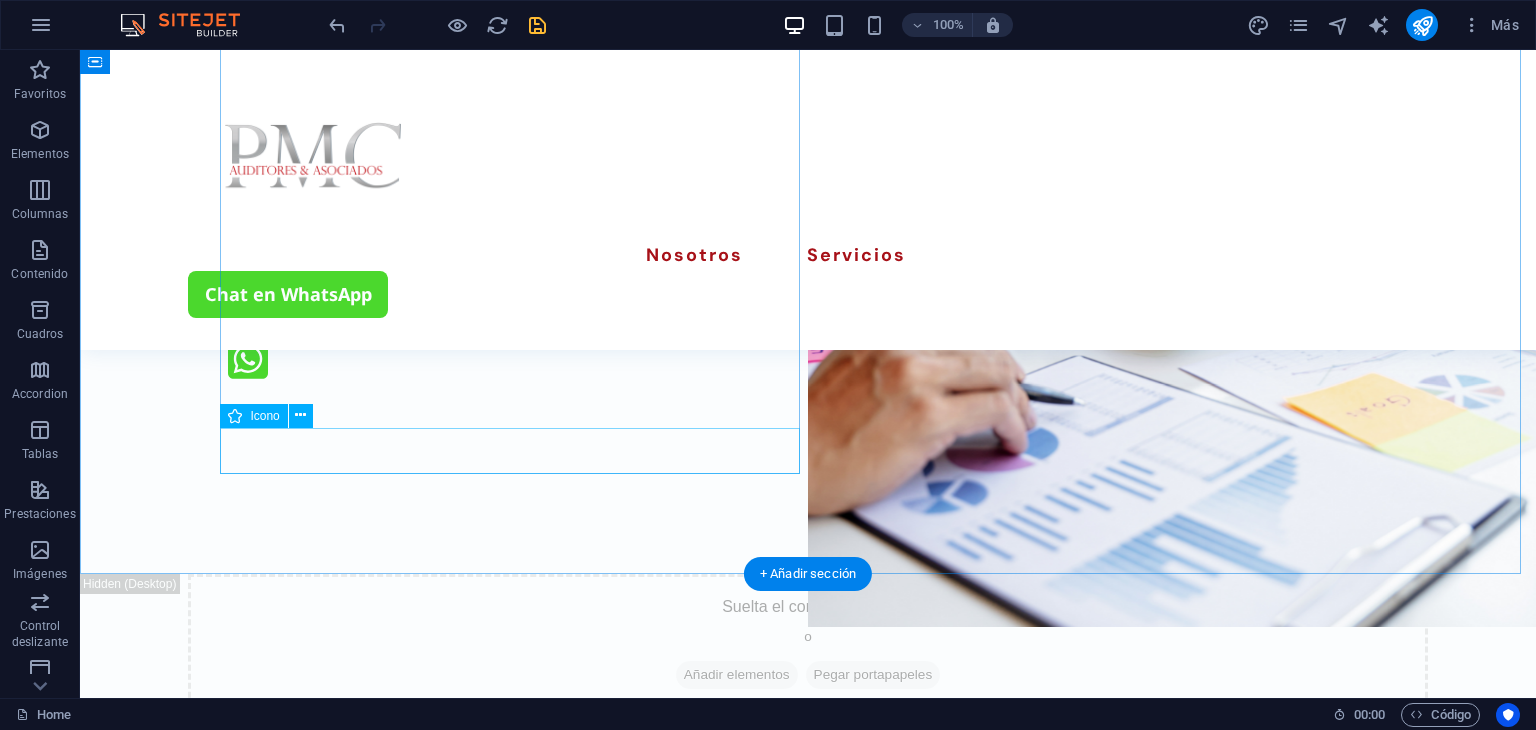 click at bounding box center (808, 363) 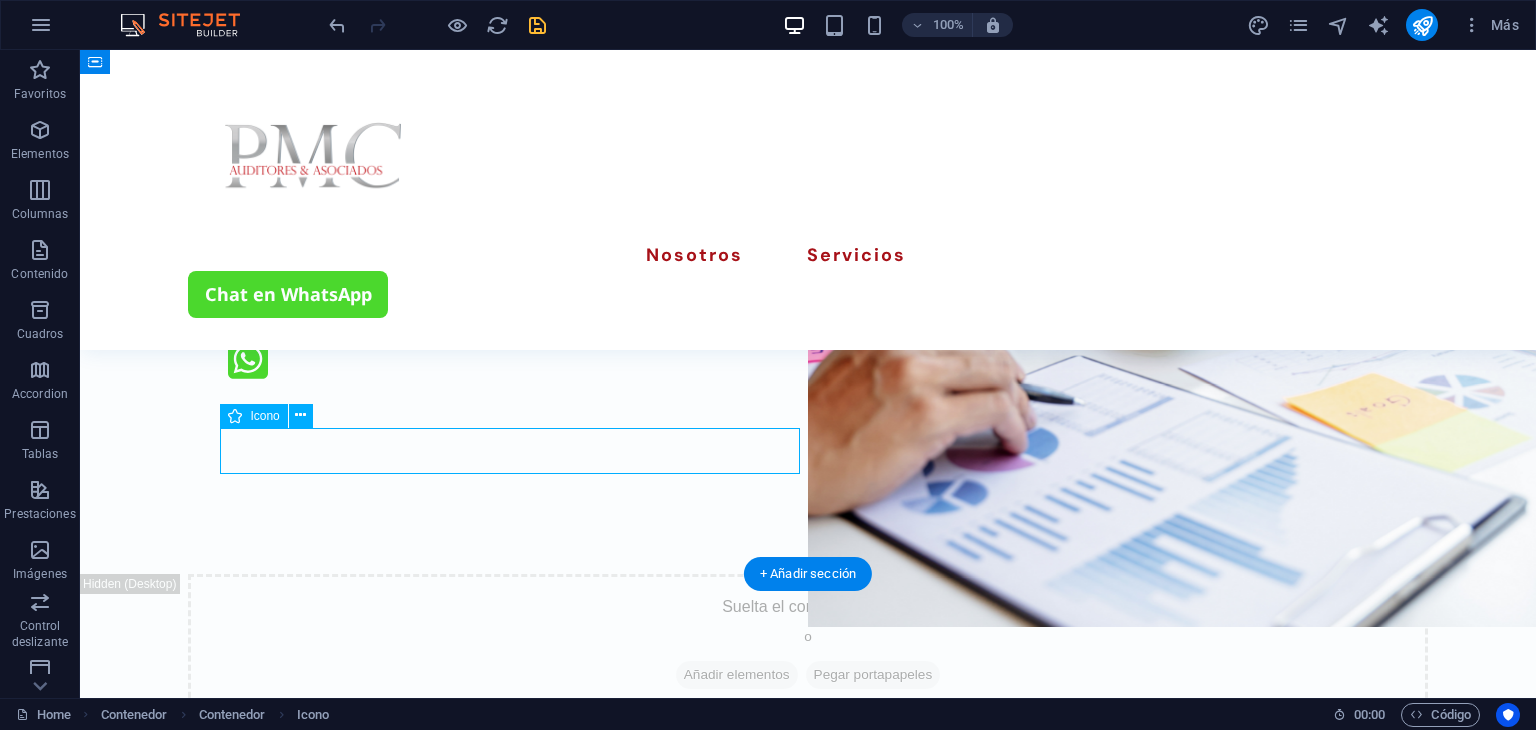 click at bounding box center (808, 363) 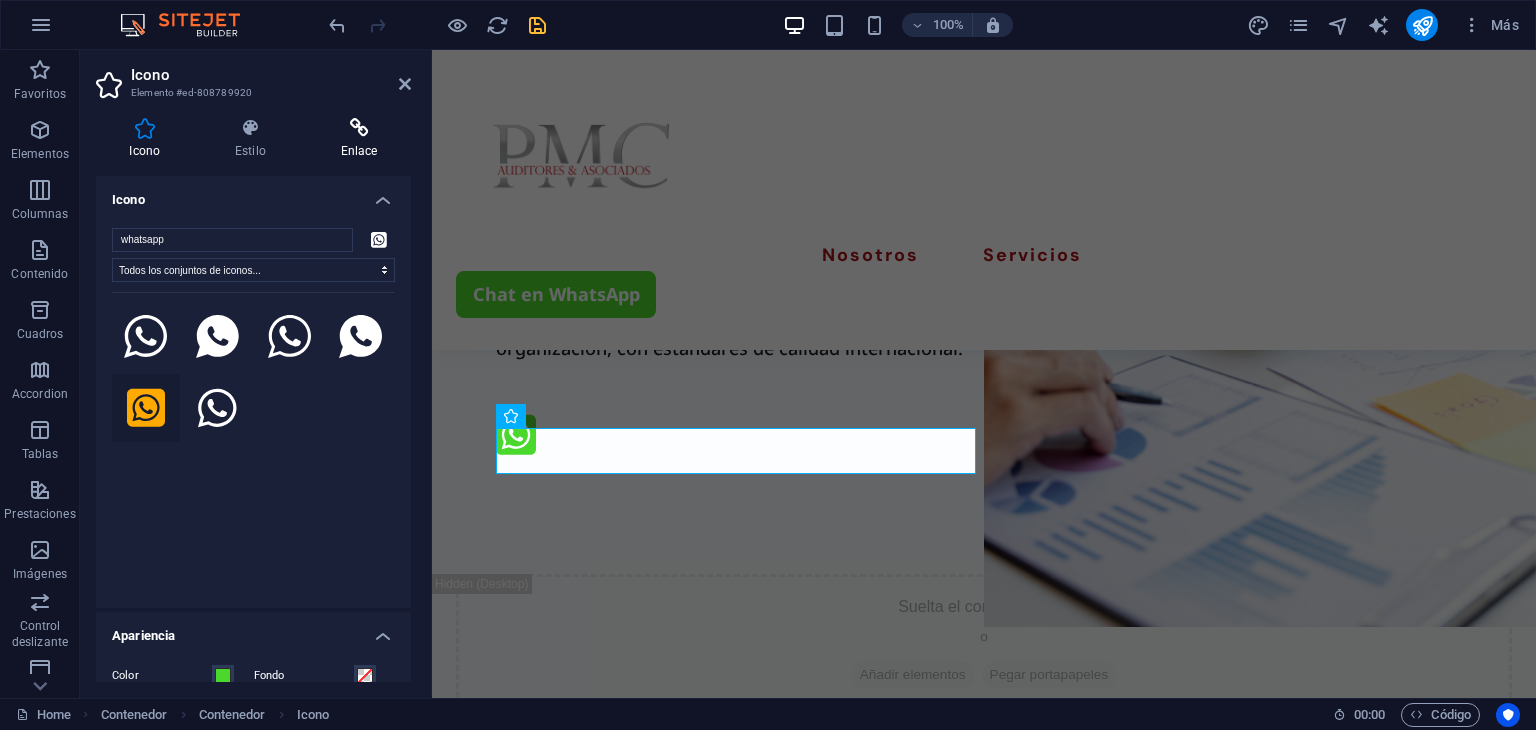 click on "Enlace" at bounding box center [359, 139] 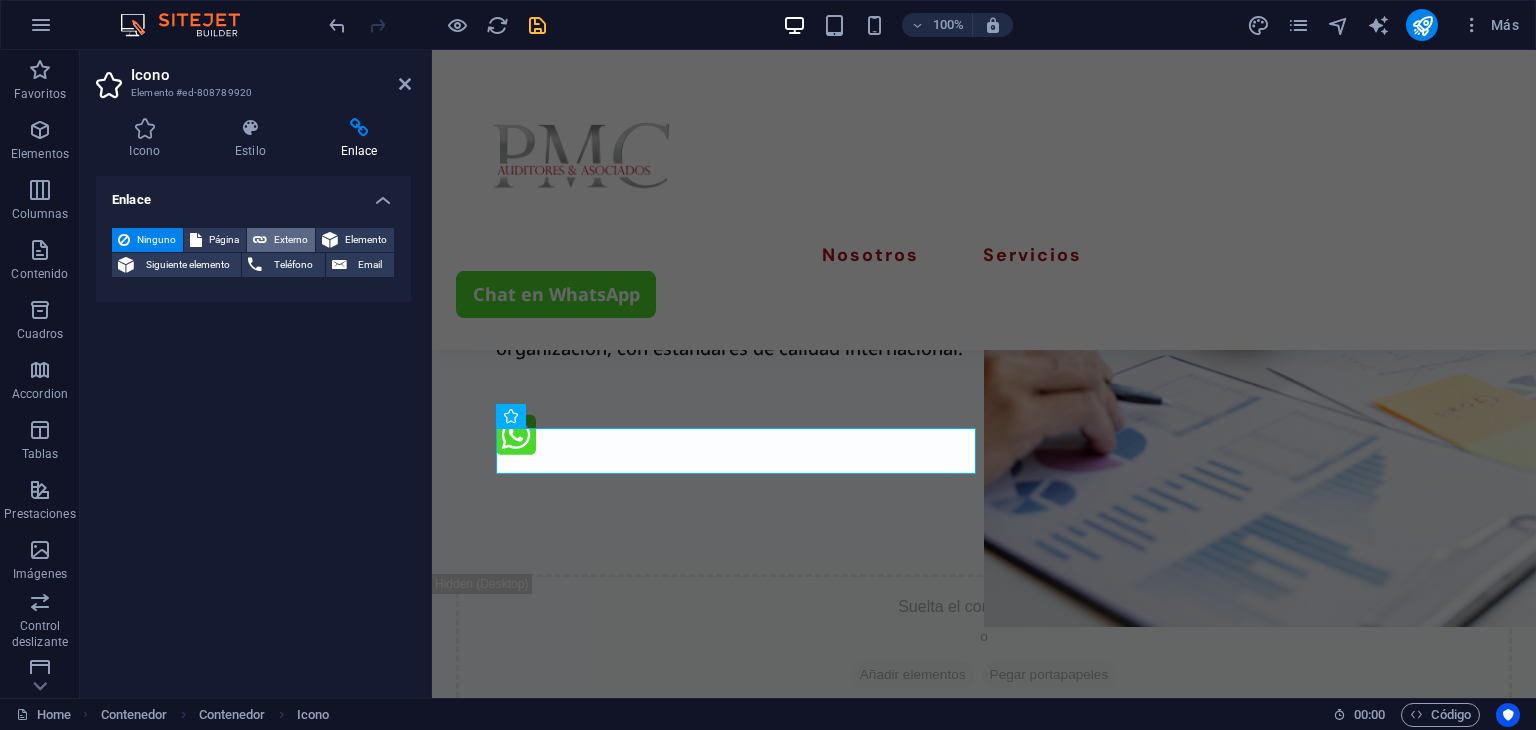click on "Externo" at bounding box center (281, 240) 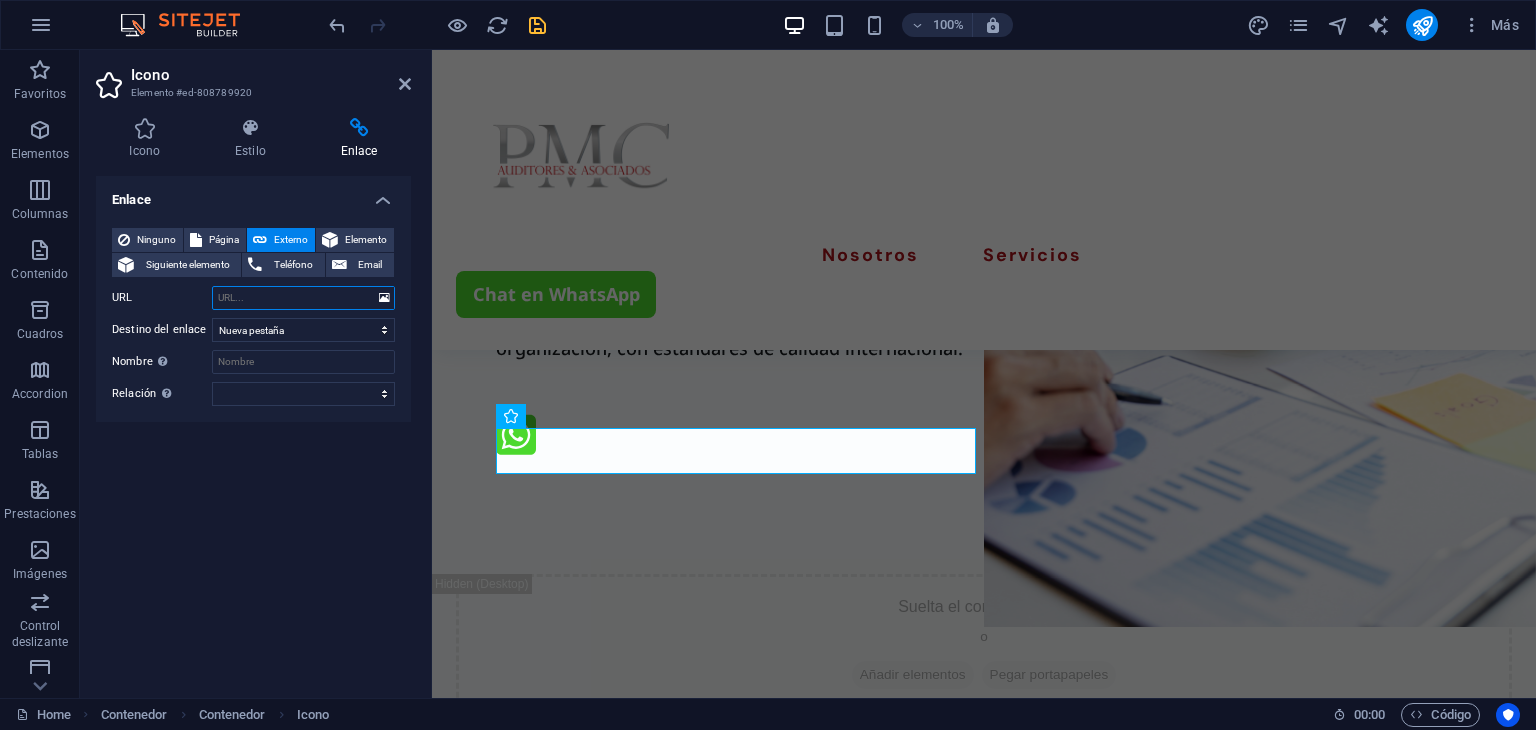 click on "URL" at bounding box center (303, 298) 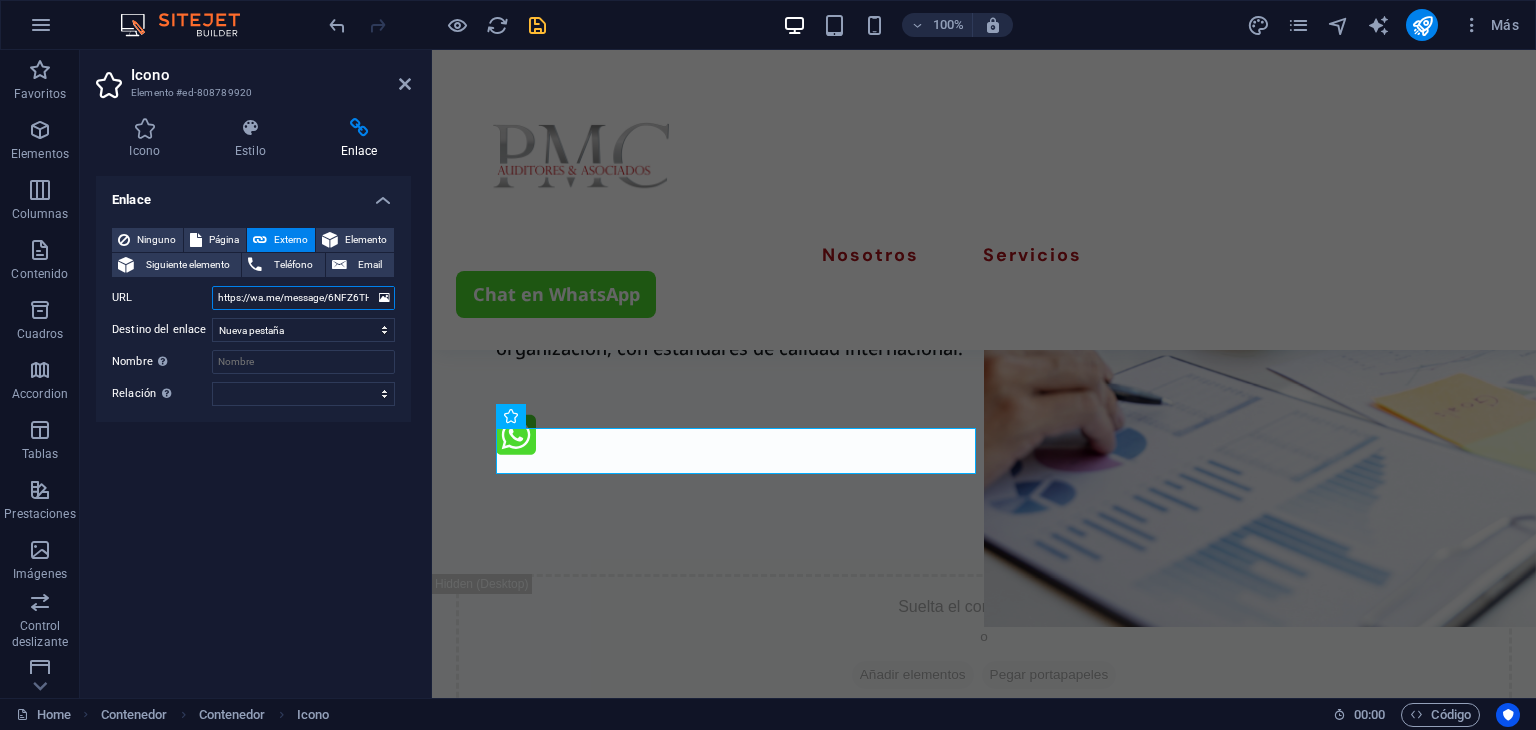 scroll, scrollTop: 0, scrollLeft: 44, axis: horizontal 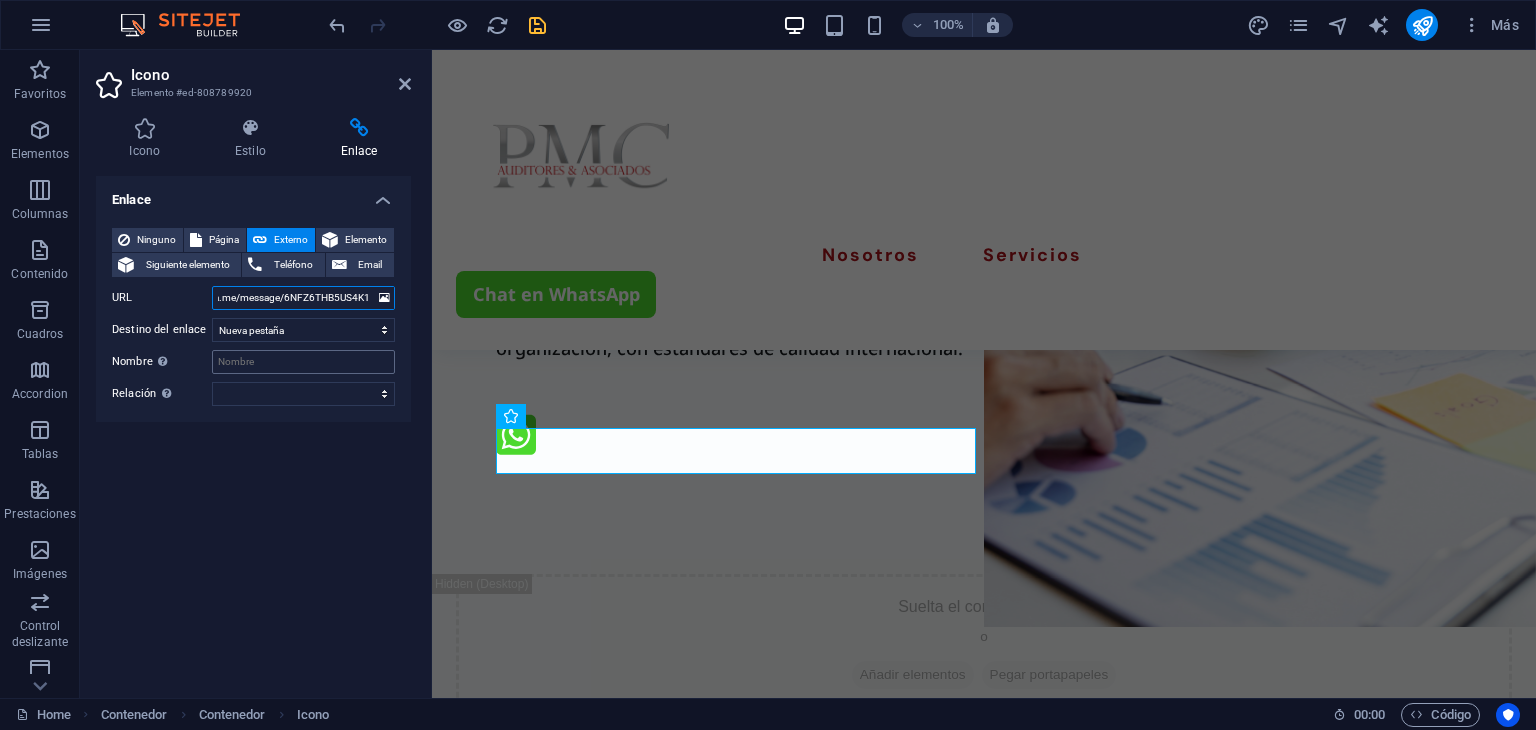 type on "https://wa.me/message/6NFZ6THB5US4K1" 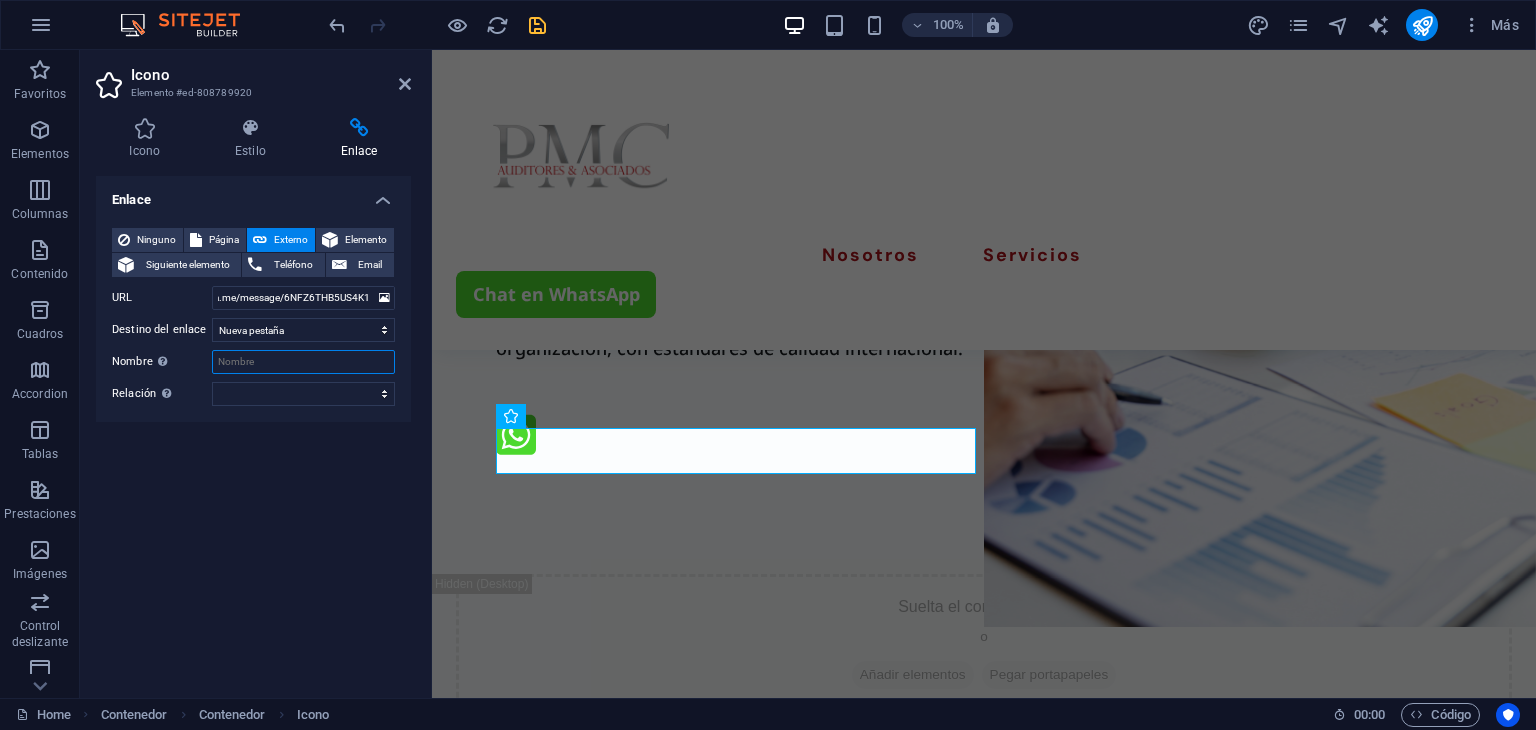 scroll, scrollTop: 0, scrollLeft: 0, axis: both 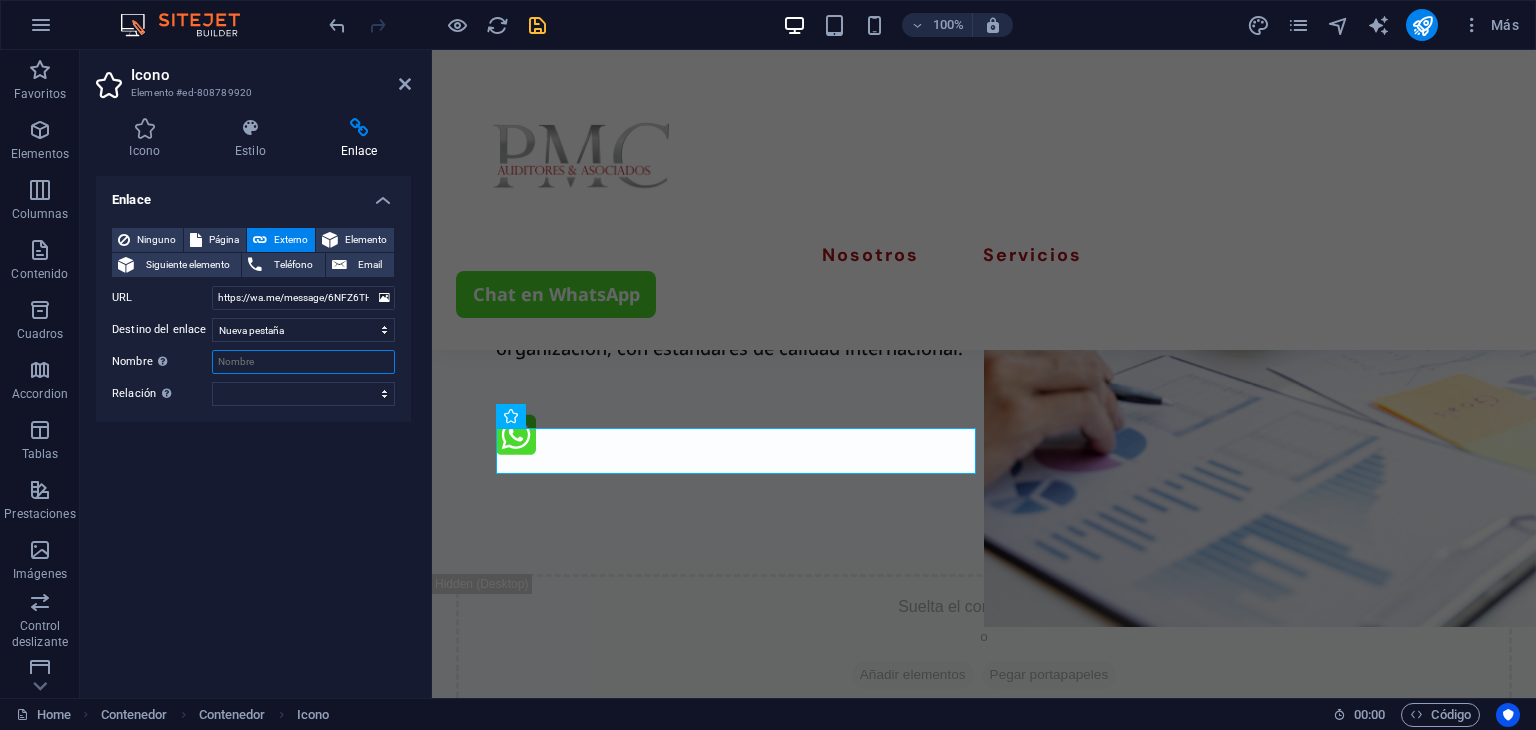 click on "Nombre Una descripción adicional del enlace no debería ser igual al texto del enlace. El título suele mostrarse como un texto de información cuando se mueve el ratón por encima del elemento. Déjalo en blanco en caso de dudas." at bounding box center [303, 362] 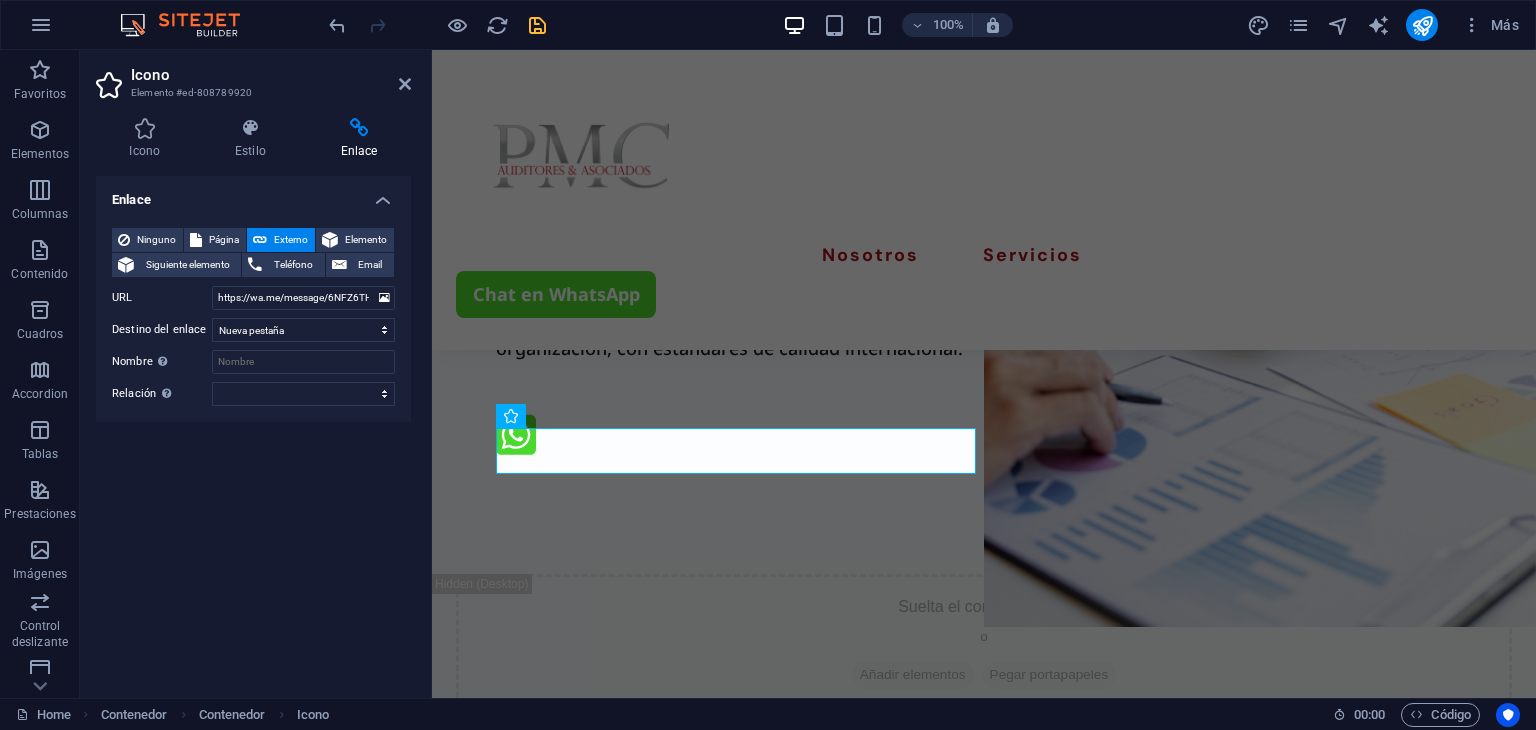 click at bounding box center (537, 25) 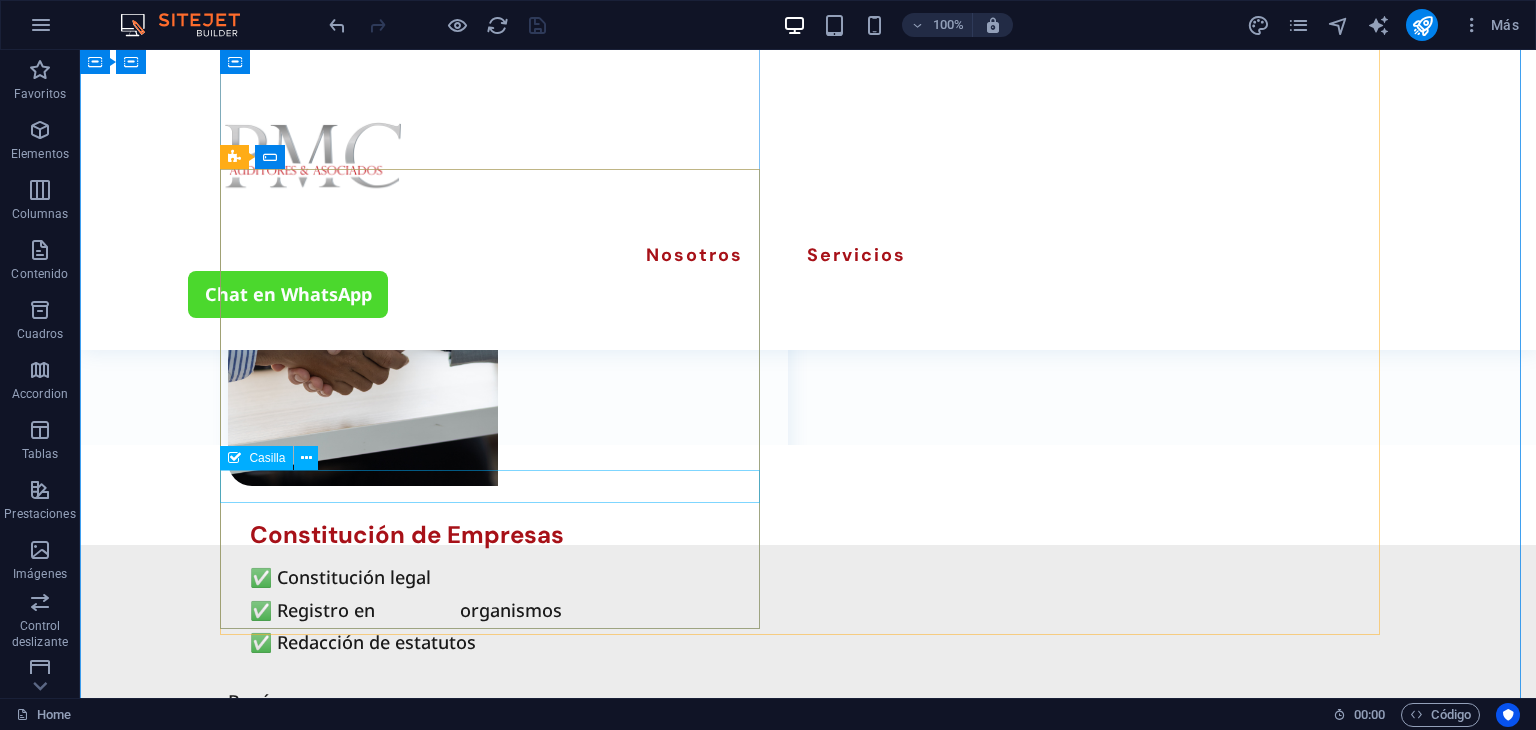 scroll, scrollTop: 2892, scrollLeft: 0, axis: vertical 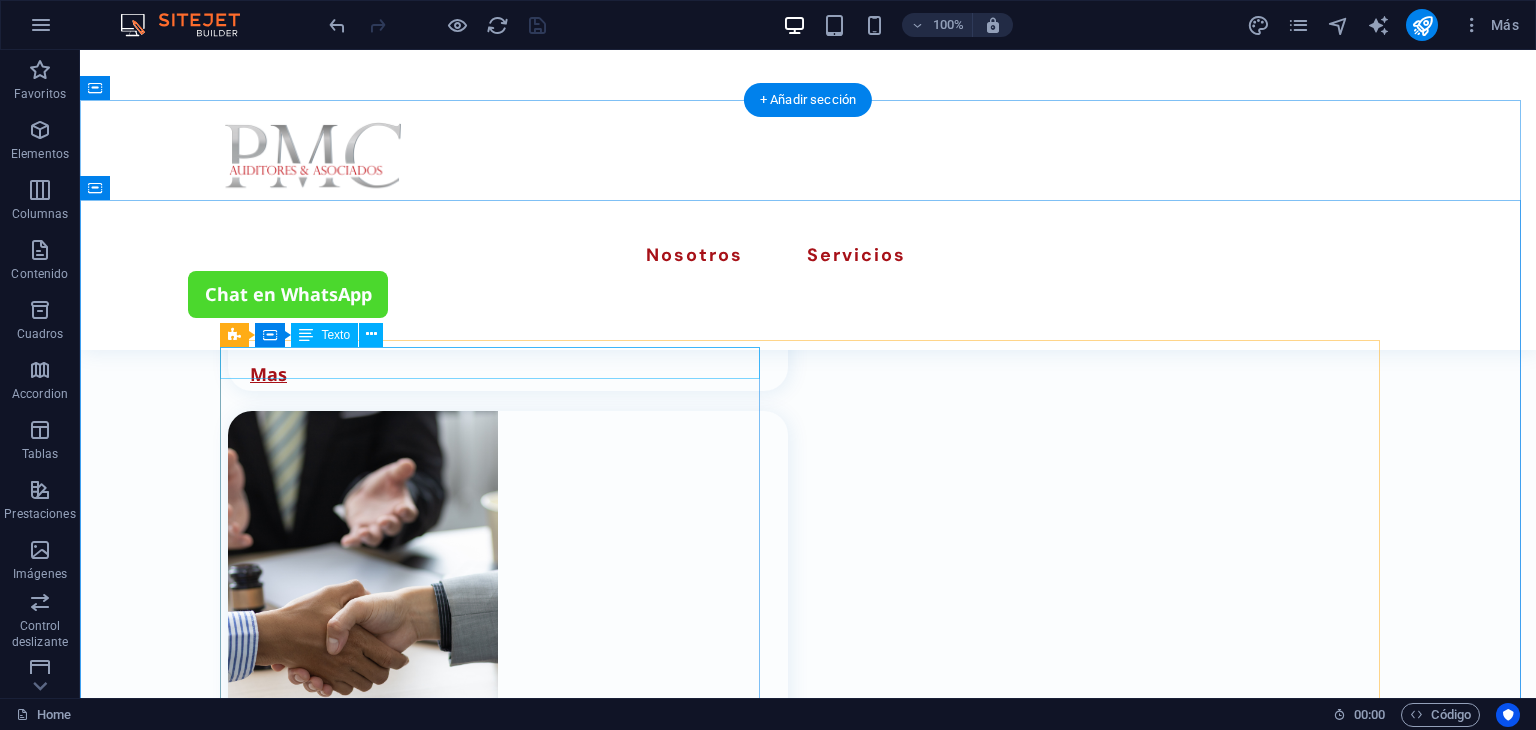 click on "Buzón" at bounding box center [498, 1001] 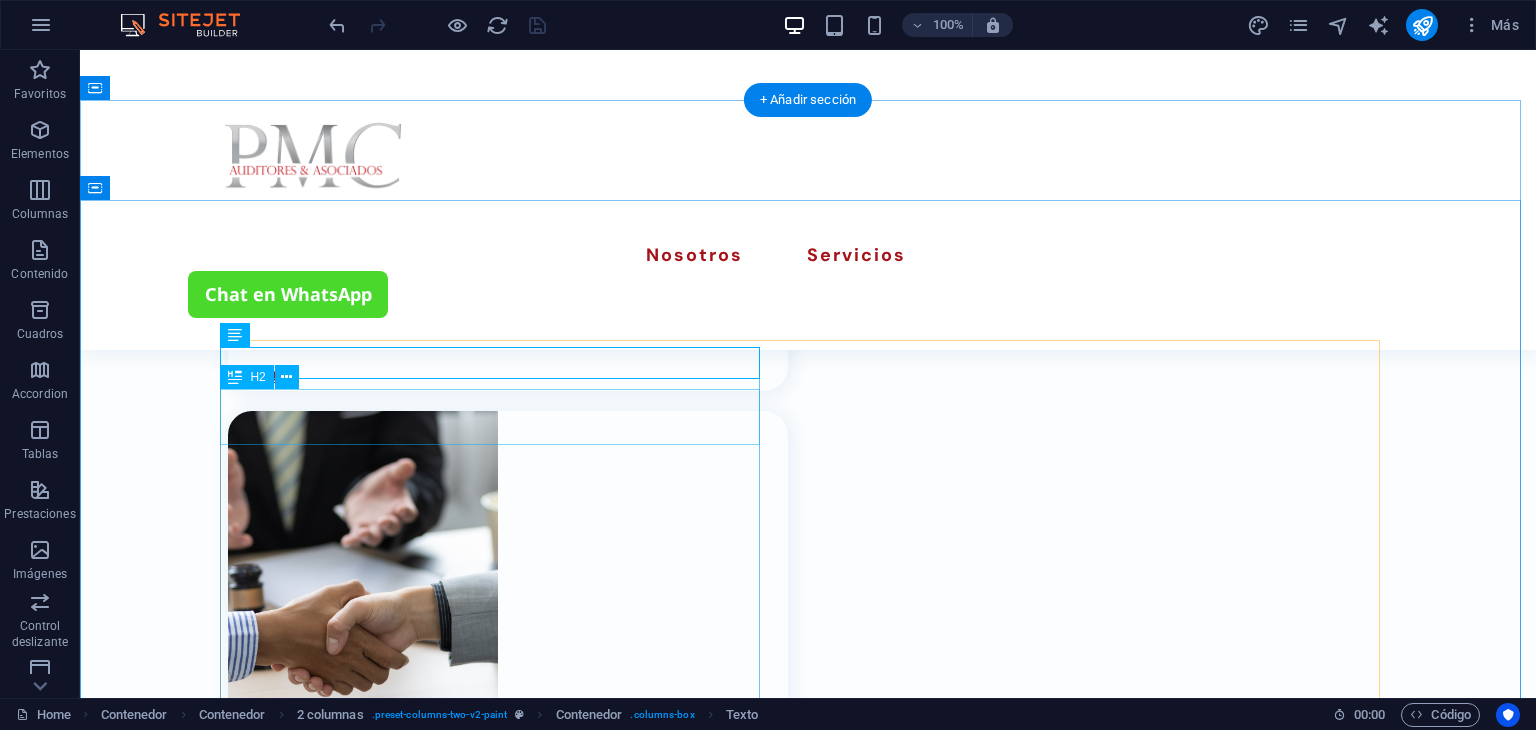 click on "Escríbenos" at bounding box center [498, 1055] 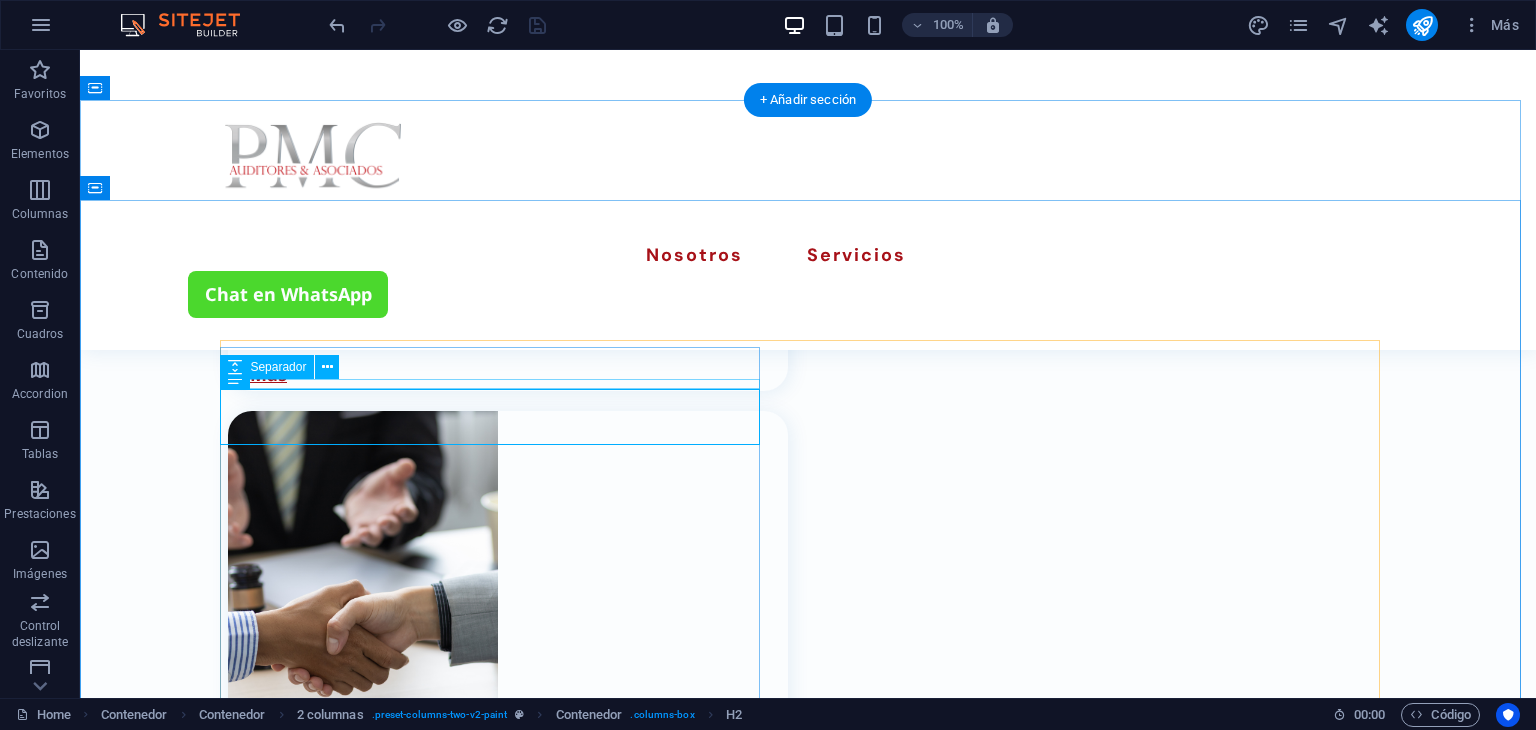 click at bounding box center (498, 1022) 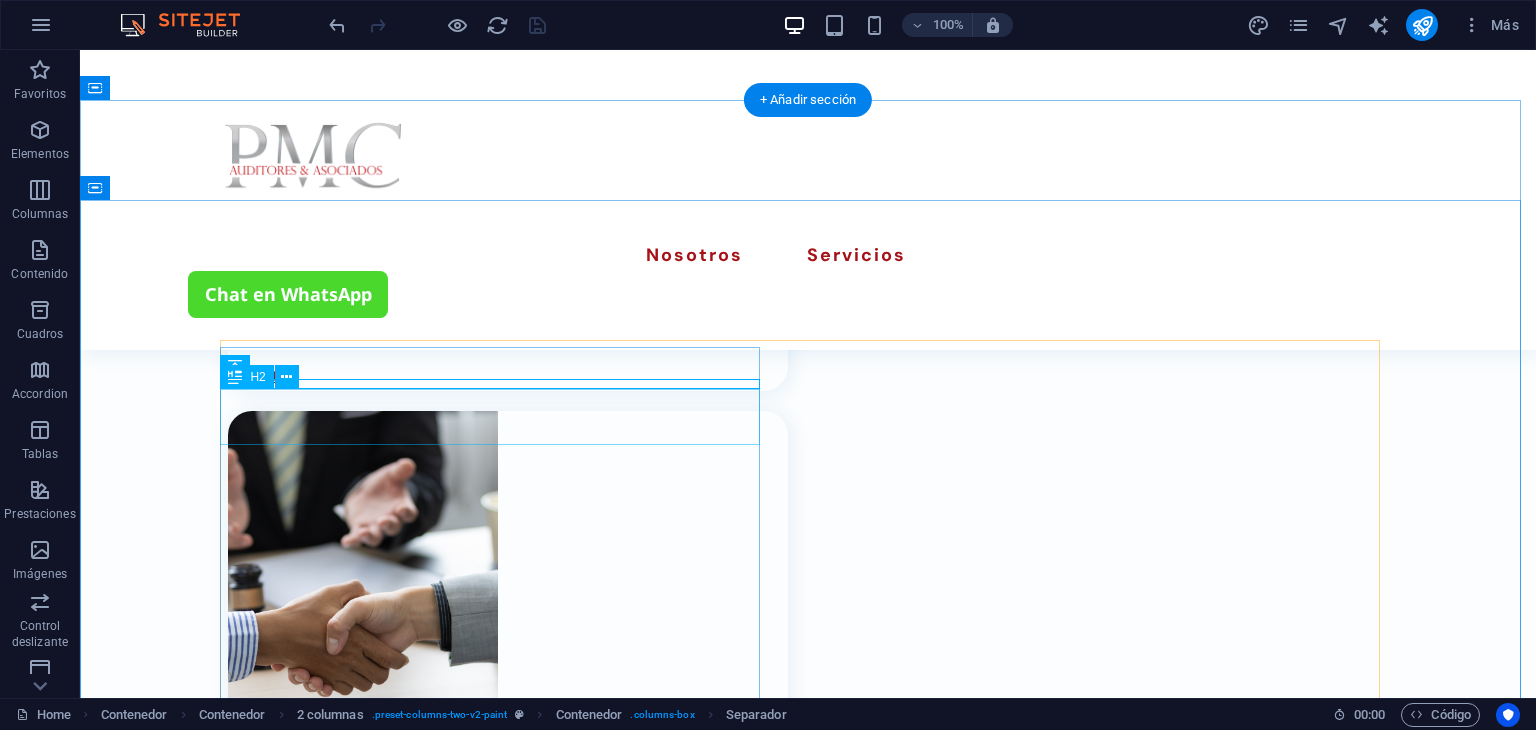 click on "Escríbenos" at bounding box center [498, 1055] 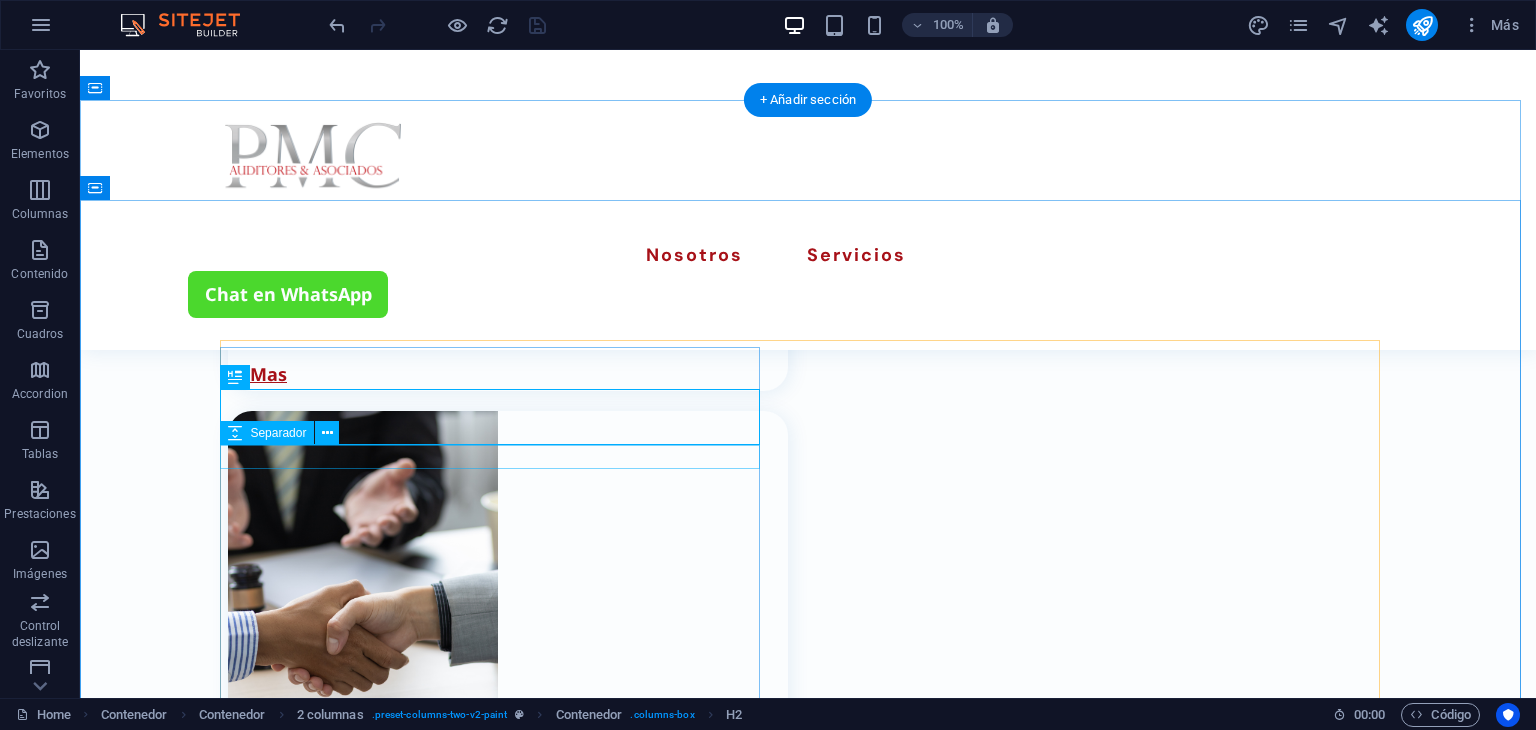 click at bounding box center (498, 1095) 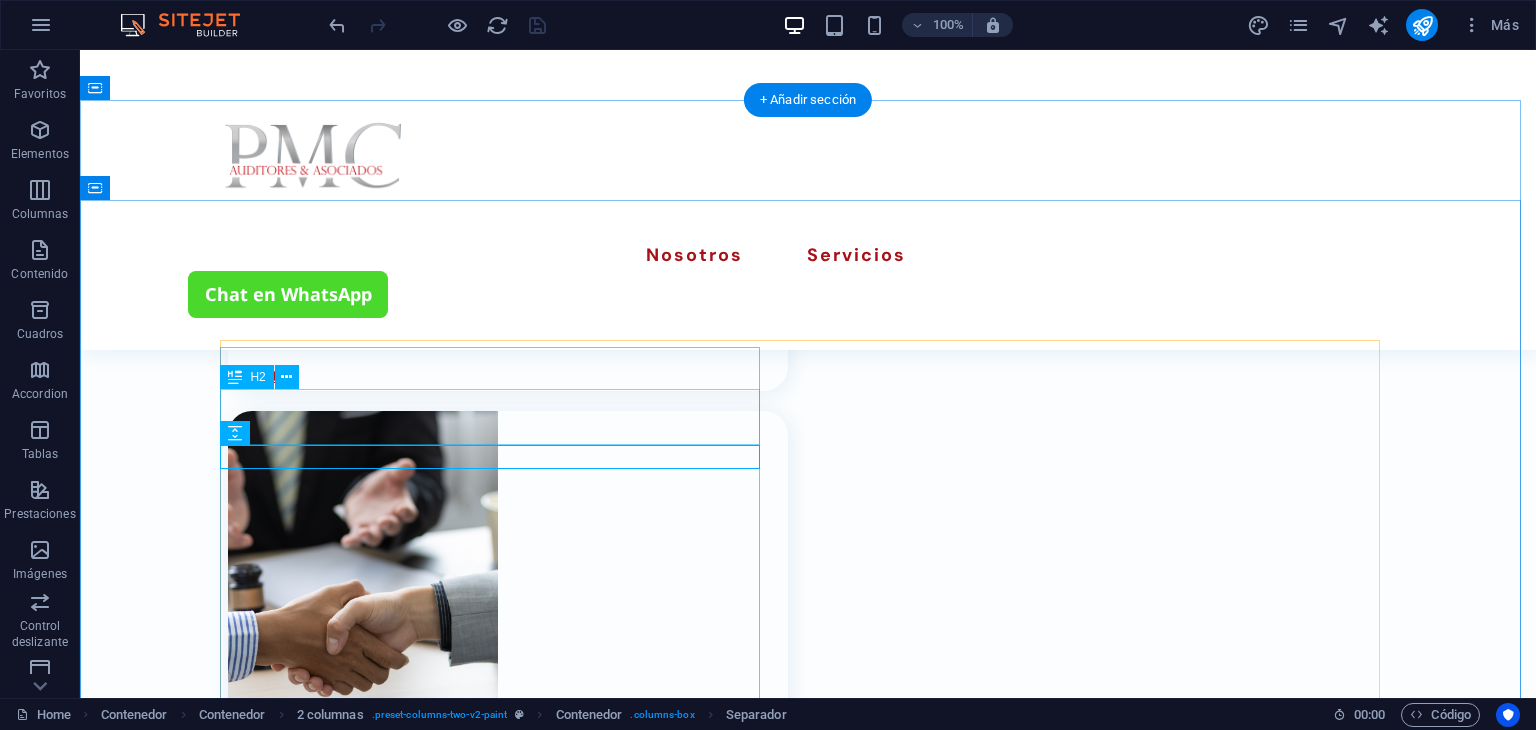 click on "Escríbenos" at bounding box center [498, 1055] 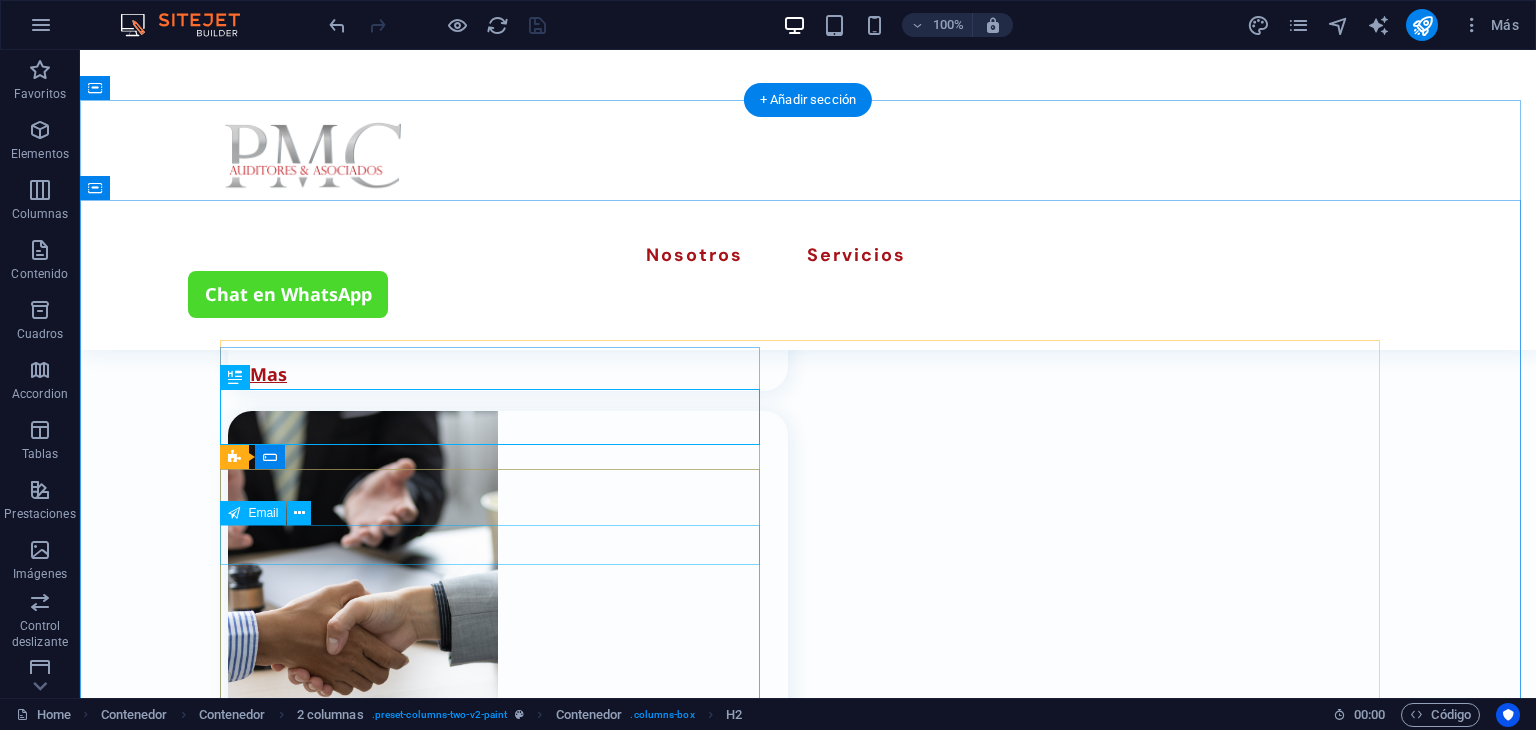 click 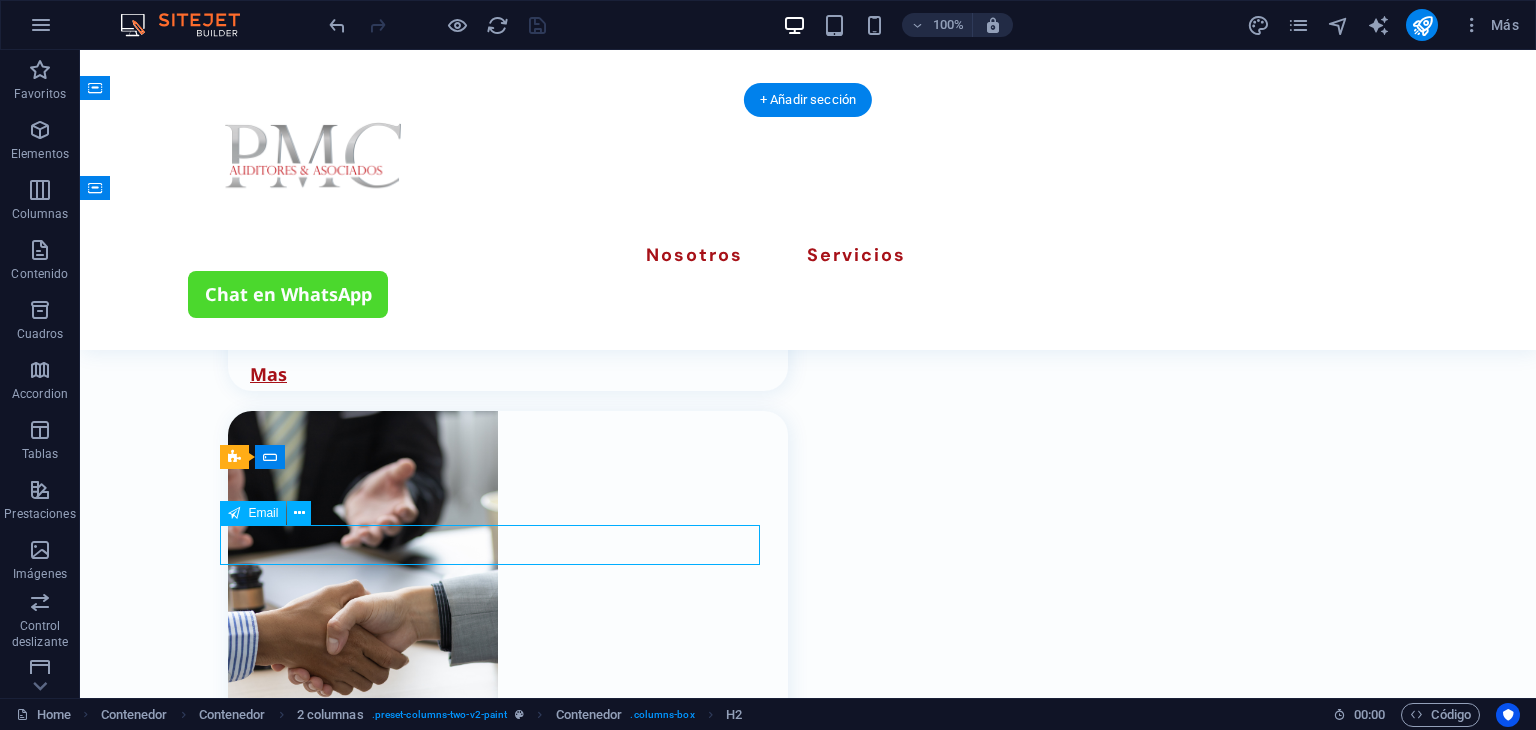 click 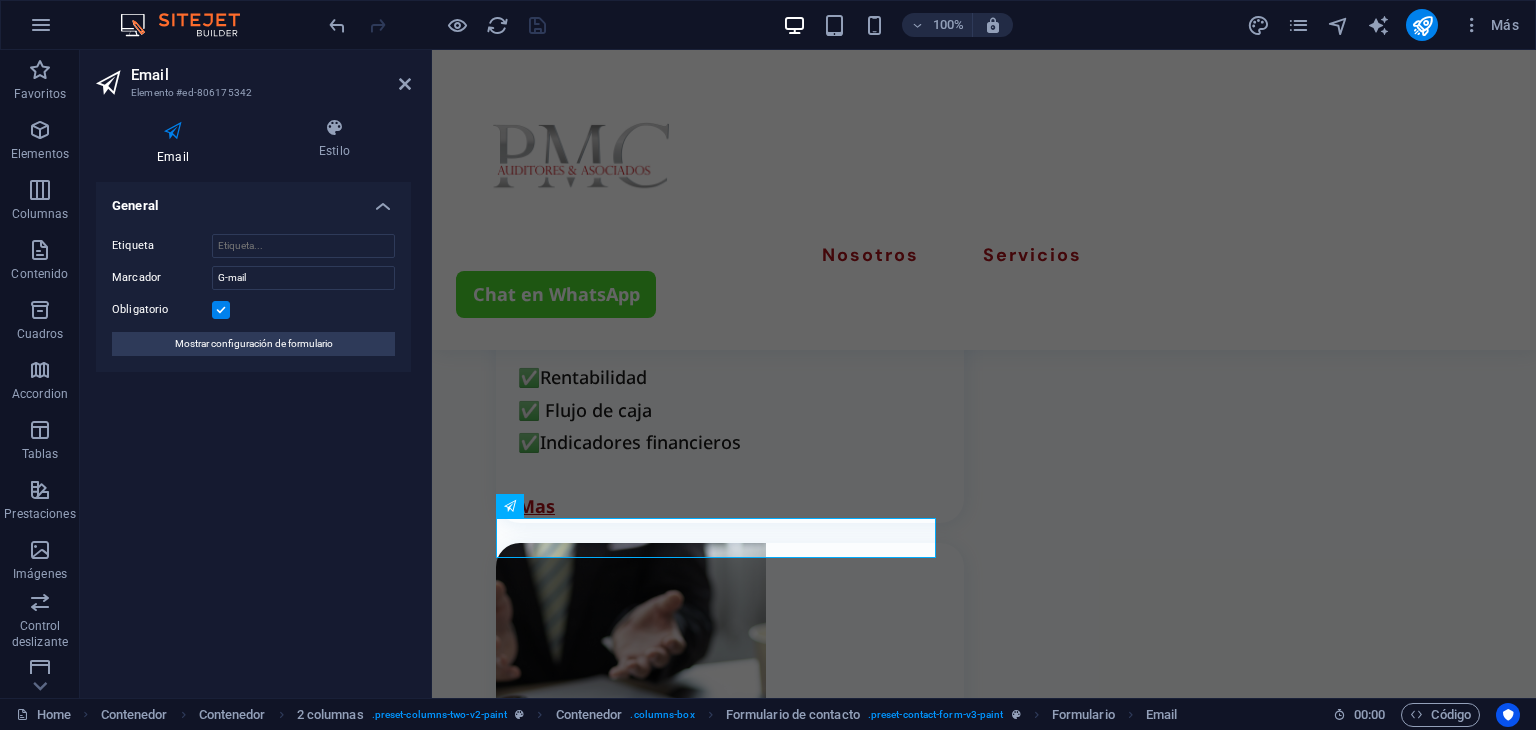 scroll, scrollTop: 2959, scrollLeft: 0, axis: vertical 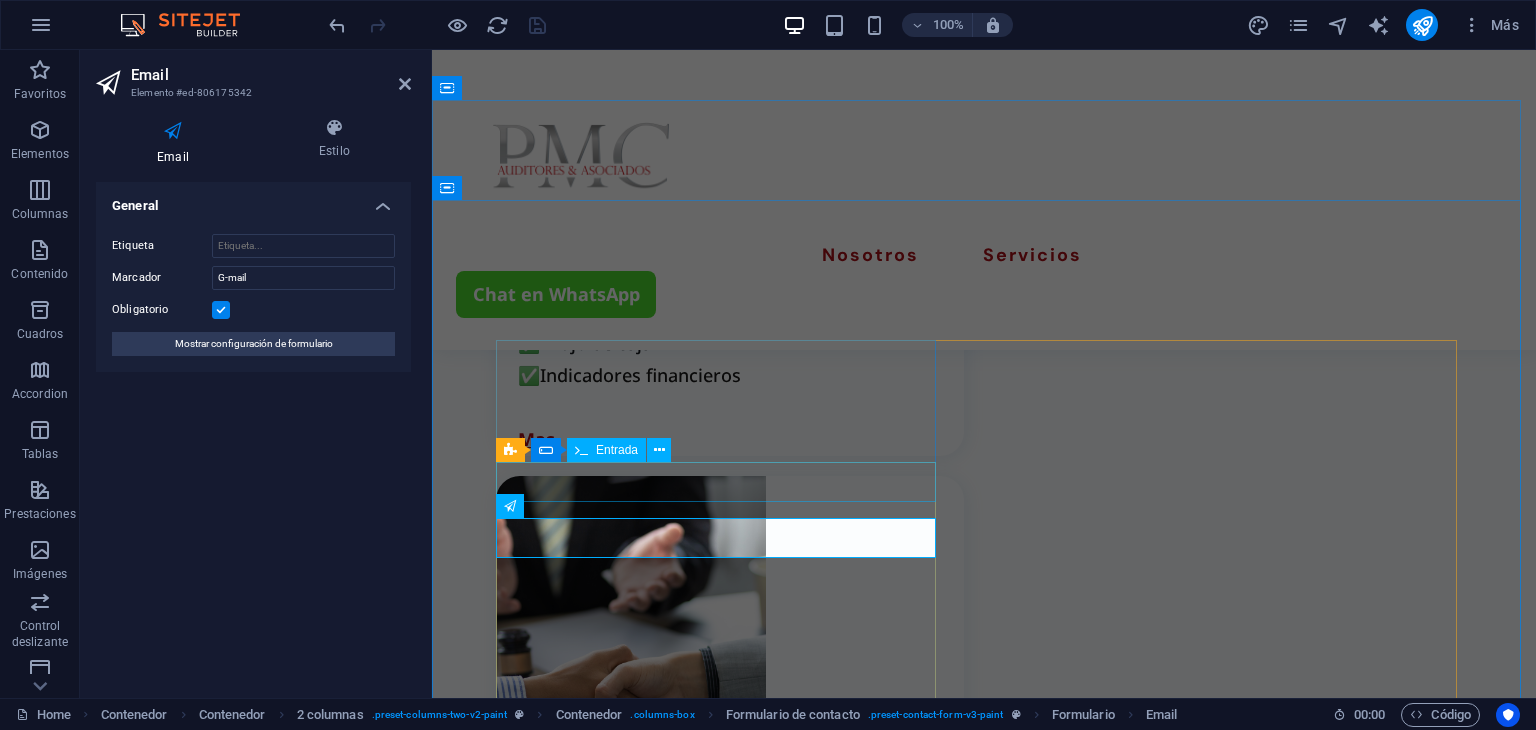click 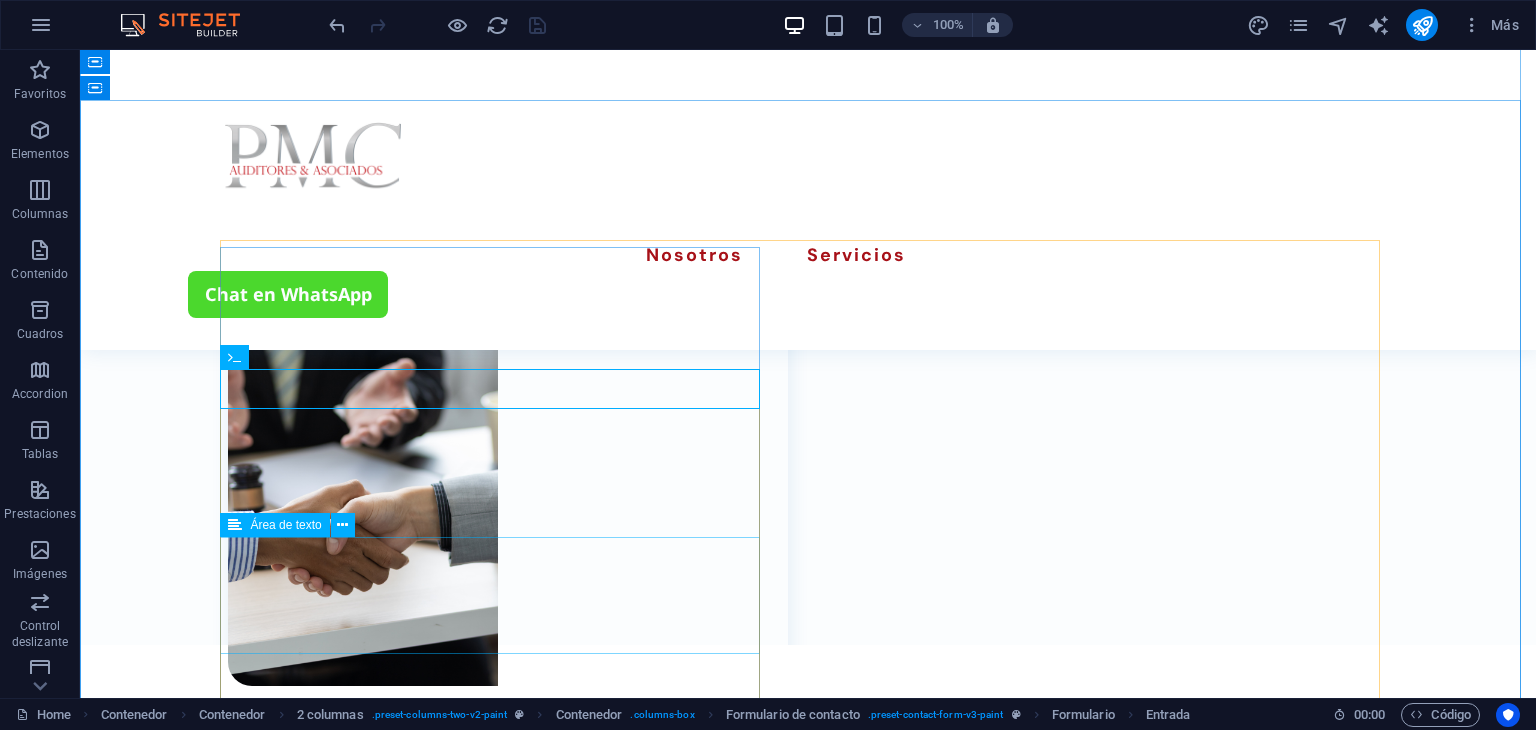 click 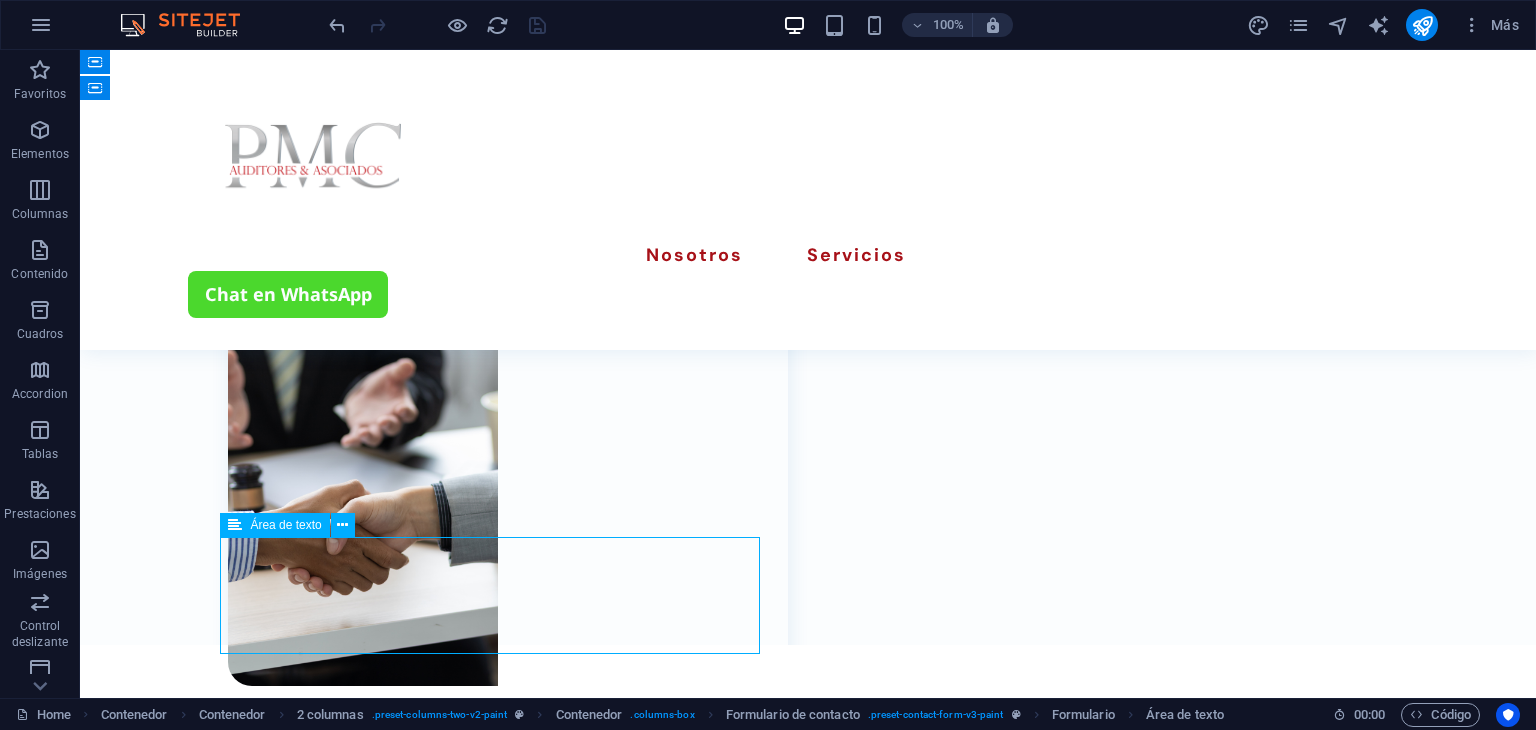 click 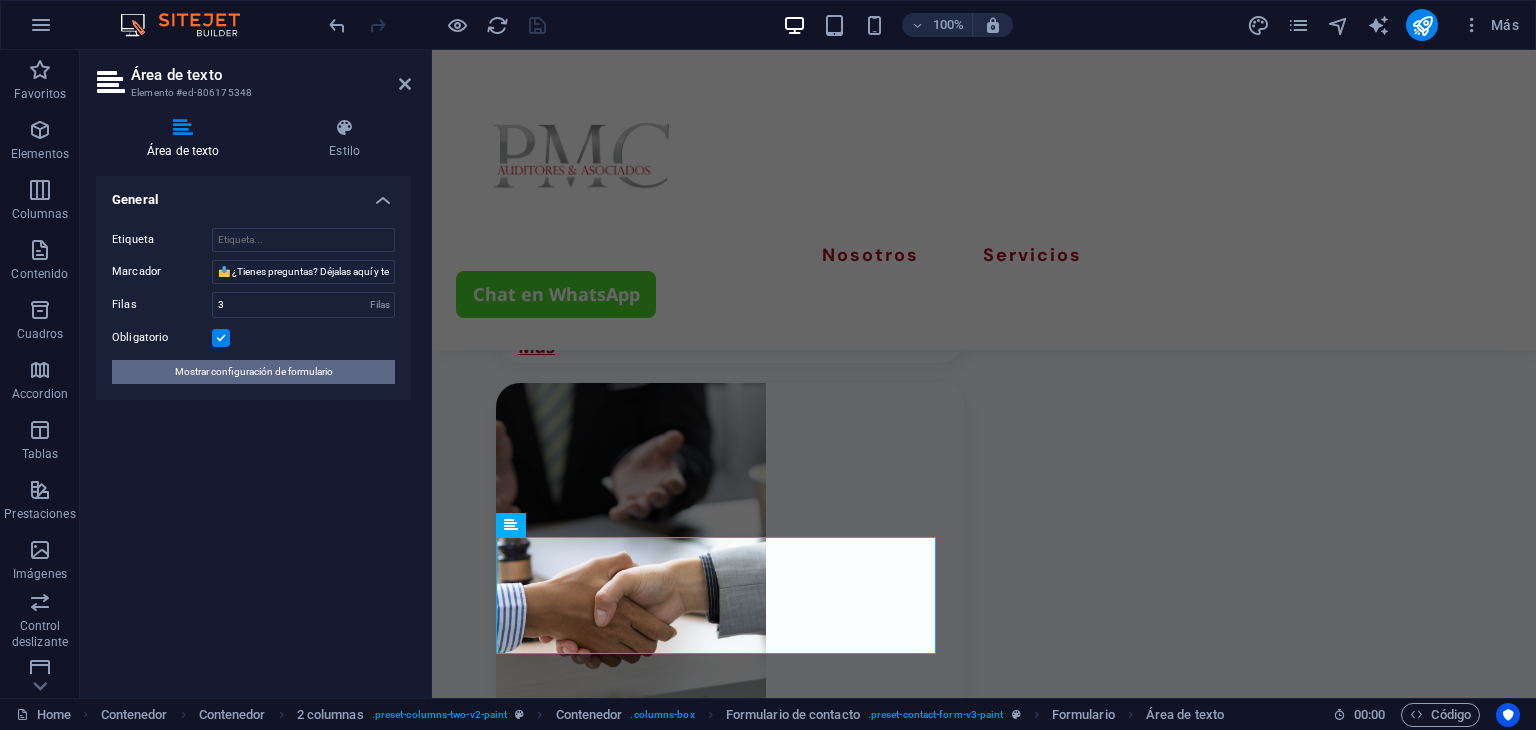 click on "Mostrar configuración de formulario" at bounding box center [254, 372] 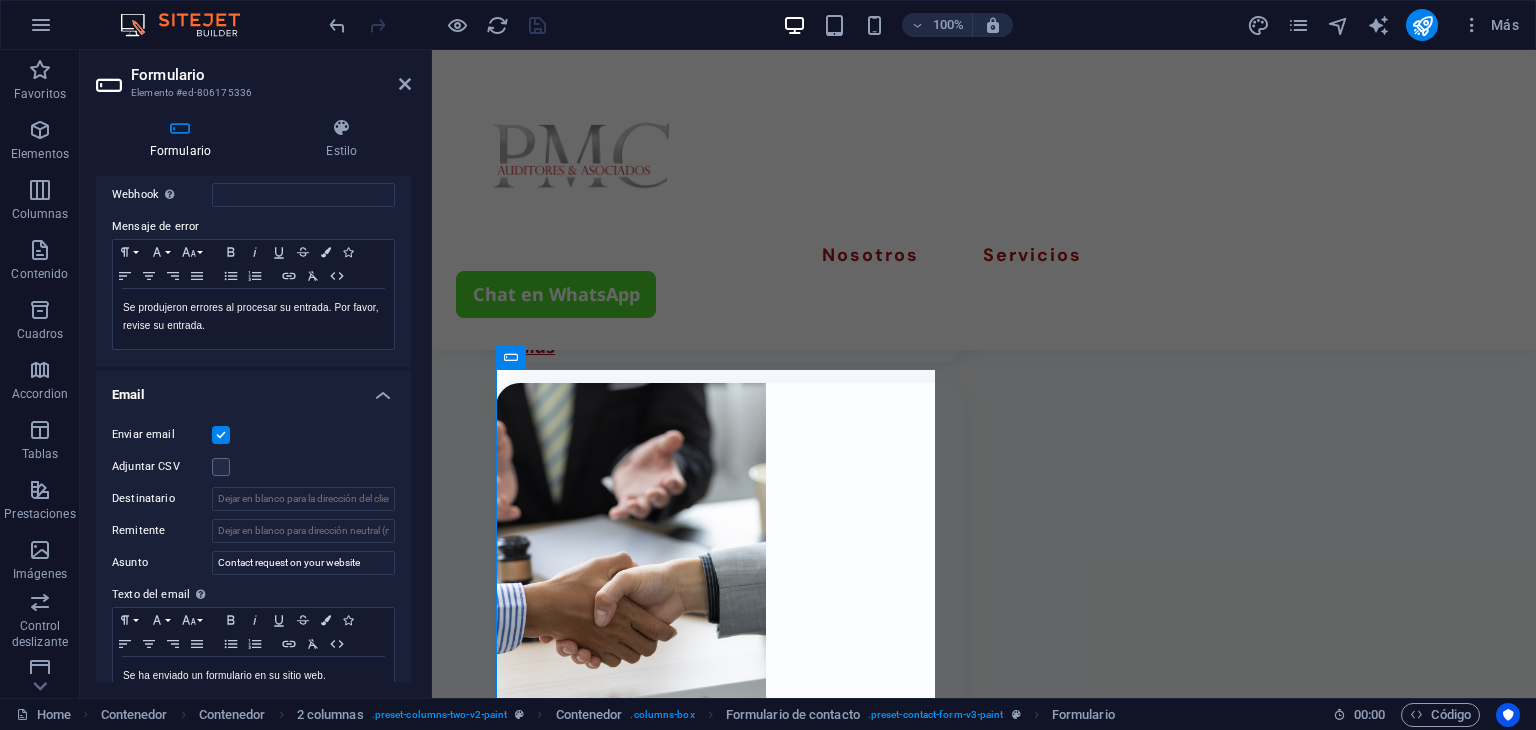scroll, scrollTop: 400, scrollLeft: 0, axis: vertical 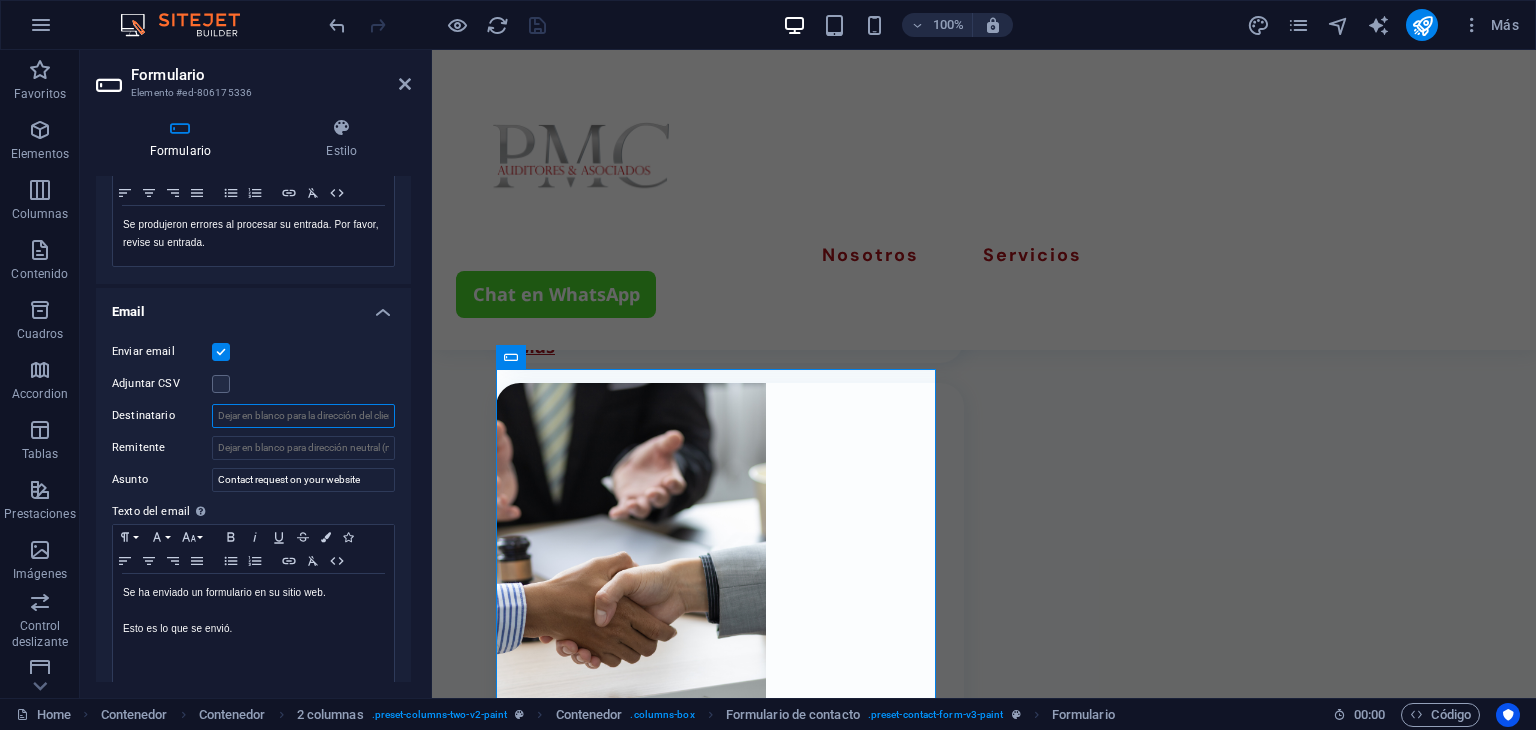 click on "Destinatario" at bounding box center [303, 416] 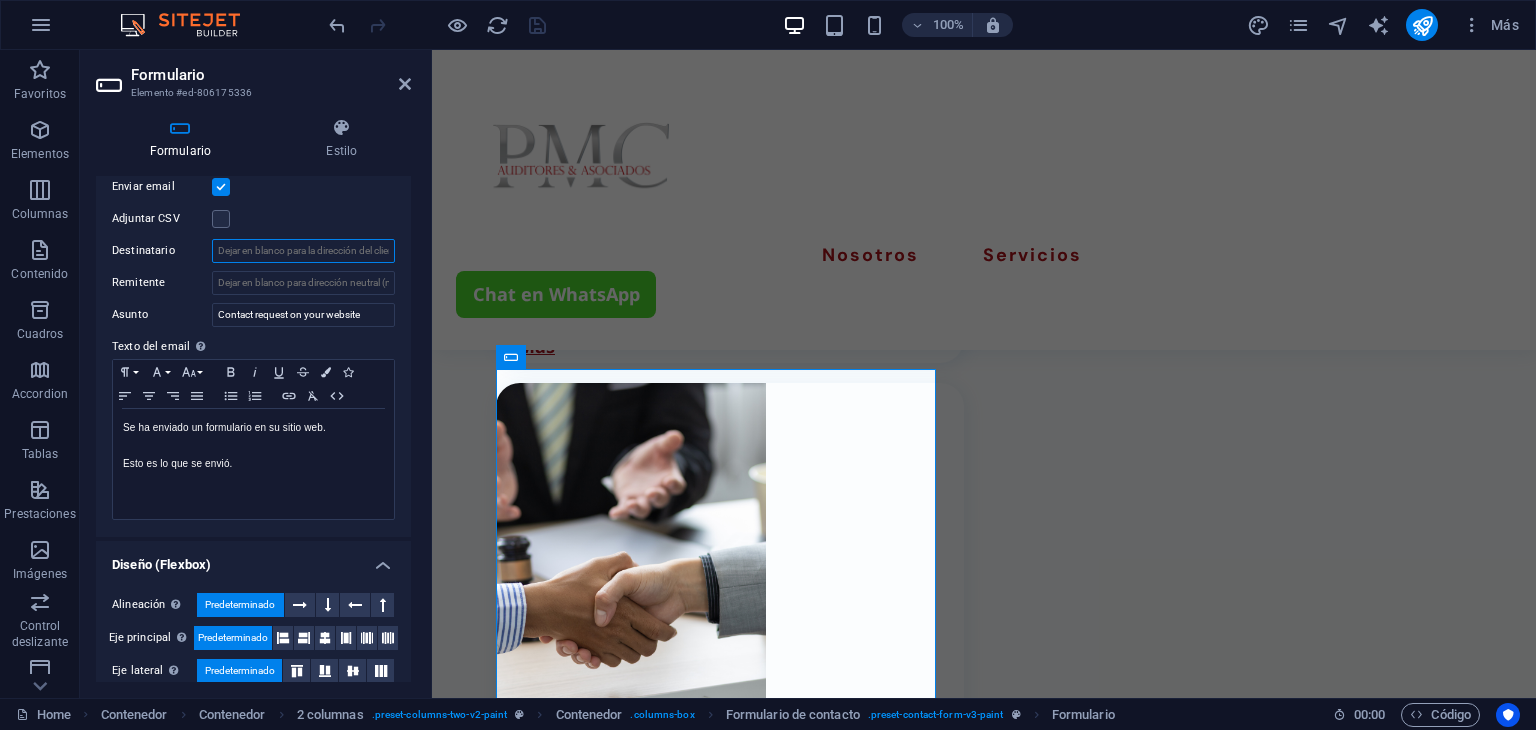 scroll, scrollTop: 600, scrollLeft: 0, axis: vertical 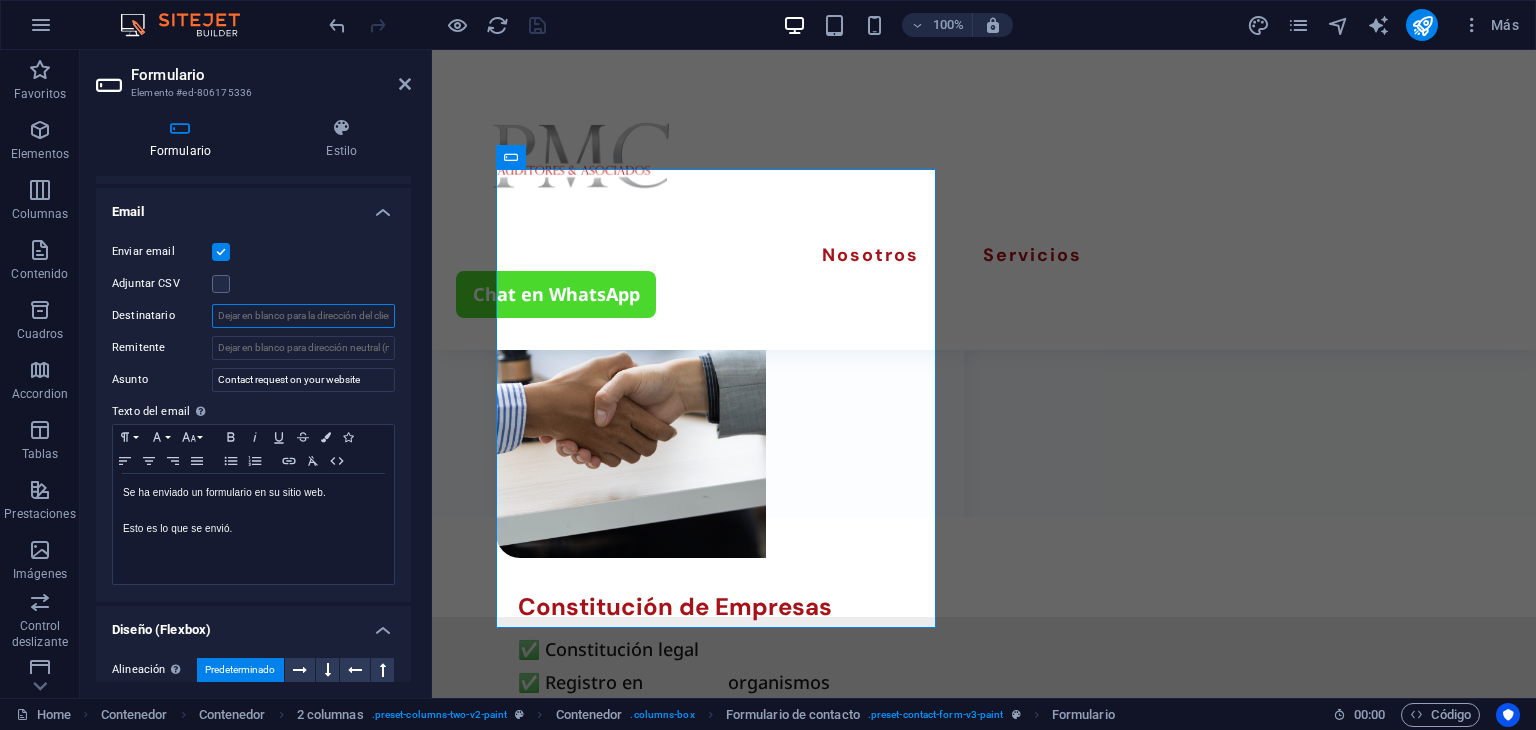 click on "Destinatario" at bounding box center (303, 316) 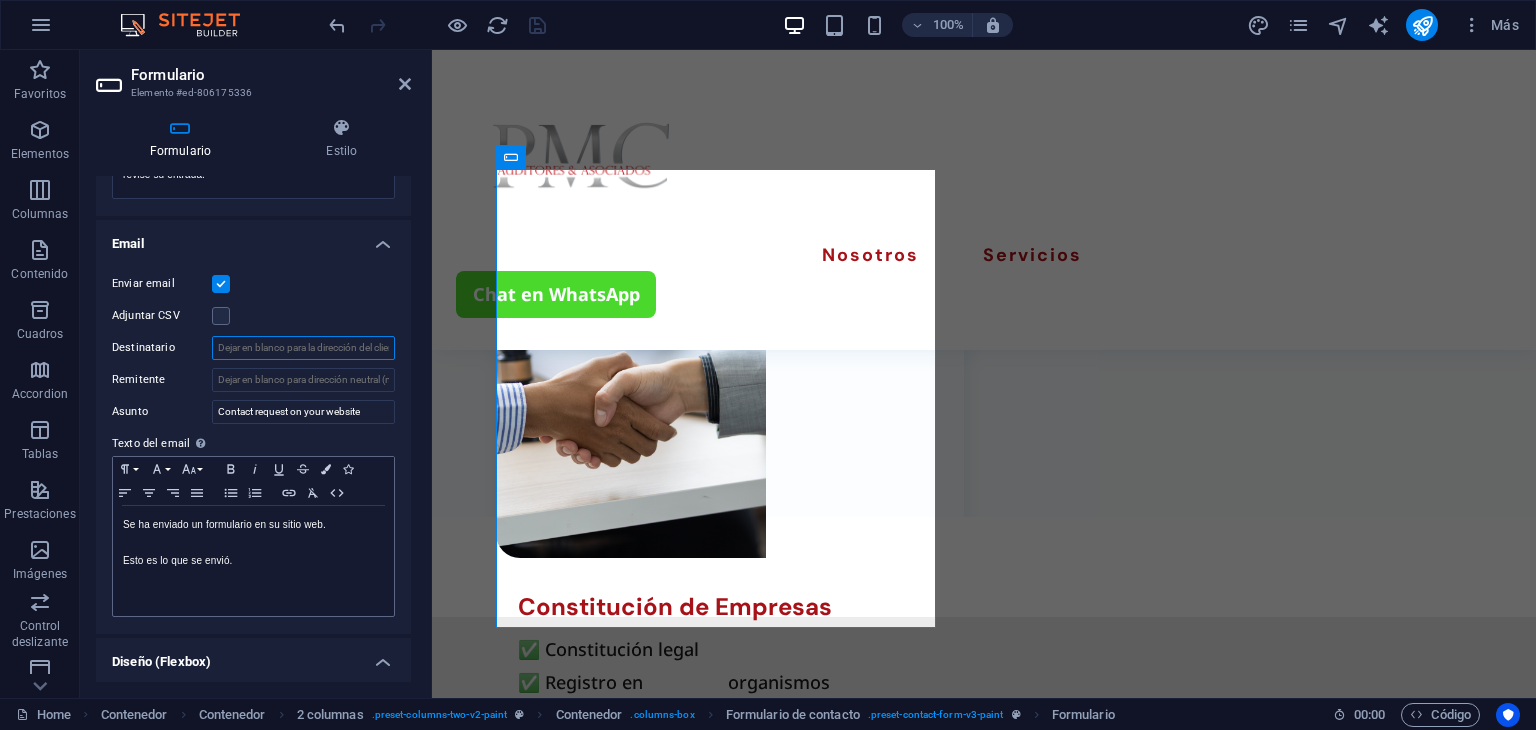scroll, scrollTop: 448, scrollLeft: 0, axis: vertical 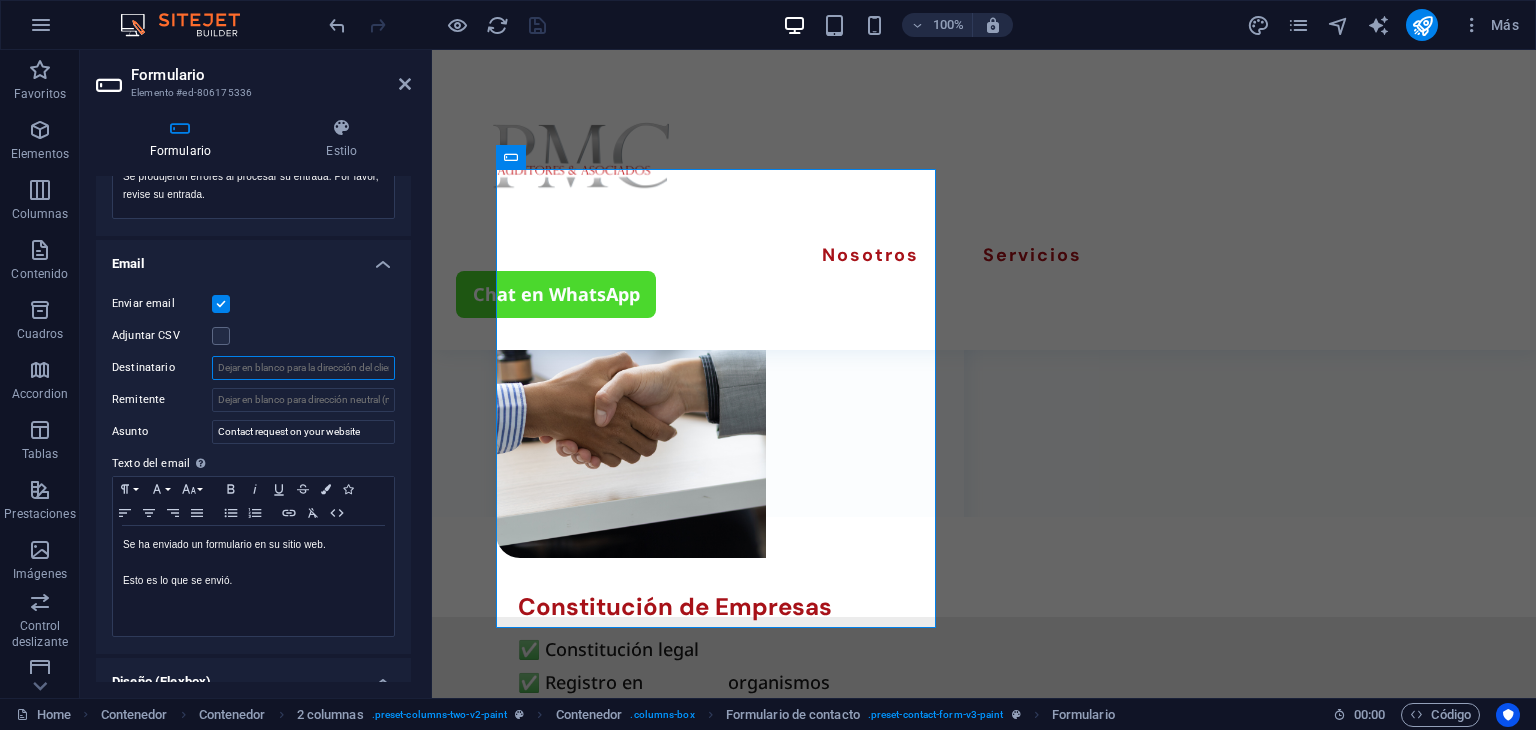 click on "Destinatario" at bounding box center (303, 368) 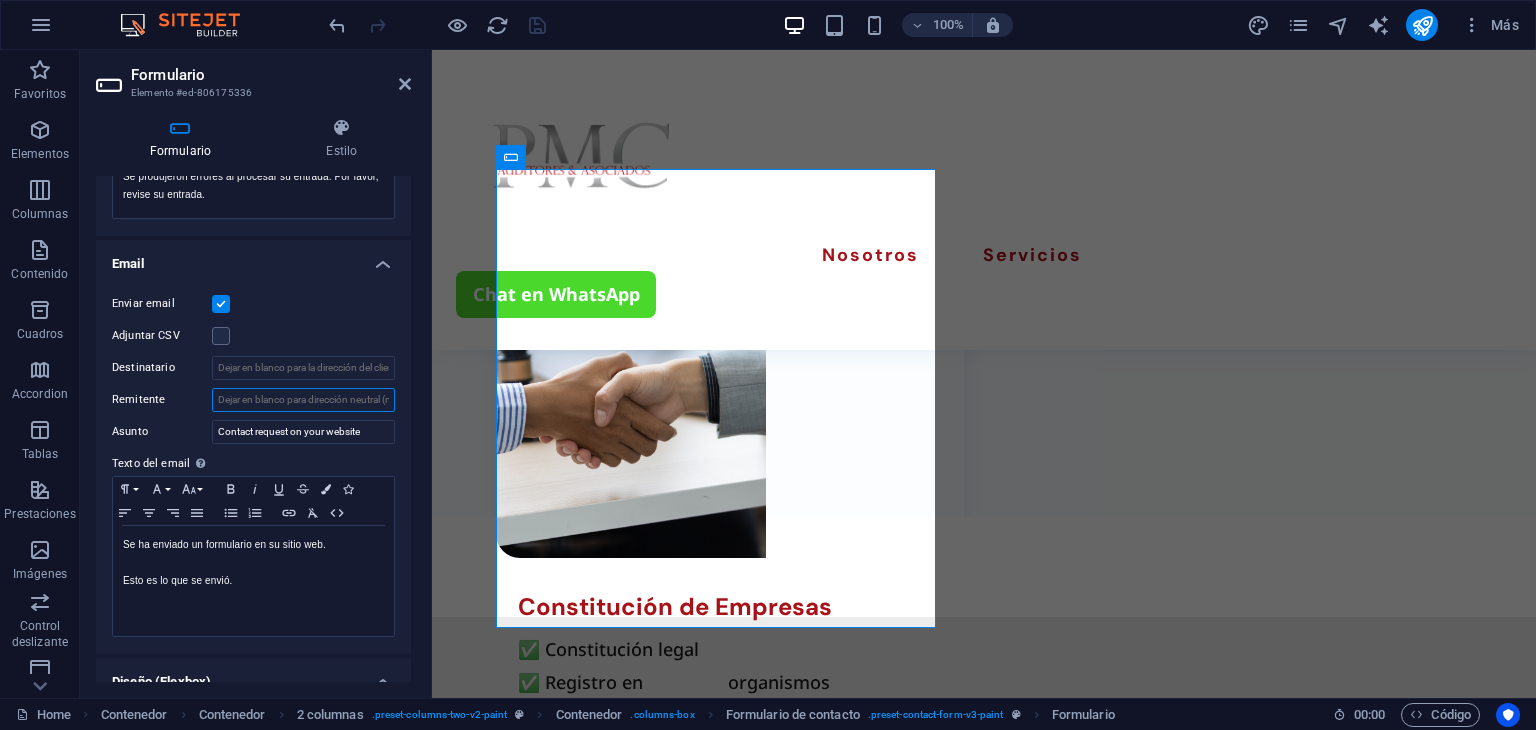 click on "Remitente" at bounding box center (303, 400) 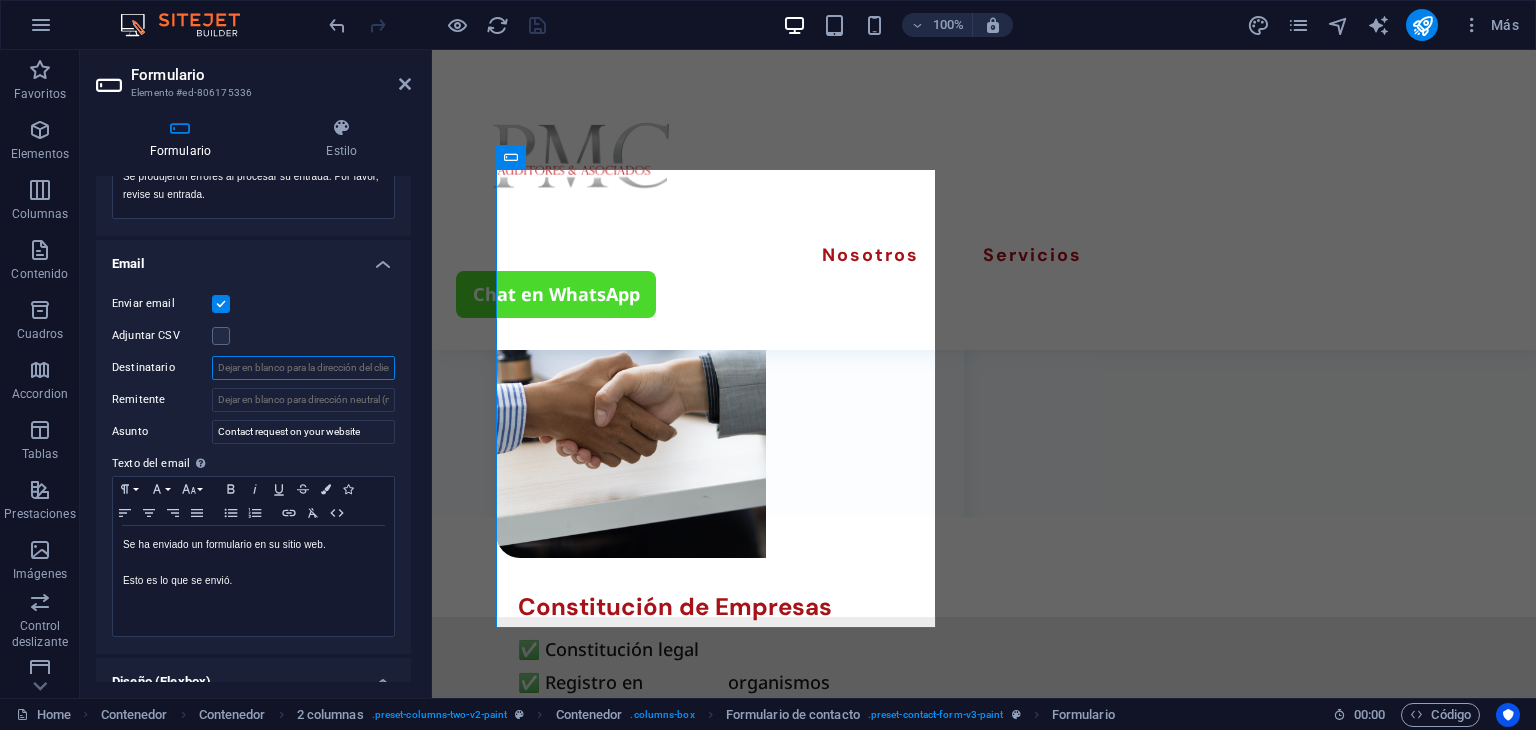 click on "Destinatario" at bounding box center [303, 368] 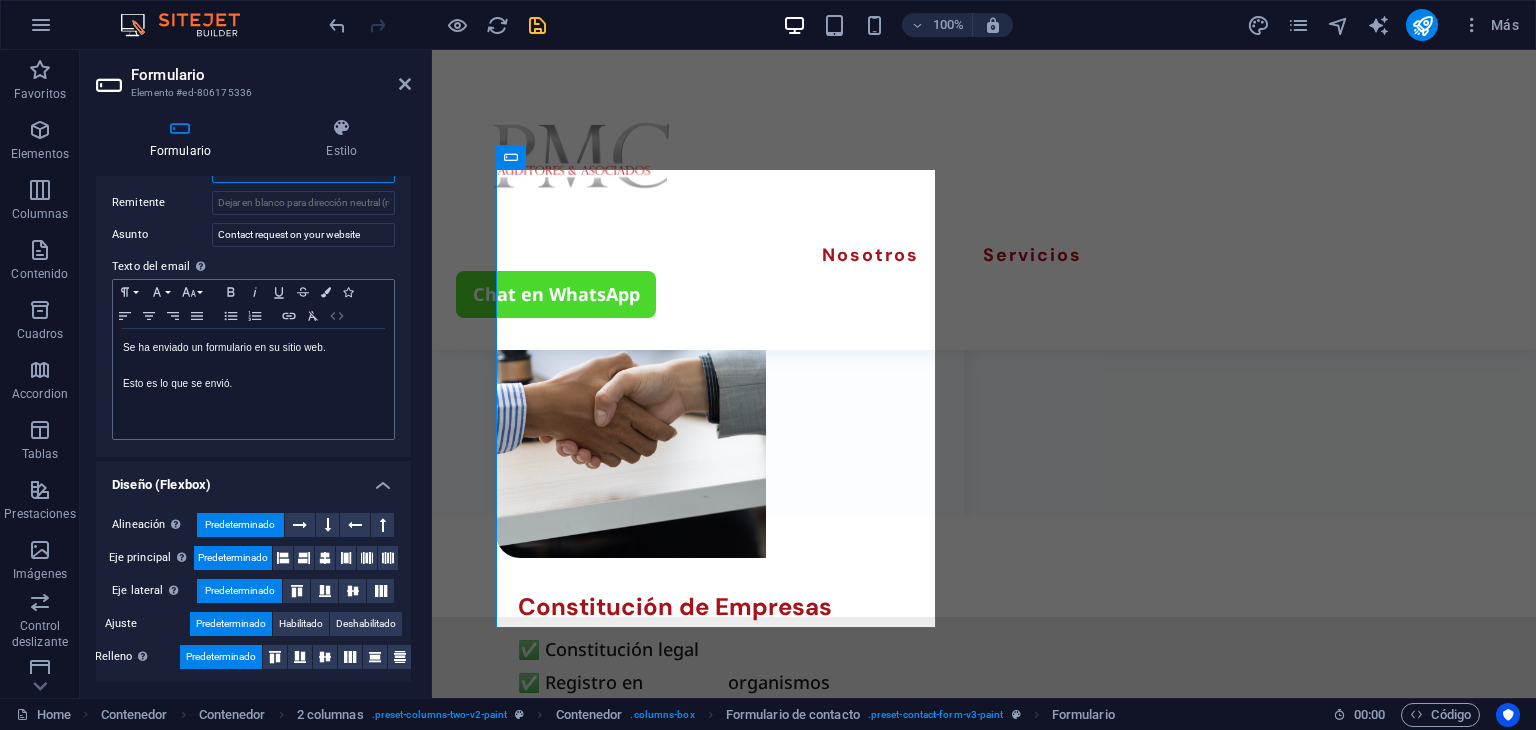 scroll, scrollTop: 647, scrollLeft: 0, axis: vertical 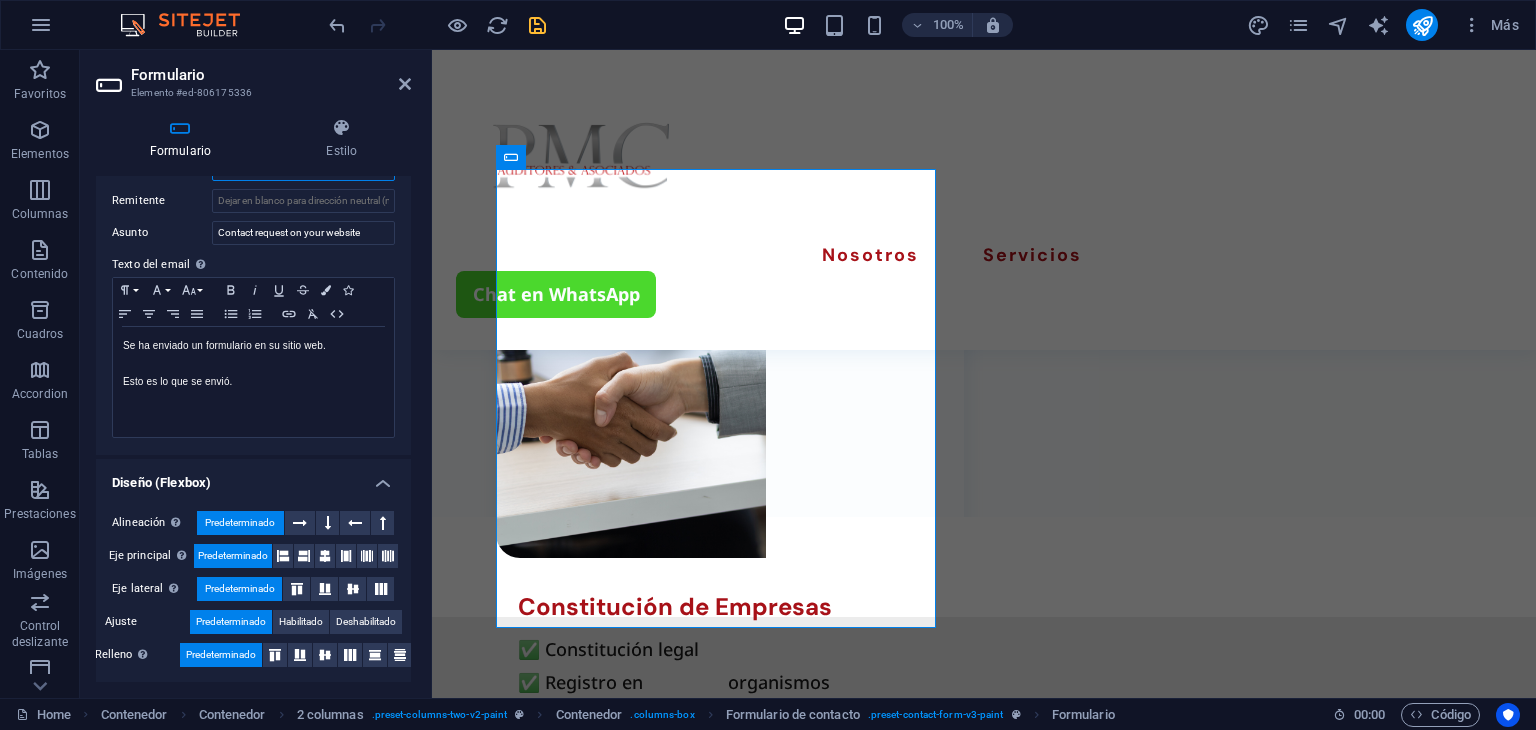type on "[EMAIL]" 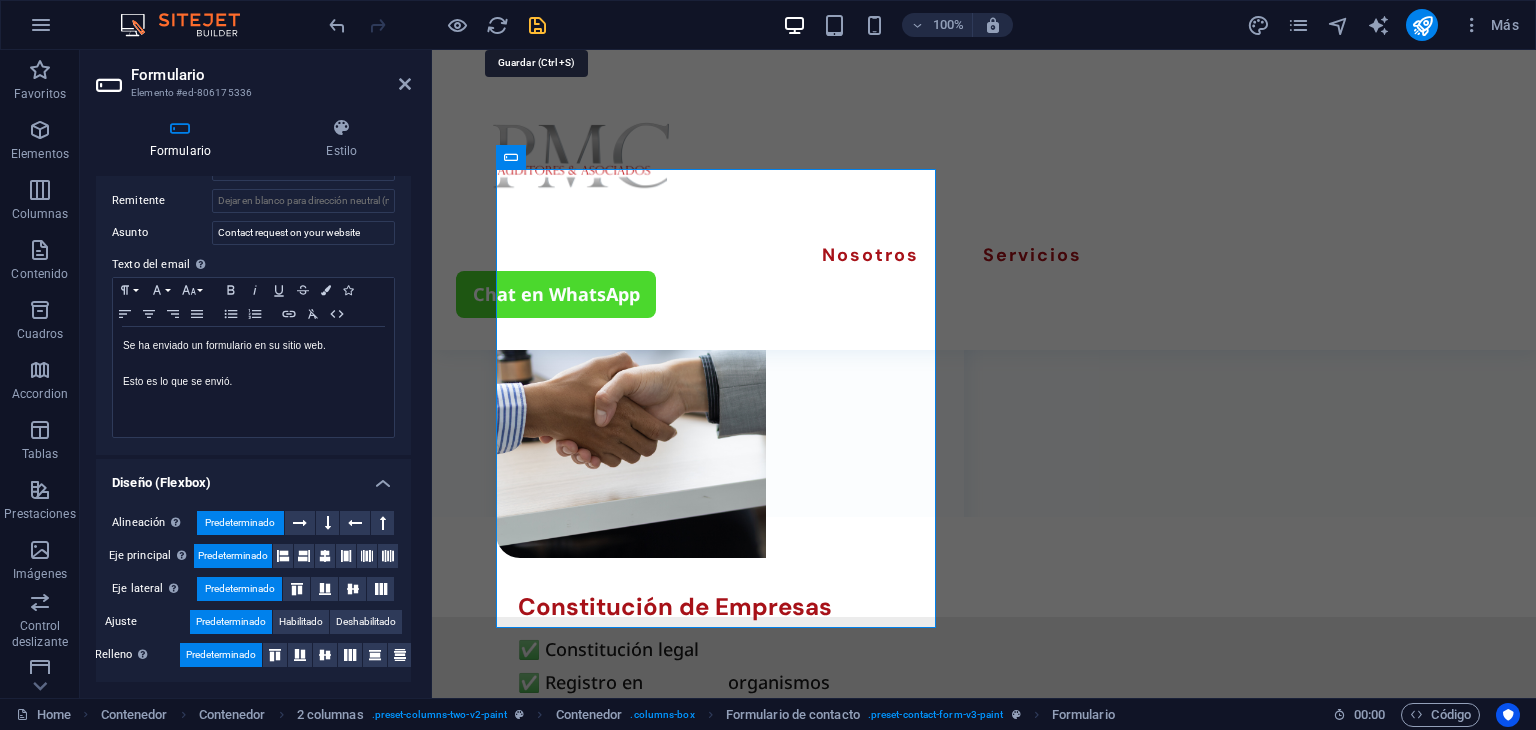 click at bounding box center (537, 25) 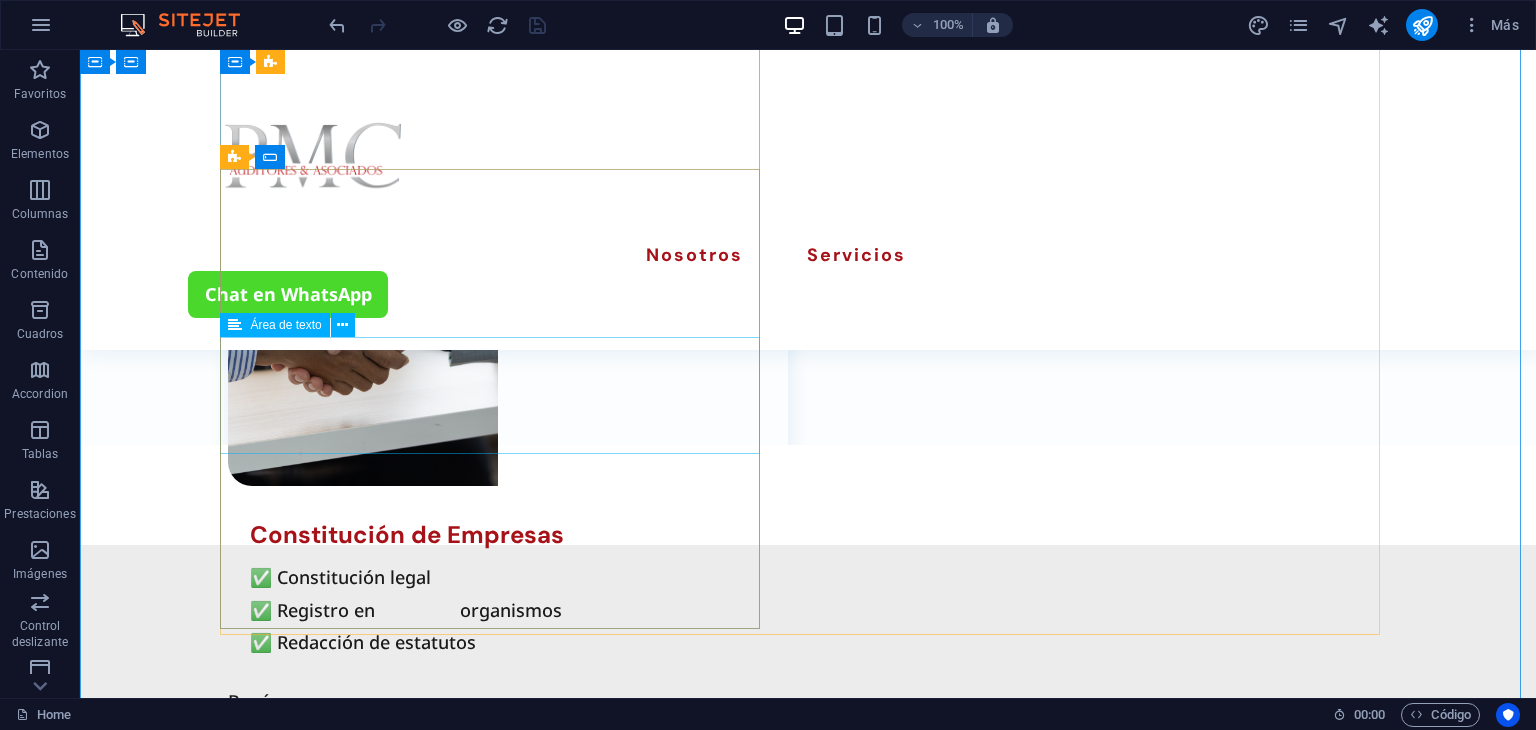 click 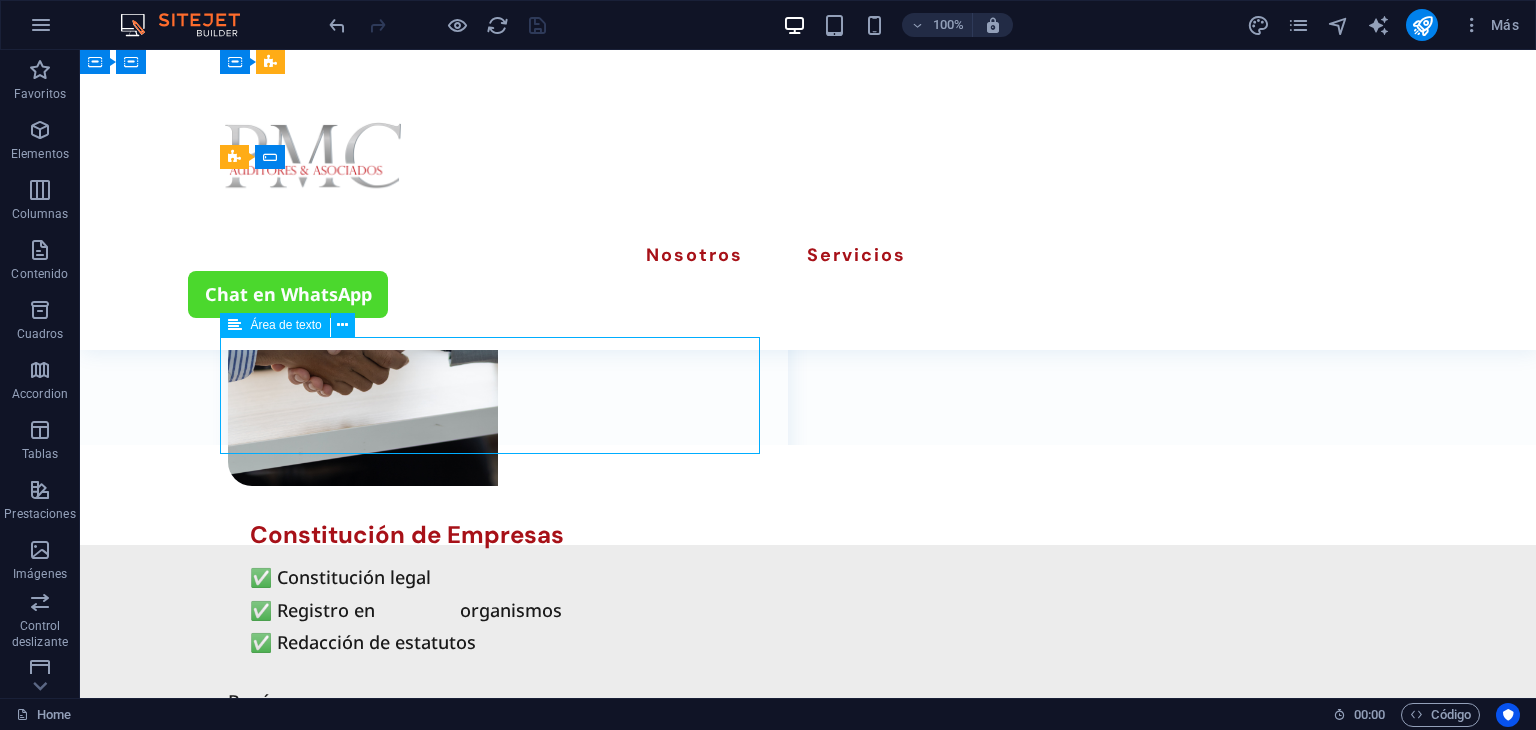 click 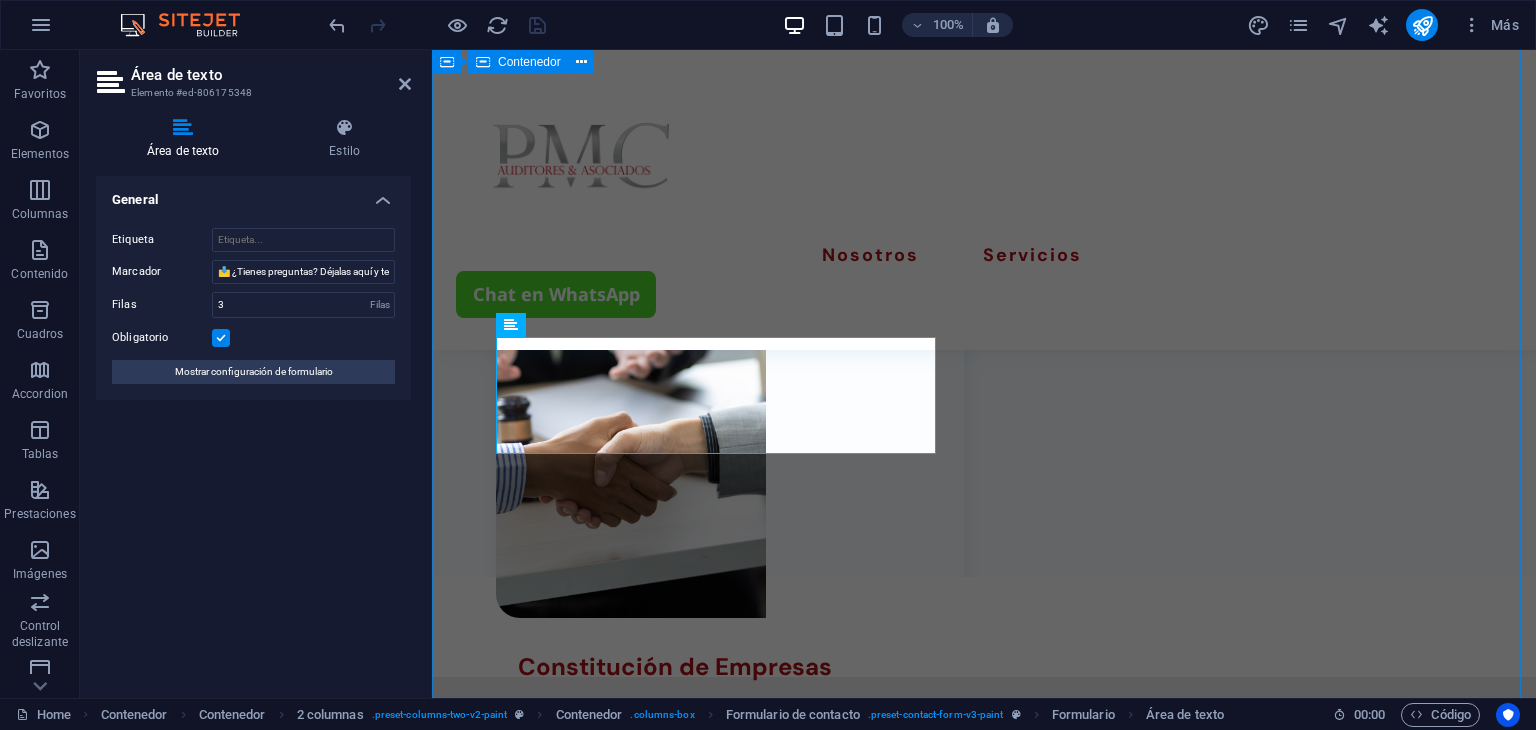 scroll, scrollTop: 3252, scrollLeft: 0, axis: vertical 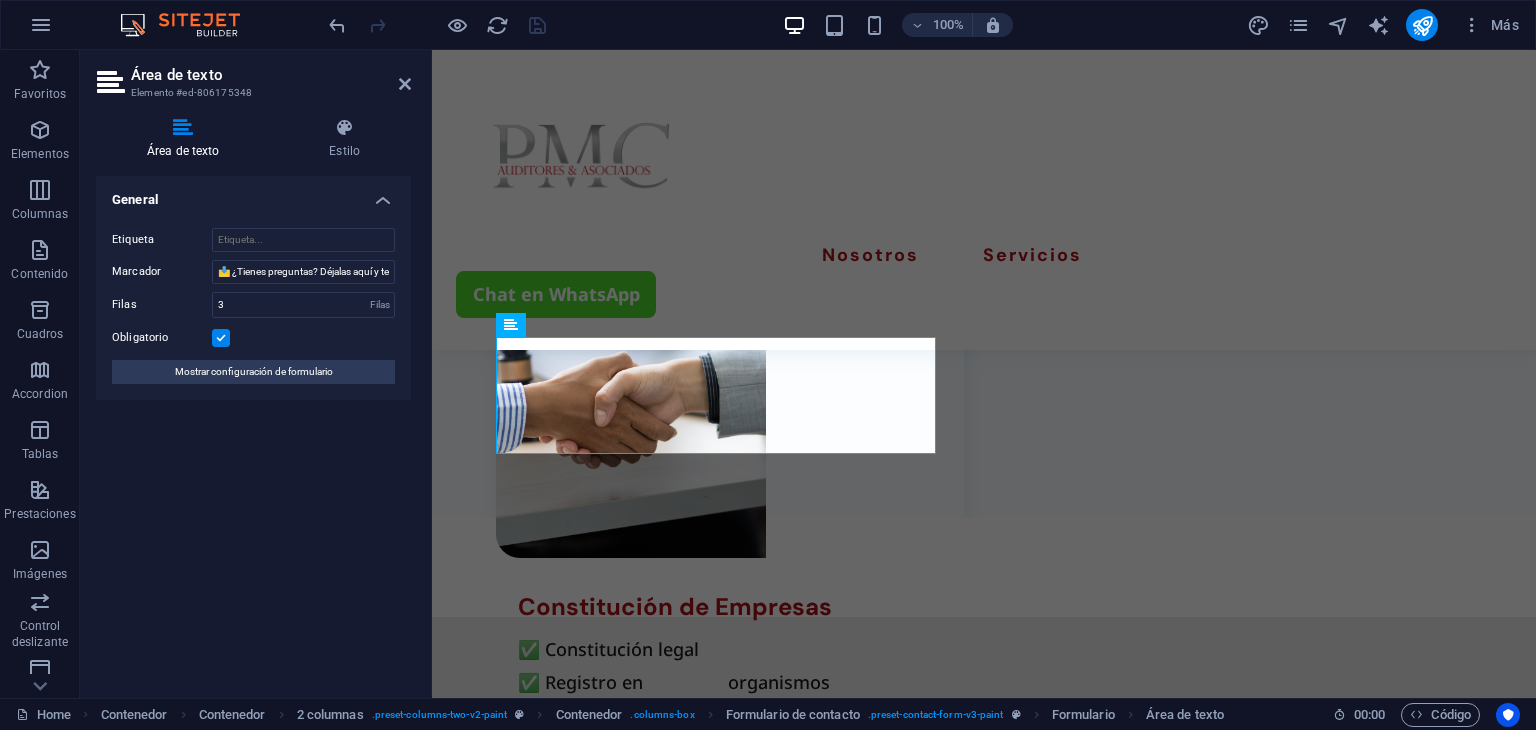 click on "General" at bounding box center (253, 194) 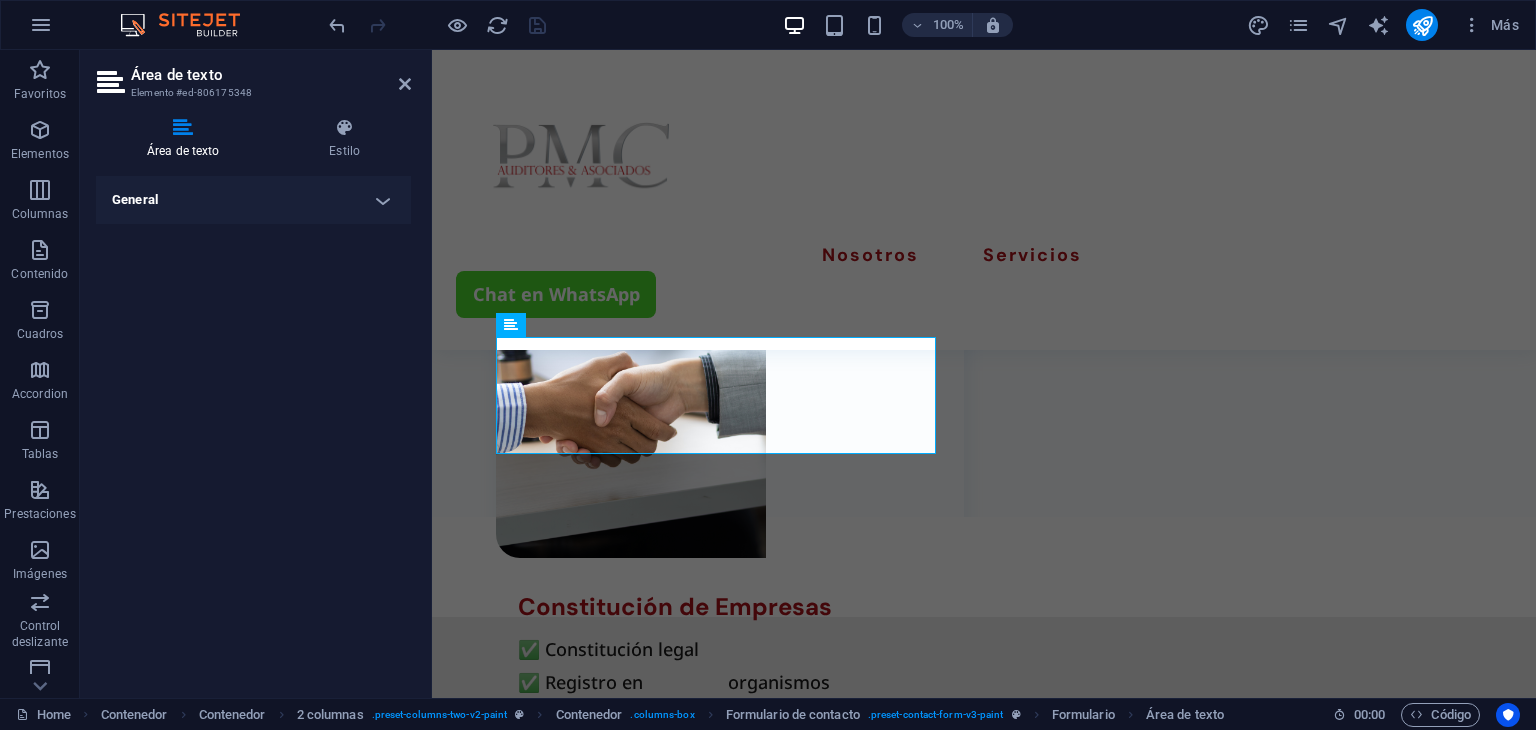 click on "General" at bounding box center [253, 200] 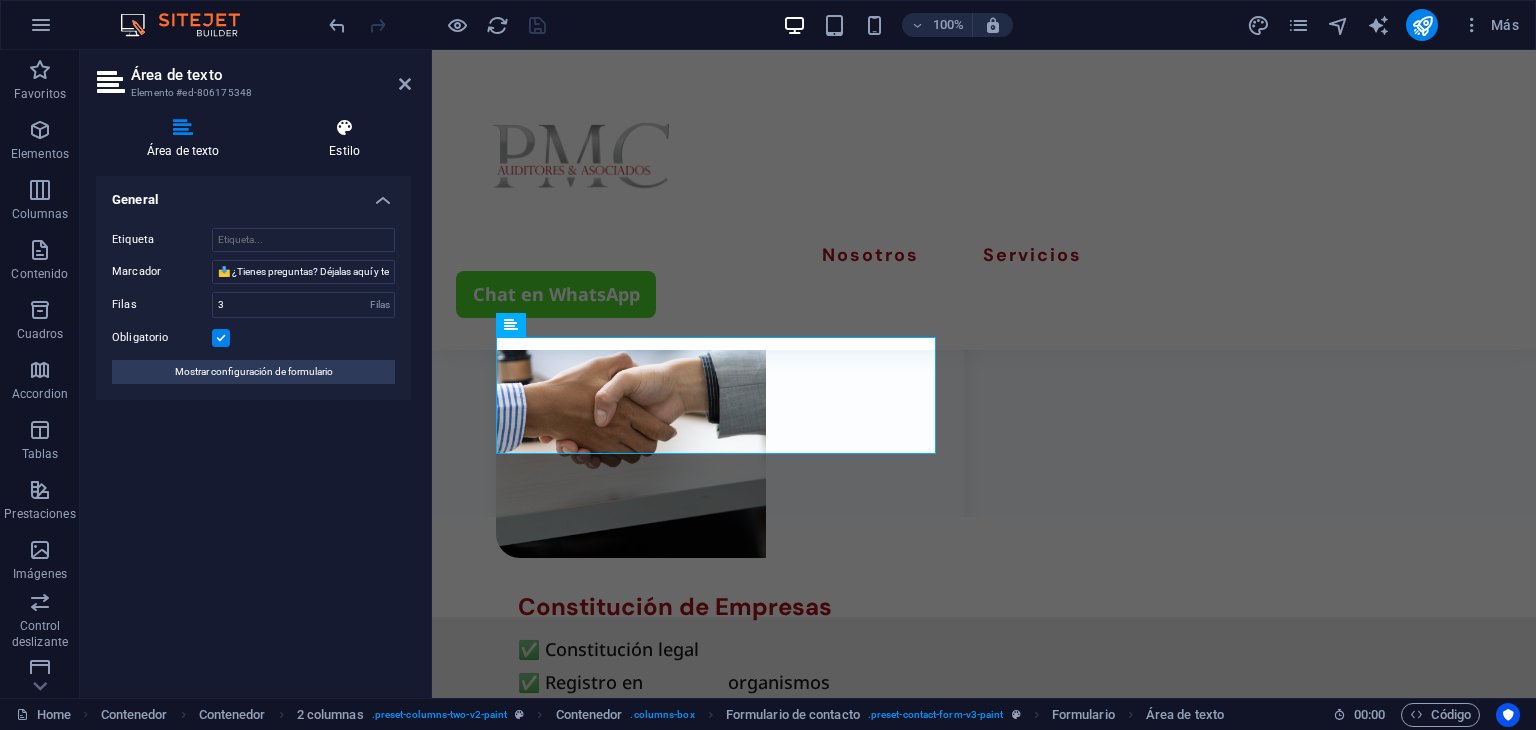 click at bounding box center (344, 128) 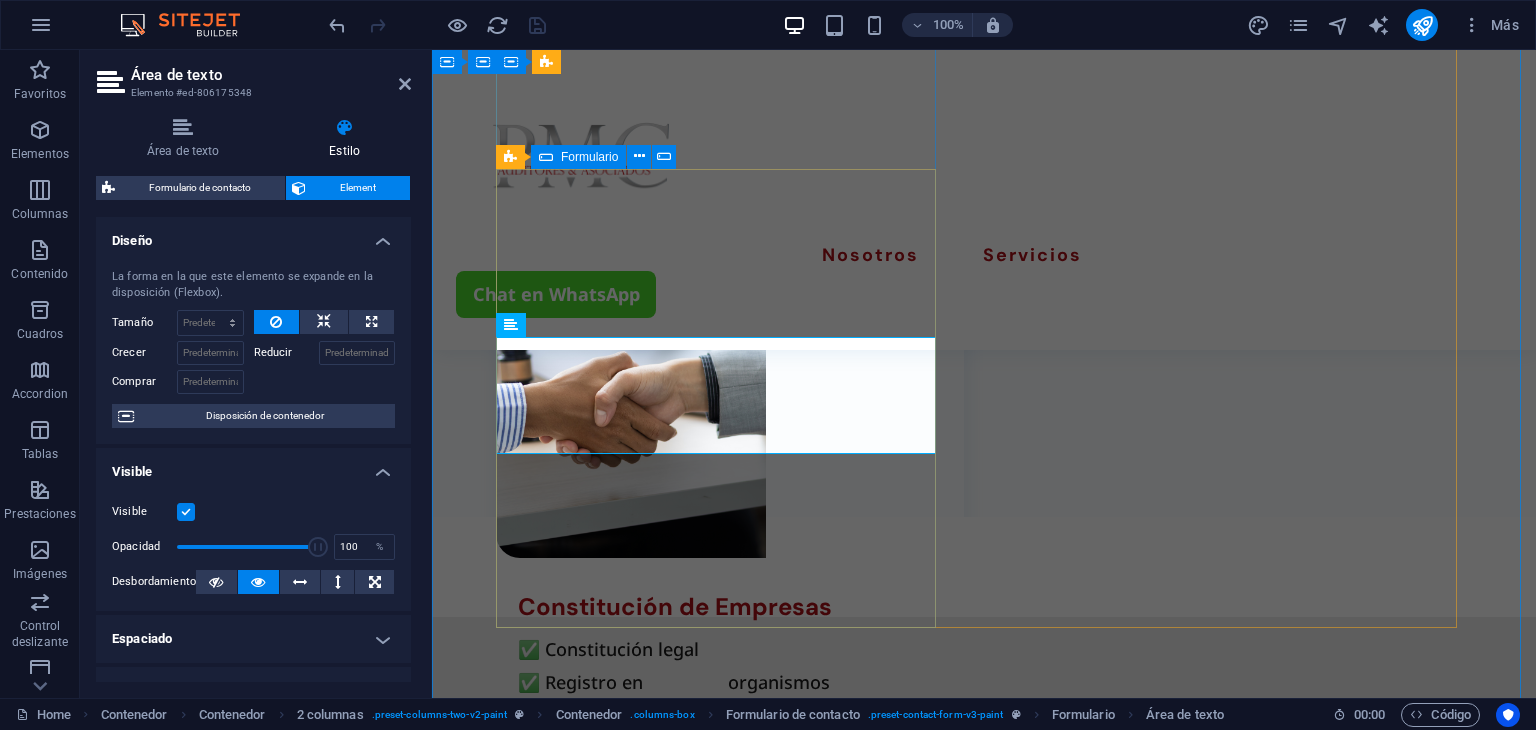click on "He leído y comprendido la política de privacidad. ¿Ilegible? Cargar nuevo Enviar" 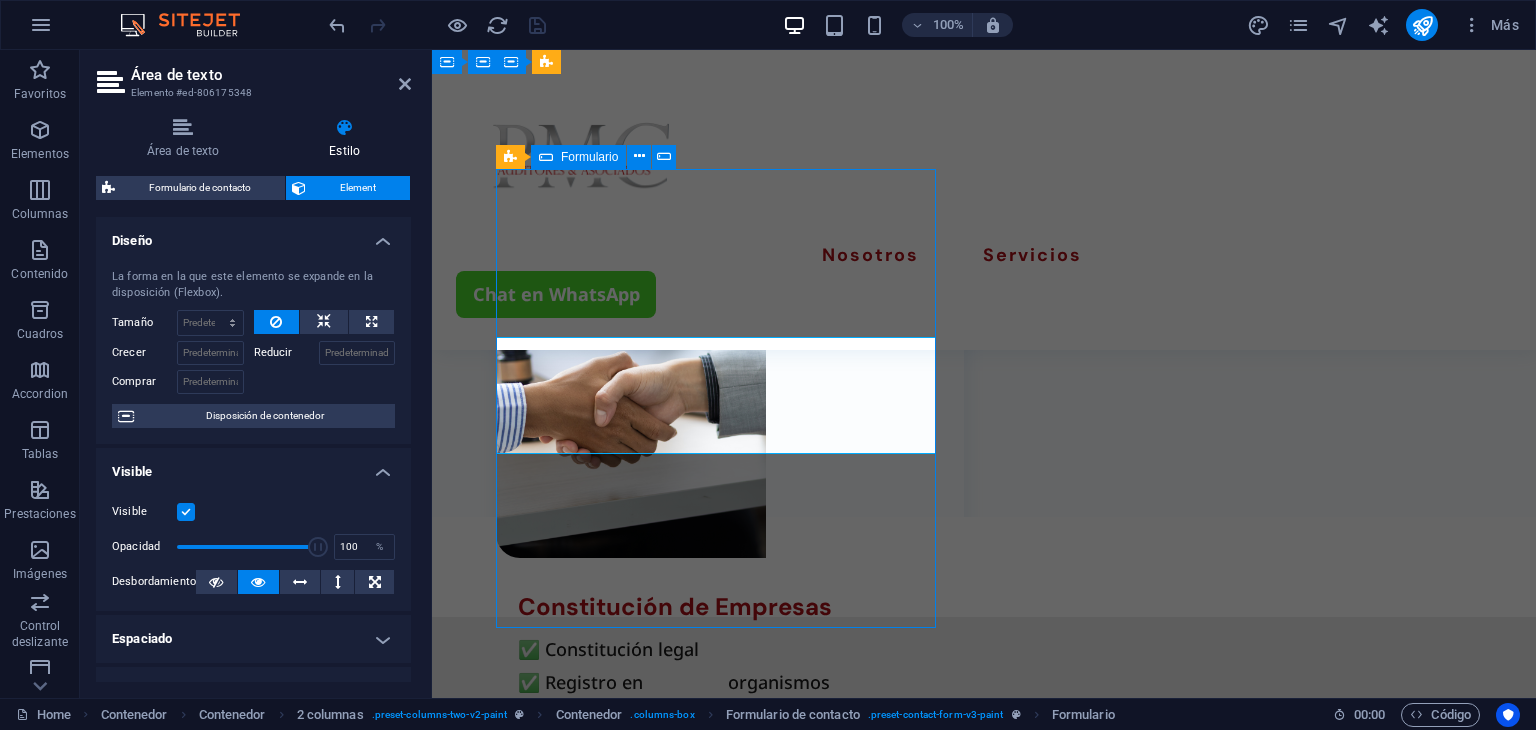 scroll, scrollTop: 3192, scrollLeft: 0, axis: vertical 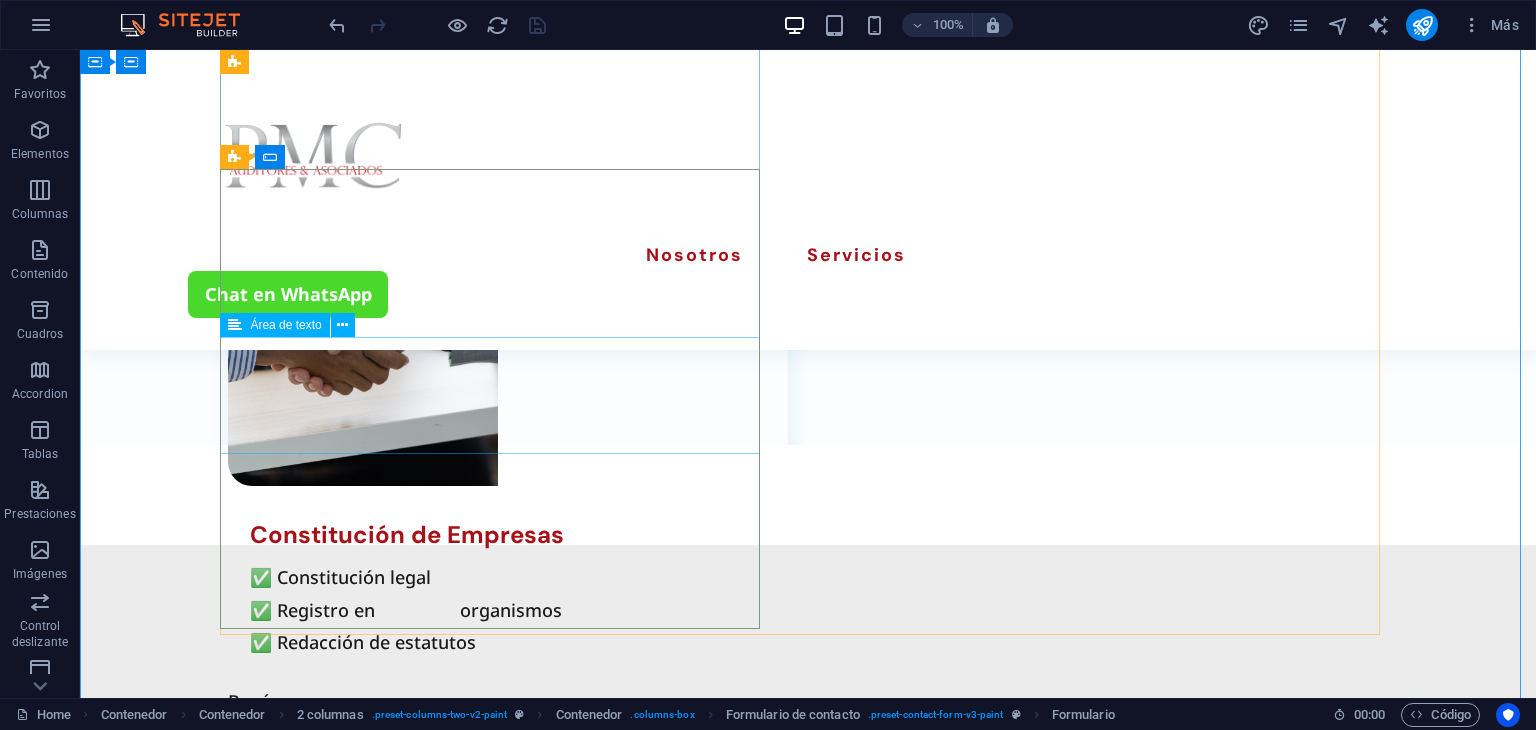 click 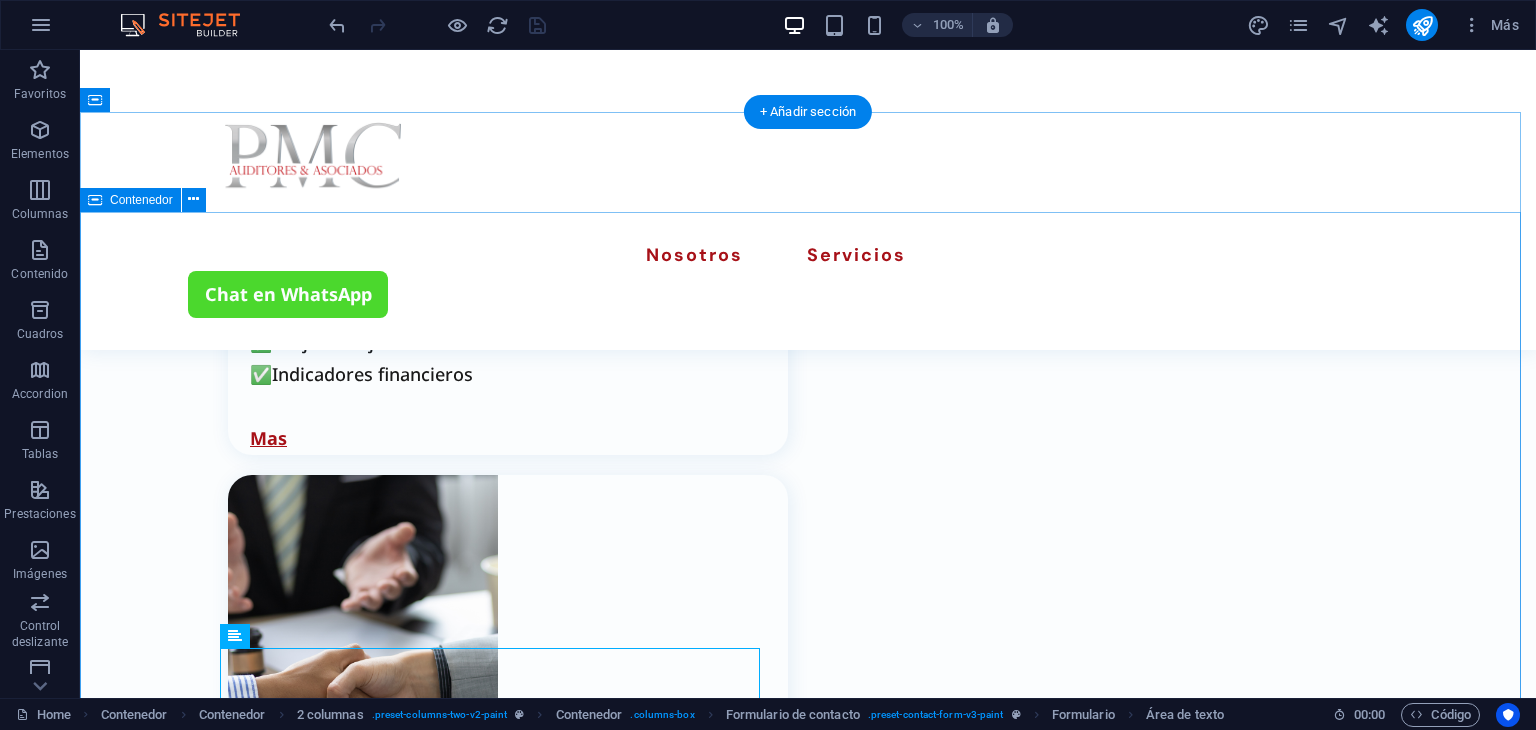 scroll, scrollTop: 2692, scrollLeft: 0, axis: vertical 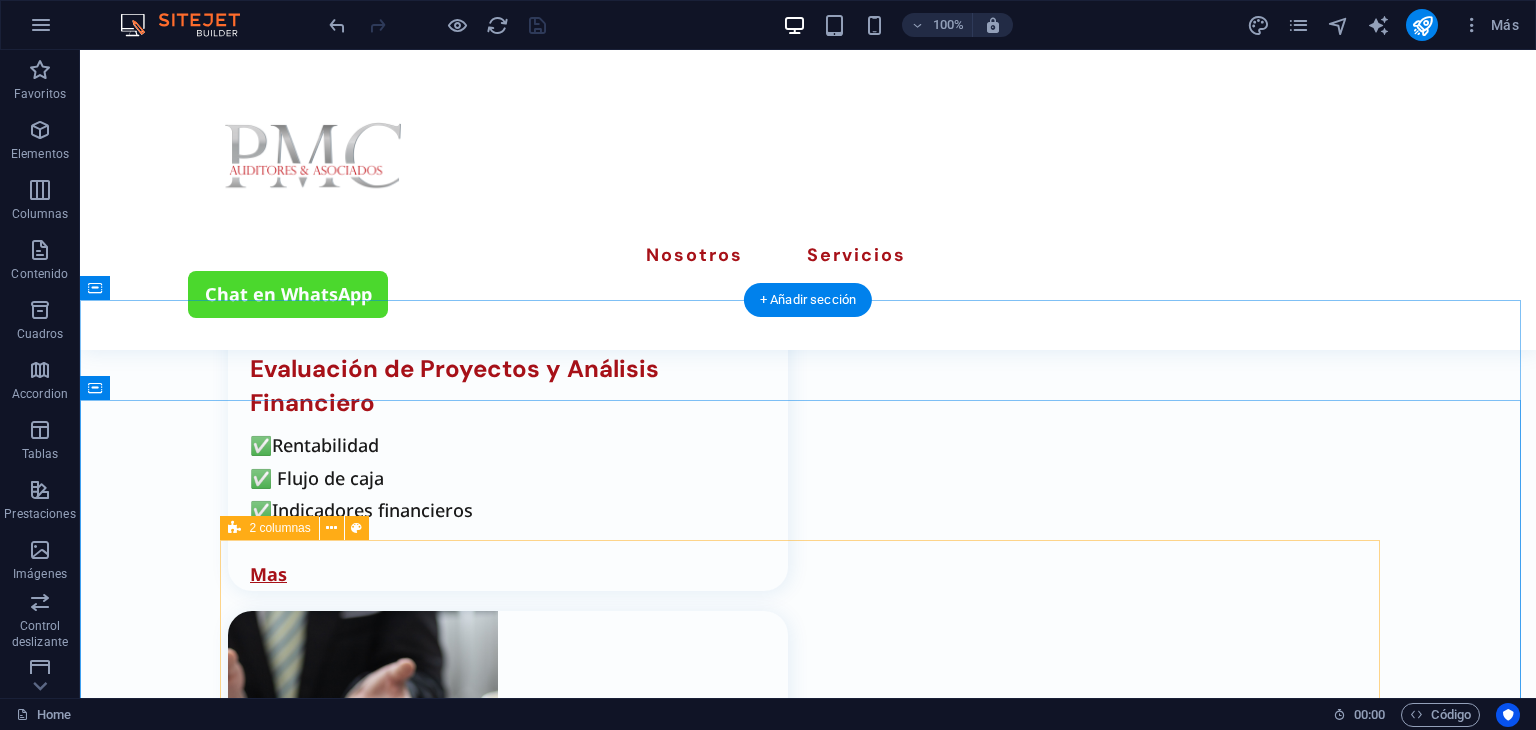click on "Buzón Escríbenos   He leído y comprendido la política de privacidad. ¿Ilegible? Cargar nuevo Enviar" at bounding box center [808, 1823] 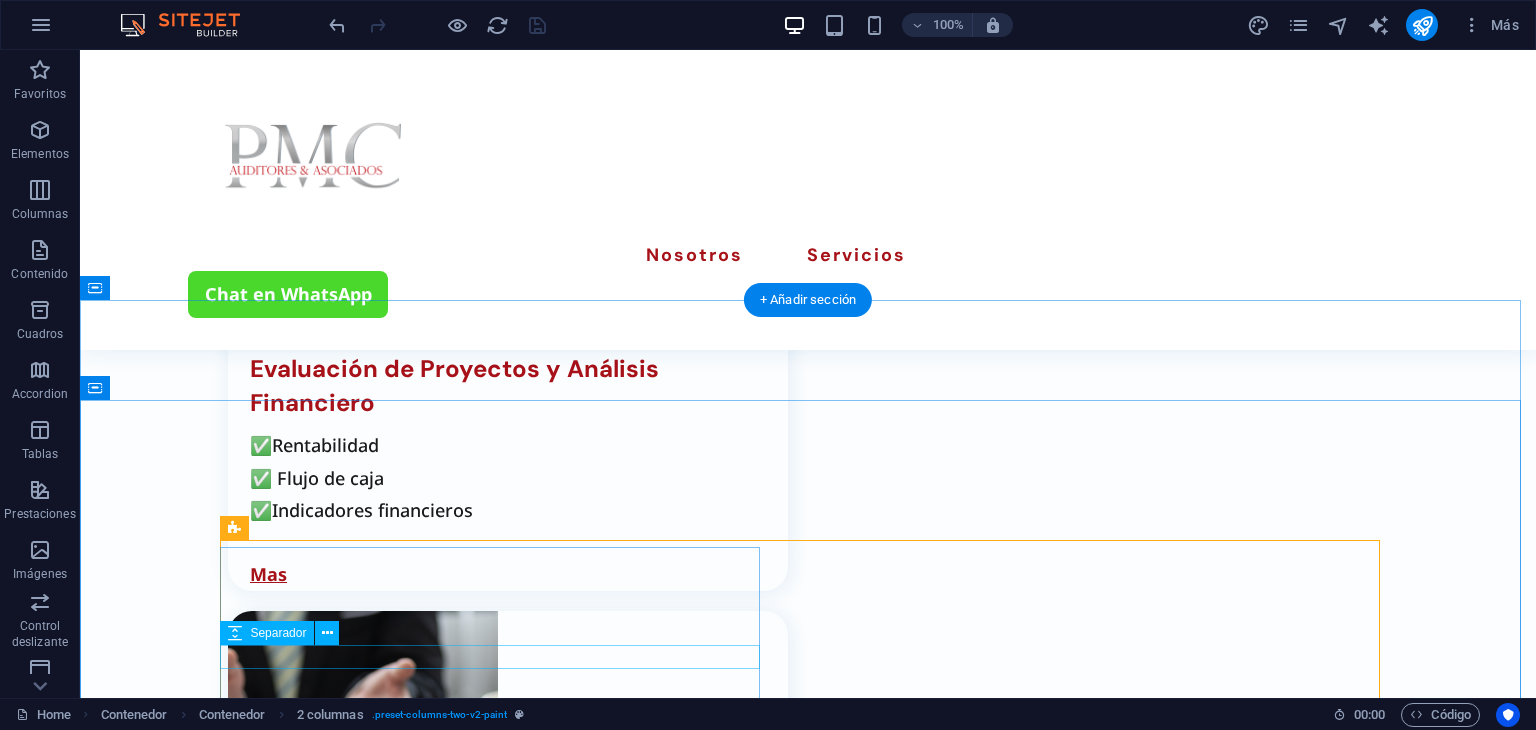 click at bounding box center (498, 1295) 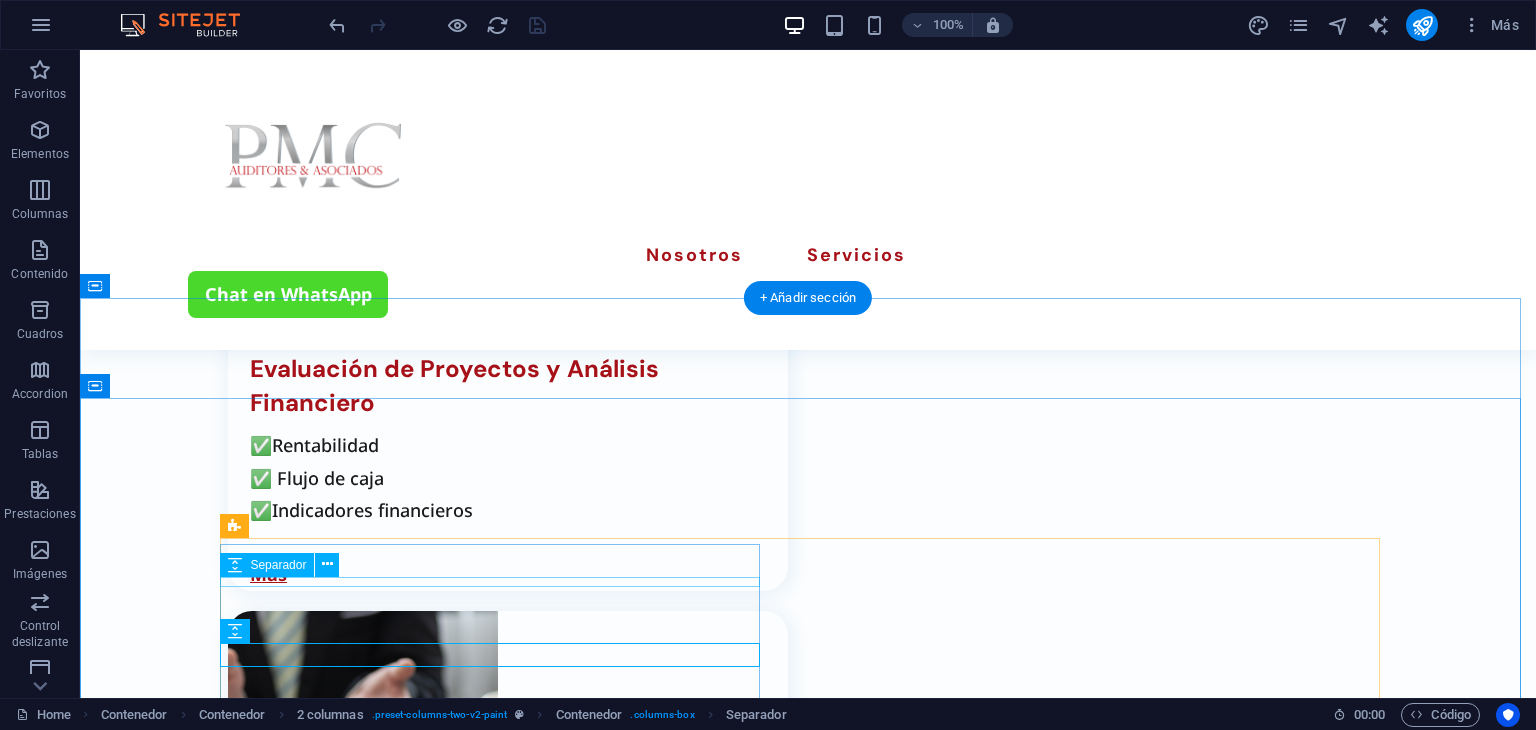 scroll, scrollTop: 2892, scrollLeft: 0, axis: vertical 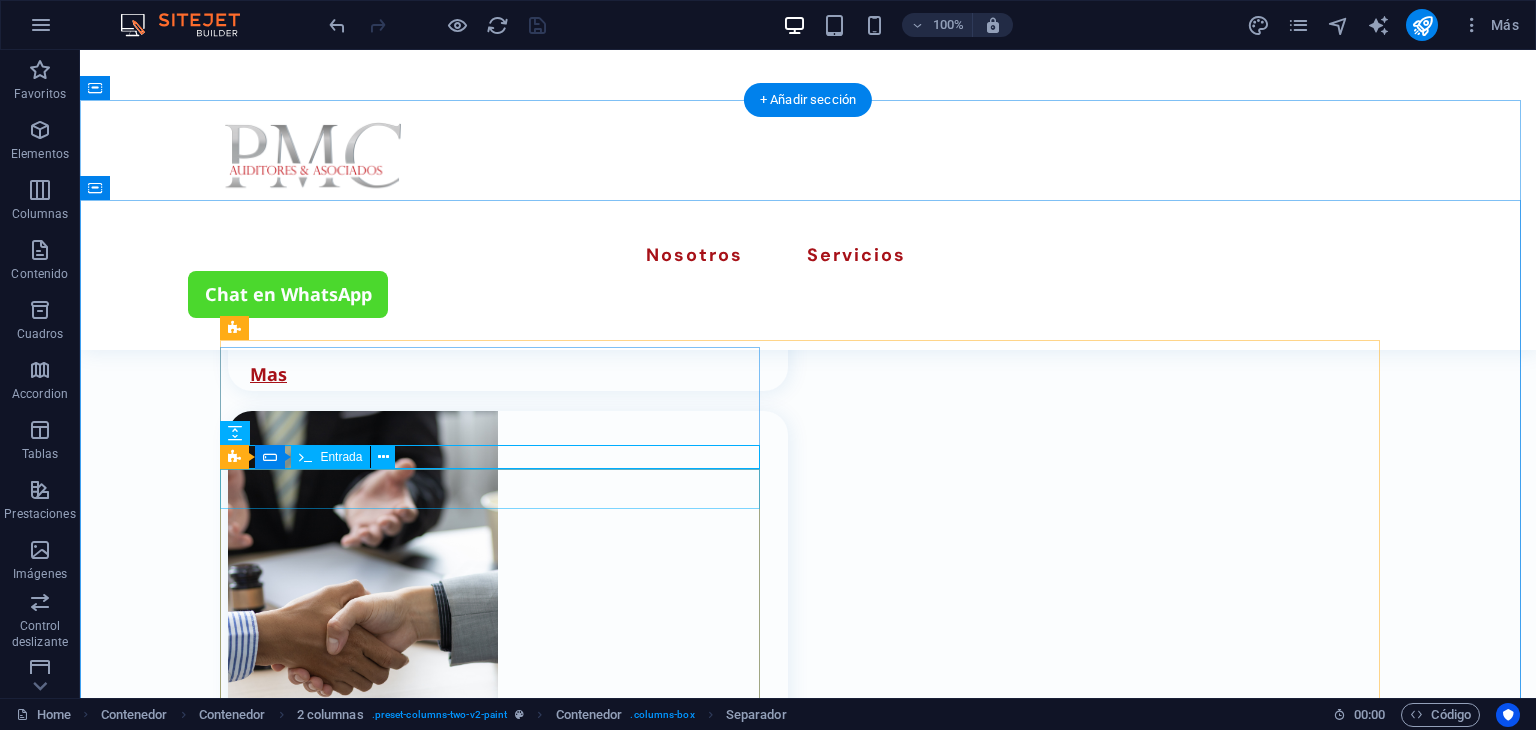 click 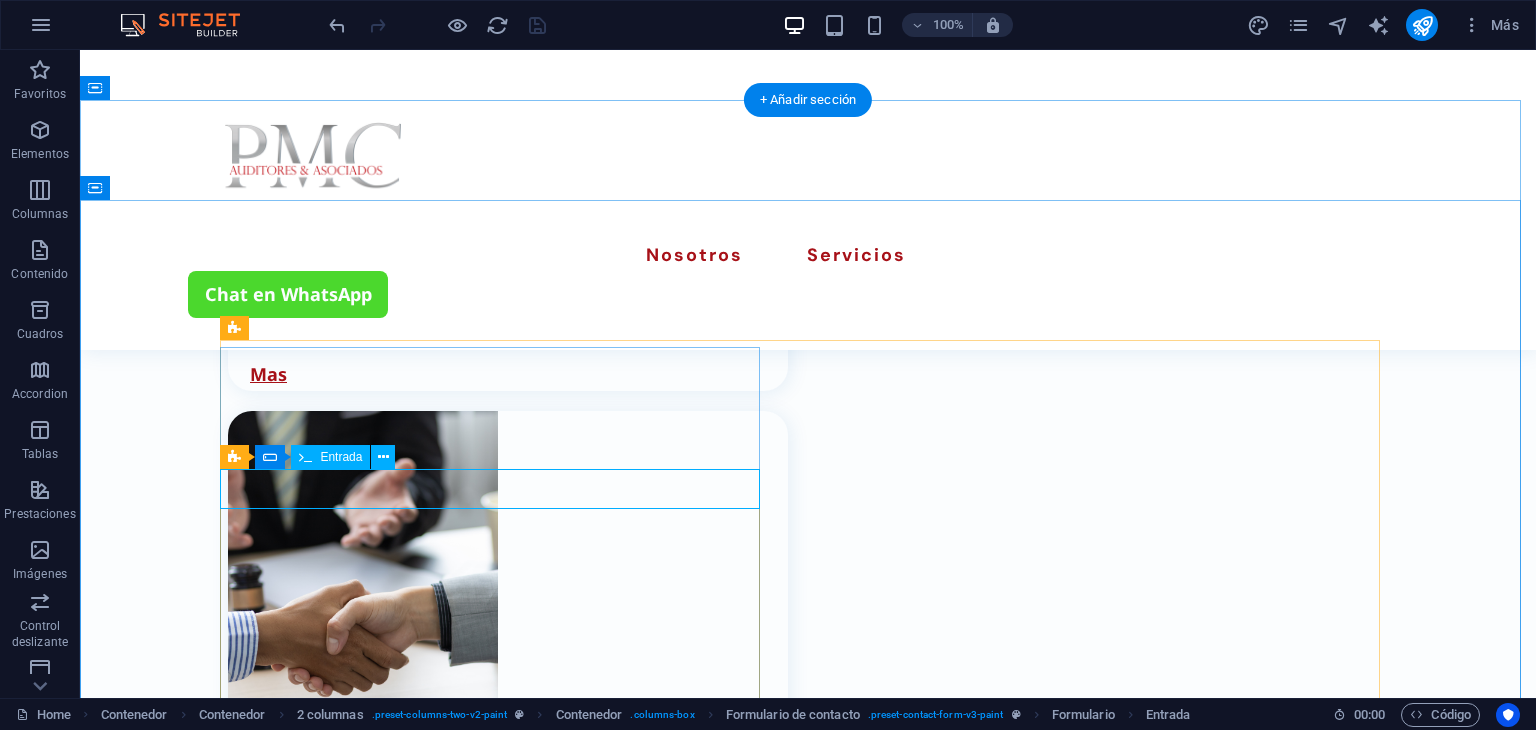 click 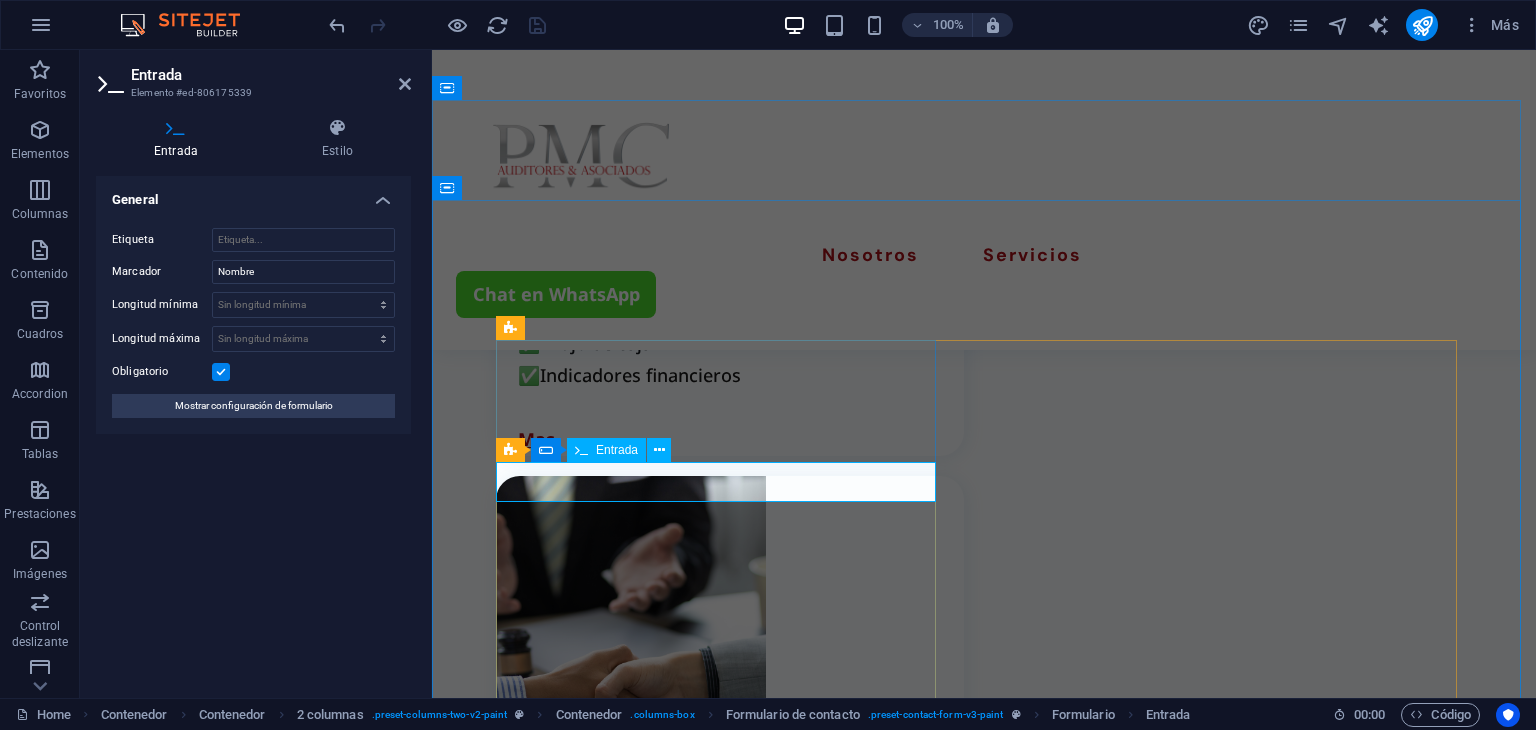 click 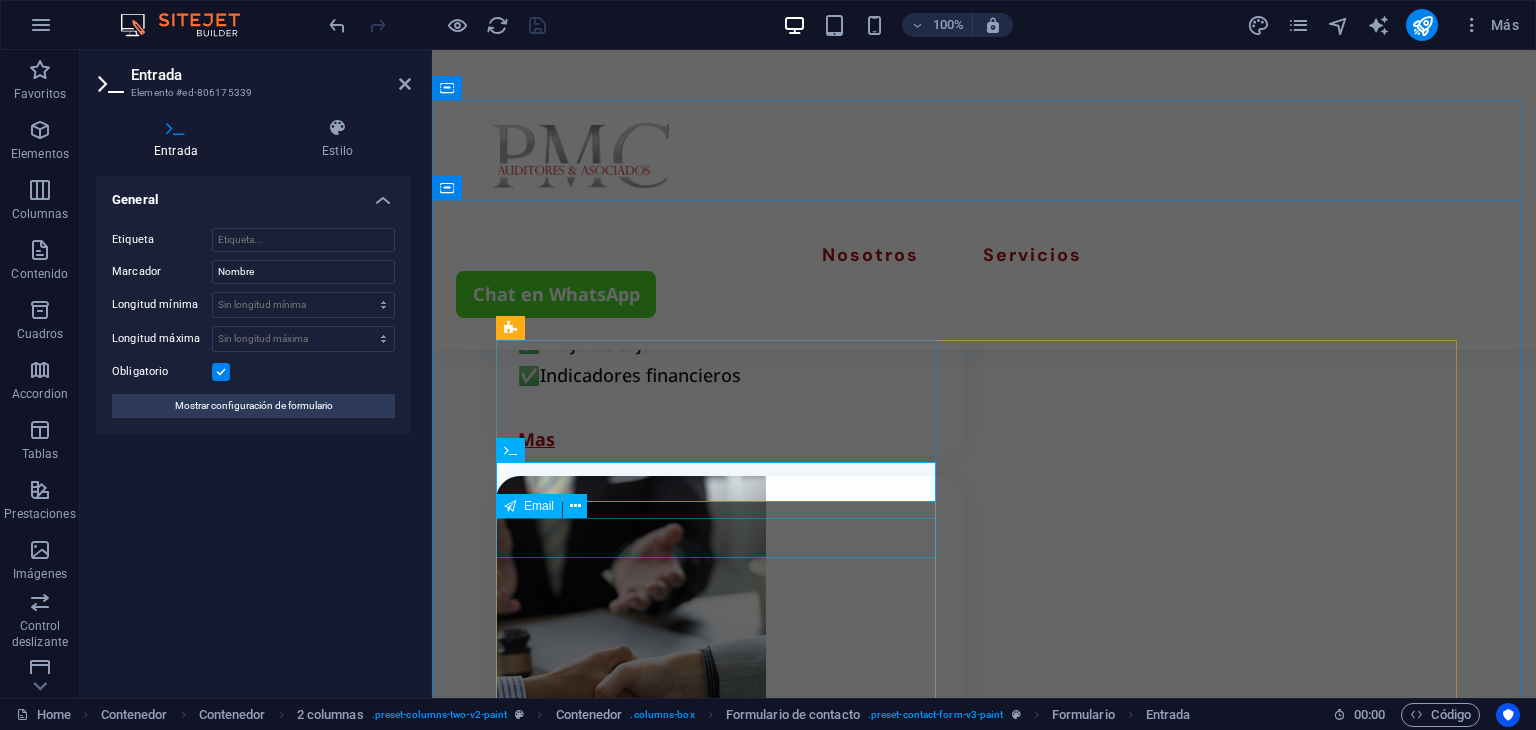 click 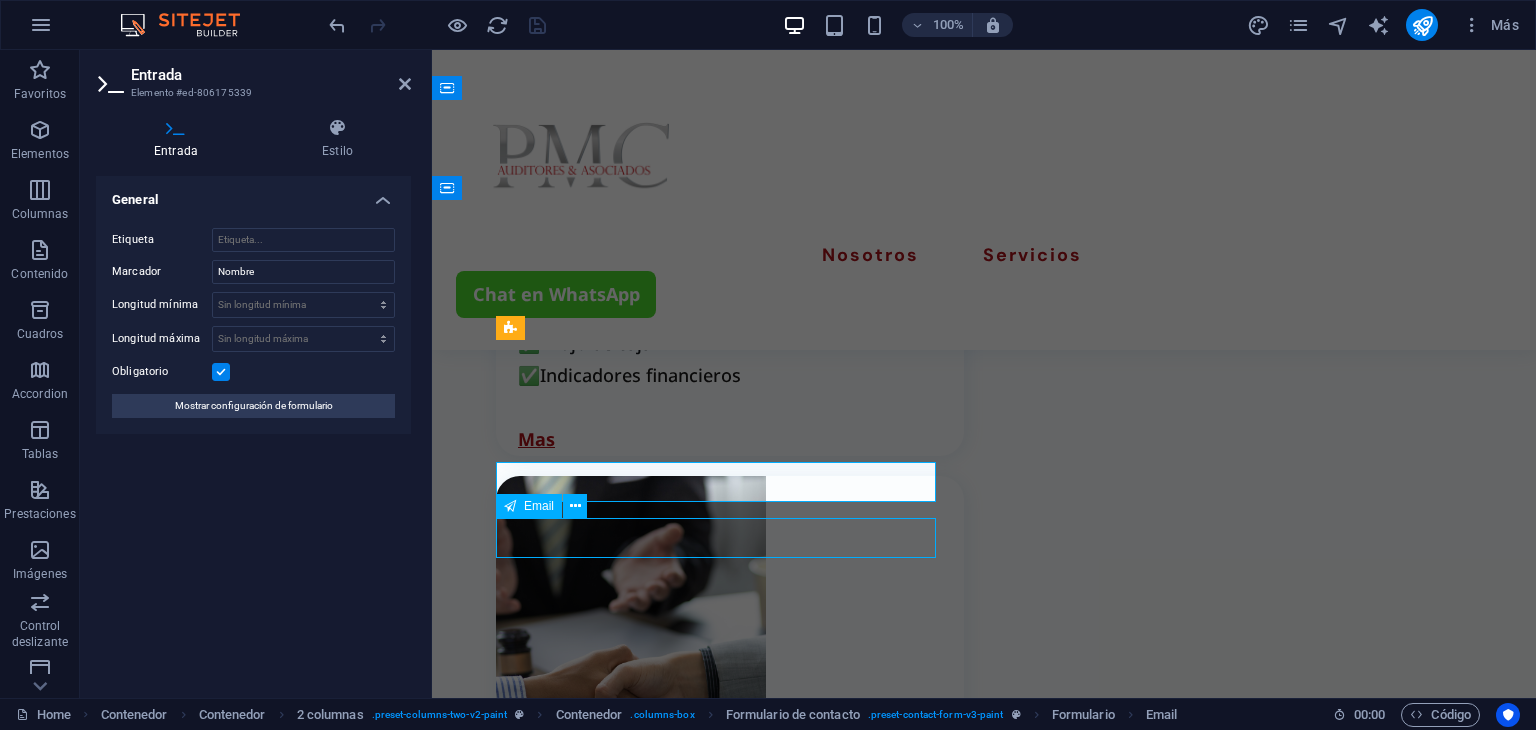 scroll, scrollTop: 2892, scrollLeft: 0, axis: vertical 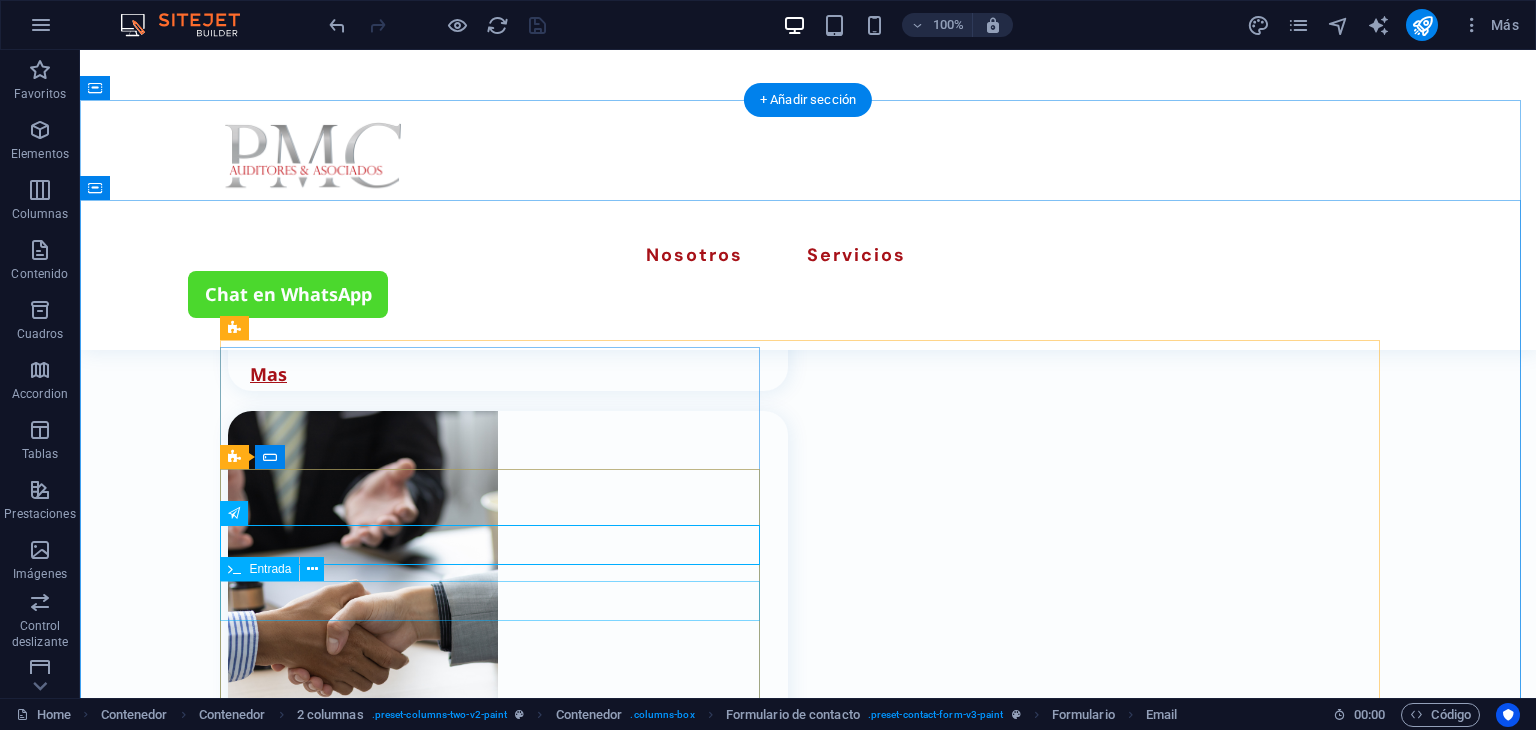 click 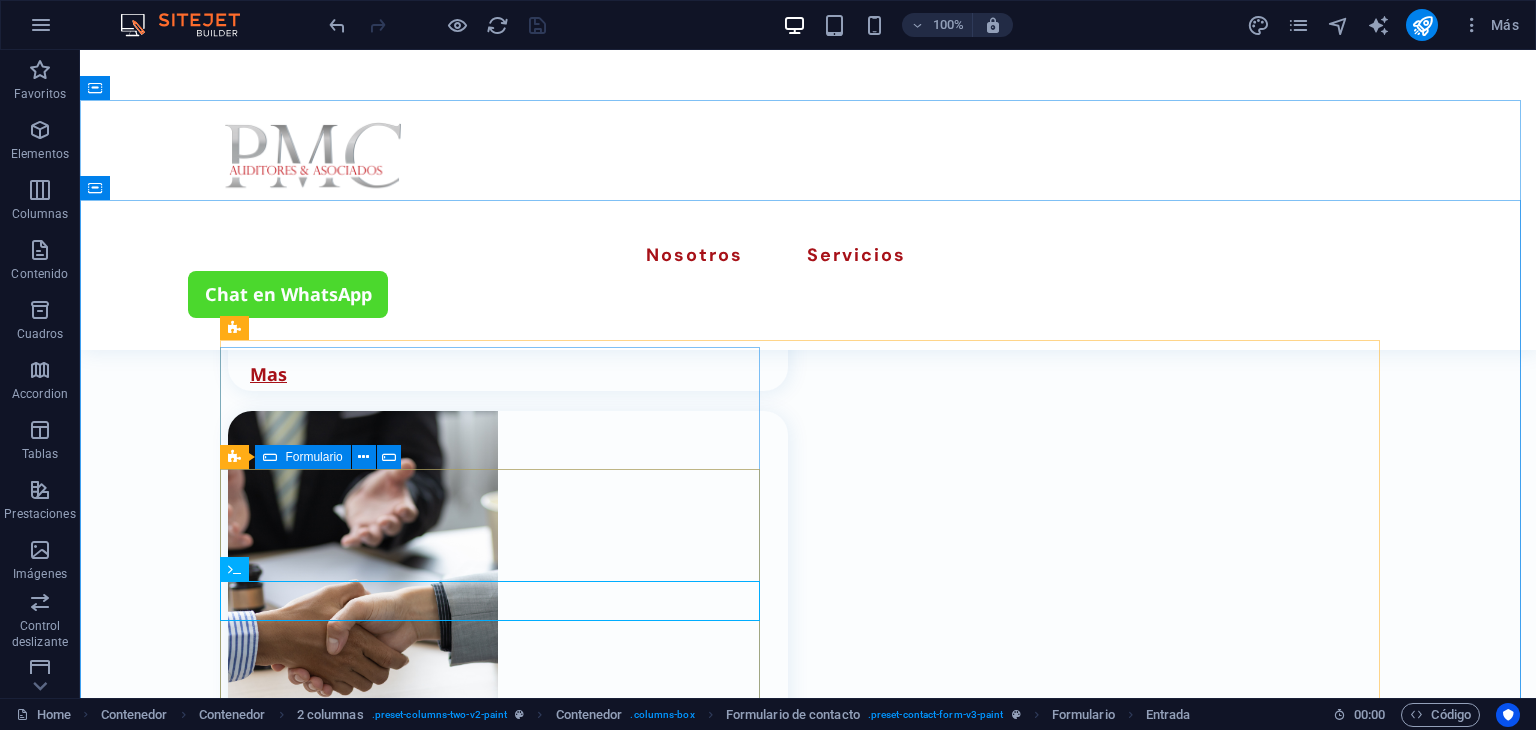 click at bounding box center [270, 457] 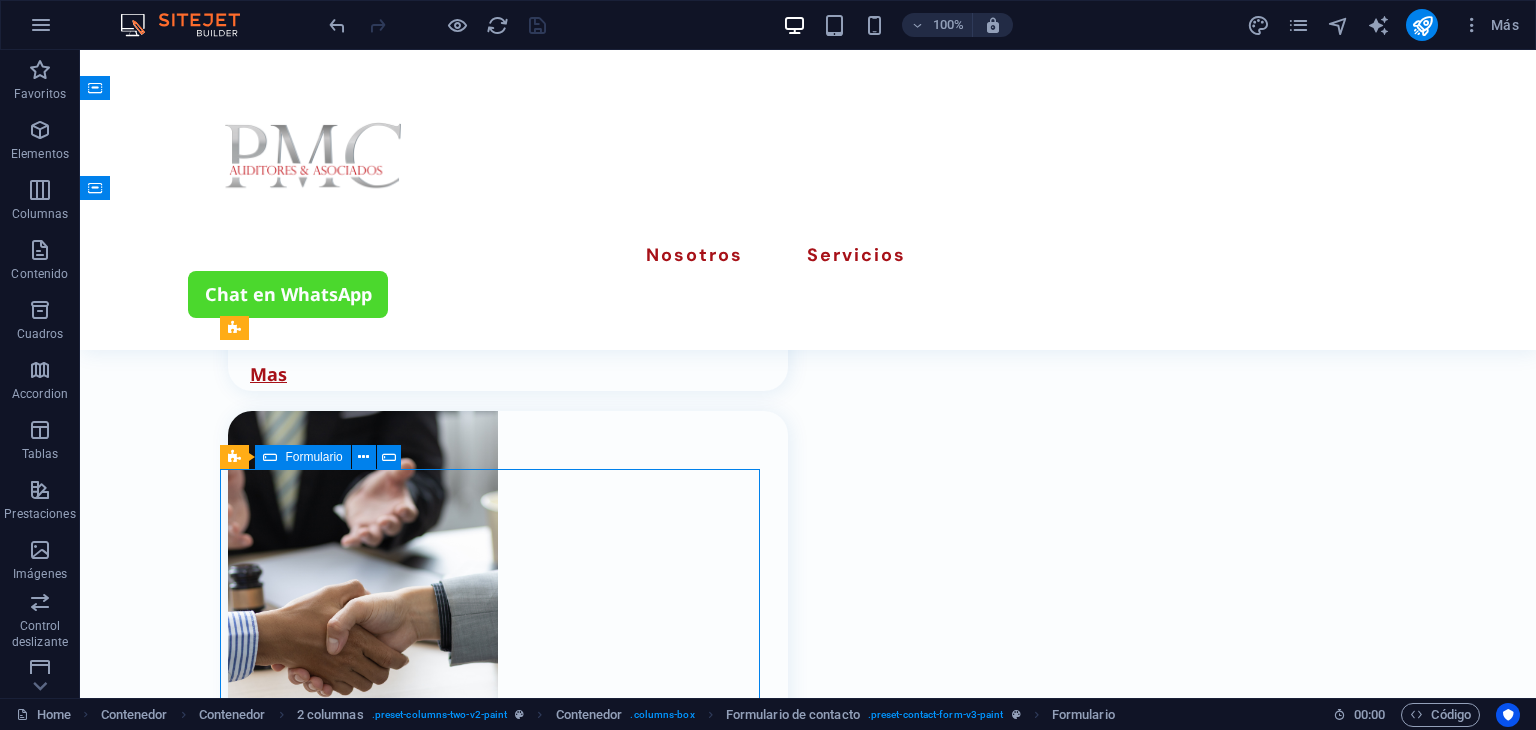 click at bounding box center (270, 457) 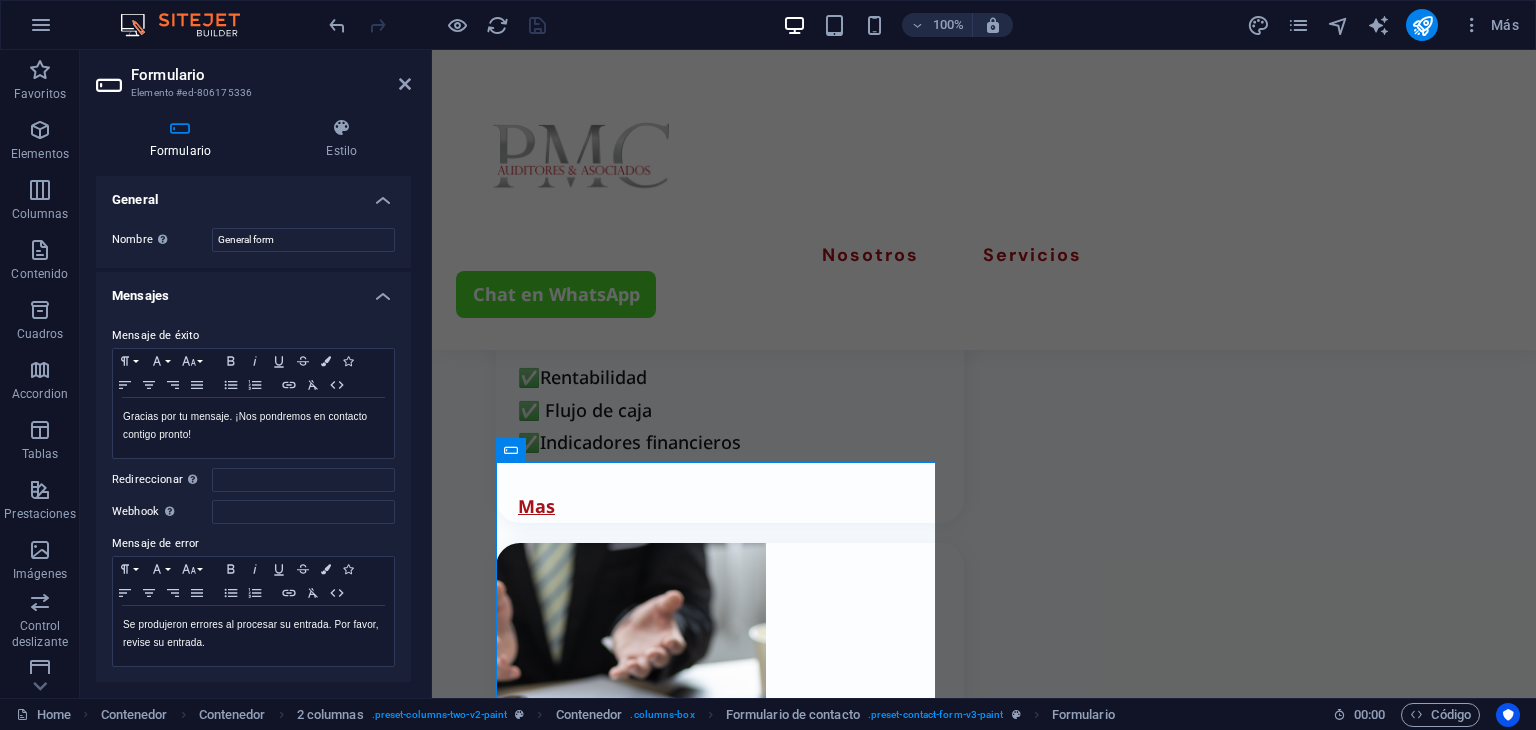 scroll, scrollTop: 2959, scrollLeft: 0, axis: vertical 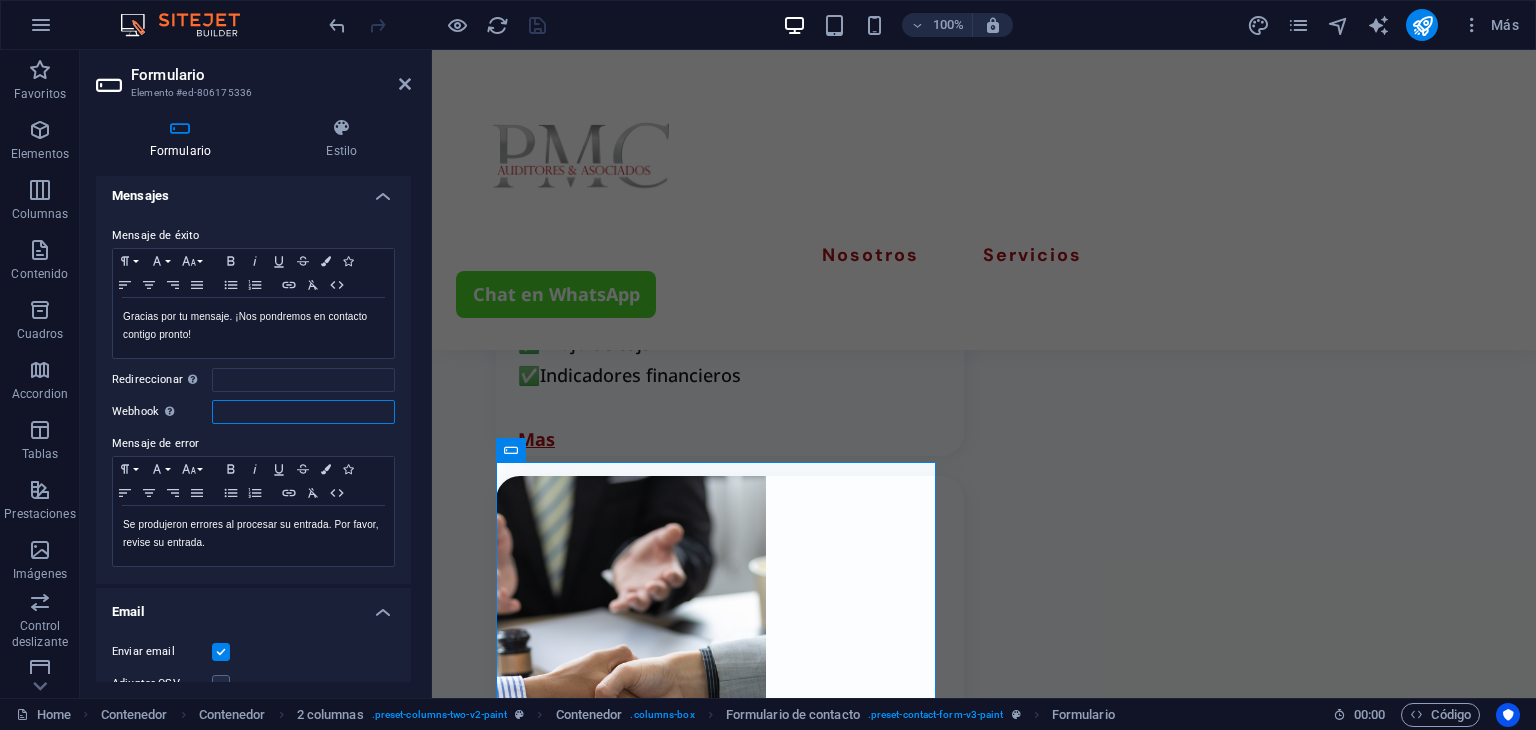 click on "Webhook Un webhook es una notificación push de este formulario a otro servidor. Cada vez que alguien envíe este formulario, los datos se enviarán a tu servidor." at bounding box center [303, 412] 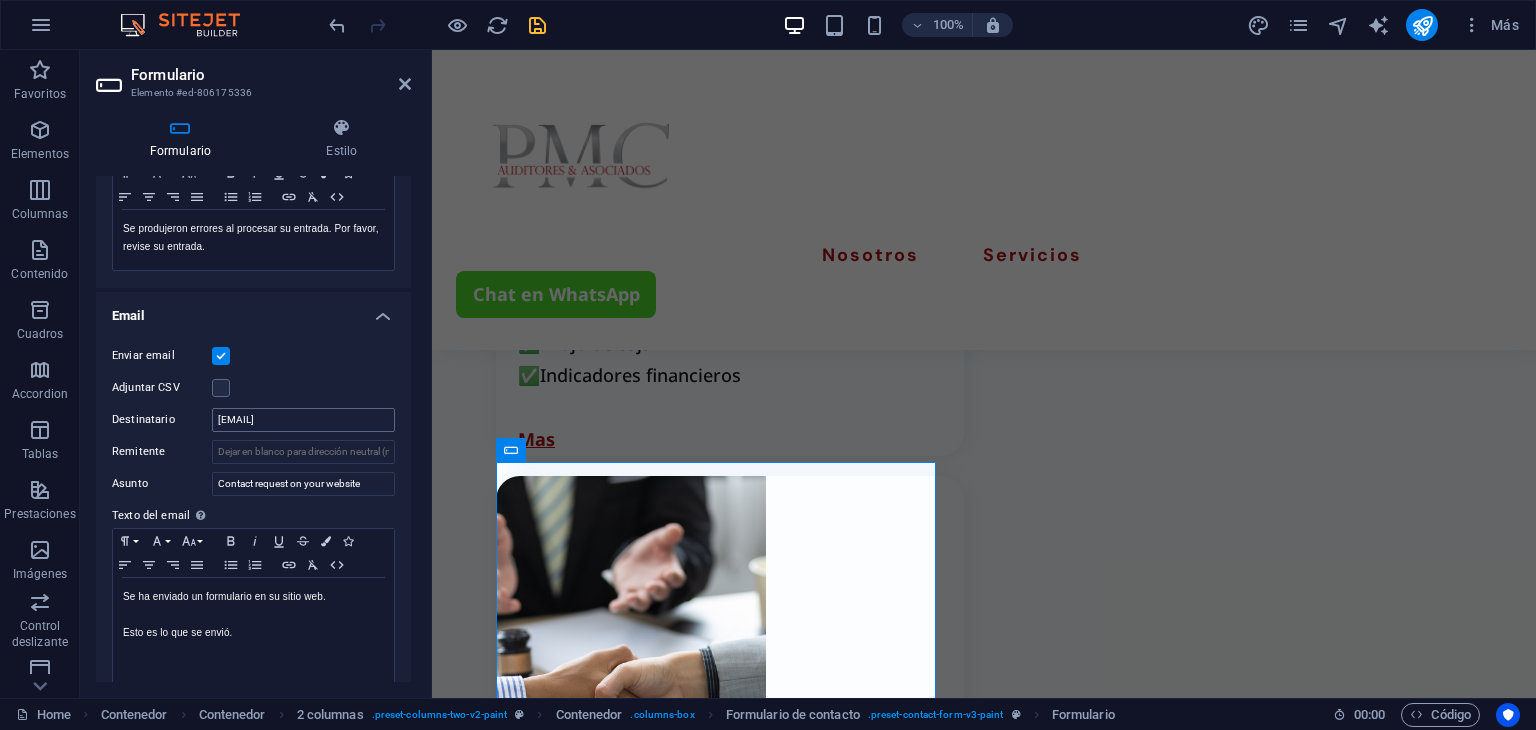 scroll, scrollTop: 400, scrollLeft: 0, axis: vertical 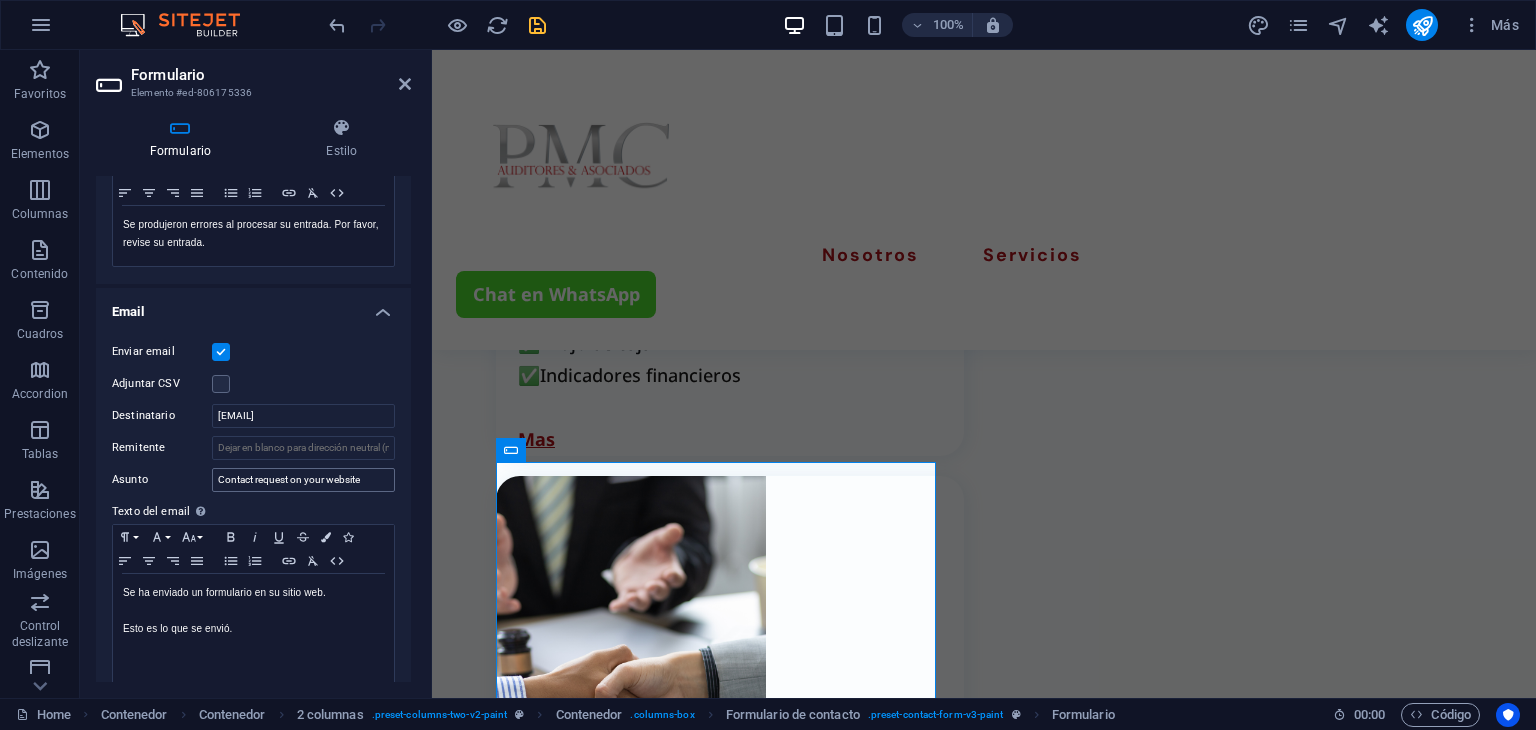 type on "[EMAIL]" 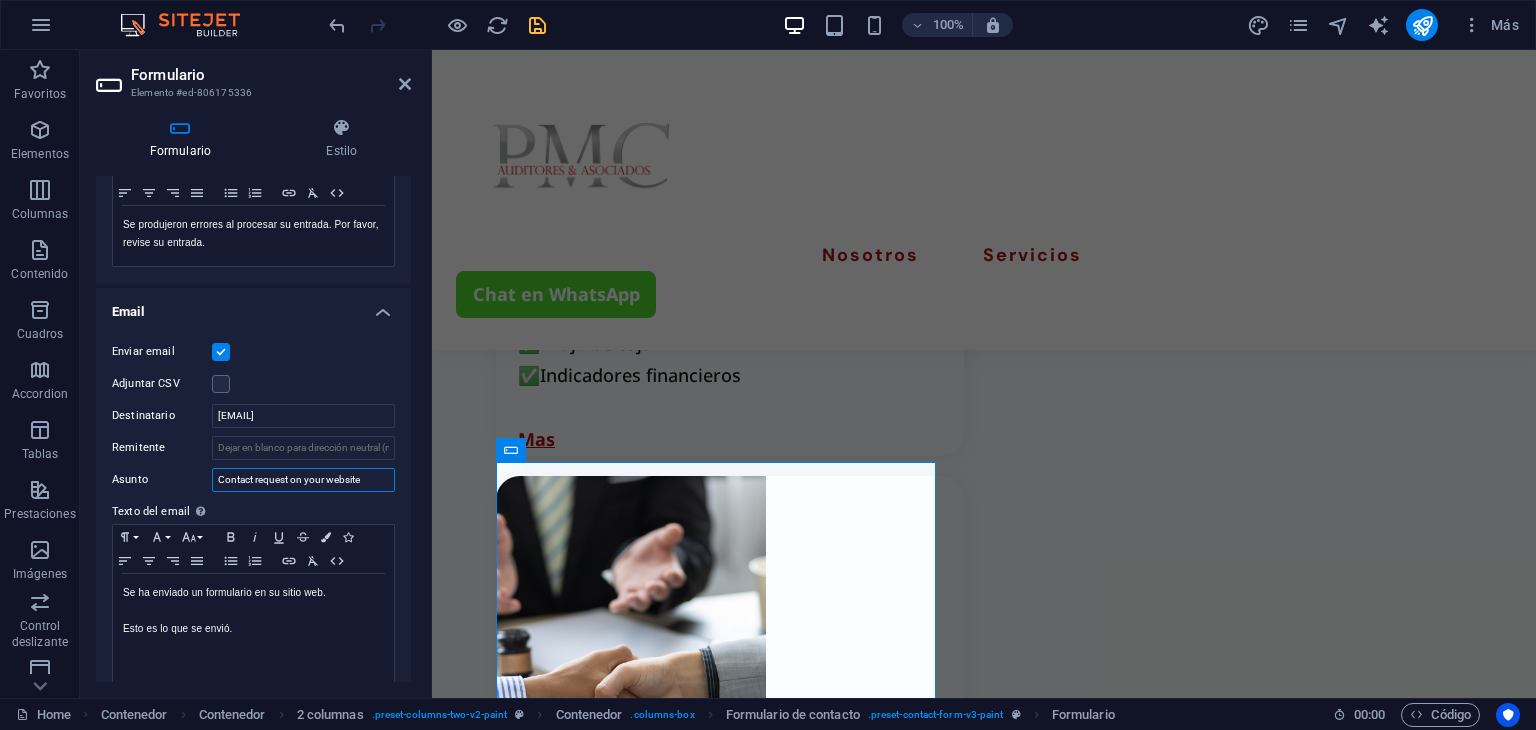 drag, startPoint x: 371, startPoint y: 473, endPoint x: 212, endPoint y: 487, distance: 159.61516 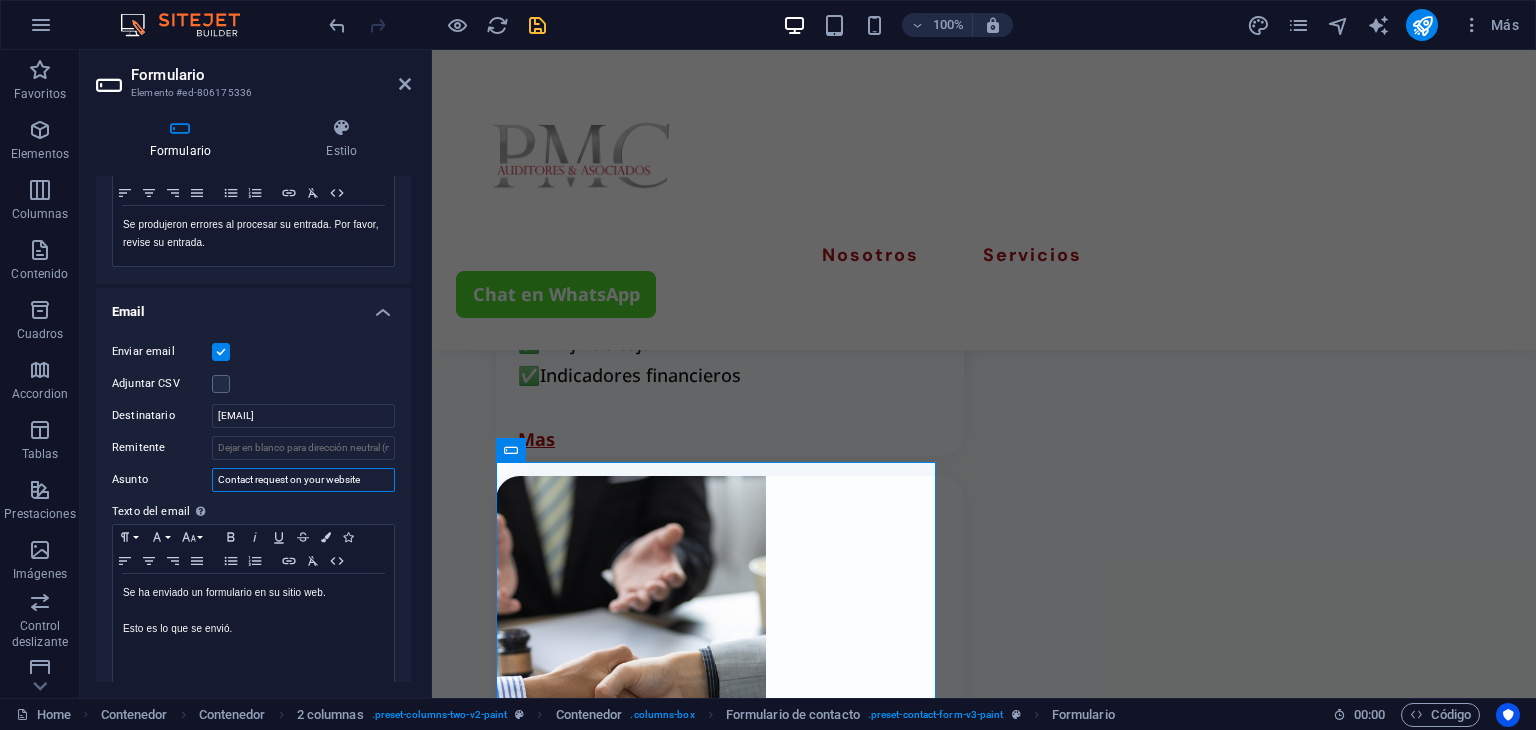 click on "Contact request on your website" at bounding box center [303, 480] 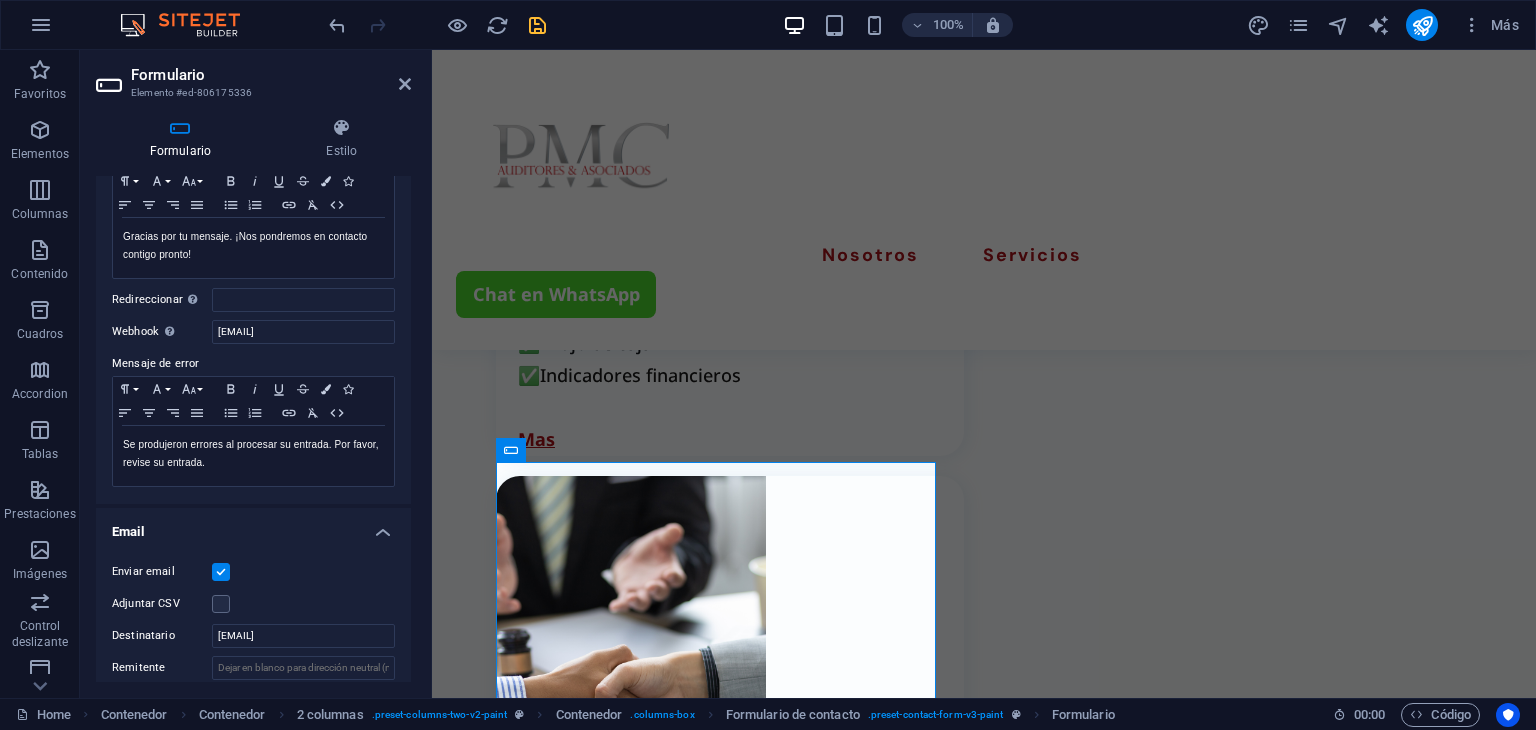scroll, scrollTop: 0, scrollLeft: 0, axis: both 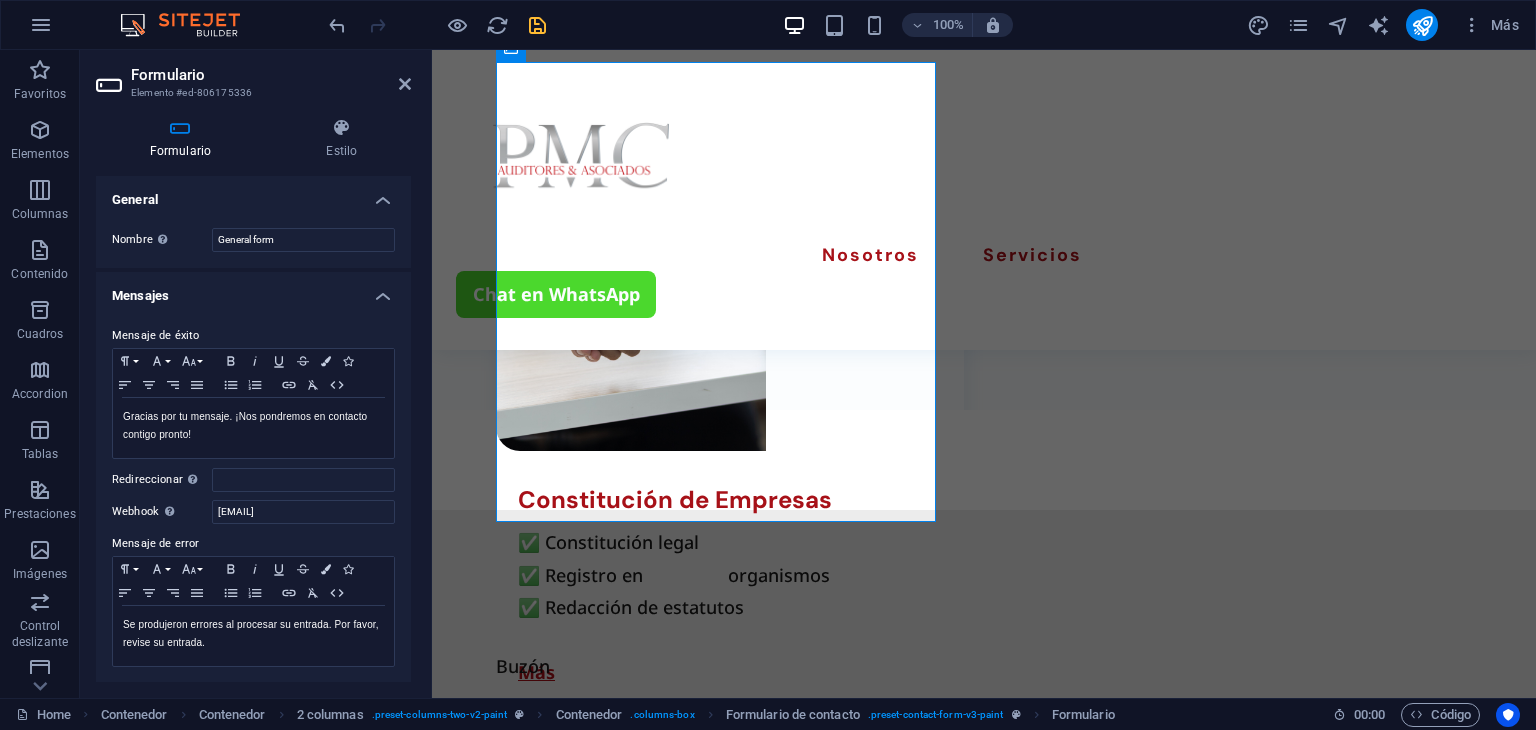 click at bounding box center (437, 25) 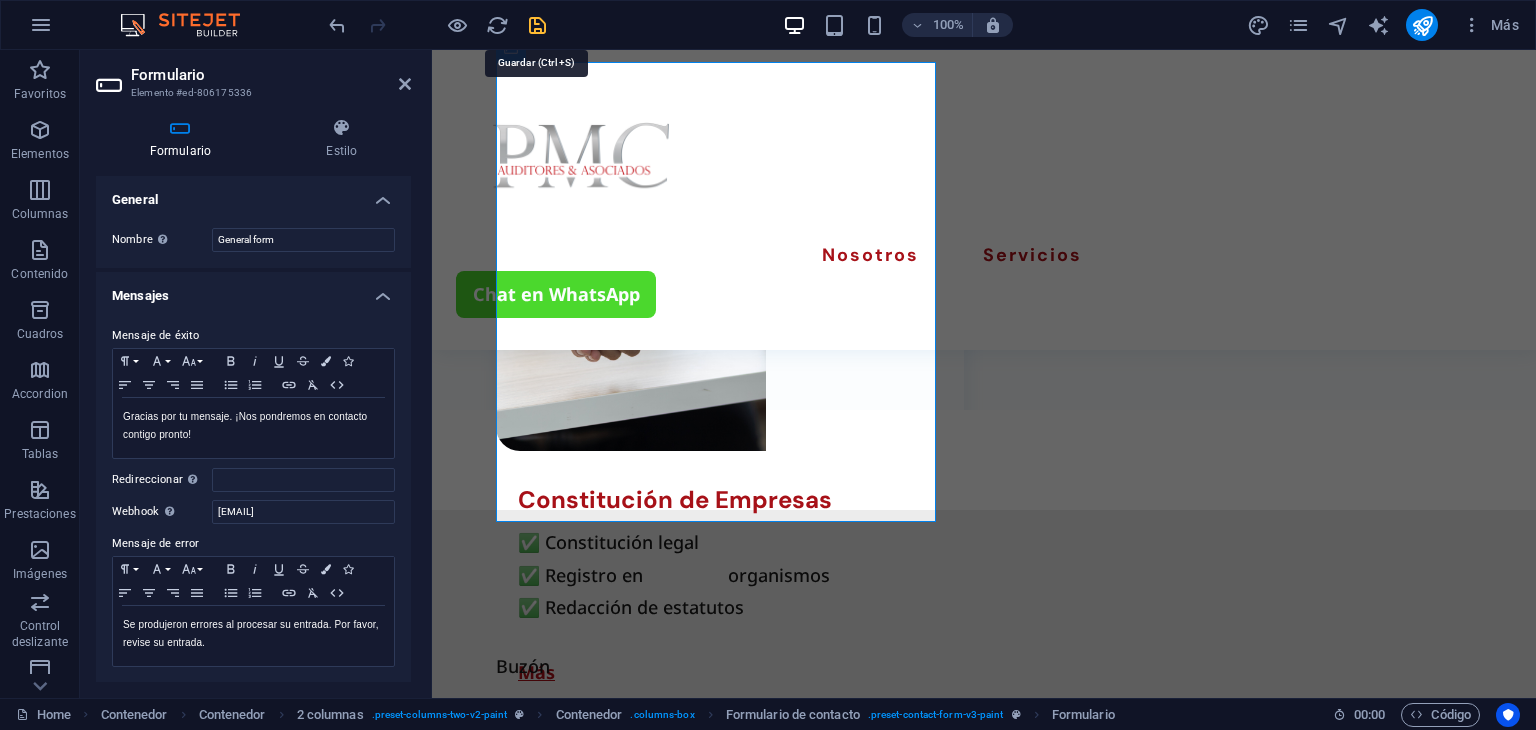 click at bounding box center (537, 25) 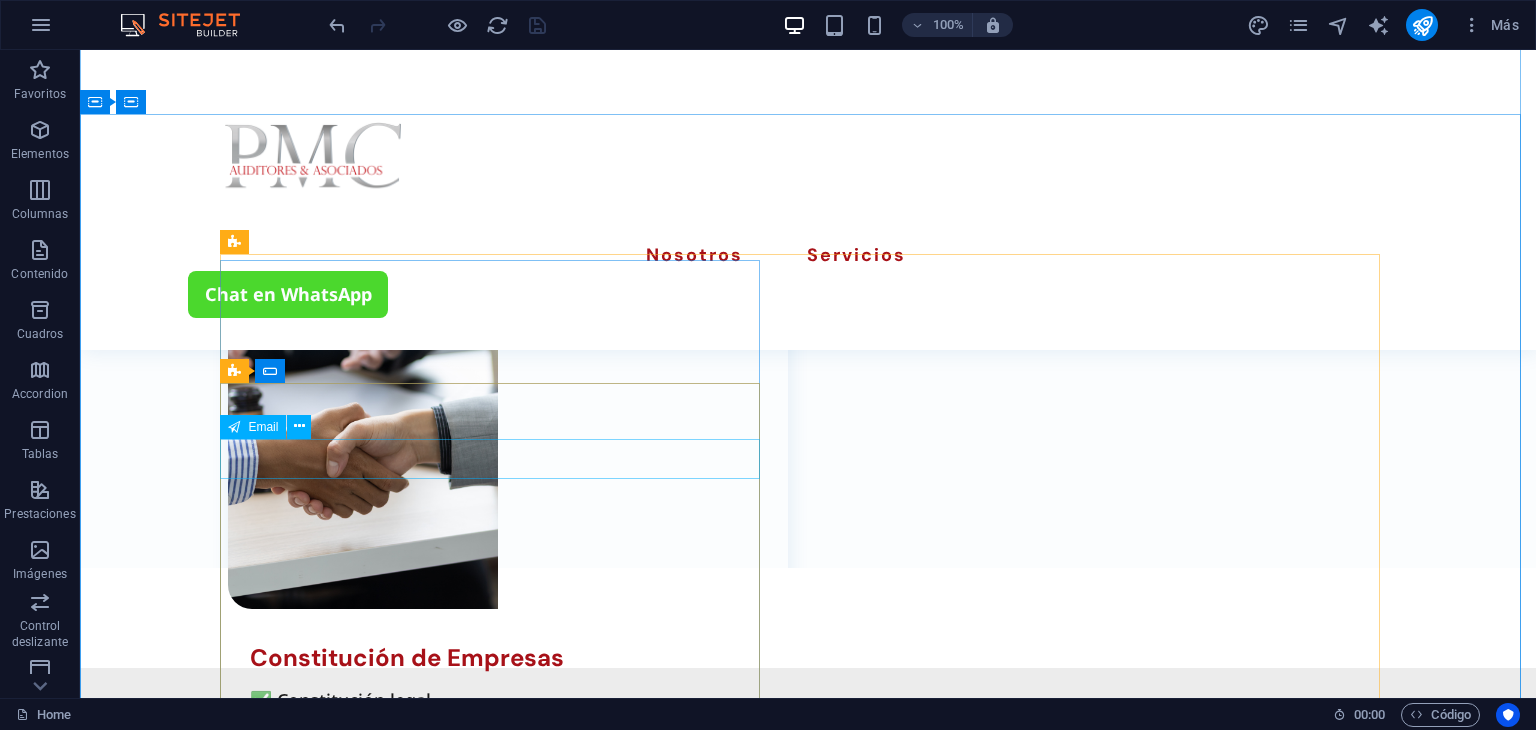 scroll, scrollTop: 2899, scrollLeft: 0, axis: vertical 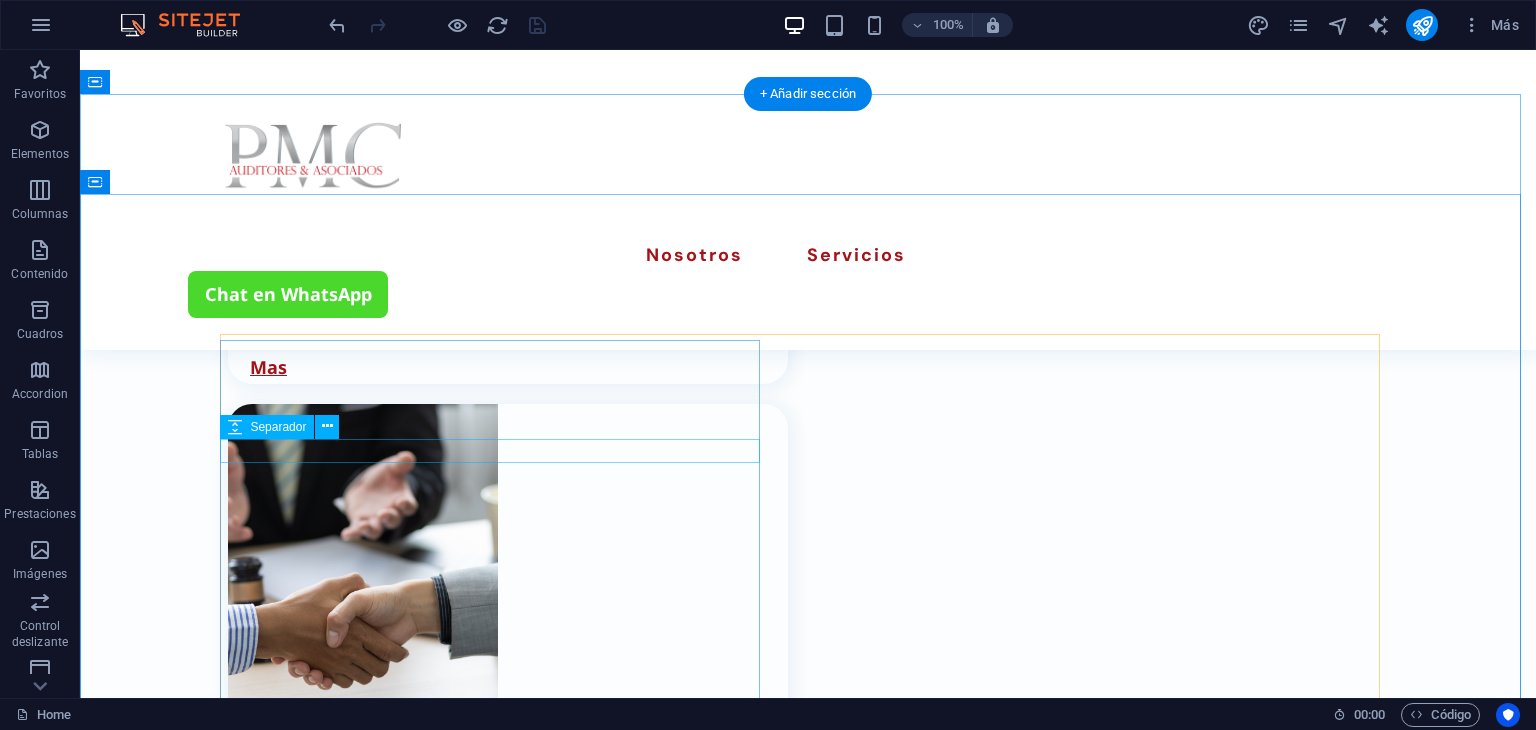 click at bounding box center (498, 1088) 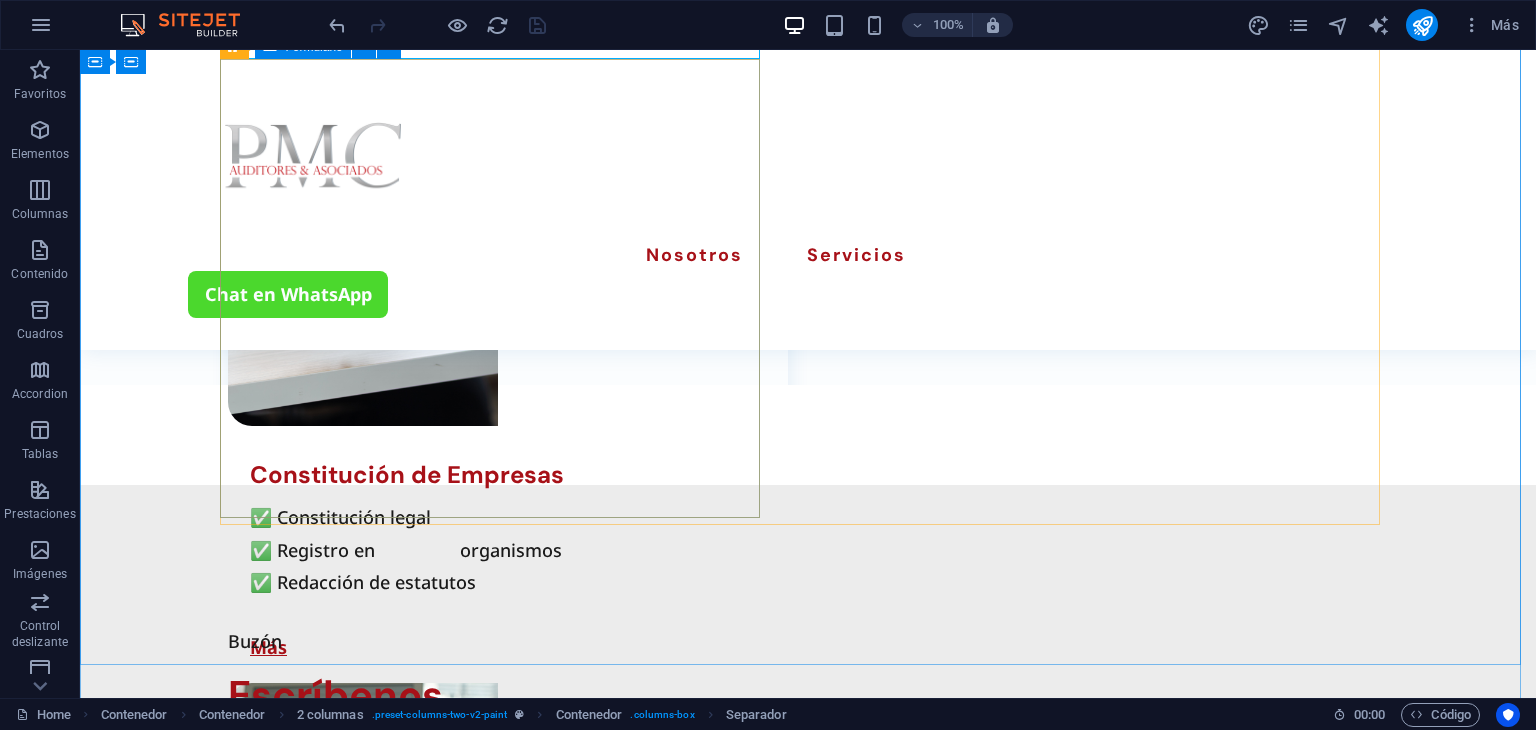 scroll, scrollTop: 3399, scrollLeft: 0, axis: vertical 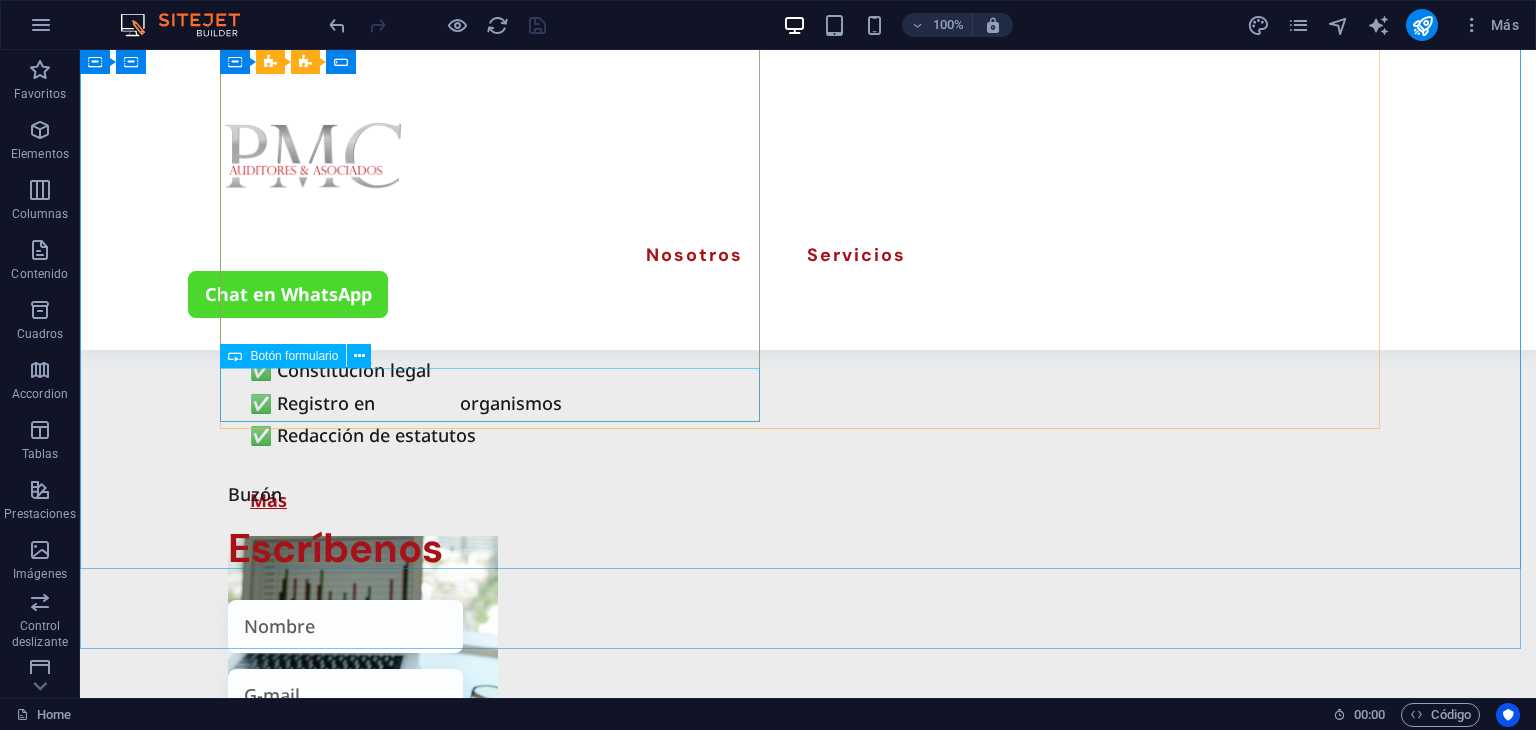 click on "Botón formulario" at bounding box center (294, 356) 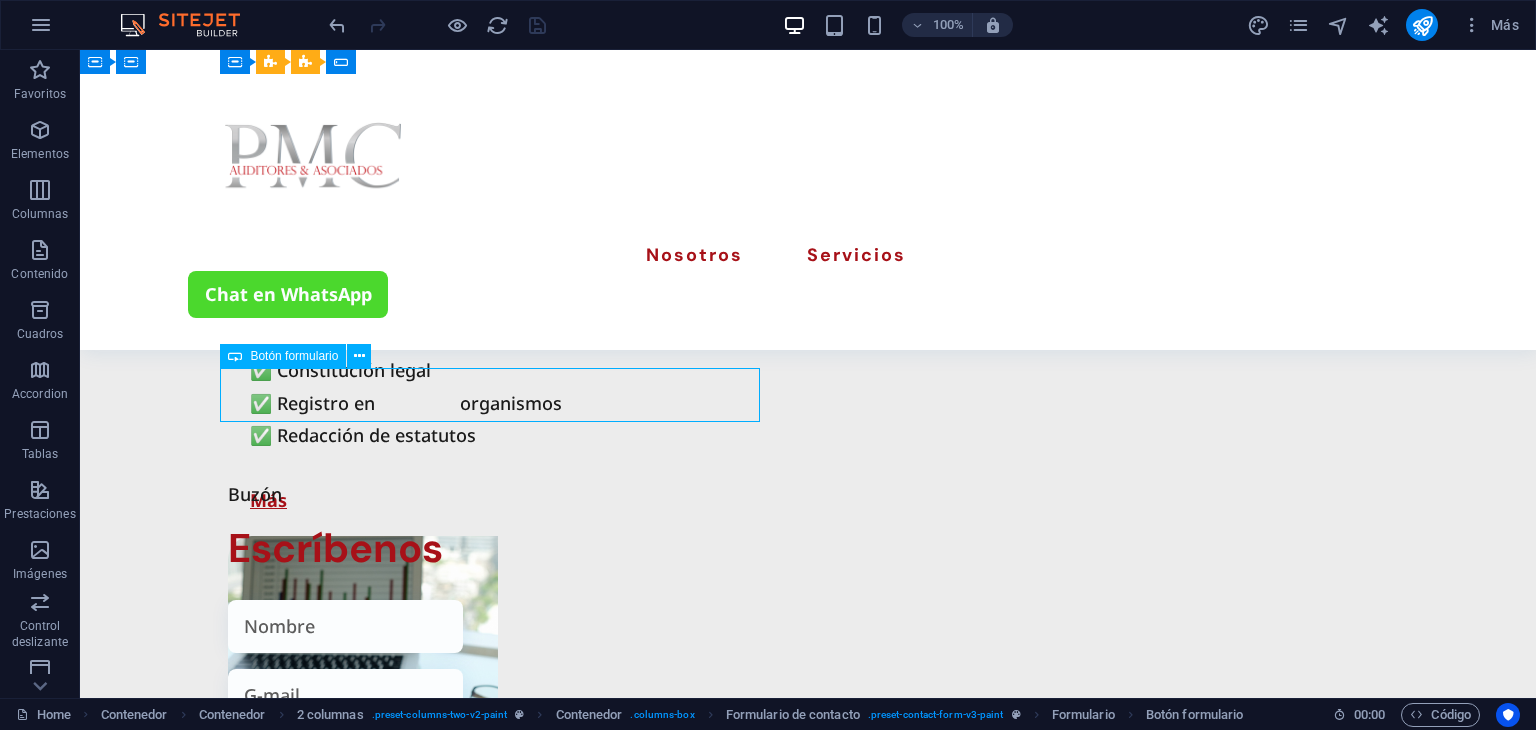 click on "Botón formulario" at bounding box center (294, 356) 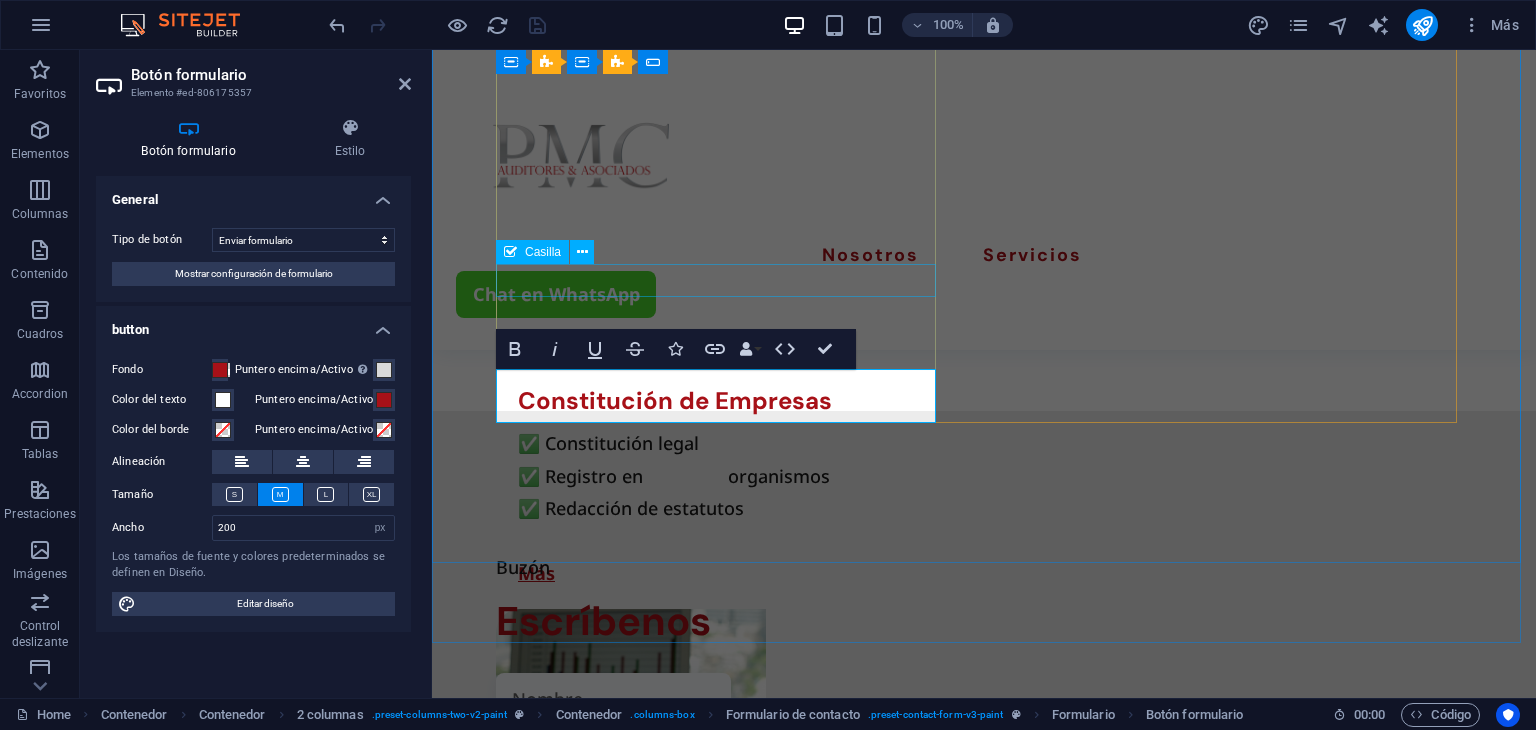 click on "He leído y comprendido la política de privacidad." 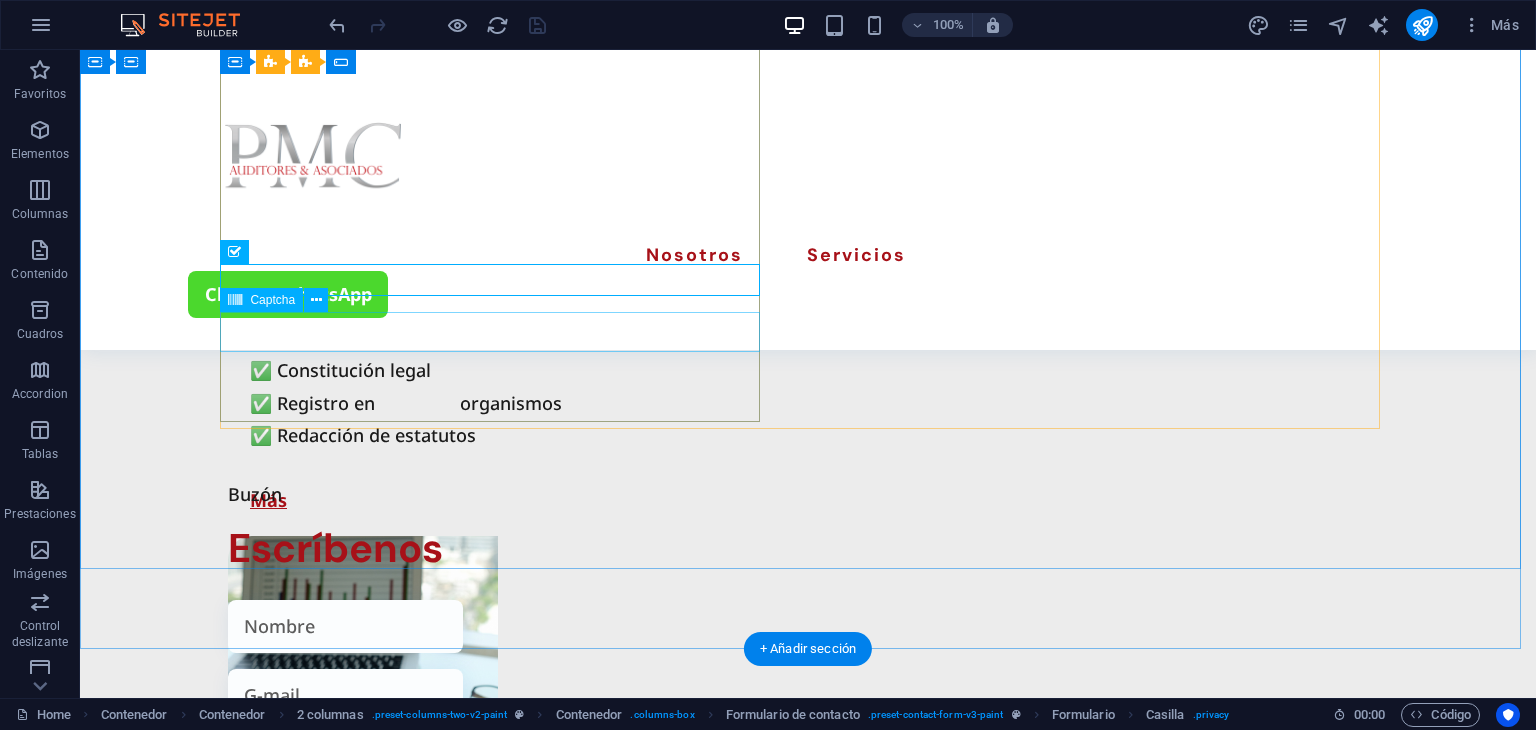 click on "¿Ilegible? Cargar nuevo" 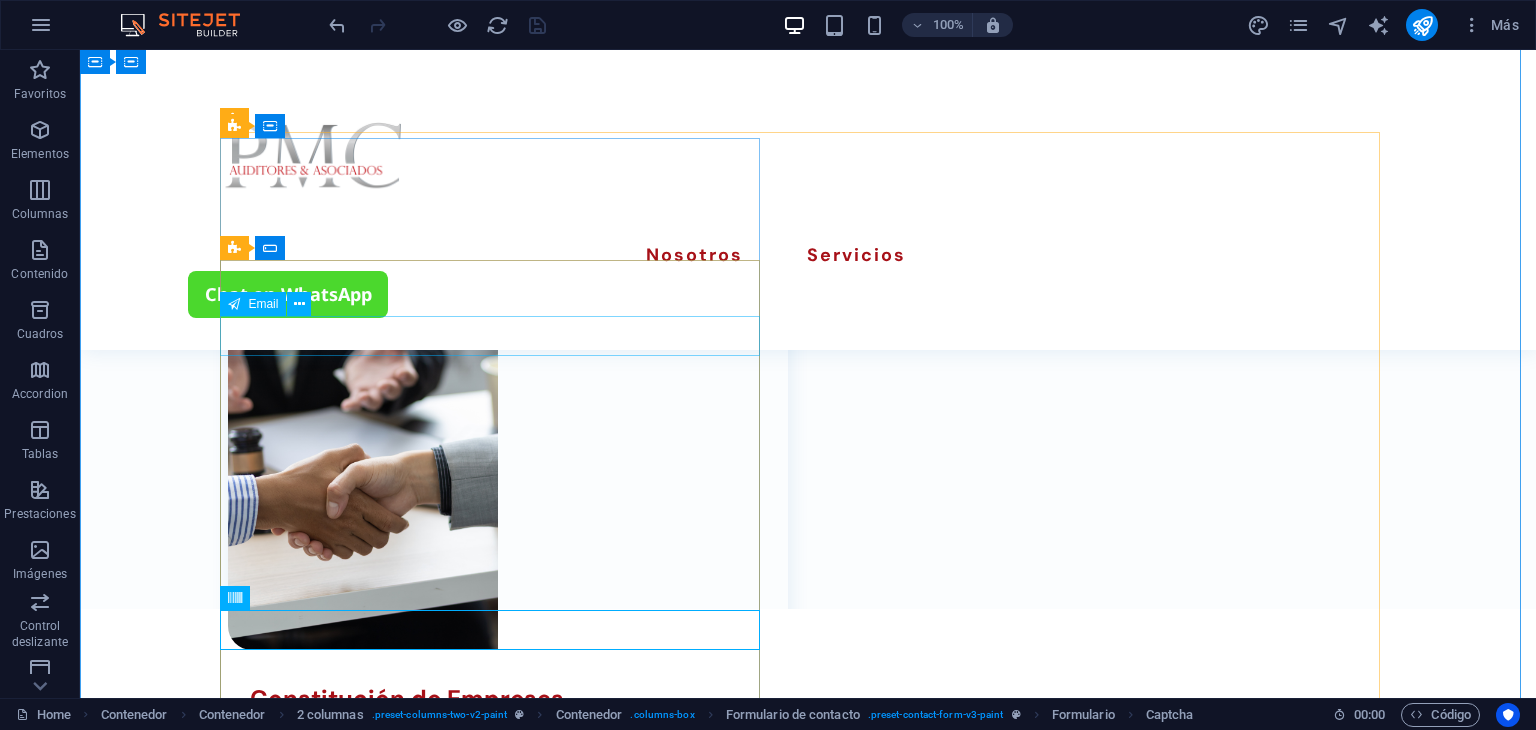 scroll, scrollTop: 2999, scrollLeft: 0, axis: vertical 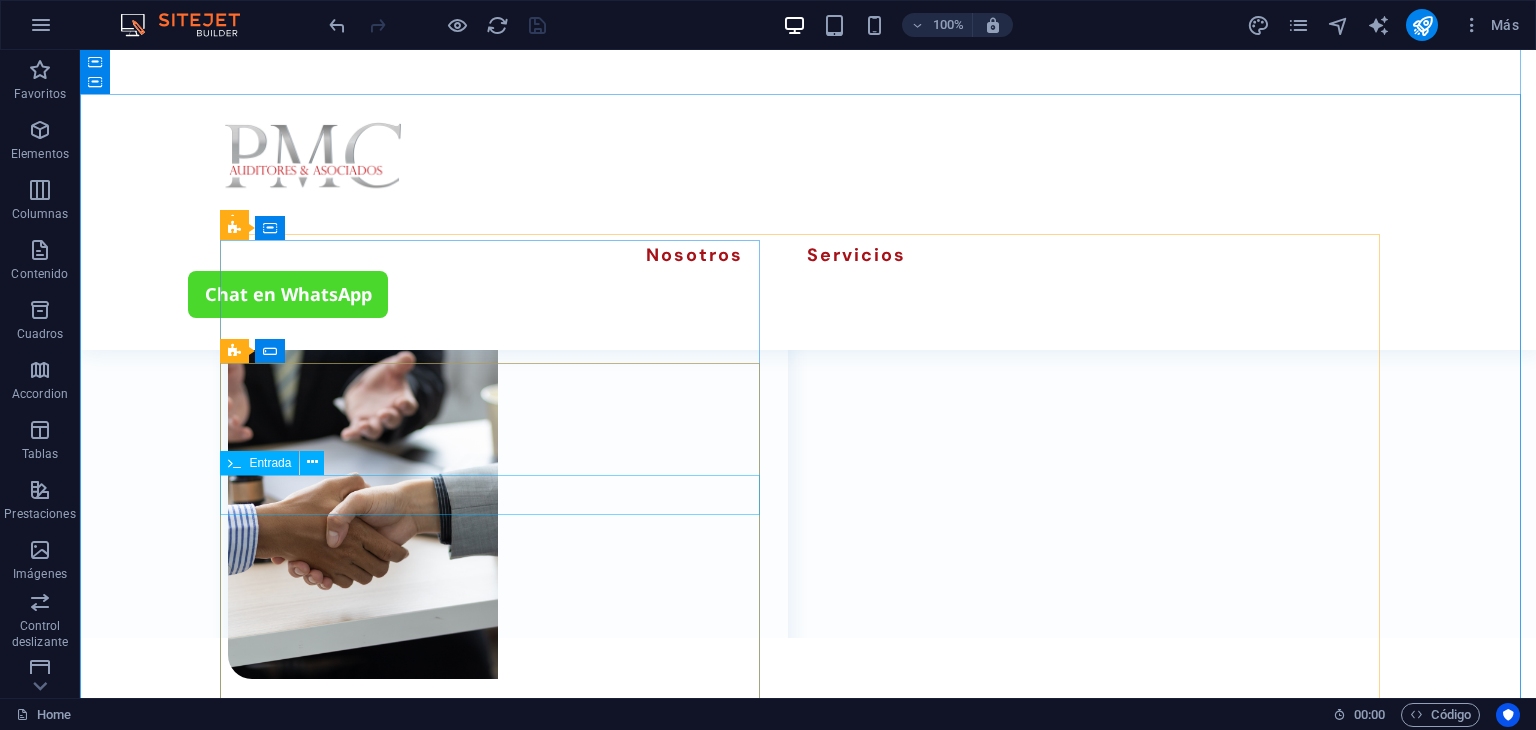 click on "Entrada" at bounding box center (270, 463) 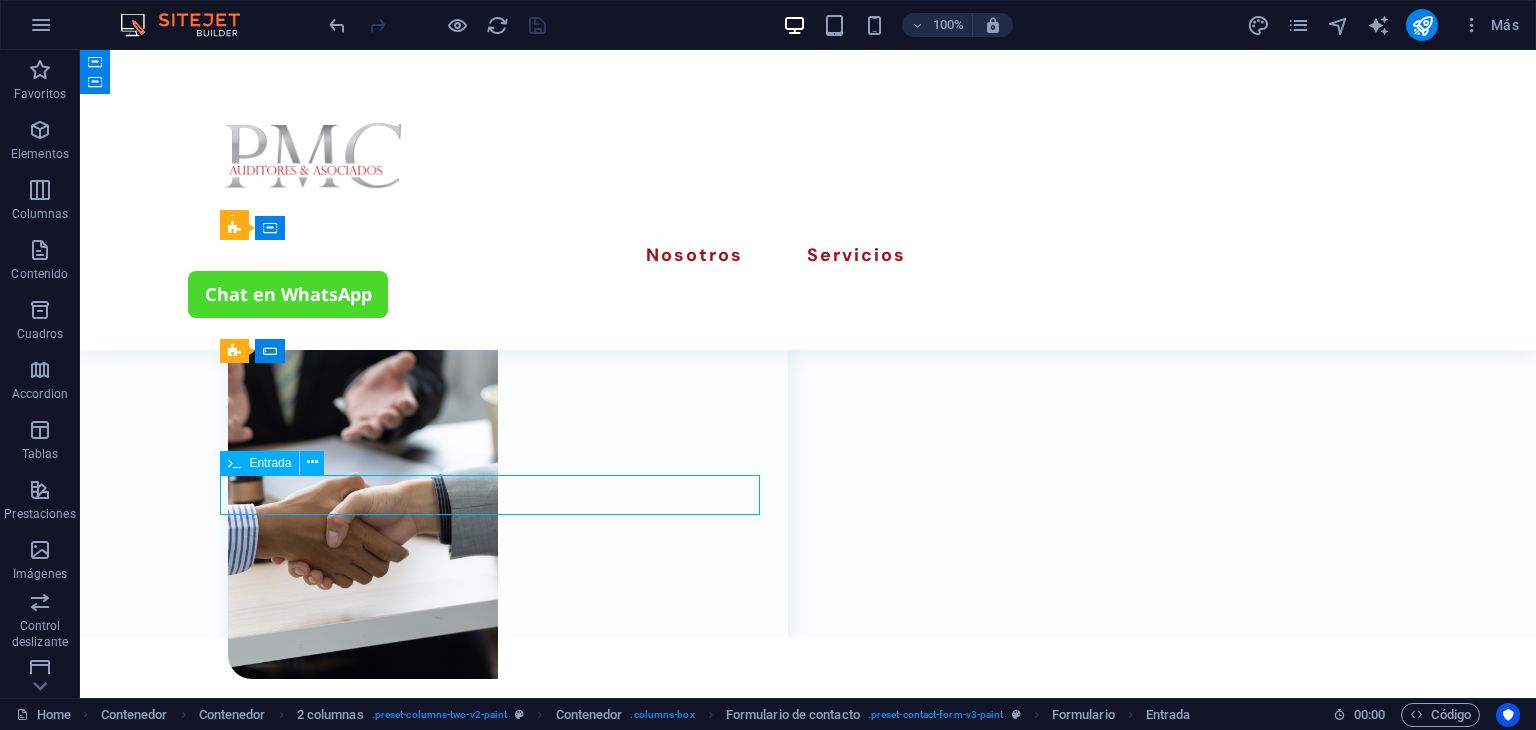 click on "Entrada" at bounding box center (270, 463) 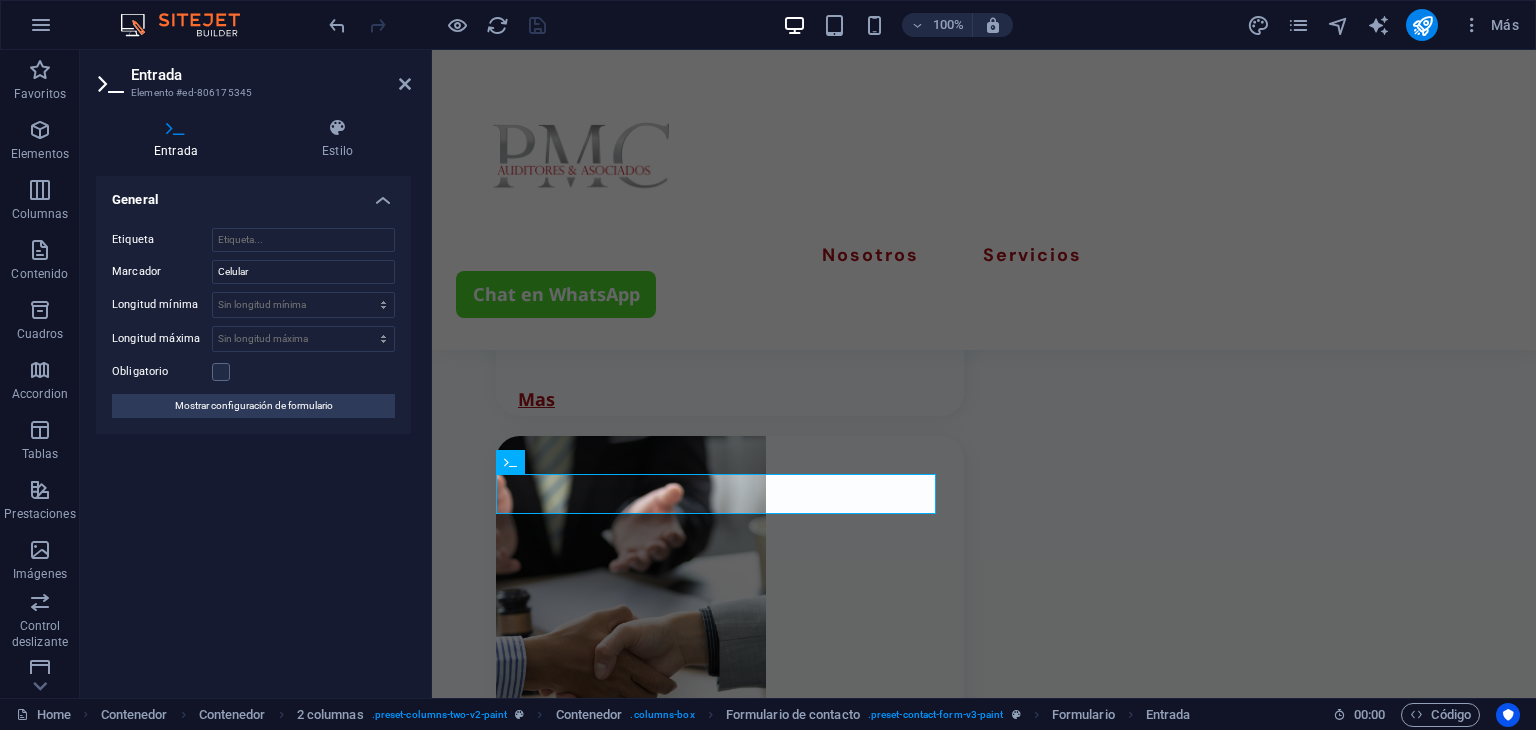 scroll, scrollTop: 3059, scrollLeft: 0, axis: vertical 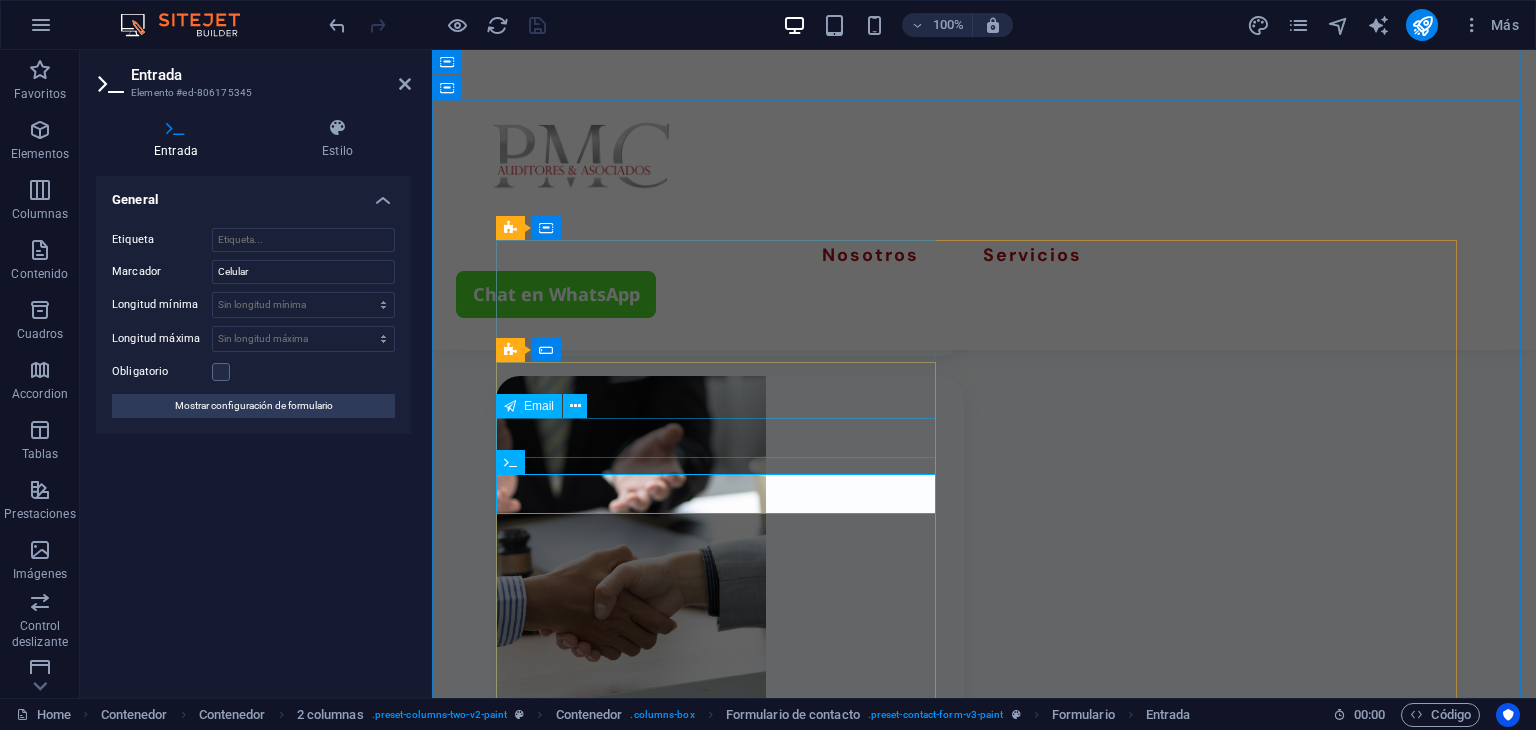 click 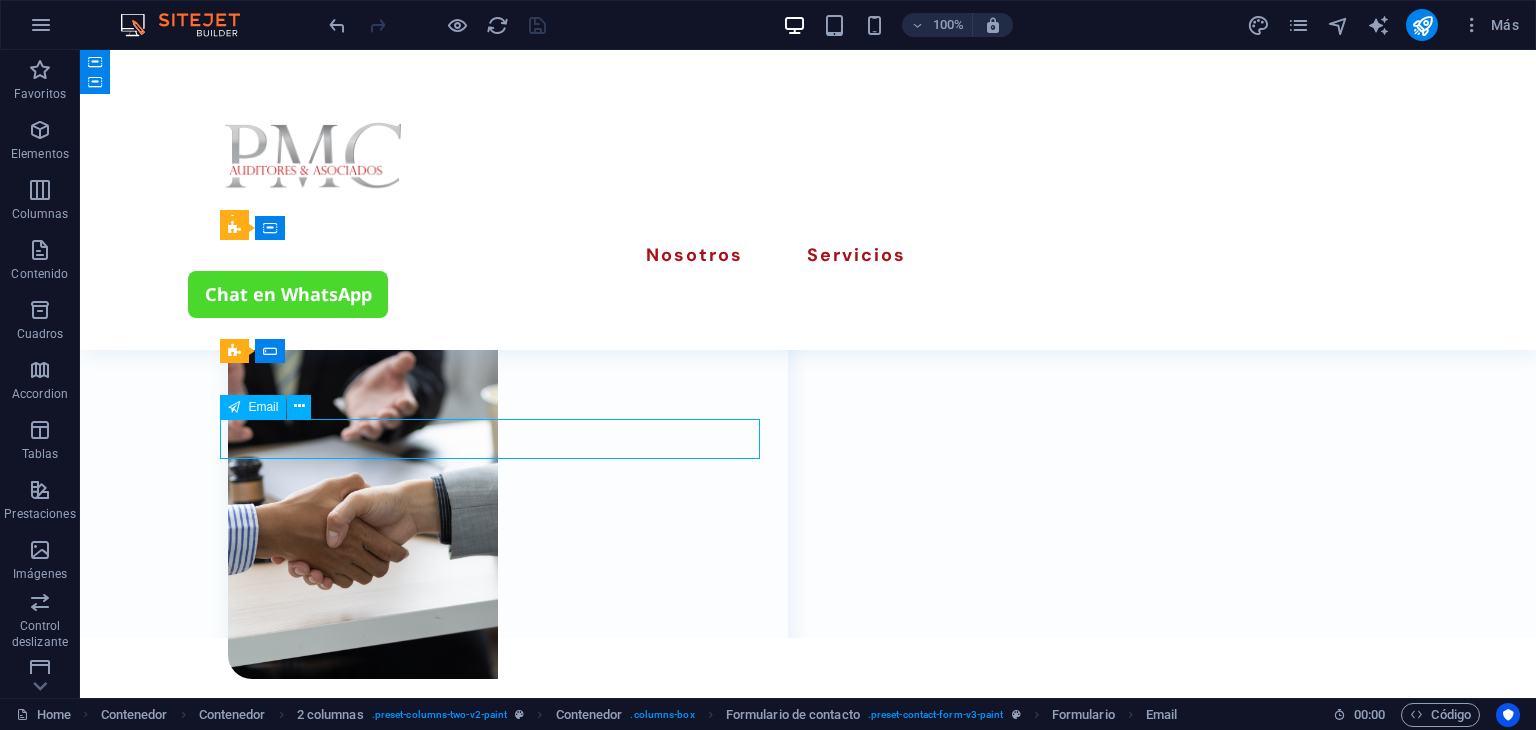 click 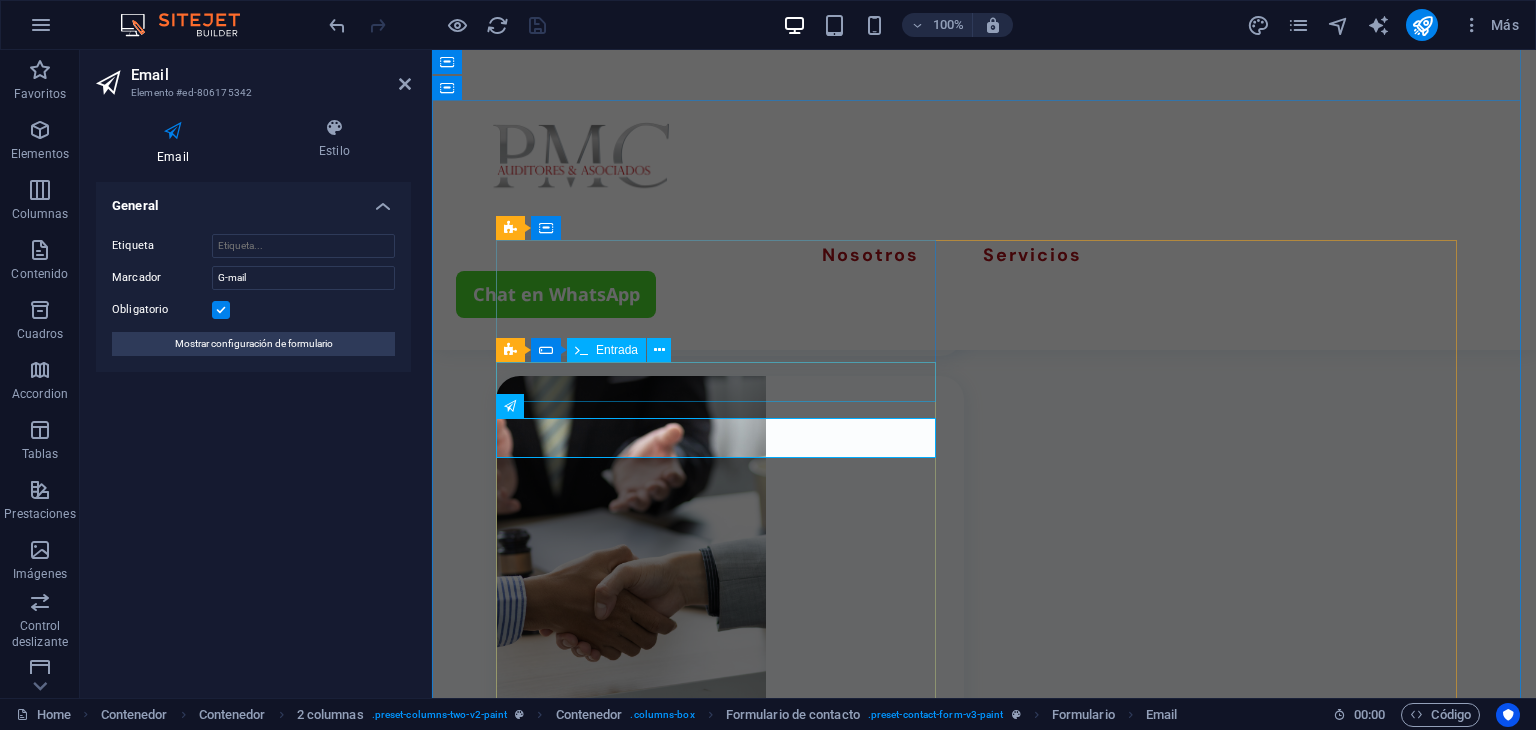 click 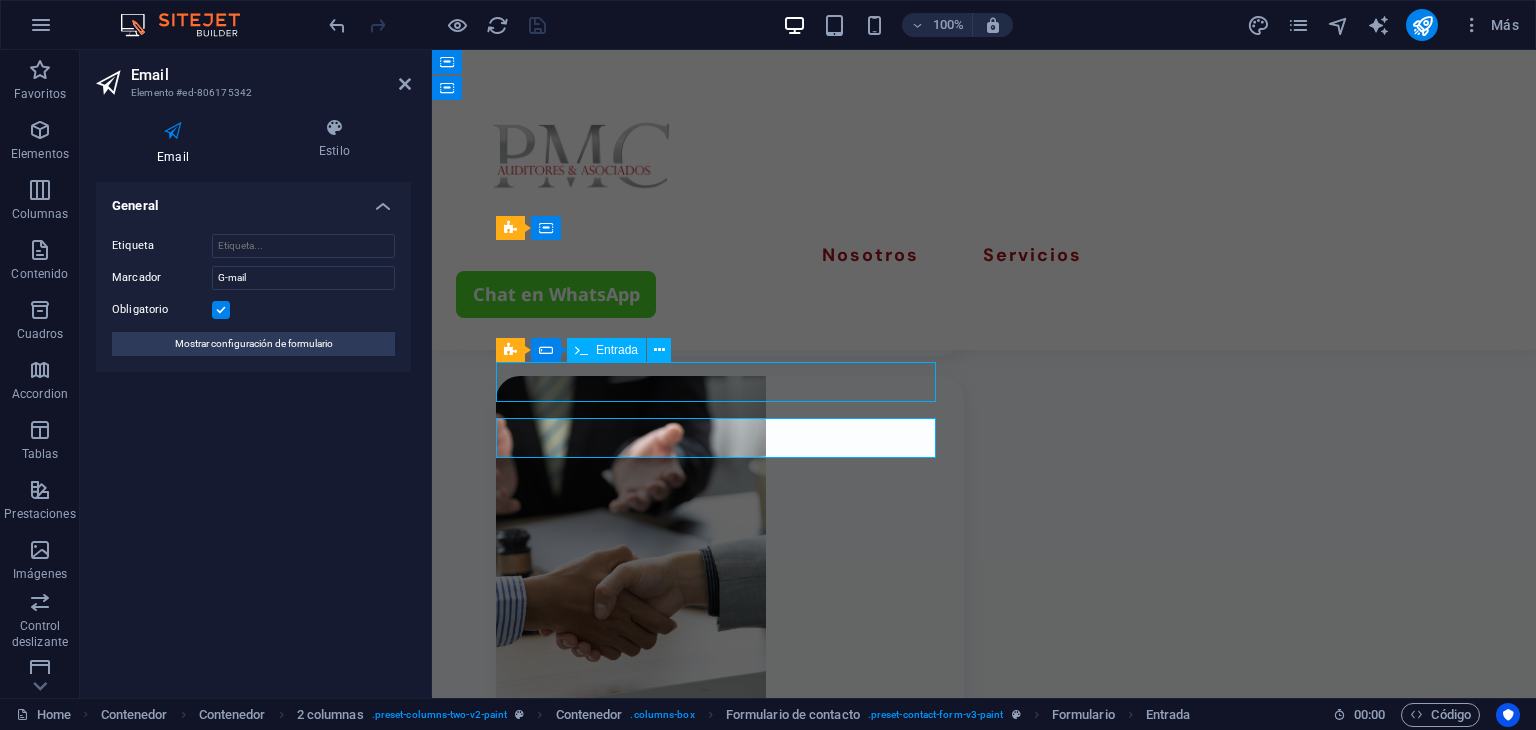 click 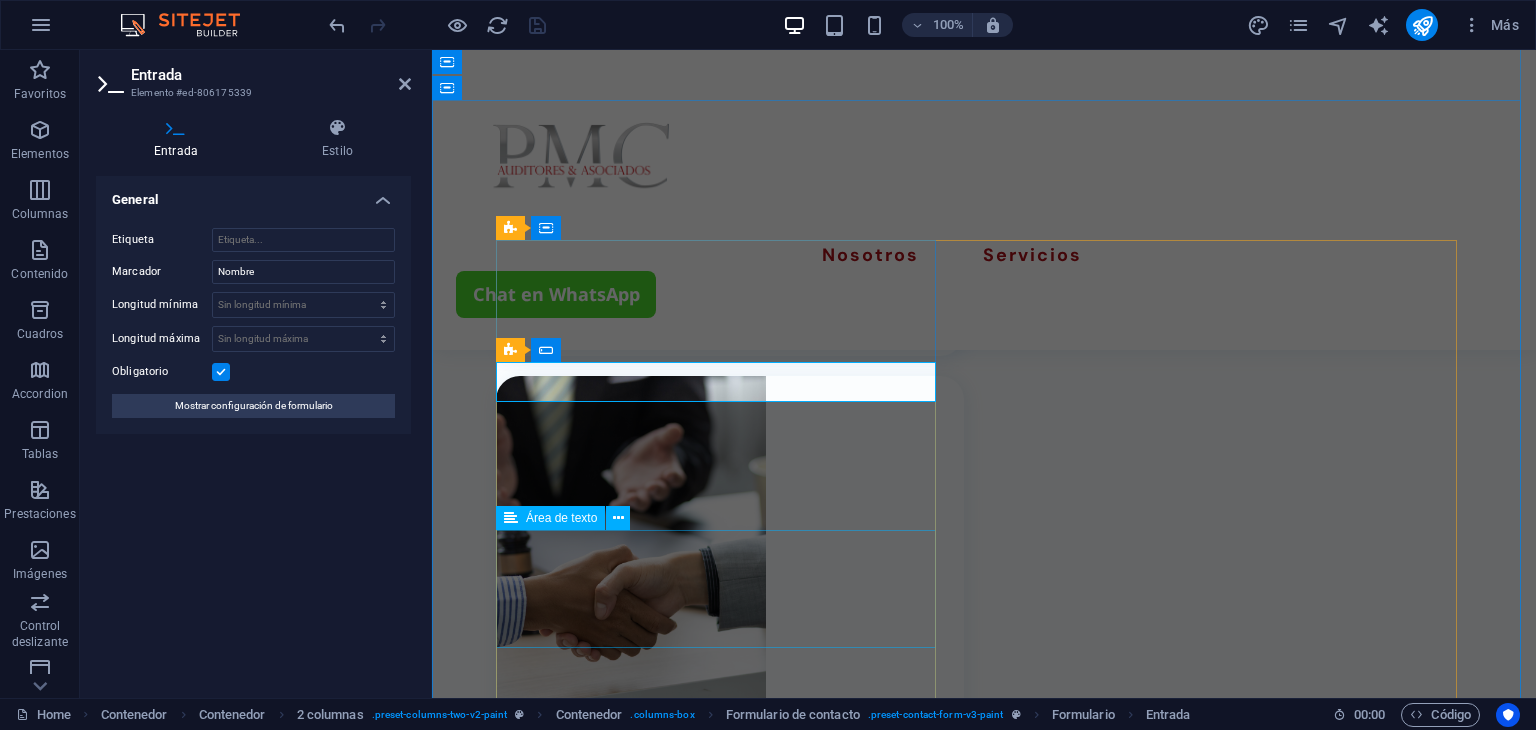 click 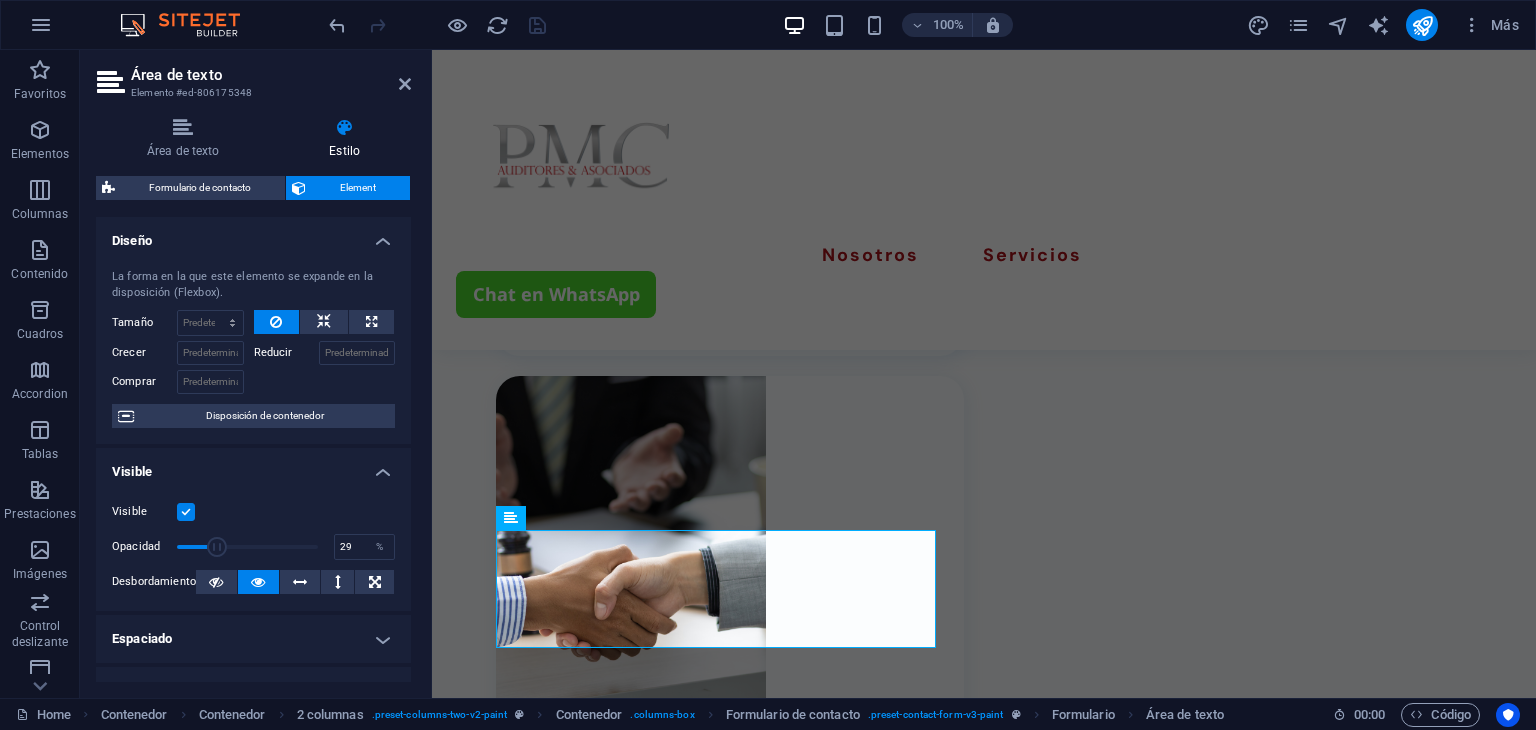 drag, startPoint x: 309, startPoint y: 541, endPoint x: 216, endPoint y: 531, distance: 93.53609 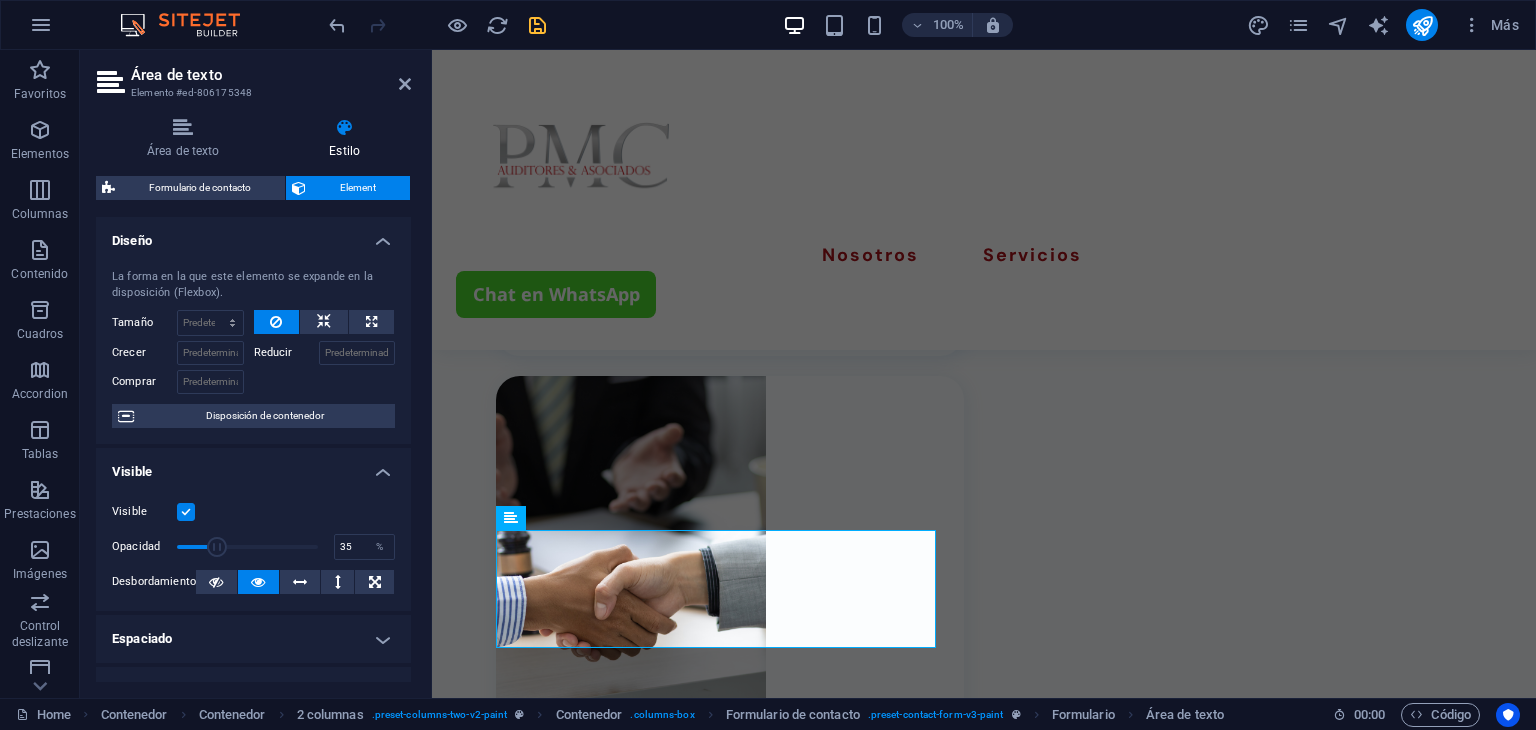 type on "36" 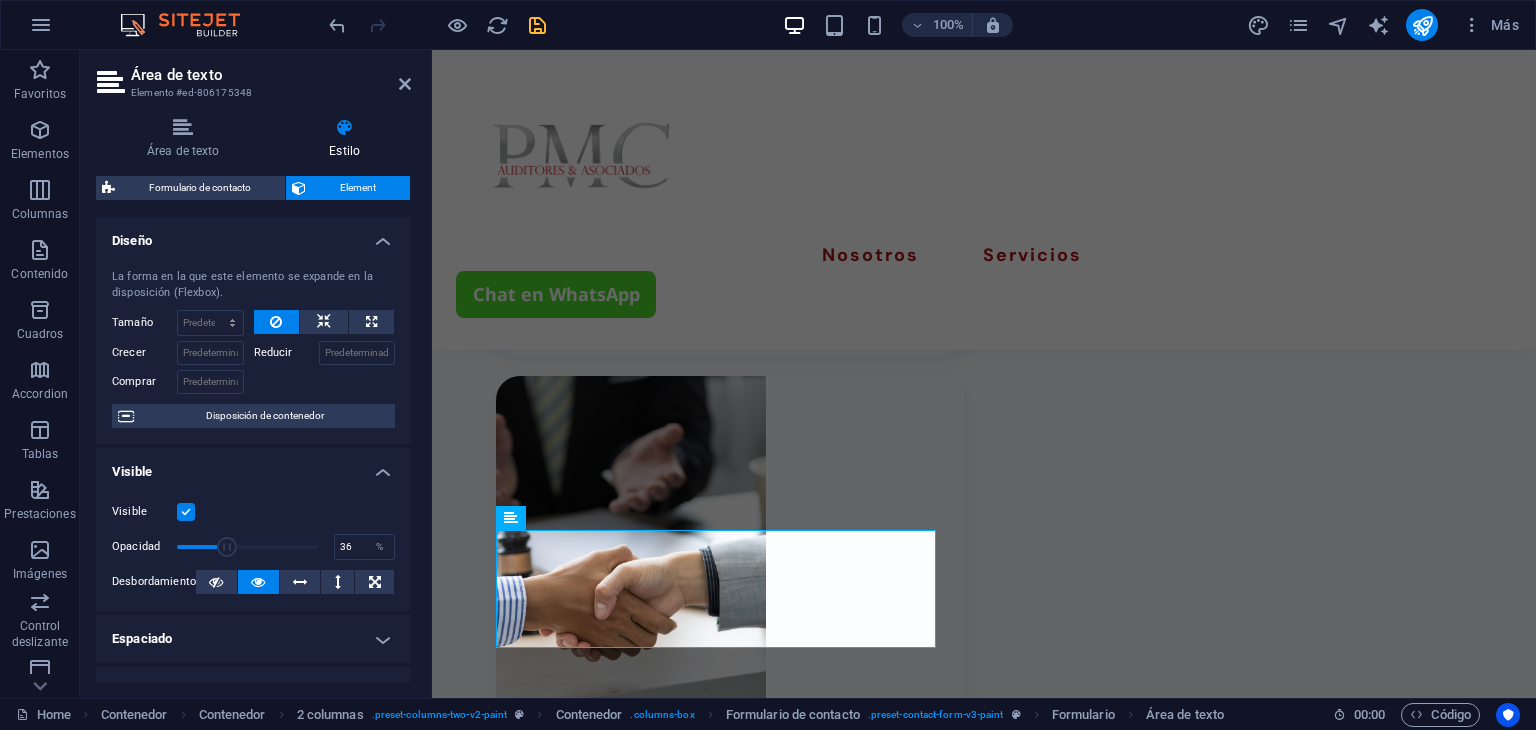 drag, startPoint x: 216, startPoint y: 531, endPoint x: 226, endPoint y: 533, distance: 10.198039 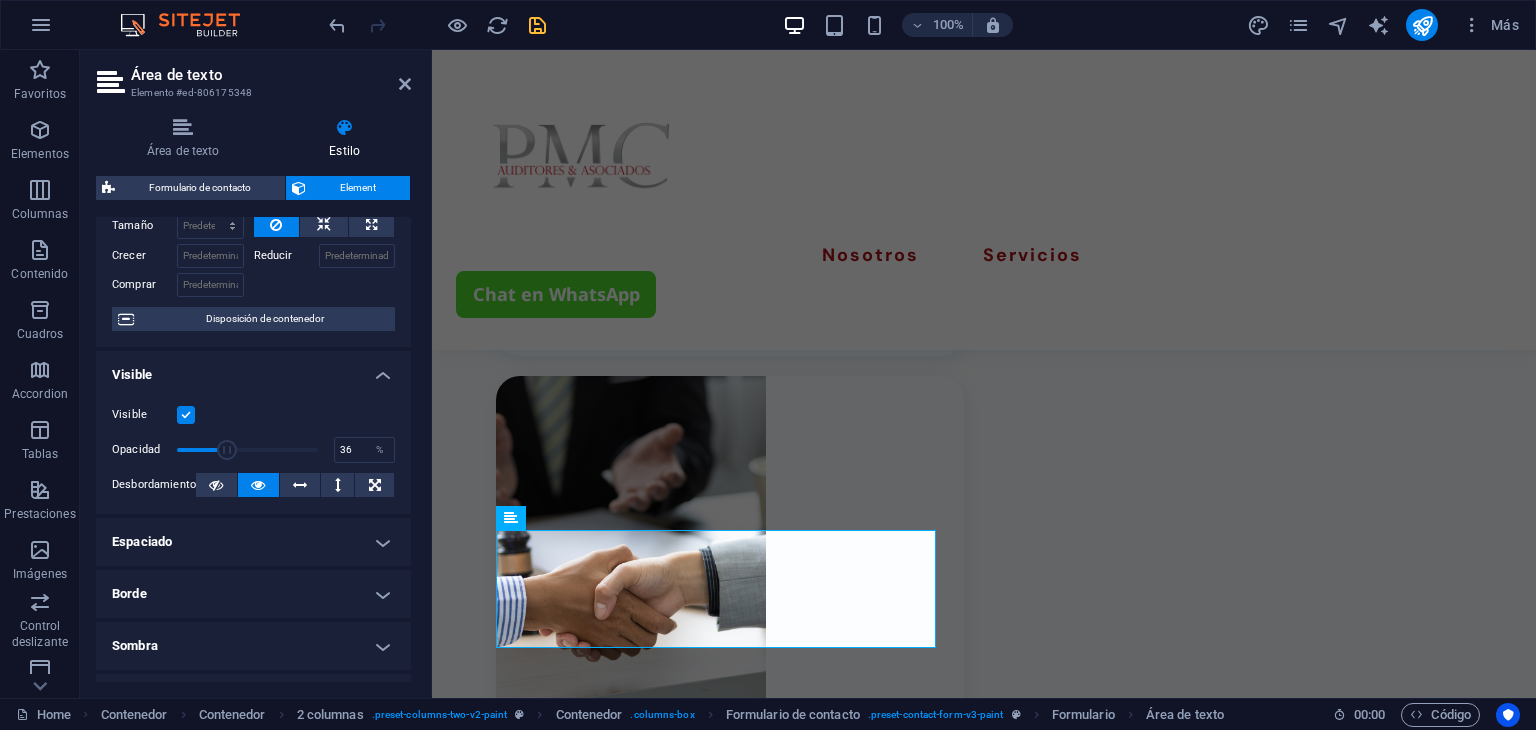 scroll, scrollTop: 100, scrollLeft: 0, axis: vertical 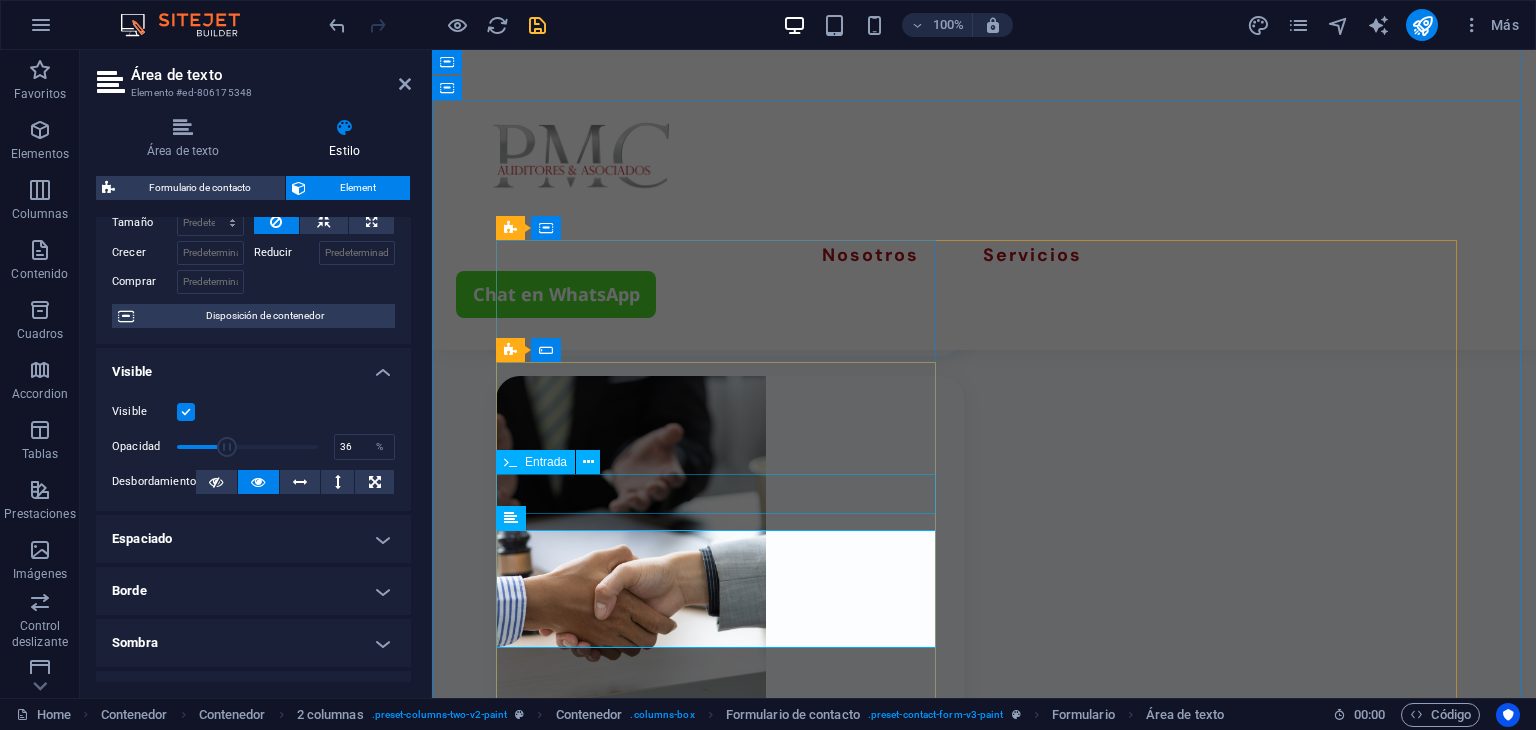 click 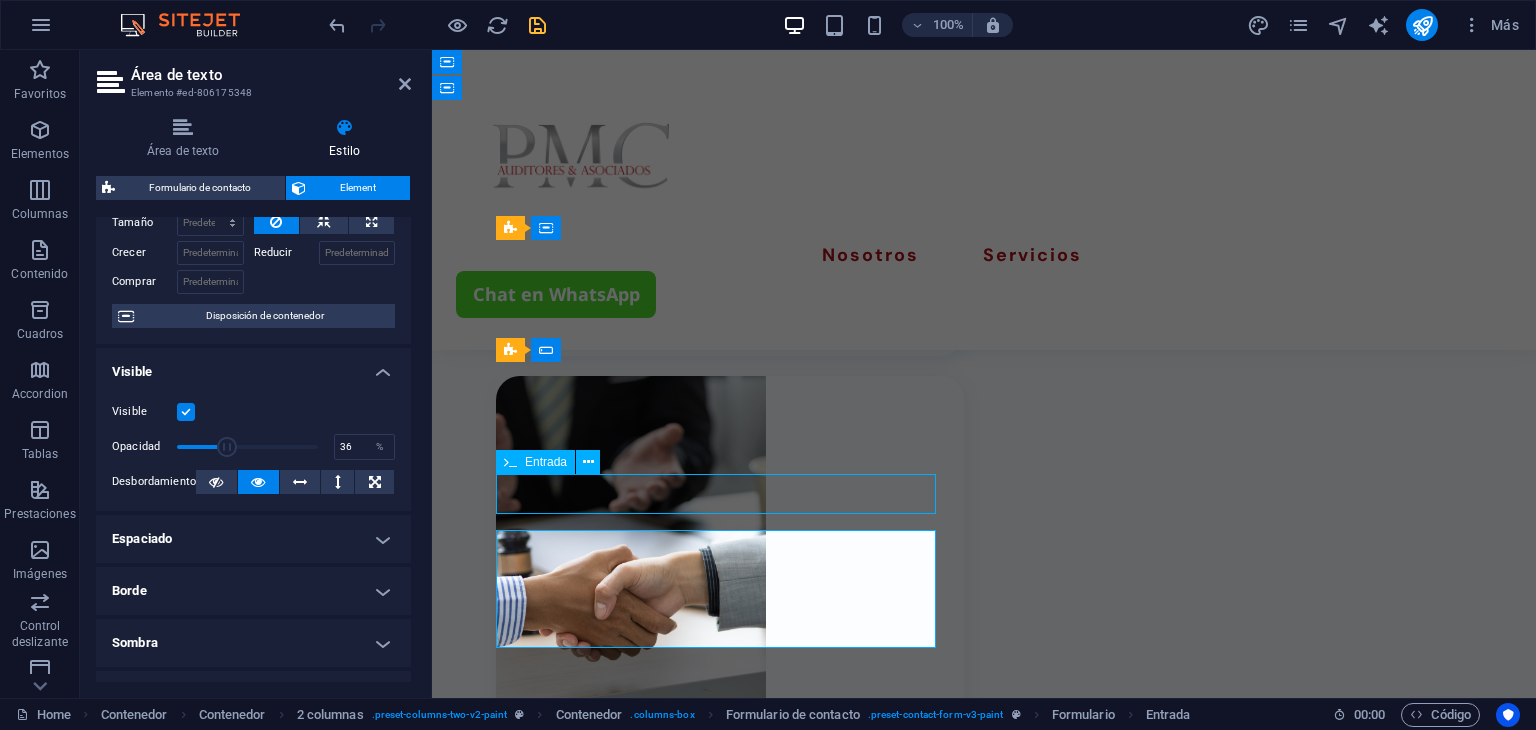 click 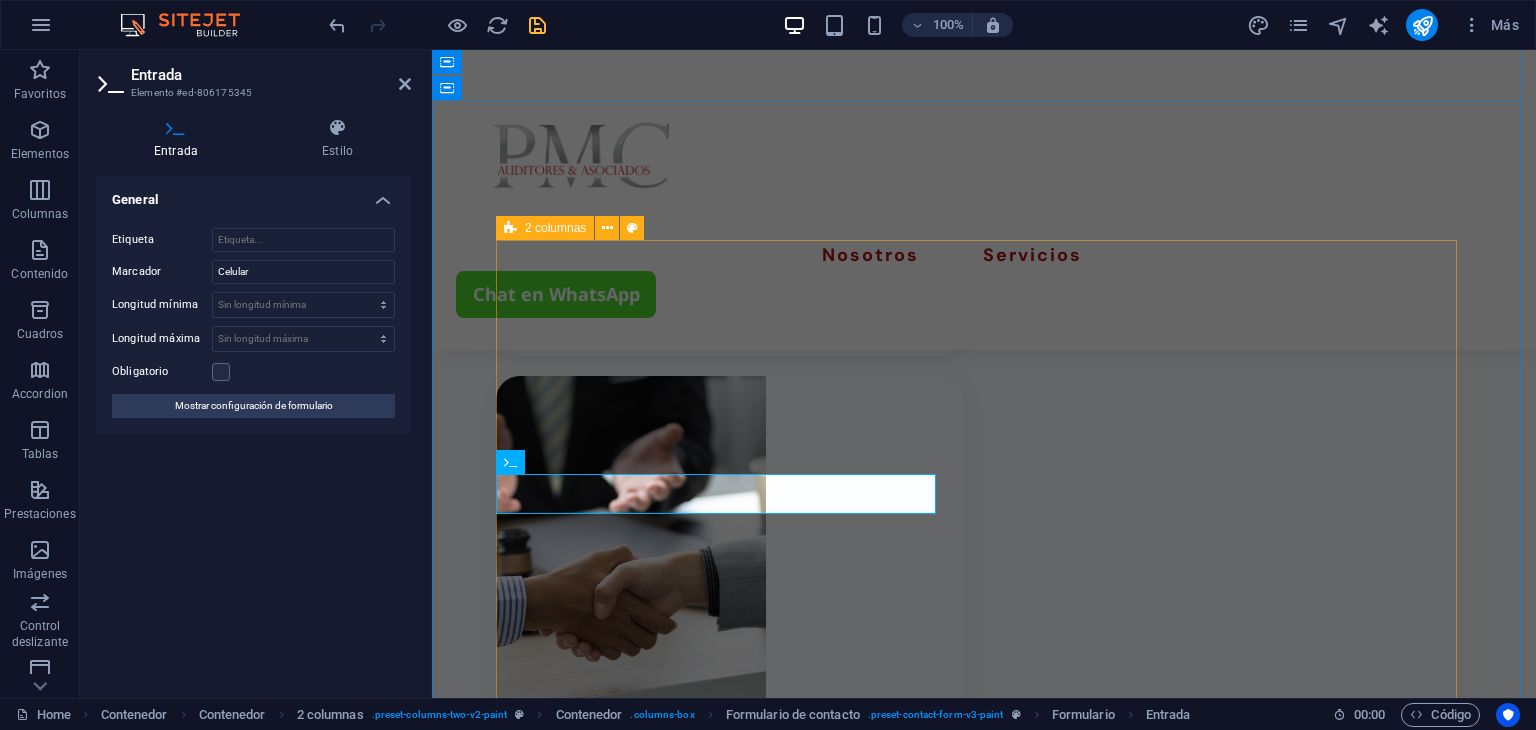 click on "Buzón Escríbenos   He leído y comprendido la política de privacidad. ¿Ilegible? Cargar nuevo Enviar" at bounding box center (984, 1553) 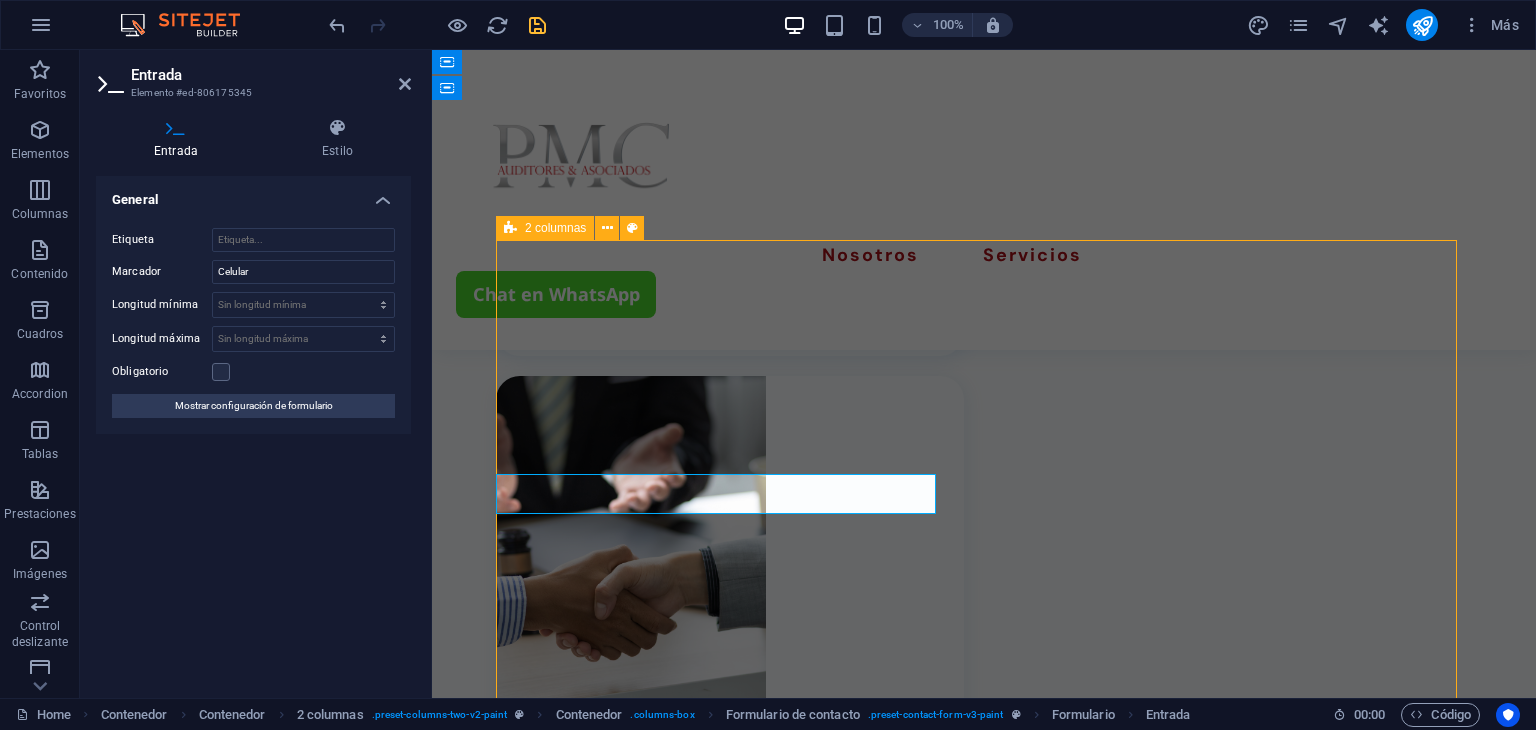 click on "Buzón Escríbenos   He leído y comprendido la política de privacidad. ¿Ilegible? Cargar nuevo Enviar" at bounding box center (984, 1553) 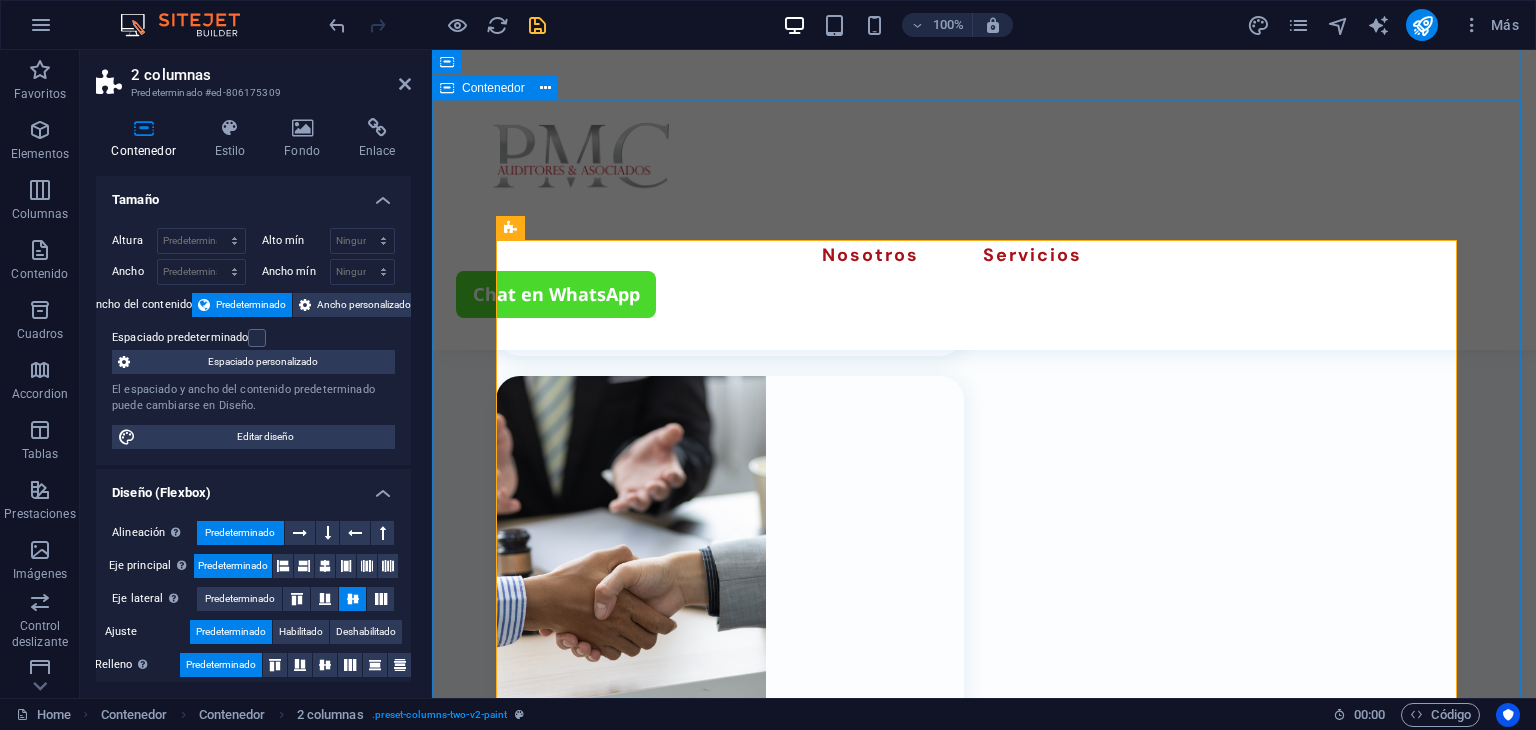click on "Buzón Escríbenos   He leído y comprendido la política de privacidad. ¿Ilegible? Cargar nuevo Enviar" at bounding box center (984, 1553) 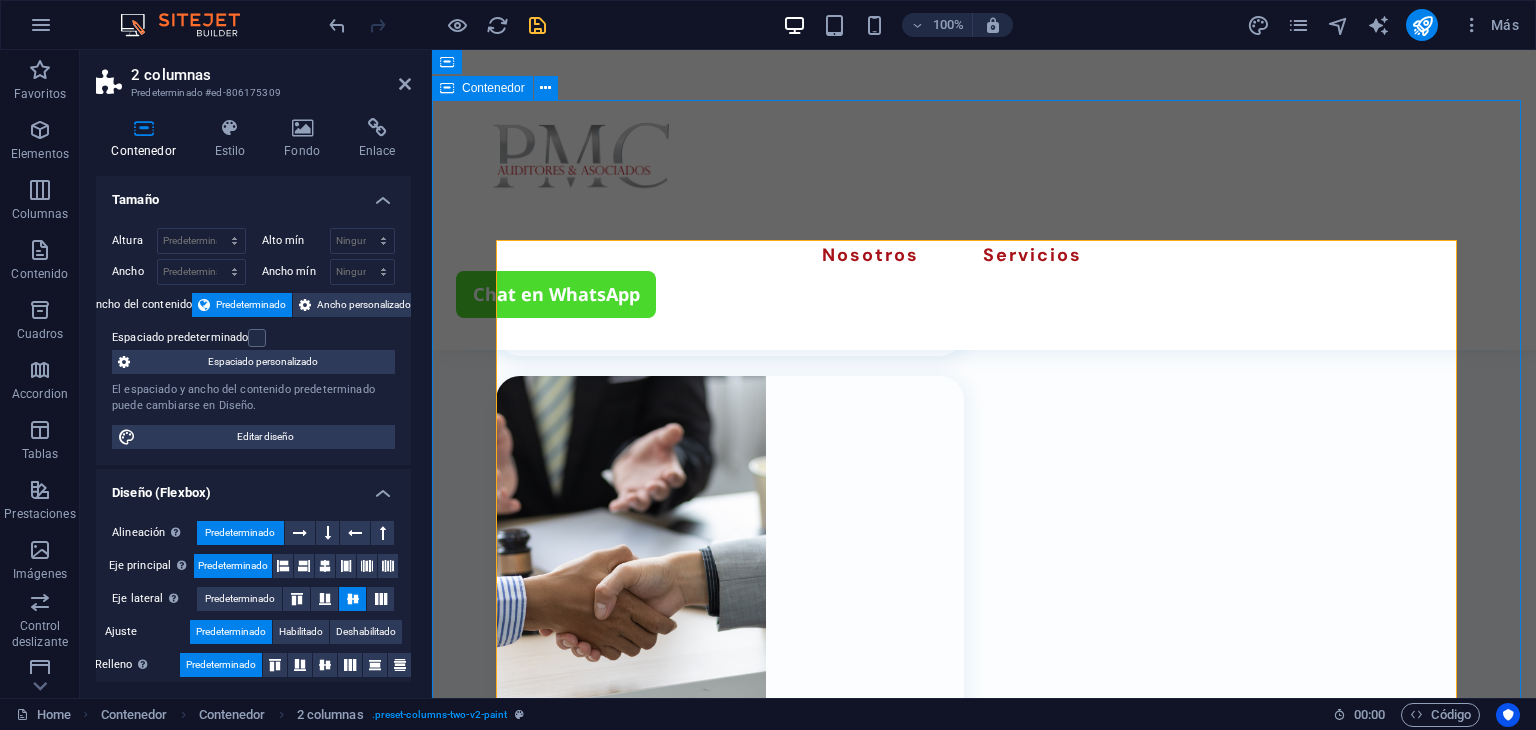 click on "Buzón Escríbenos   He leído y comprendido la política de privacidad. ¿Ilegible? Cargar nuevo Enviar" at bounding box center (984, 1553) 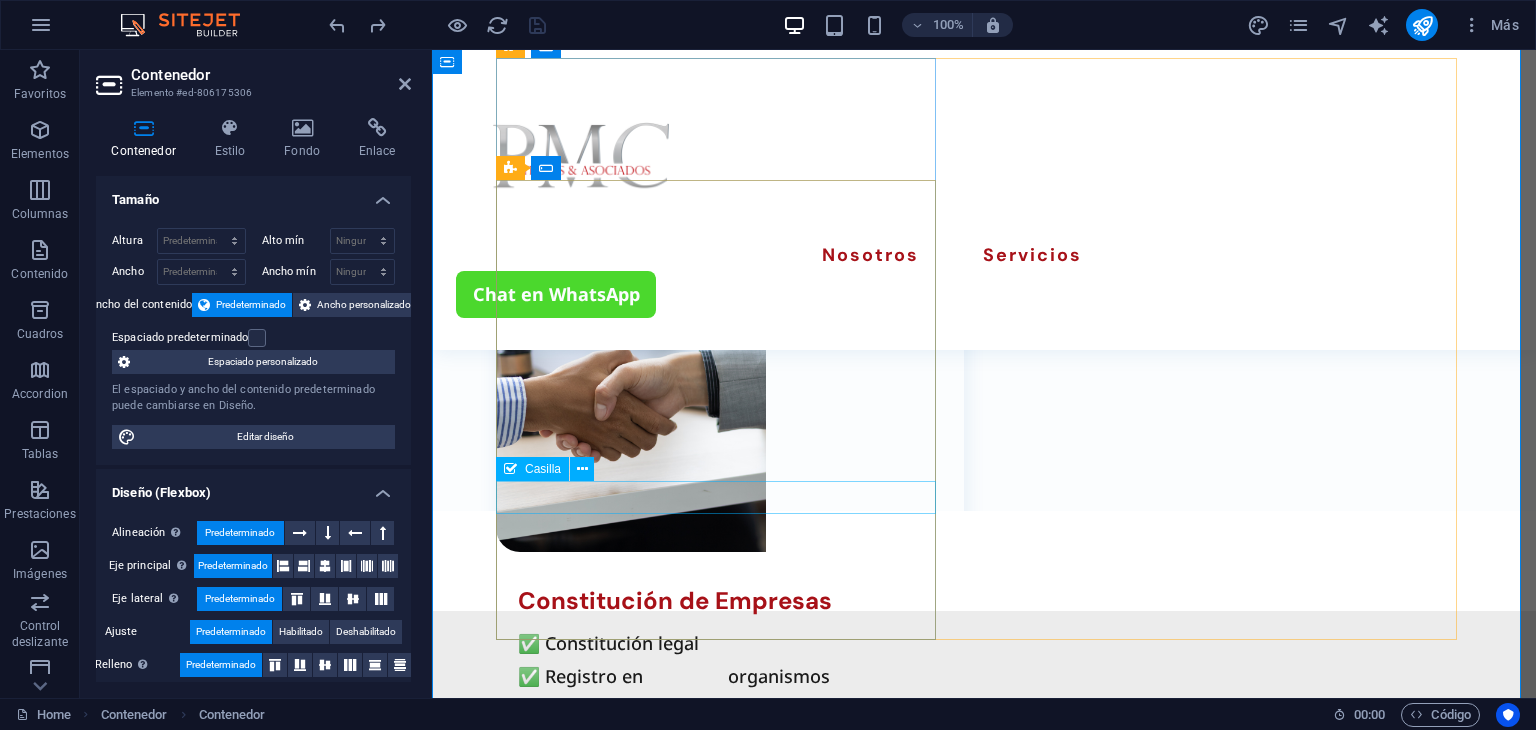 scroll, scrollTop: 3259, scrollLeft: 0, axis: vertical 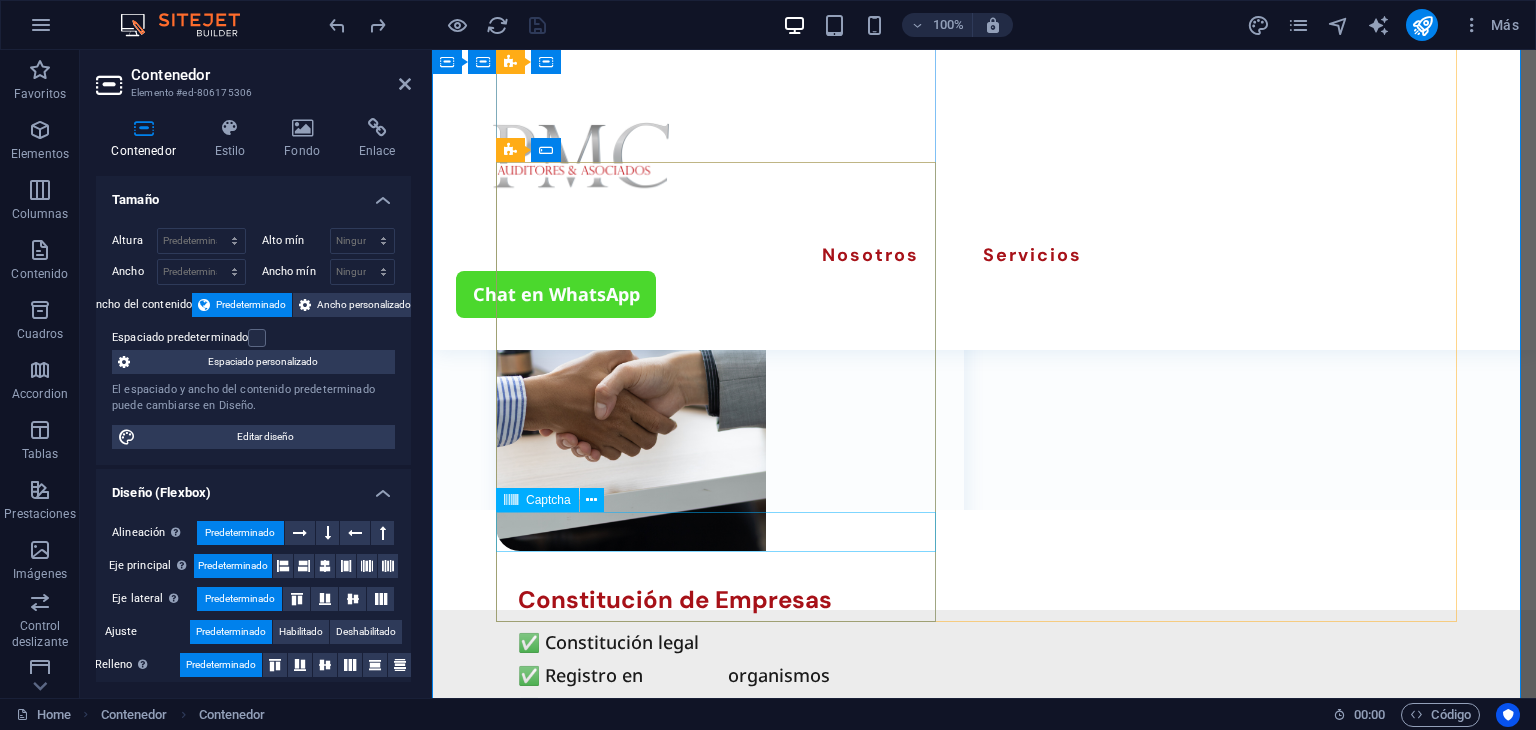 click on "¿Ilegible? Cargar nuevo" 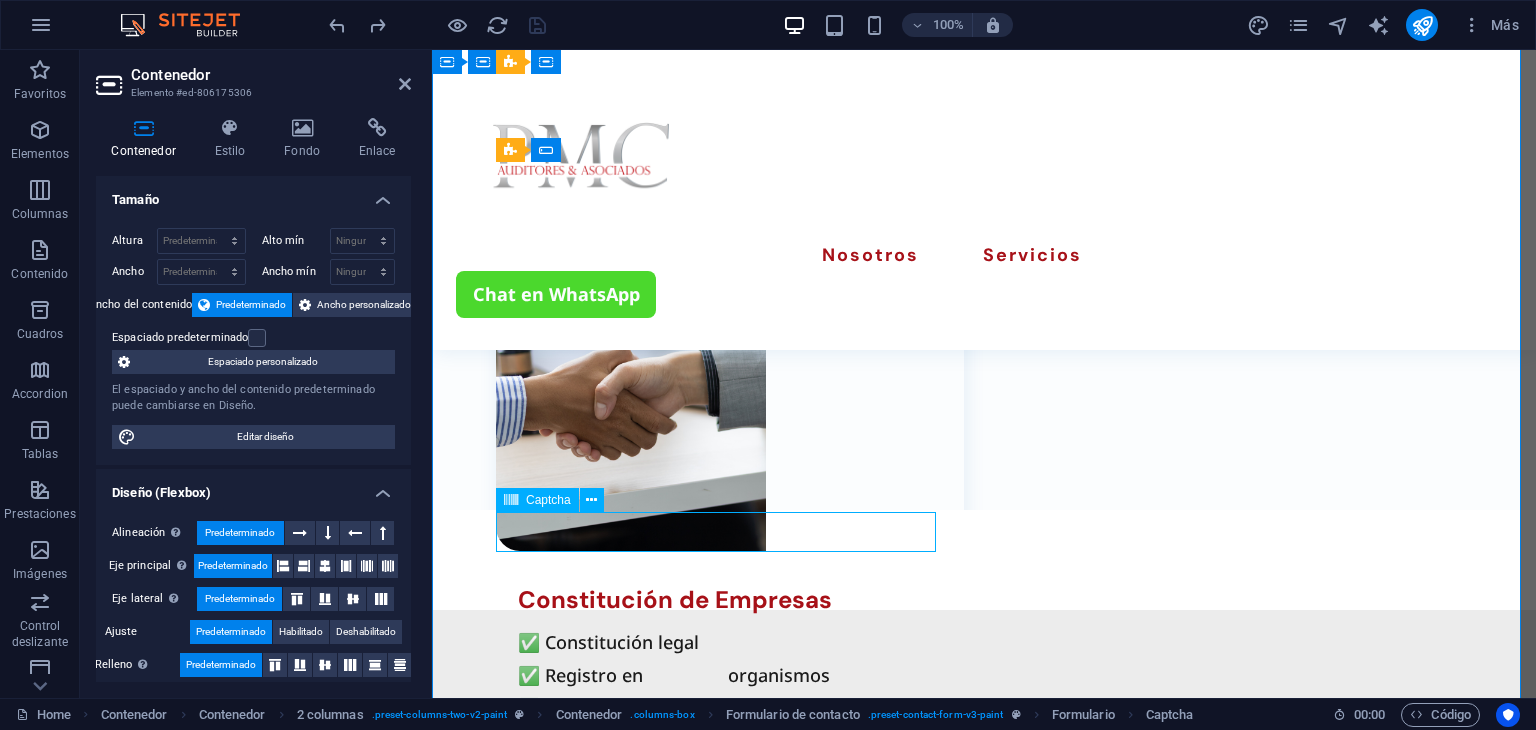 click on "¿Ilegible? Cargar nuevo" 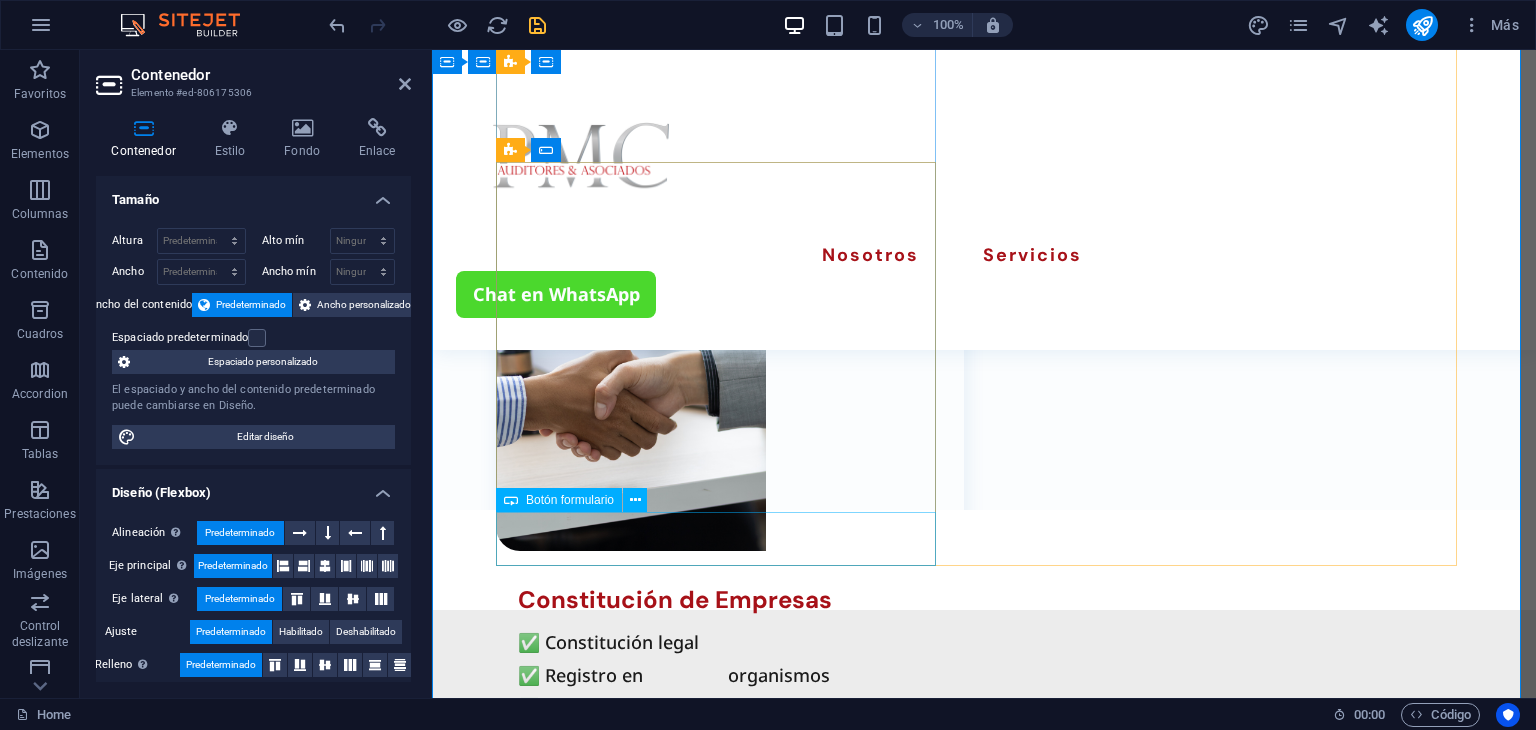 click on "Enviar" 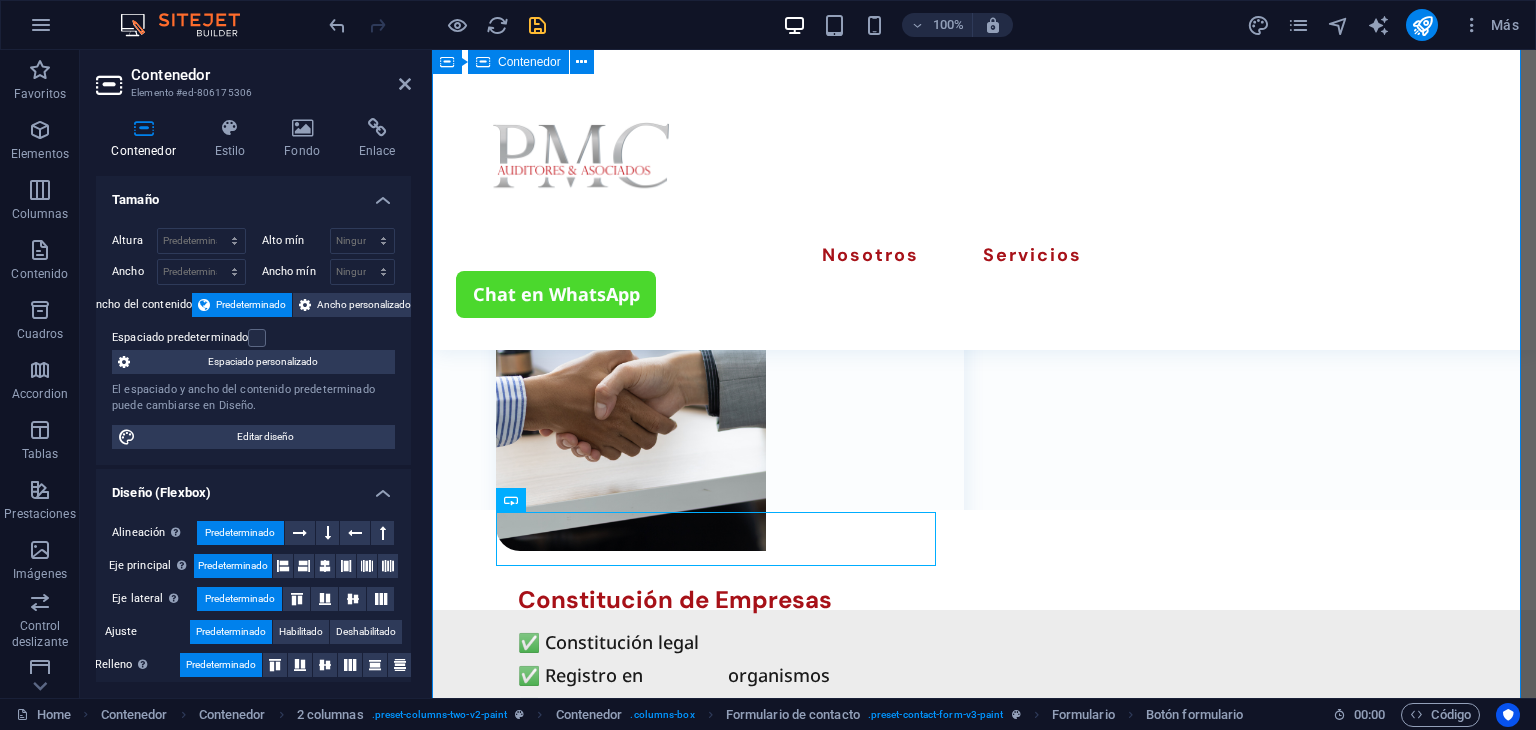 click on "Buzón Escríbenos   He leído y comprendido la política de privacidad. Enviar" at bounding box center [984, 1319] 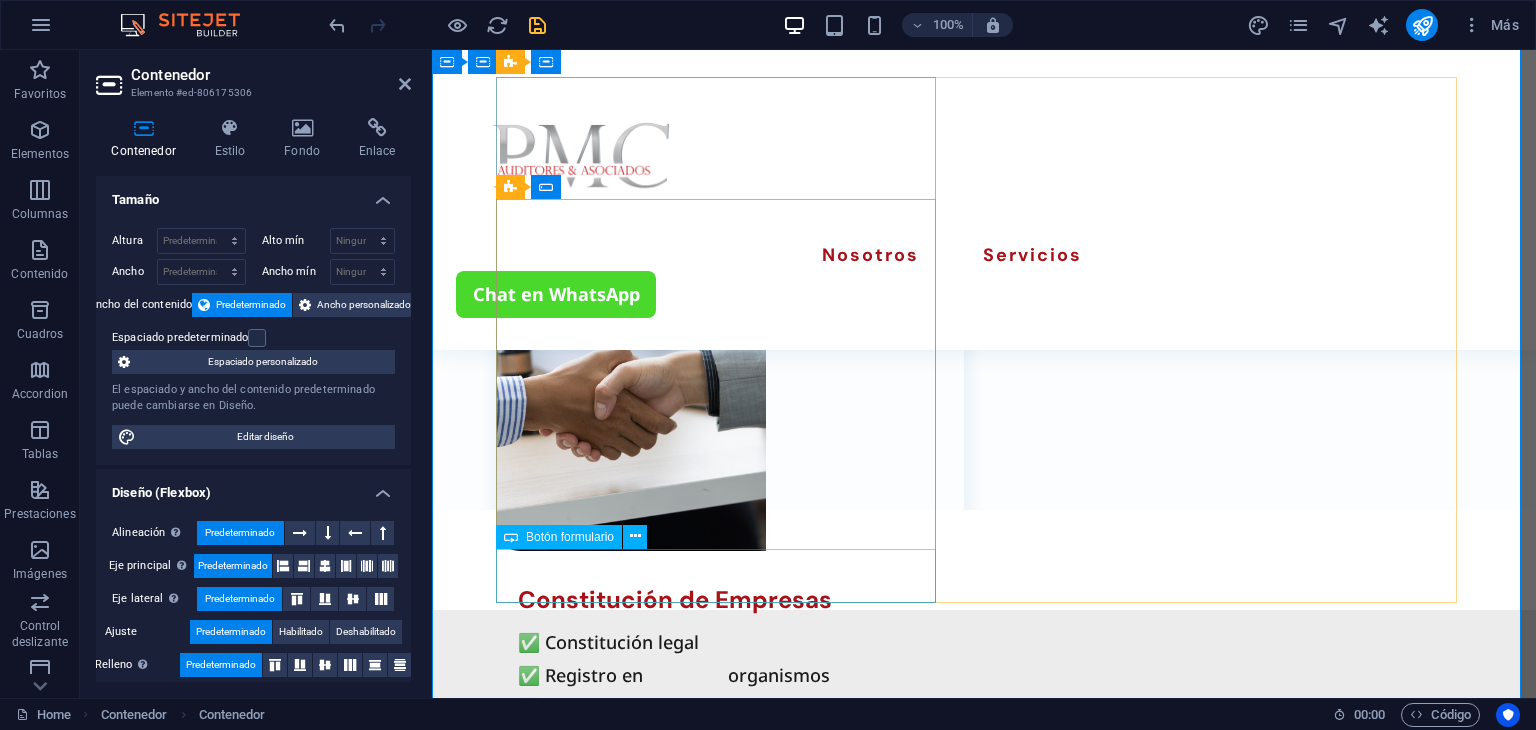 scroll, scrollTop: 2959, scrollLeft: 0, axis: vertical 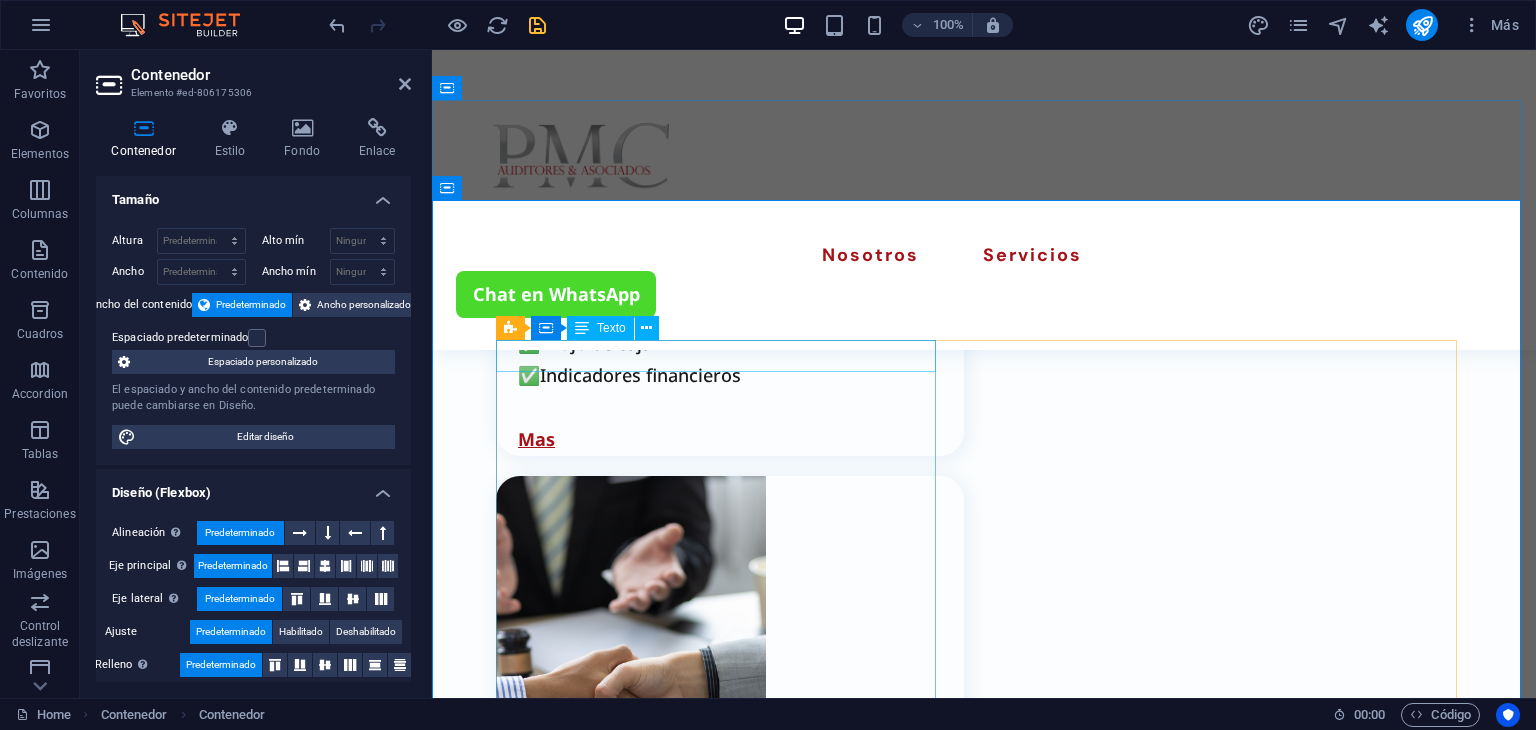 click on "Buzón" at bounding box center (720, 1066) 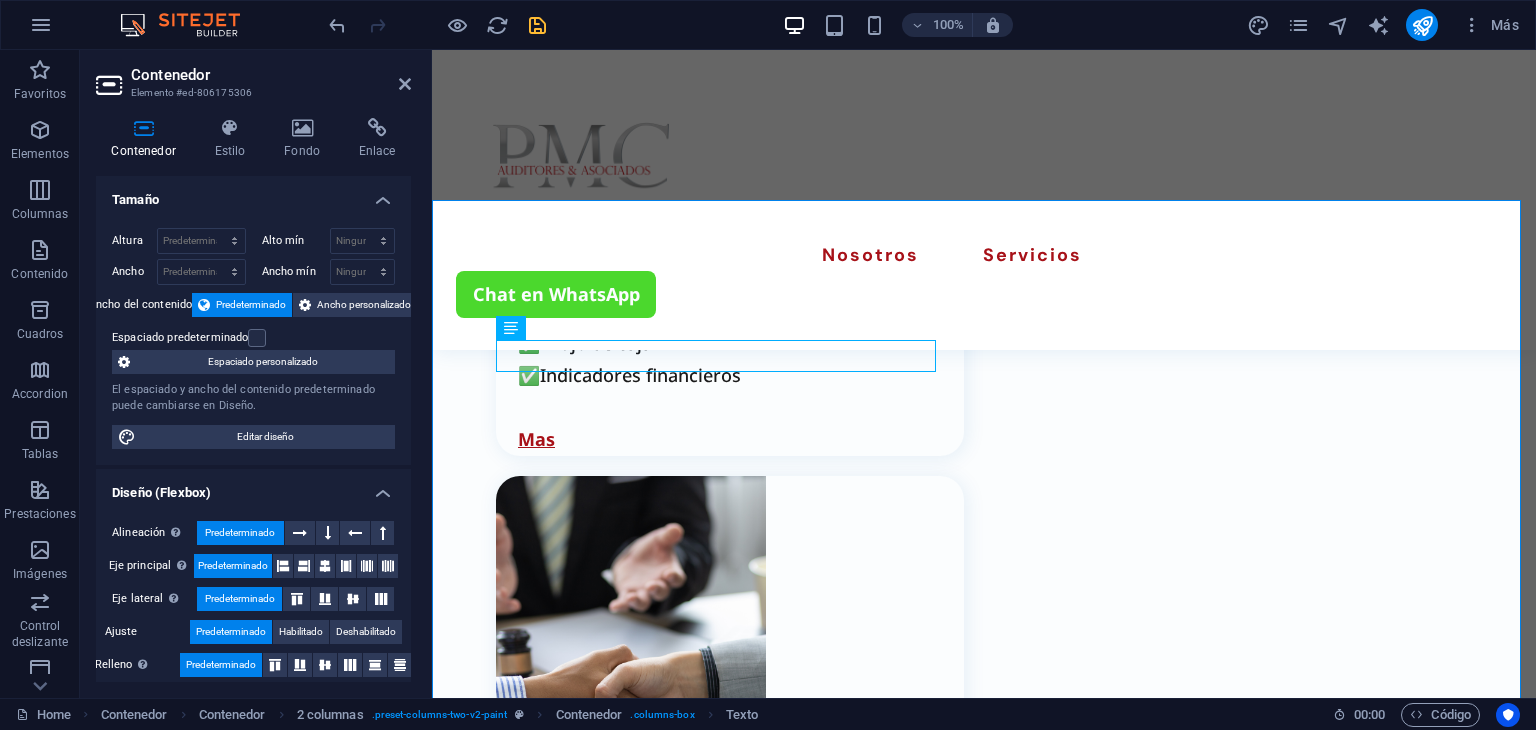 click at bounding box center (537, 25) 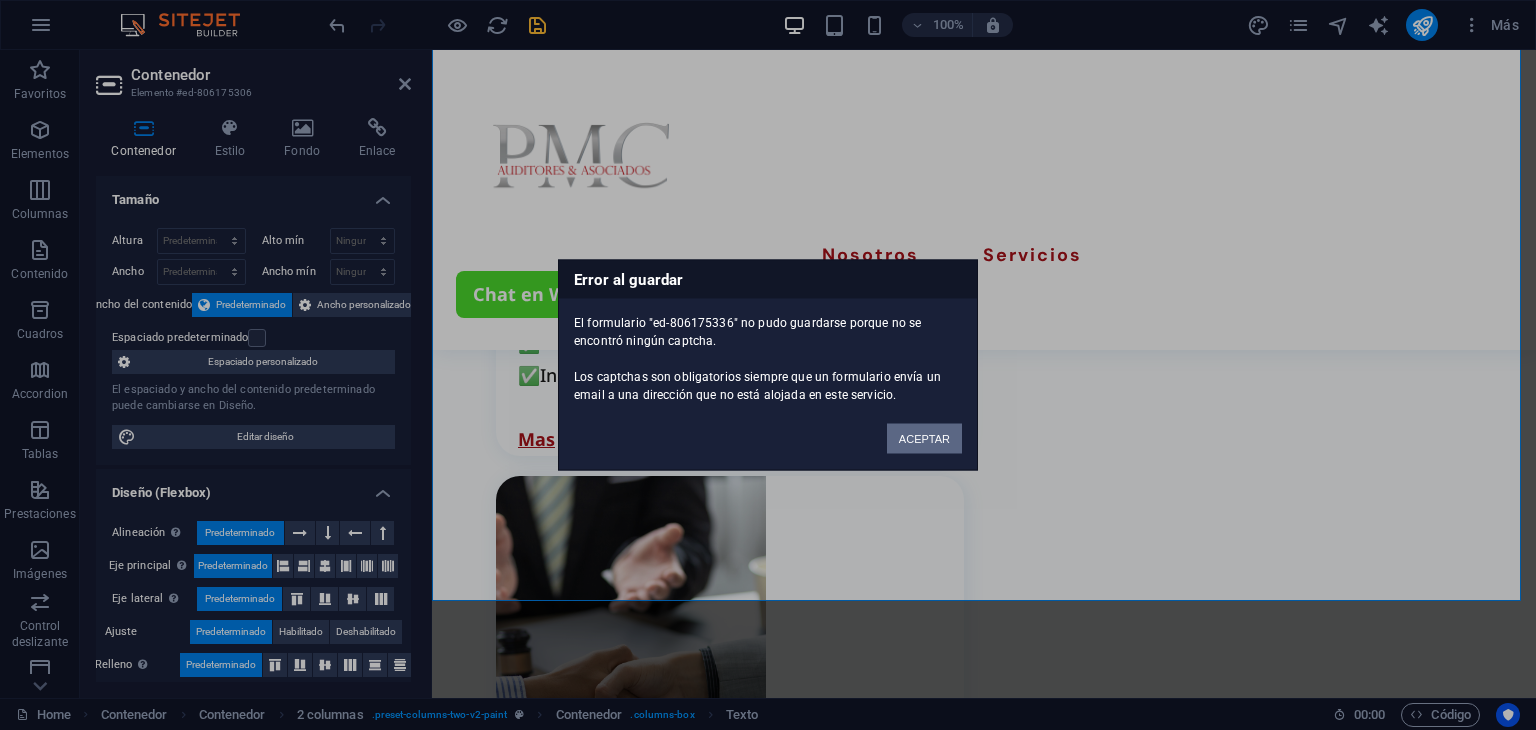 scroll, scrollTop: 3364, scrollLeft: 0, axis: vertical 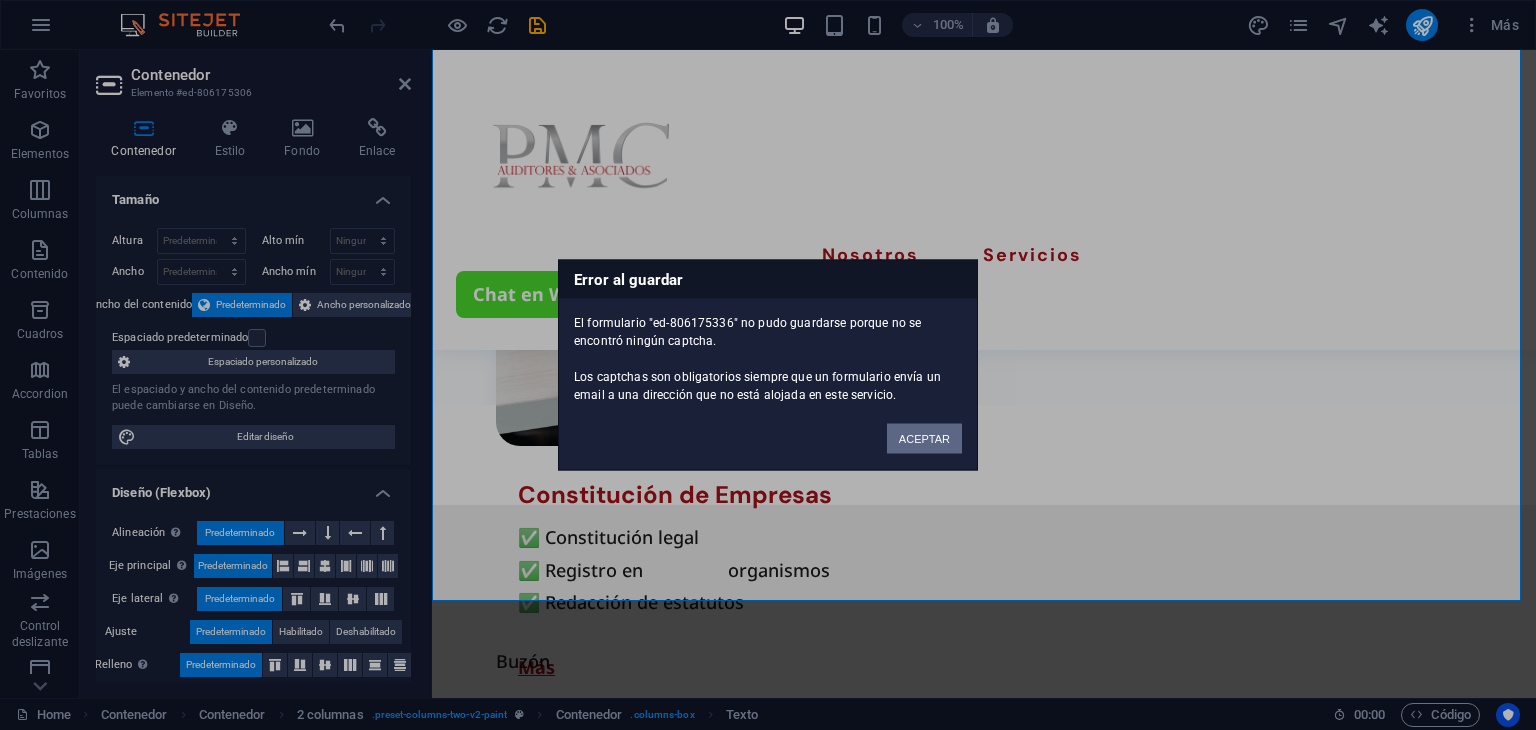 click on "ACEPTAR" at bounding box center (924, 439) 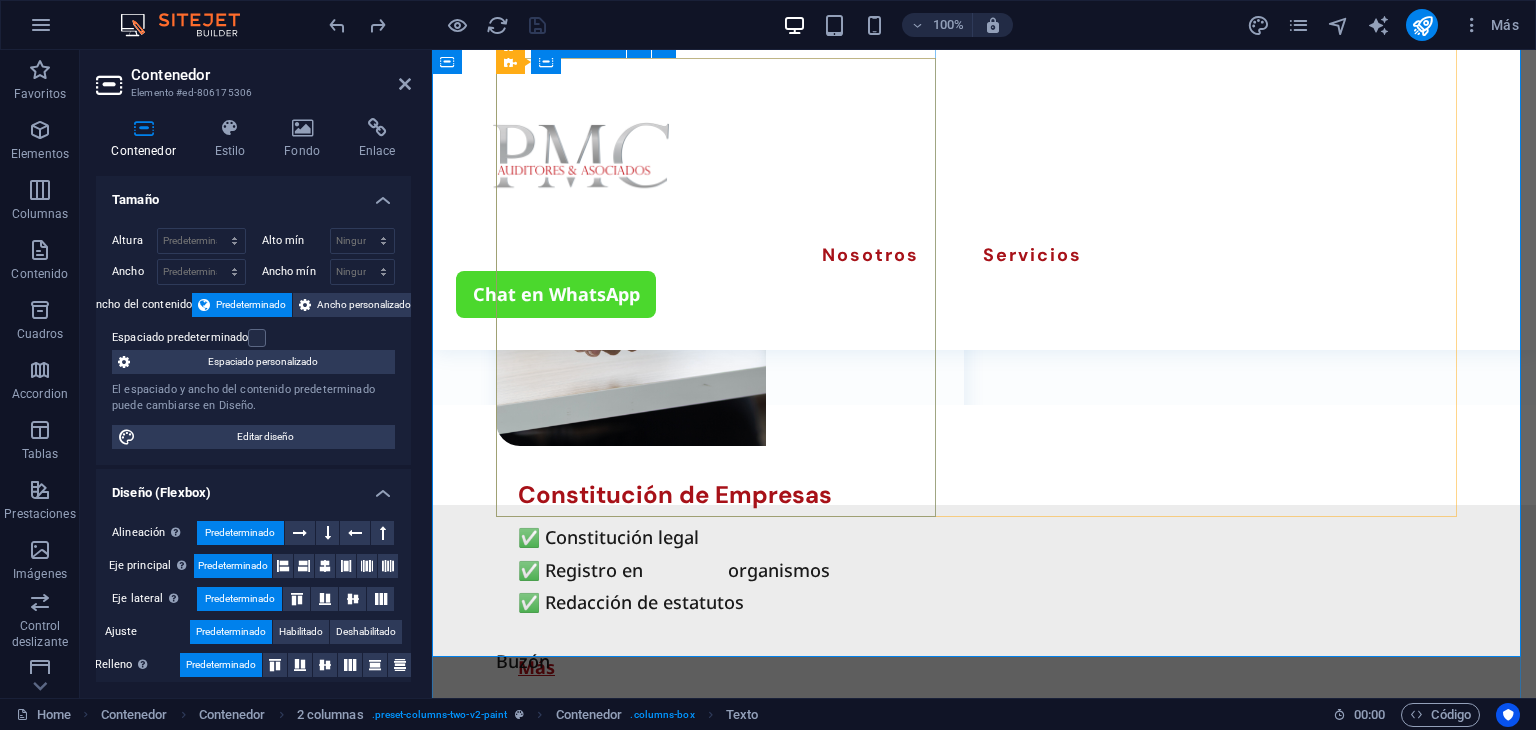 click on "He leído y comprendido la política de privacidad. ¿Ilegible? Cargar nuevo Enviar" 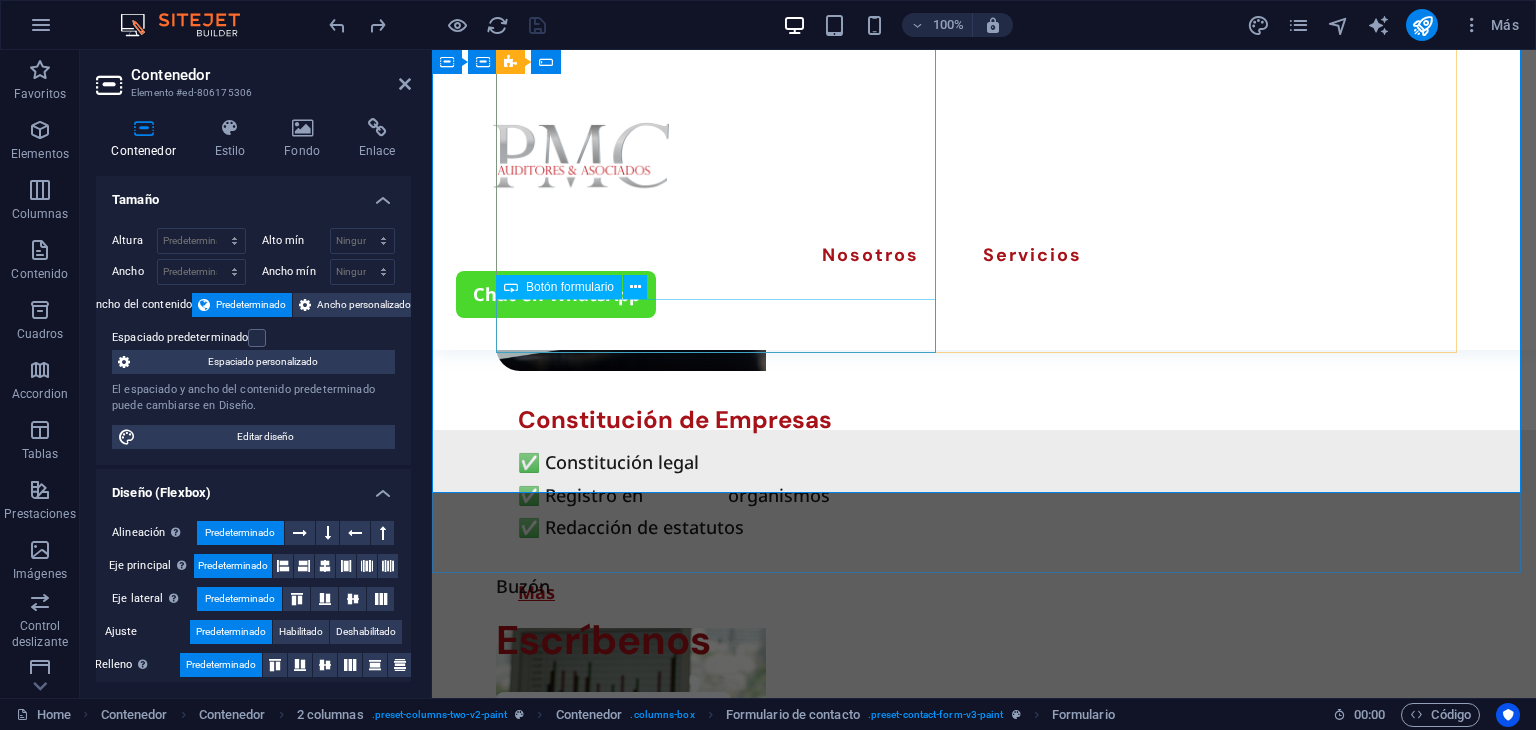 scroll, scrollTop: 3364, scrollLeft: 0, axis: vertical 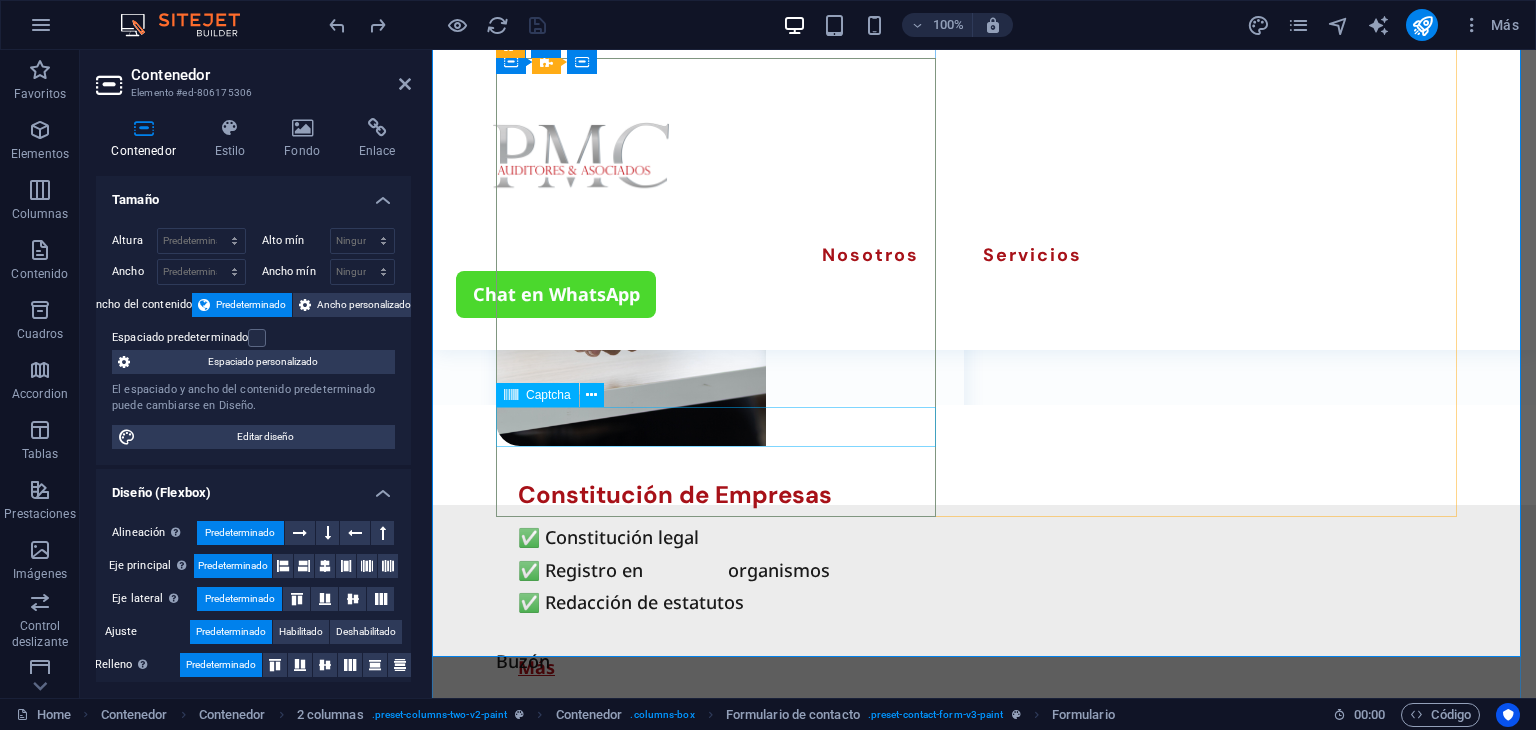 click 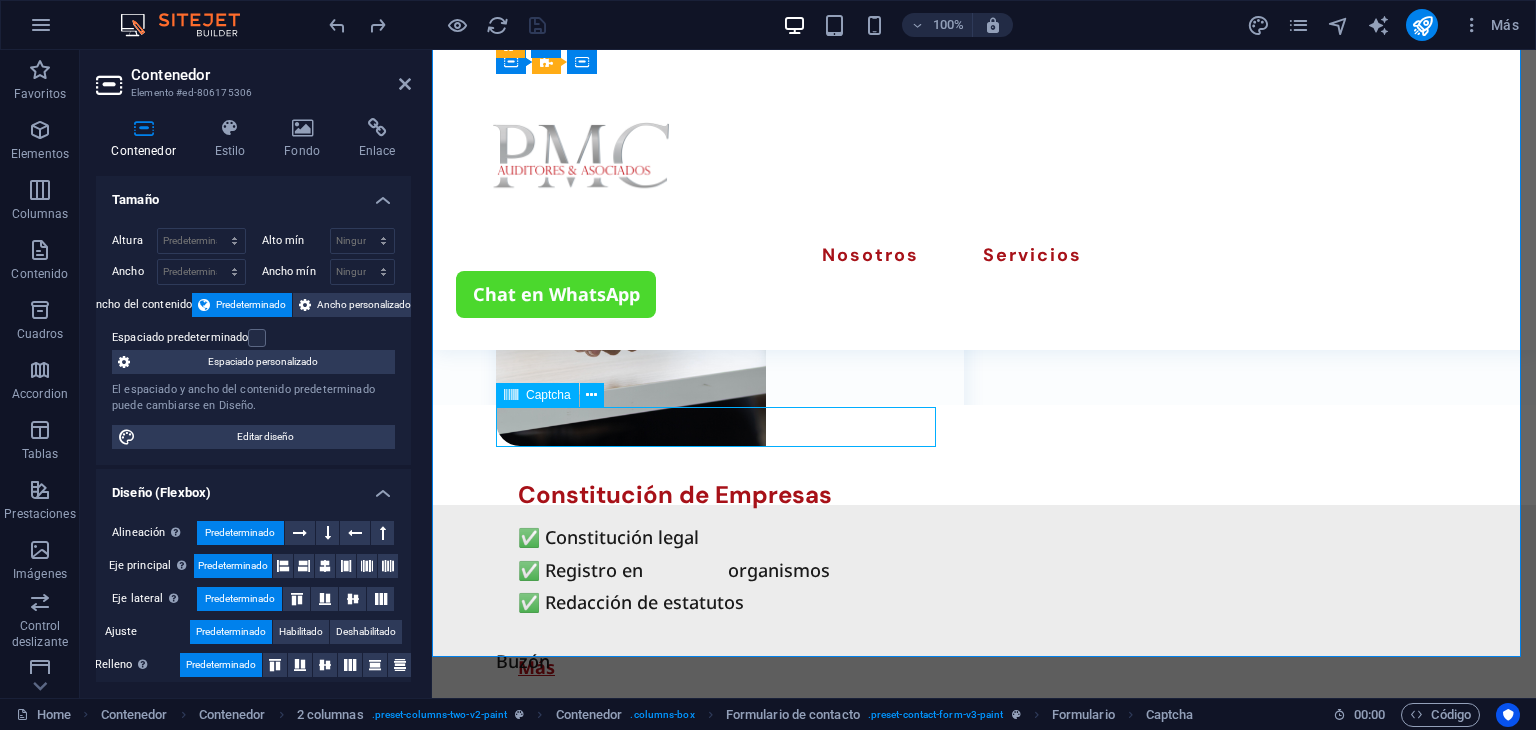 click 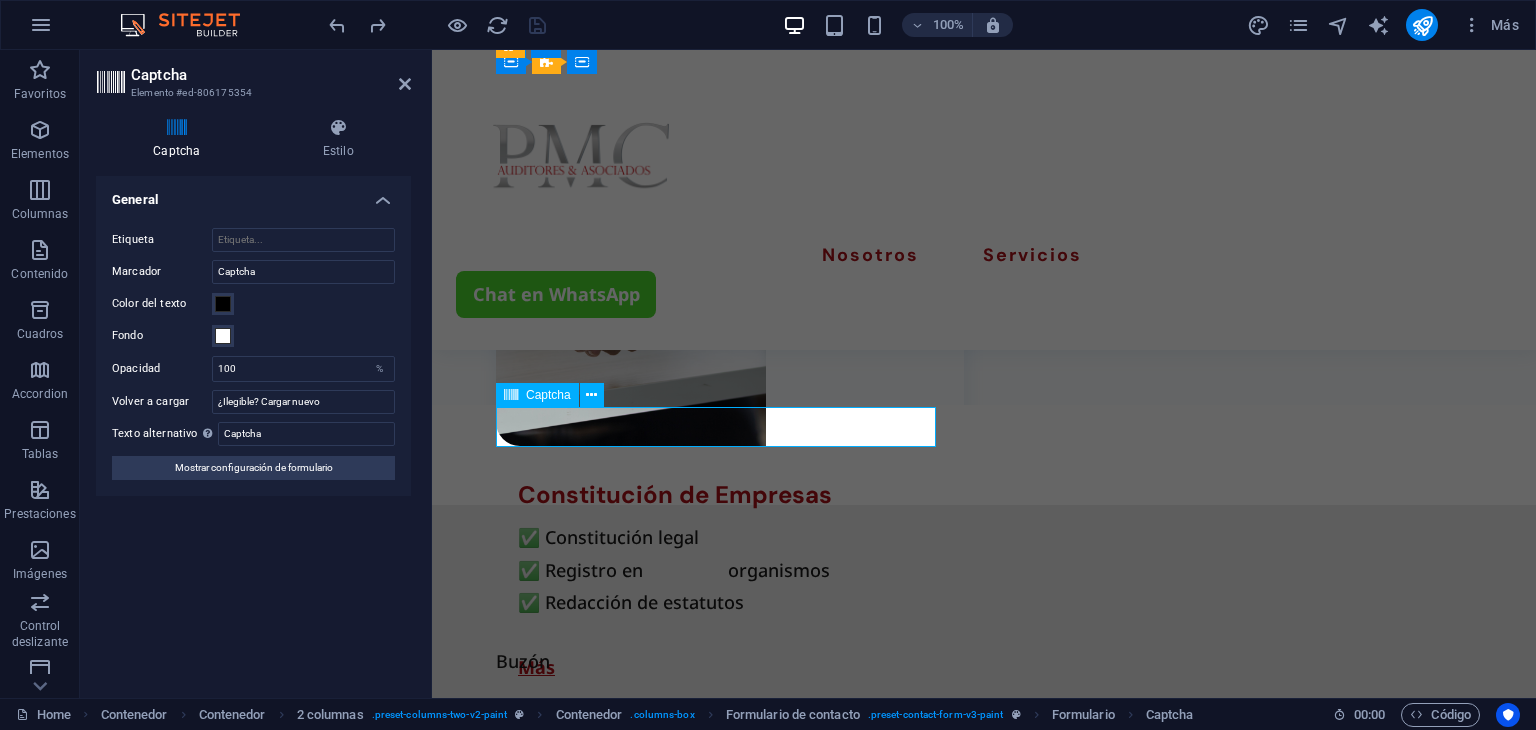 click 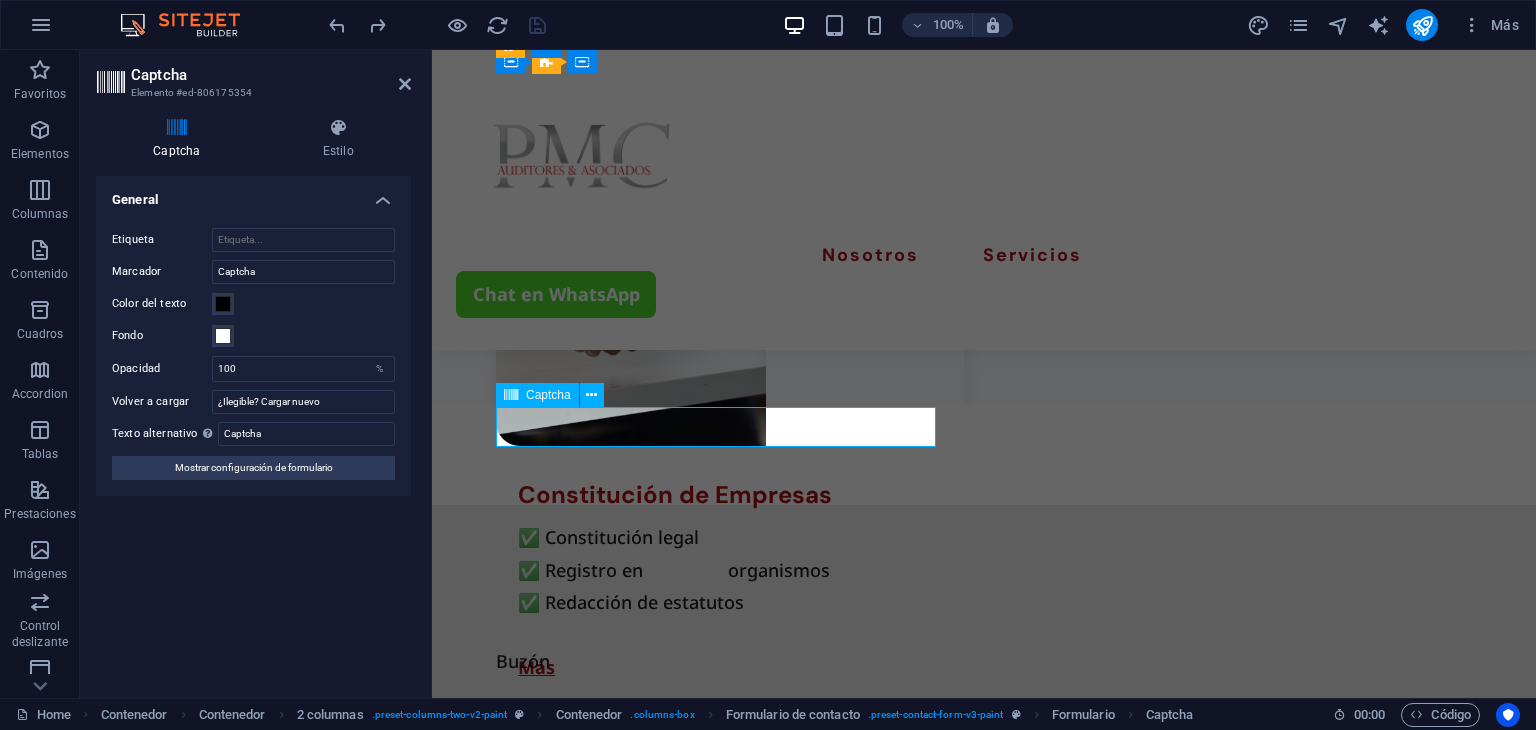 click 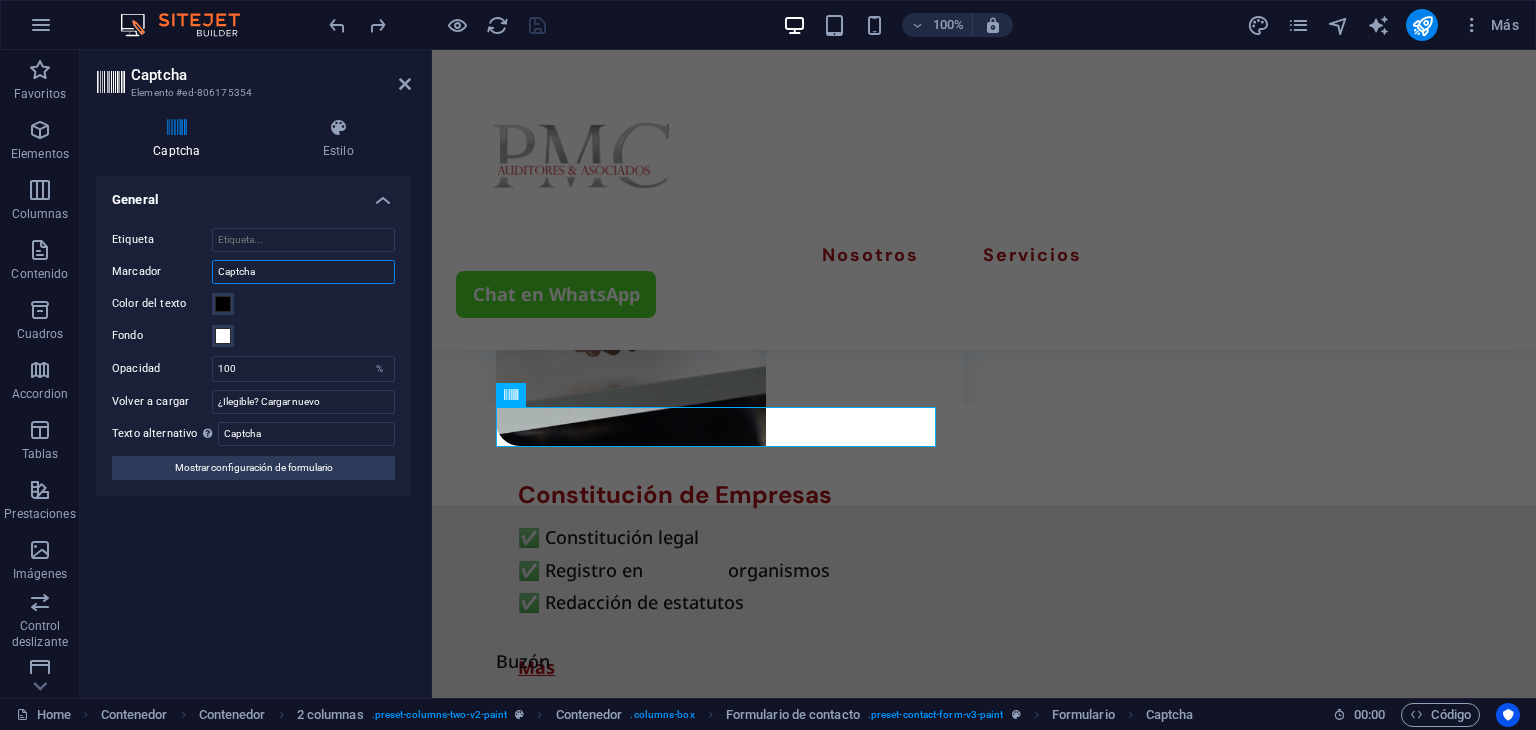 drag, startPoint x: 274, startPoint y: 265, endPoint x: 212, endPoint y: 265, distance: 62 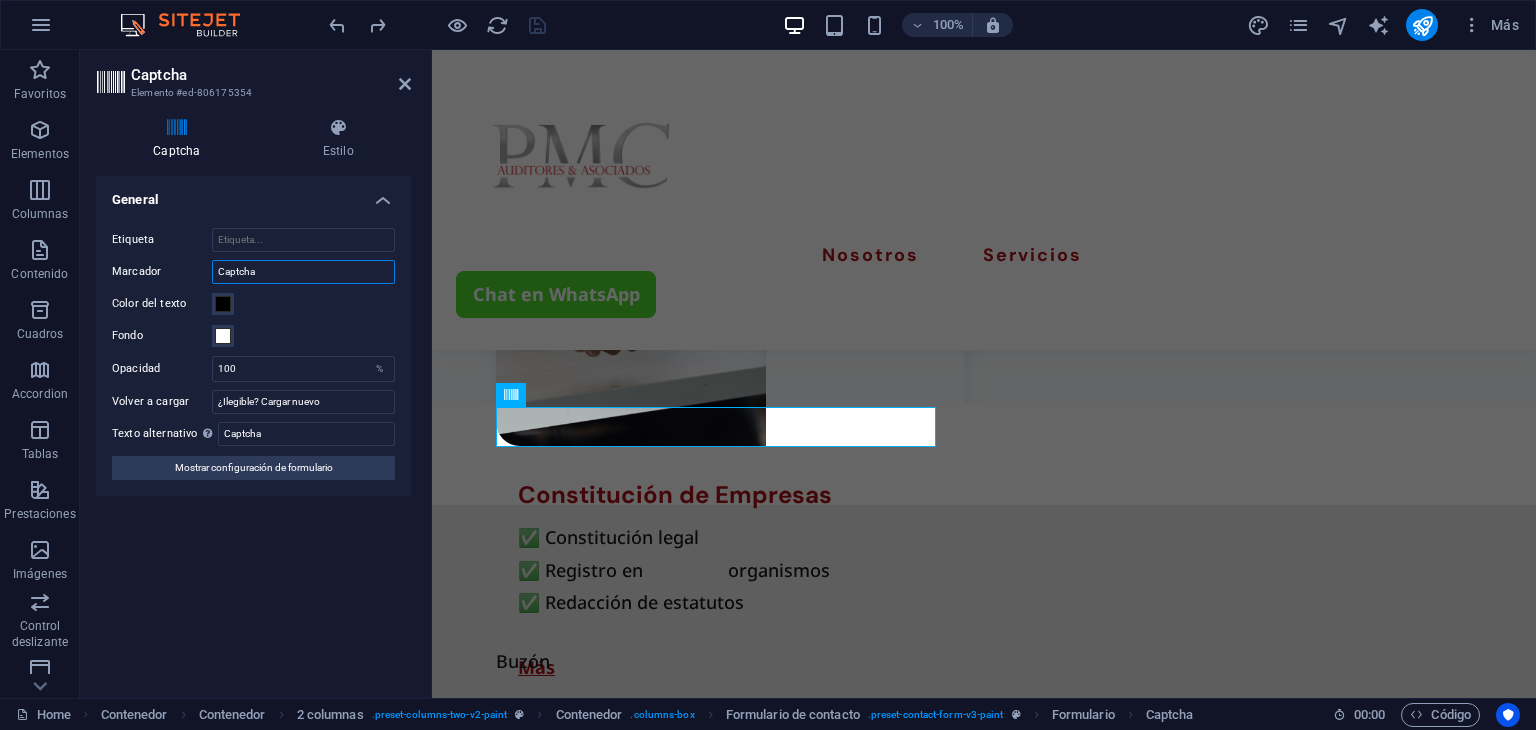 click on "Captcha" at bounding box center (303, 272) 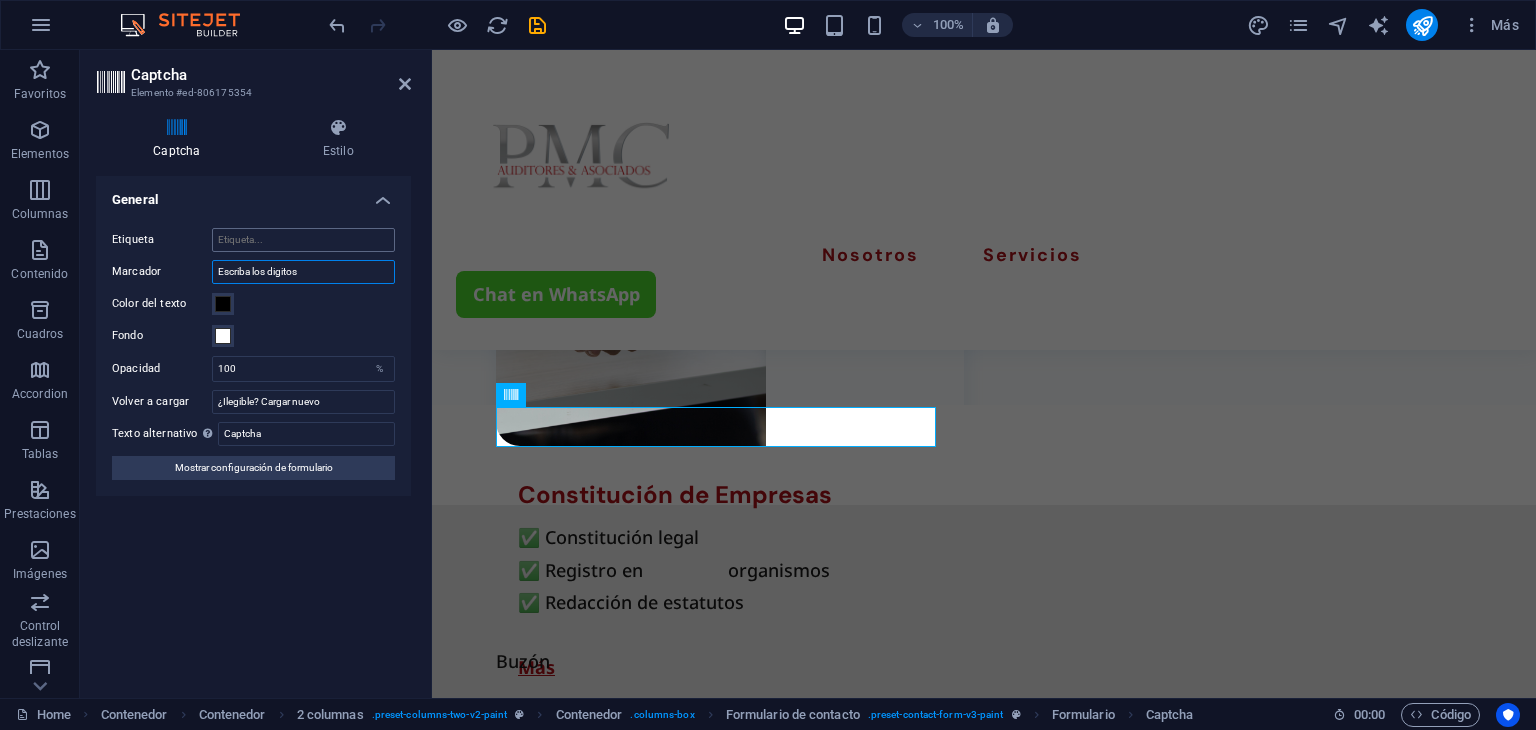 type on "Escriba los digitos" 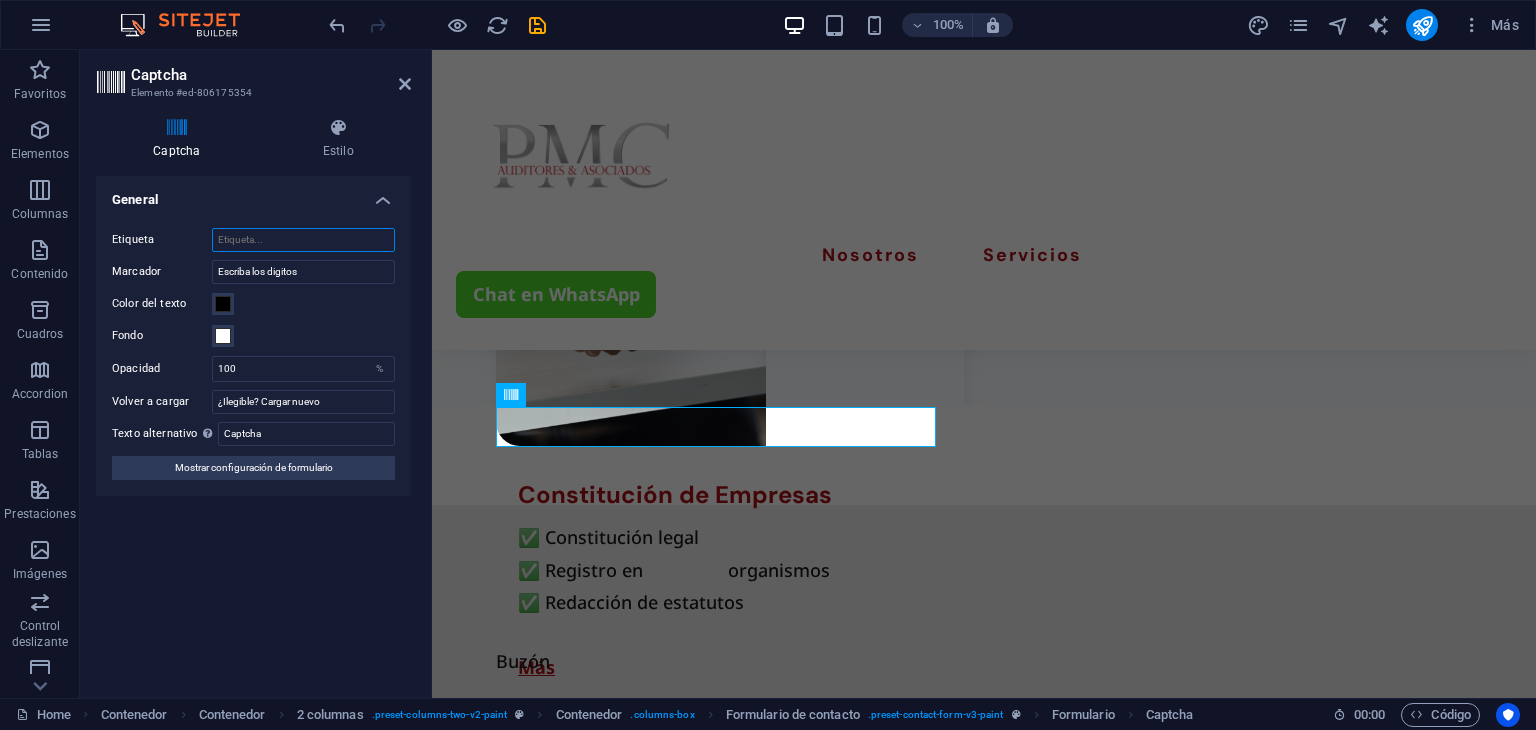 click on "Etiqueta" at bounding box center (303, 240) 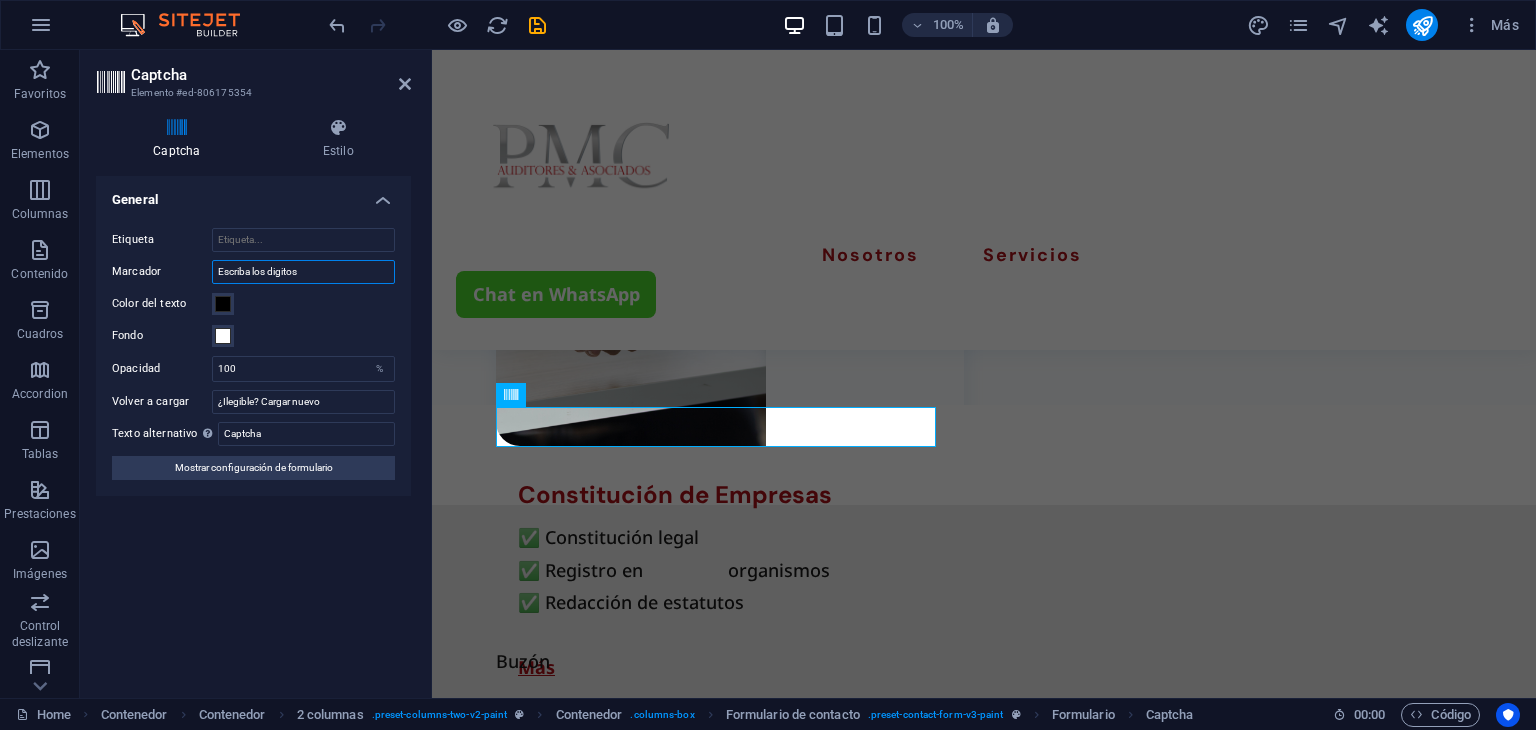 click on "Escriba los digitos" at bounding box center (303, 272) 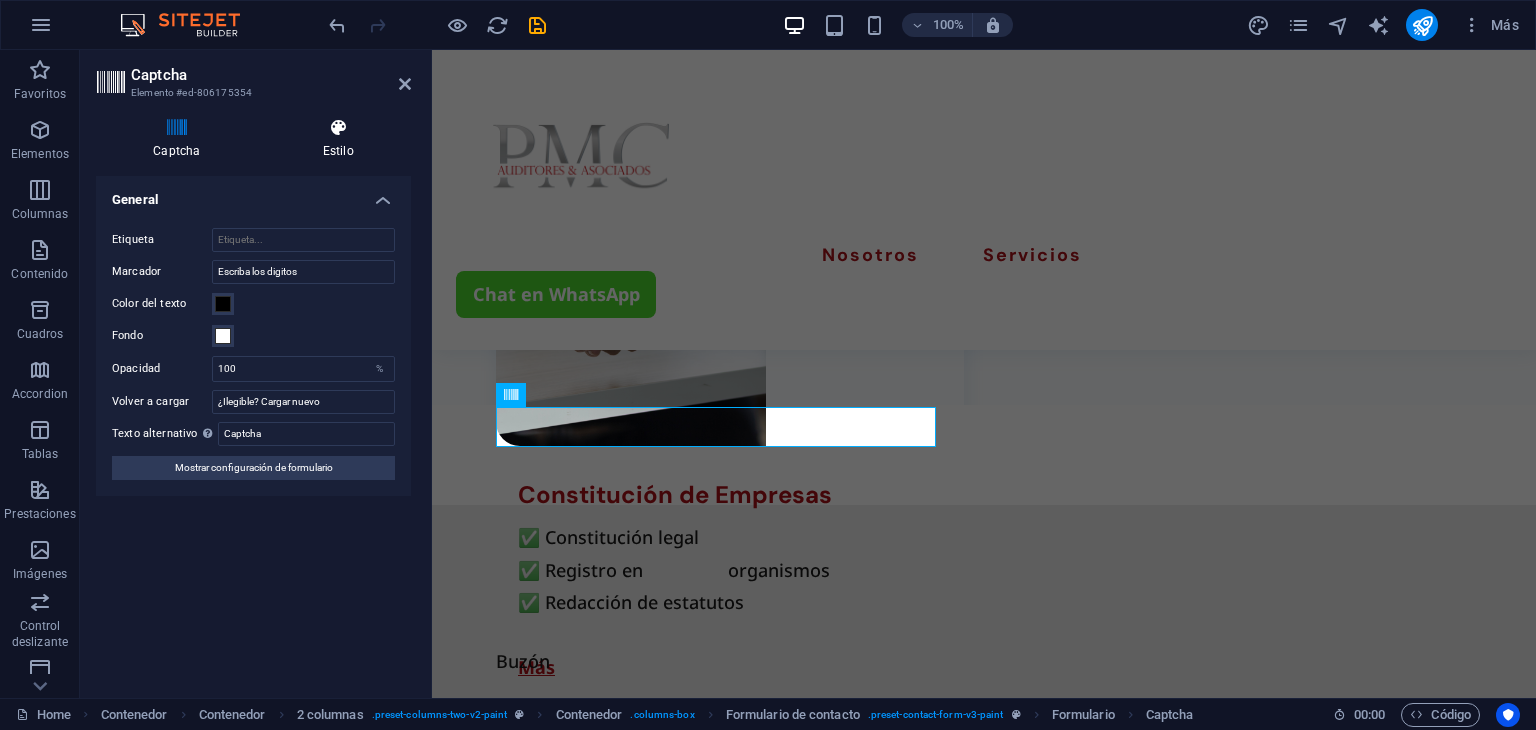 click on "Estilo" at bounding box center (338, 139) 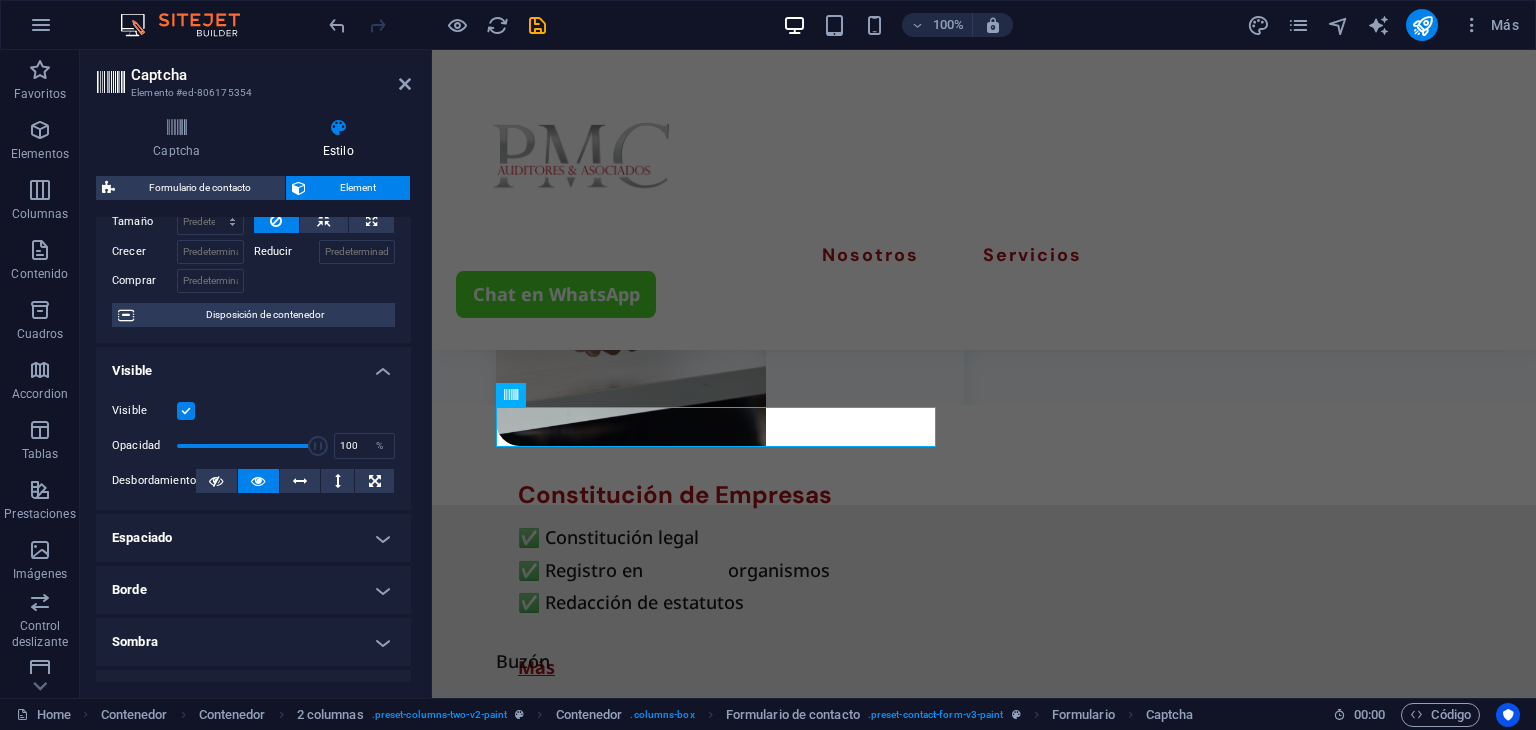 scroll, scrollTop: 96, scrollLeft: 0, axis: vertical 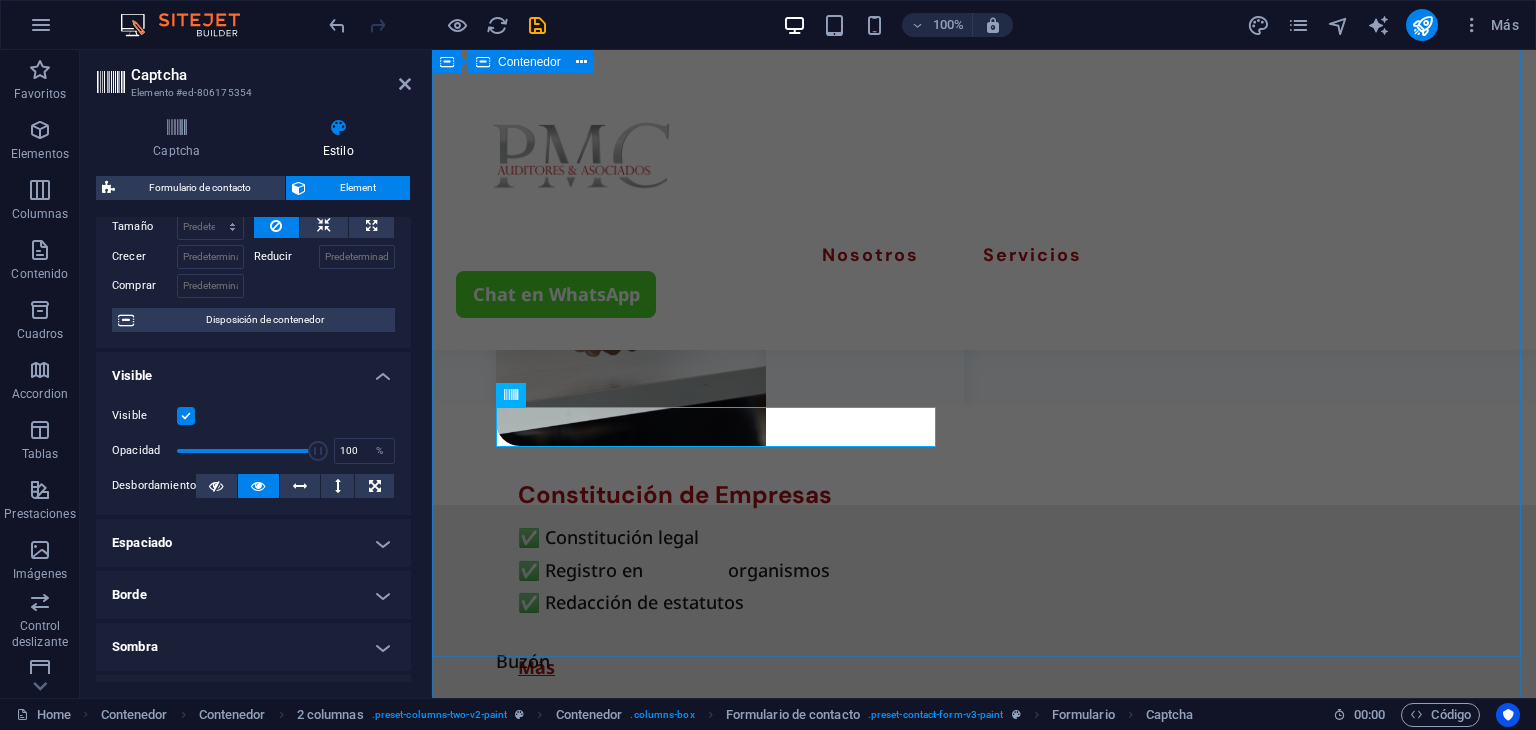 click on "Buzón Escríbenos   He leído y comprendido la política de privacidad. ¿Ilegible? Cargar nuevo Enviar" at bounding box center [984, 1248] 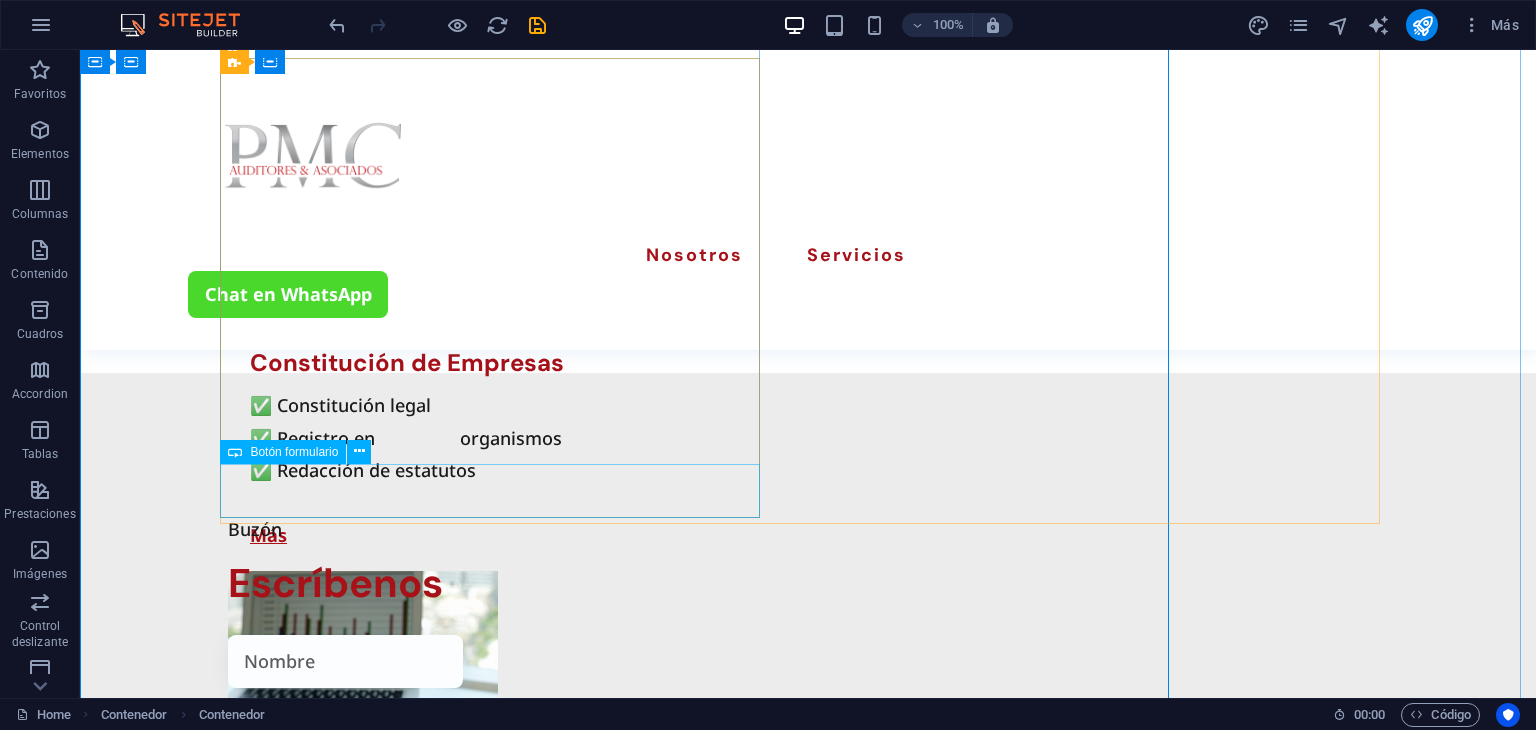 scroll, scrollTop: 3304, scrollLeft: 0, axis: vertical 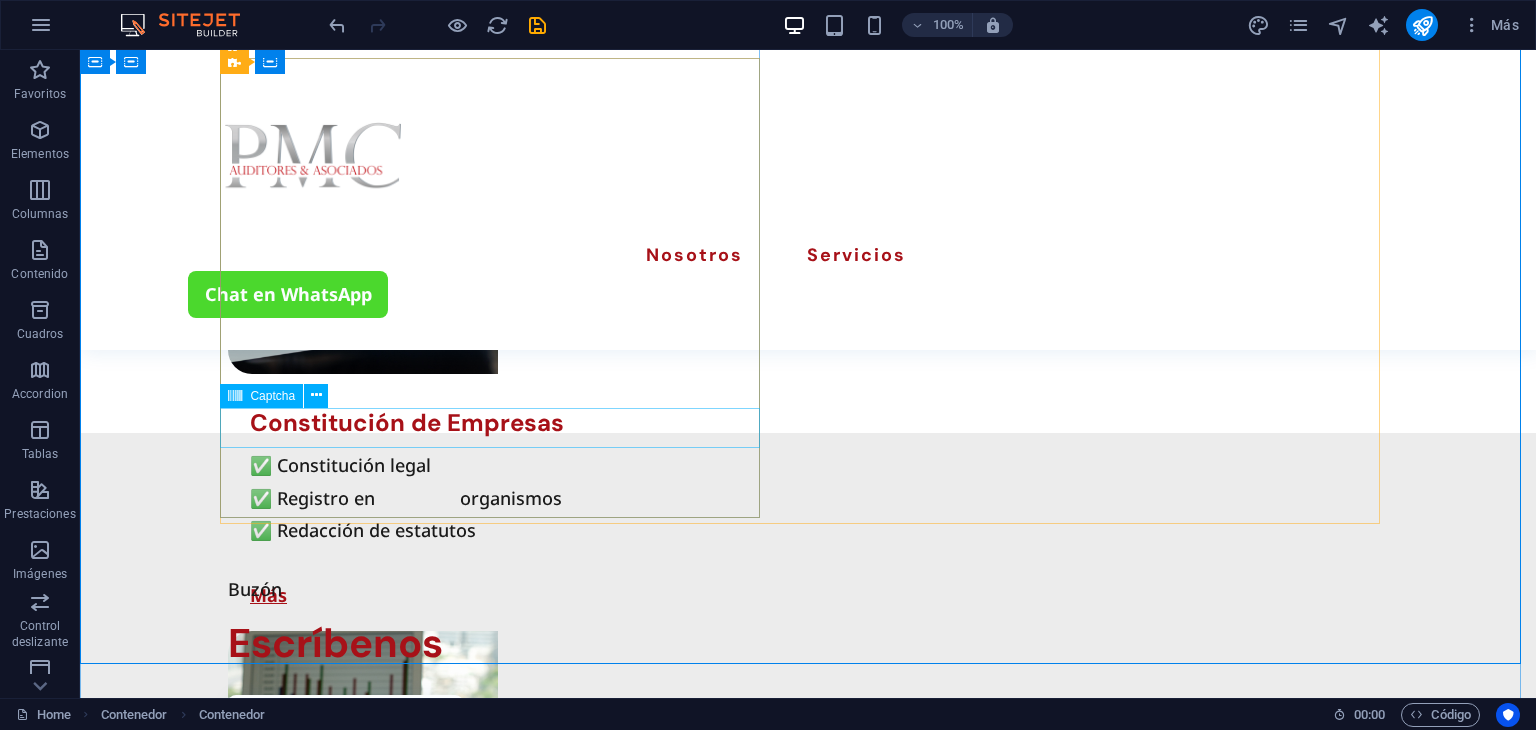 click on "¿Ilegible? Cargar nuevo" 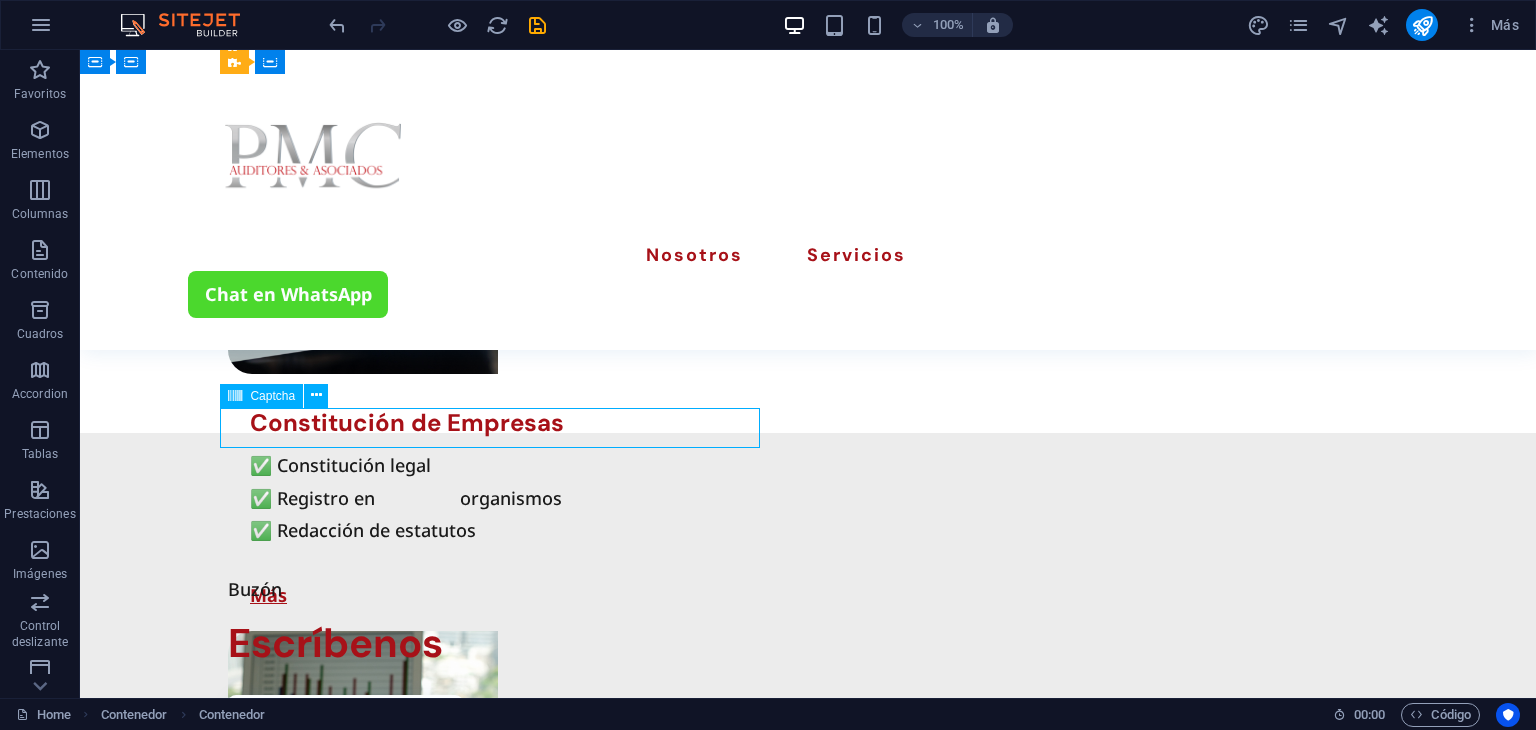 click on "¿Ilegible? Cargar nuevo" 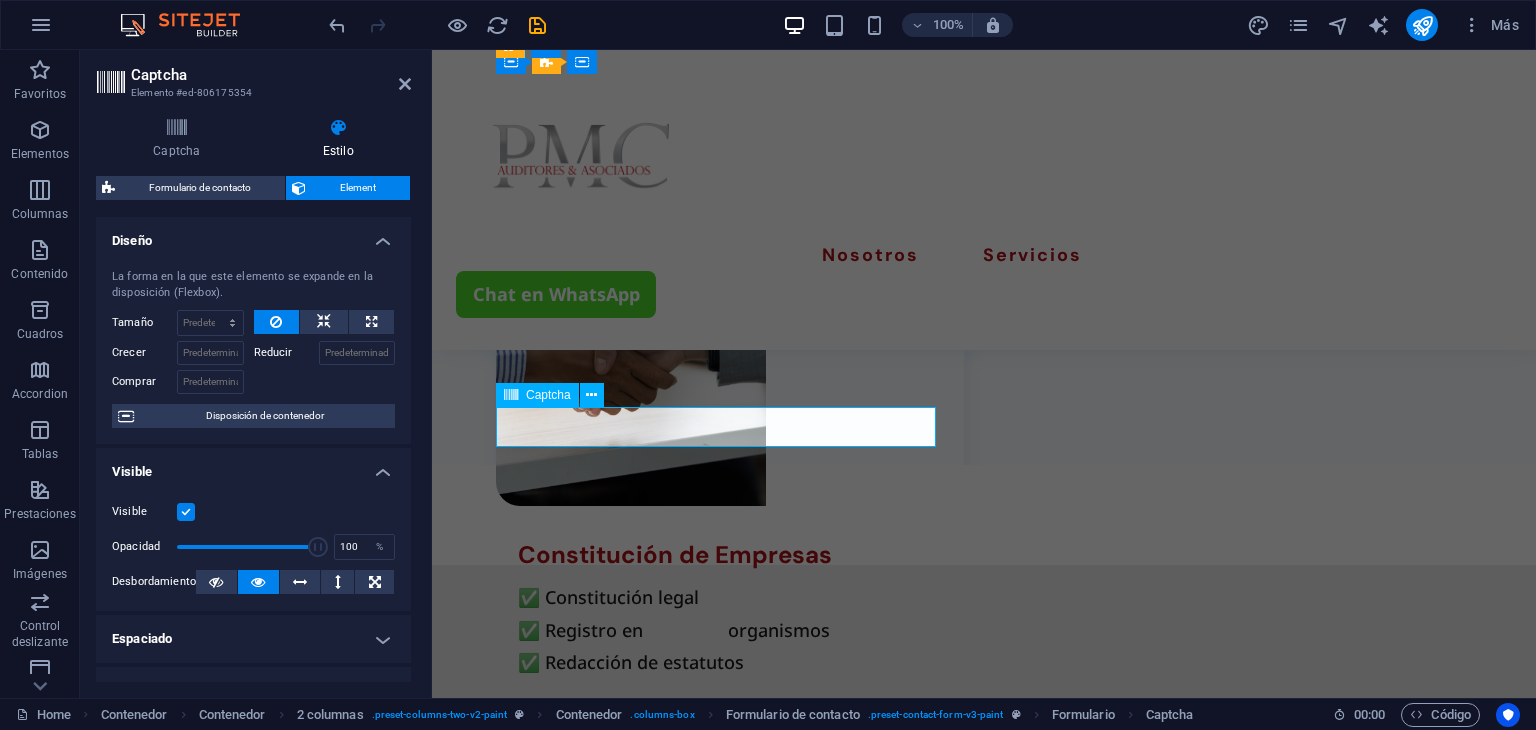 scroll, scrollTop: 3364, scrollLeft: 0, axis: vertical 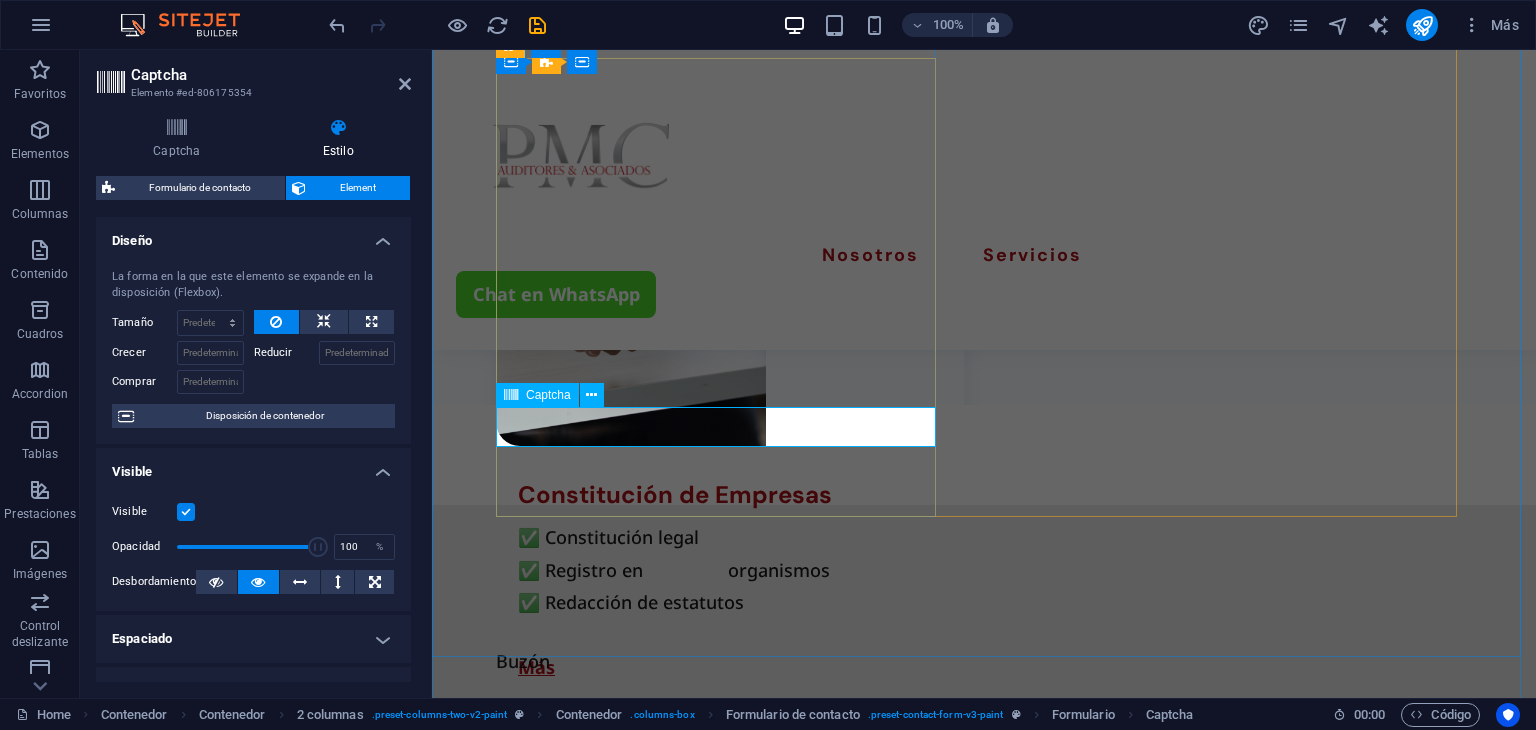 click on "He leído y comprendido la política de privacidad. ¿Ilegible? Cargar nuevo Enviar" 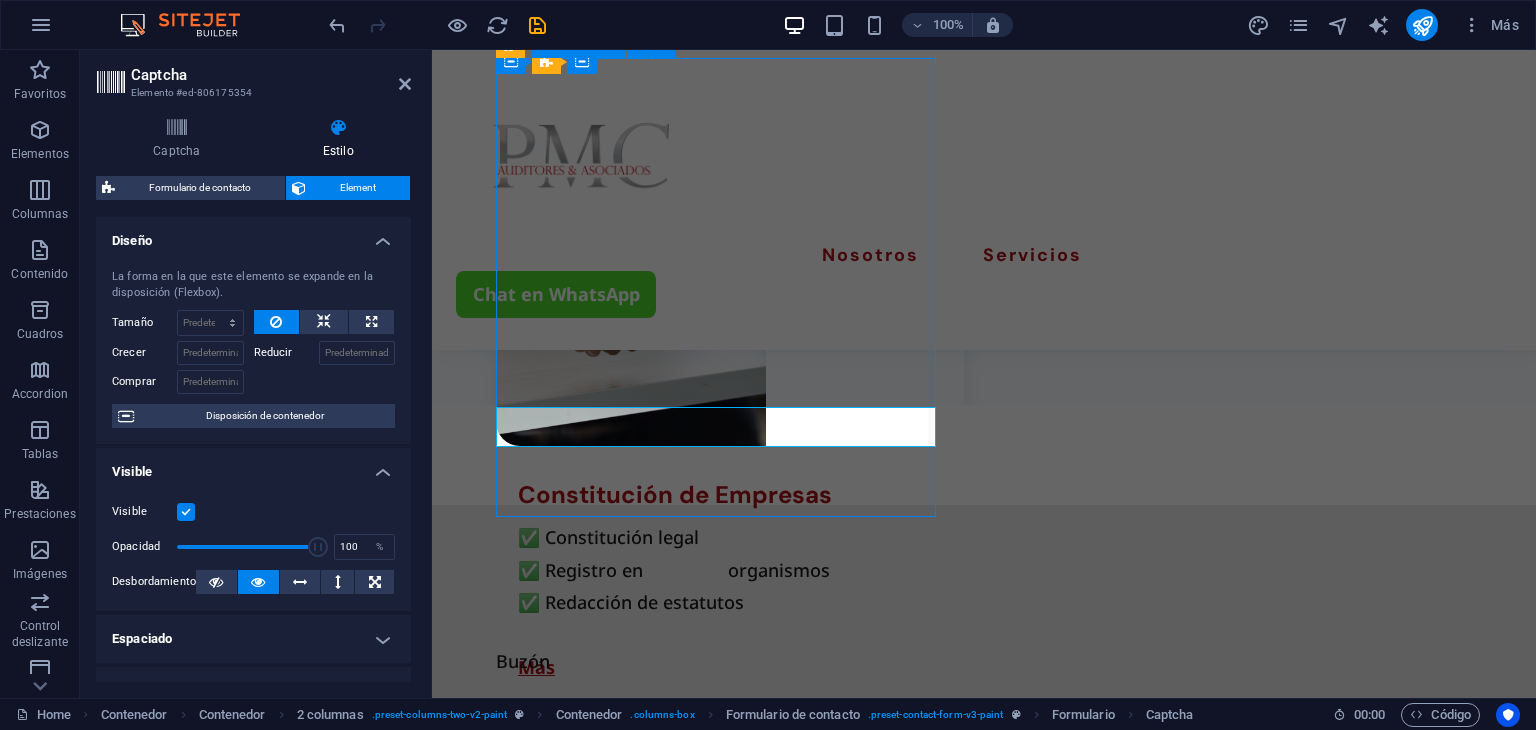 click on "He leído y comprendido la política de privacidad. ¿Ilegible? Cargar nuevo Enviar" 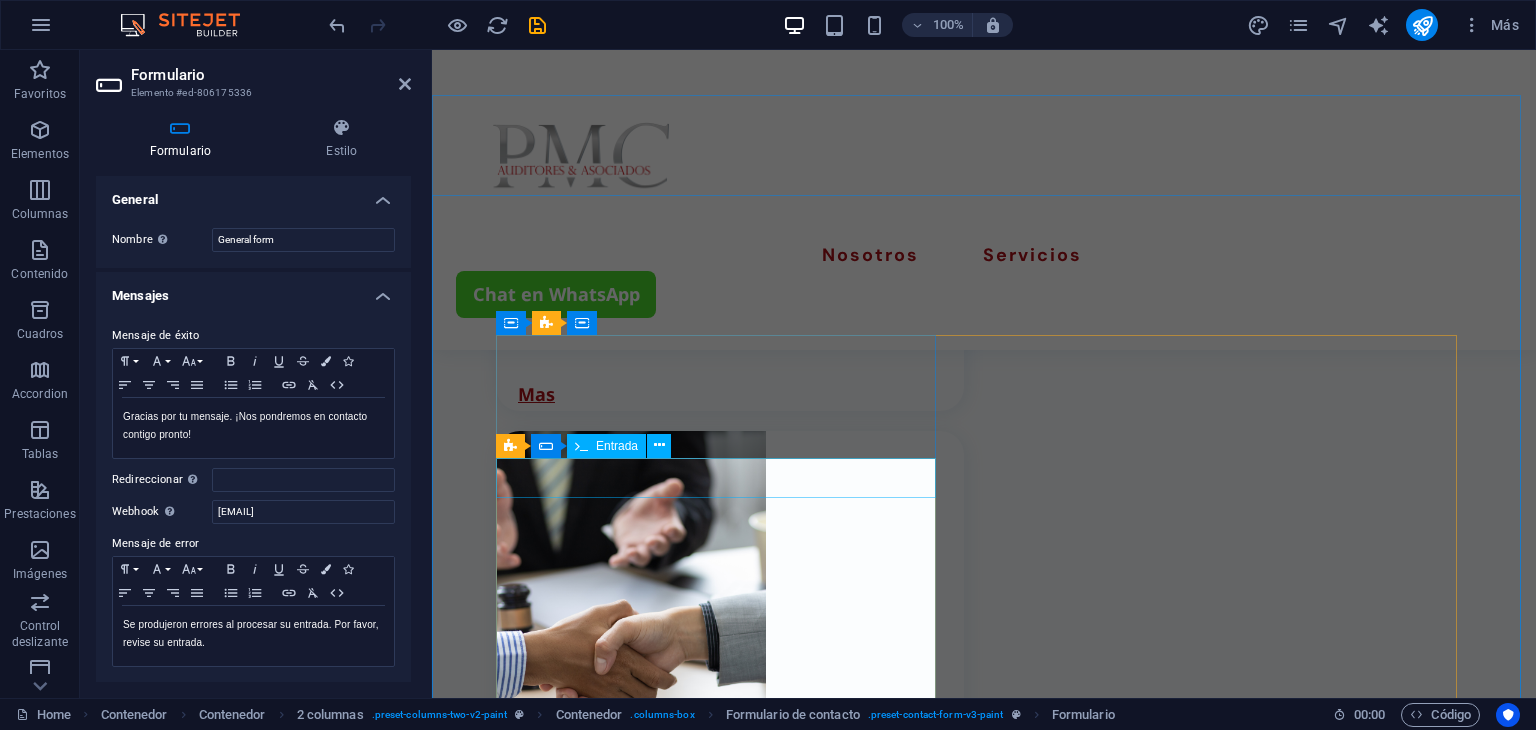 scroll, scrollTop: 2964, scrollLeft: 0, axis: vertical 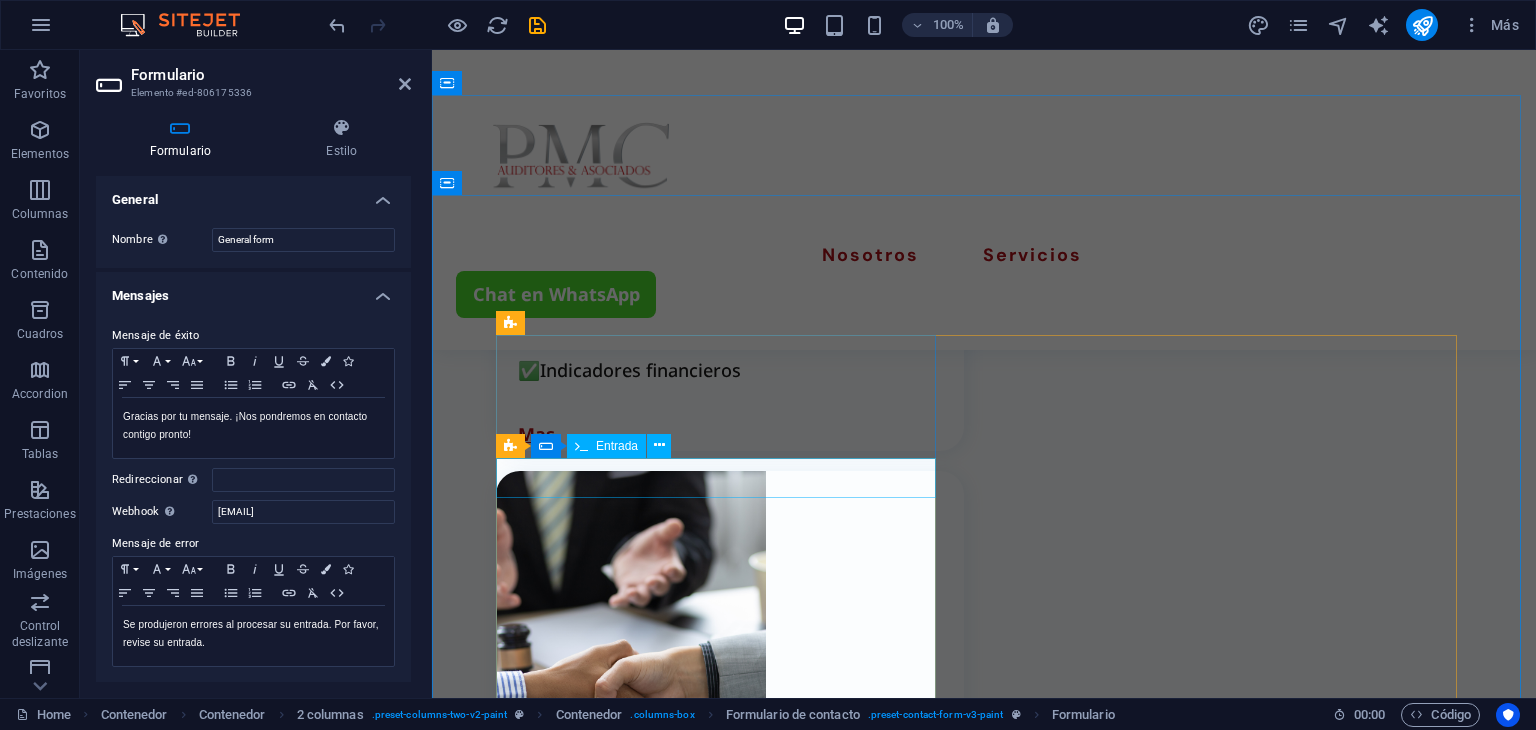 click on "Formulario de contacto   Formulario   Entrada" at bounding box center [590, 446] 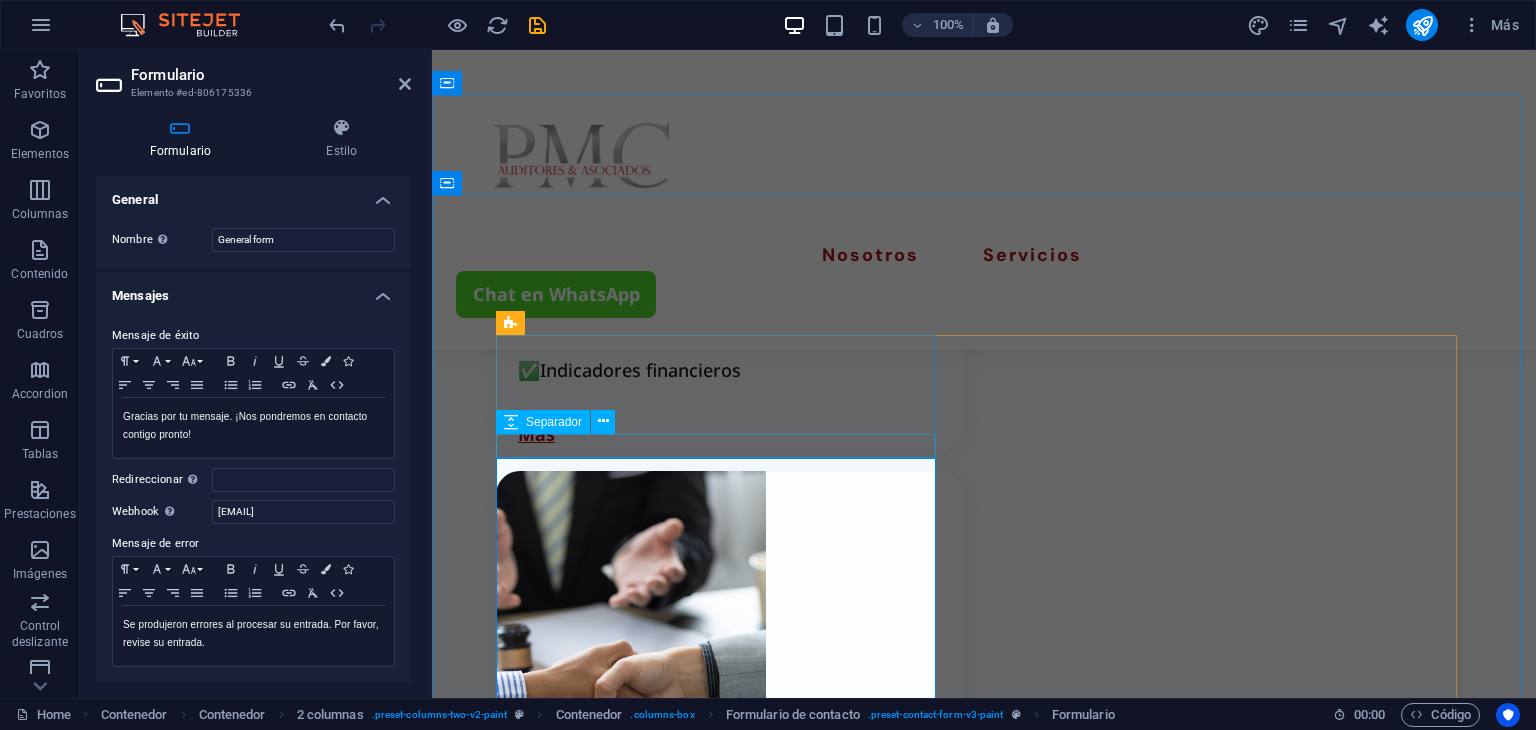 click at bounding box center (720, 1155) 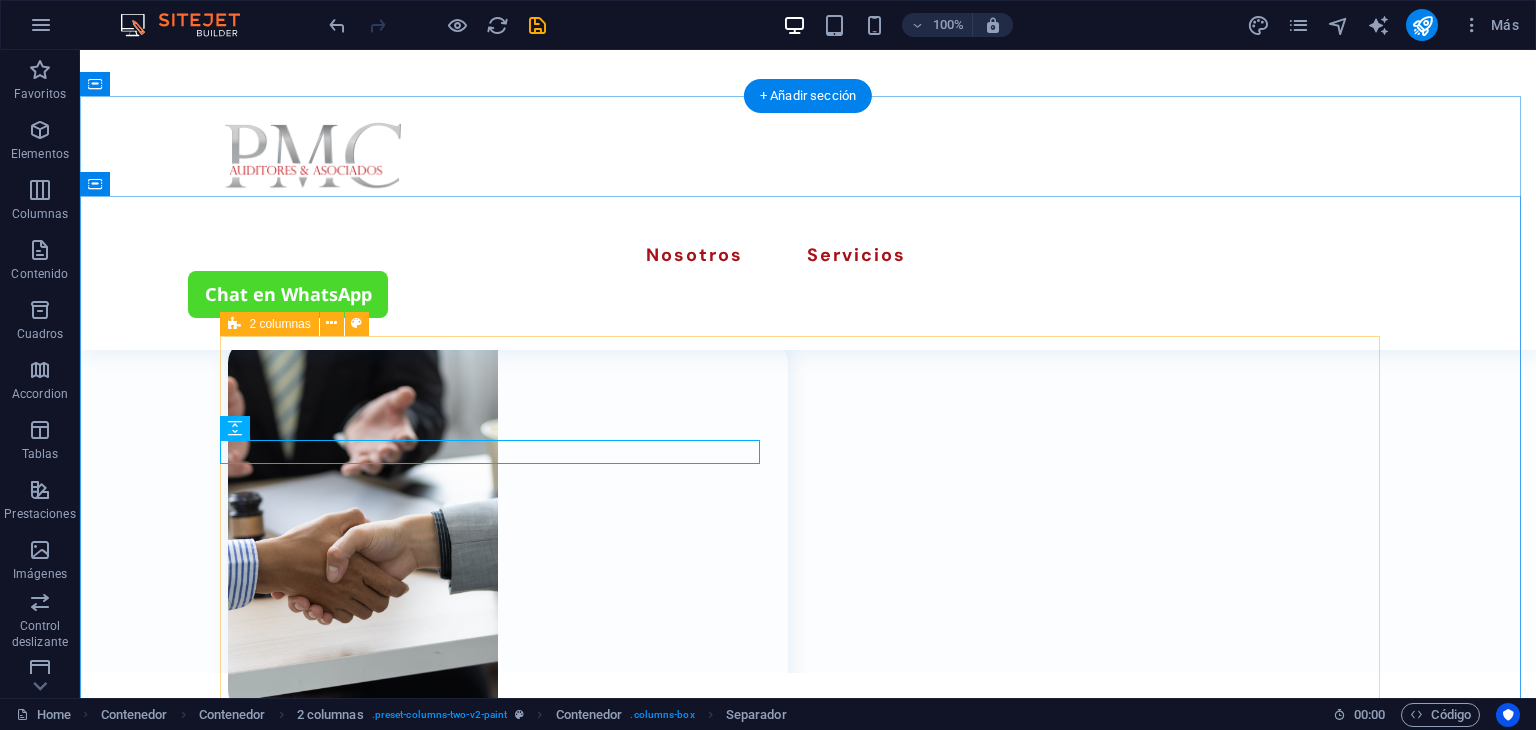 scroll, scrollTop: 2897, scrollLeft: 0, axis: vertical 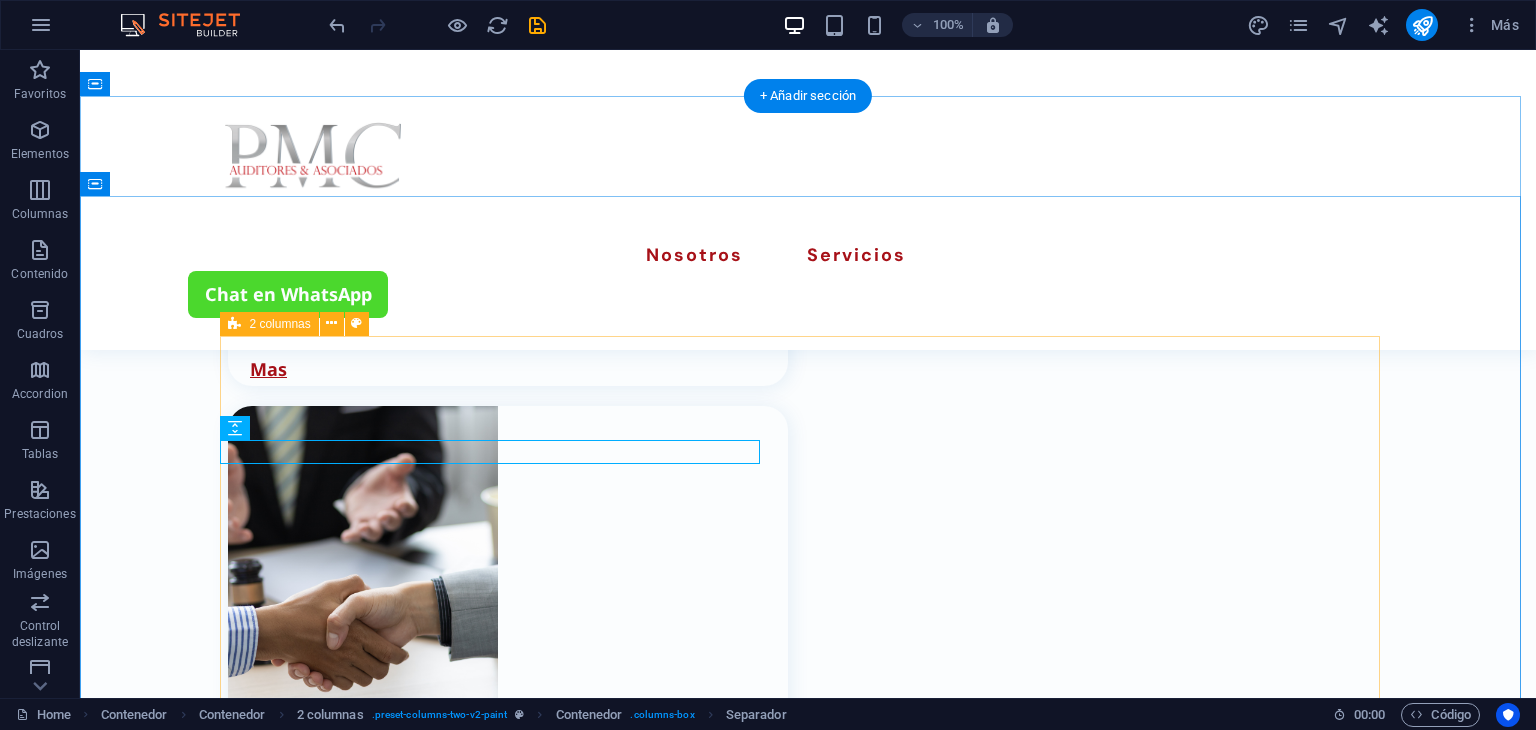 click on "Buzón Escríbenos   He leído y comprendido la política de privacidad. ¿Ilegible? Cargar nuevo Enviar" at bounding box center [808, 1618] 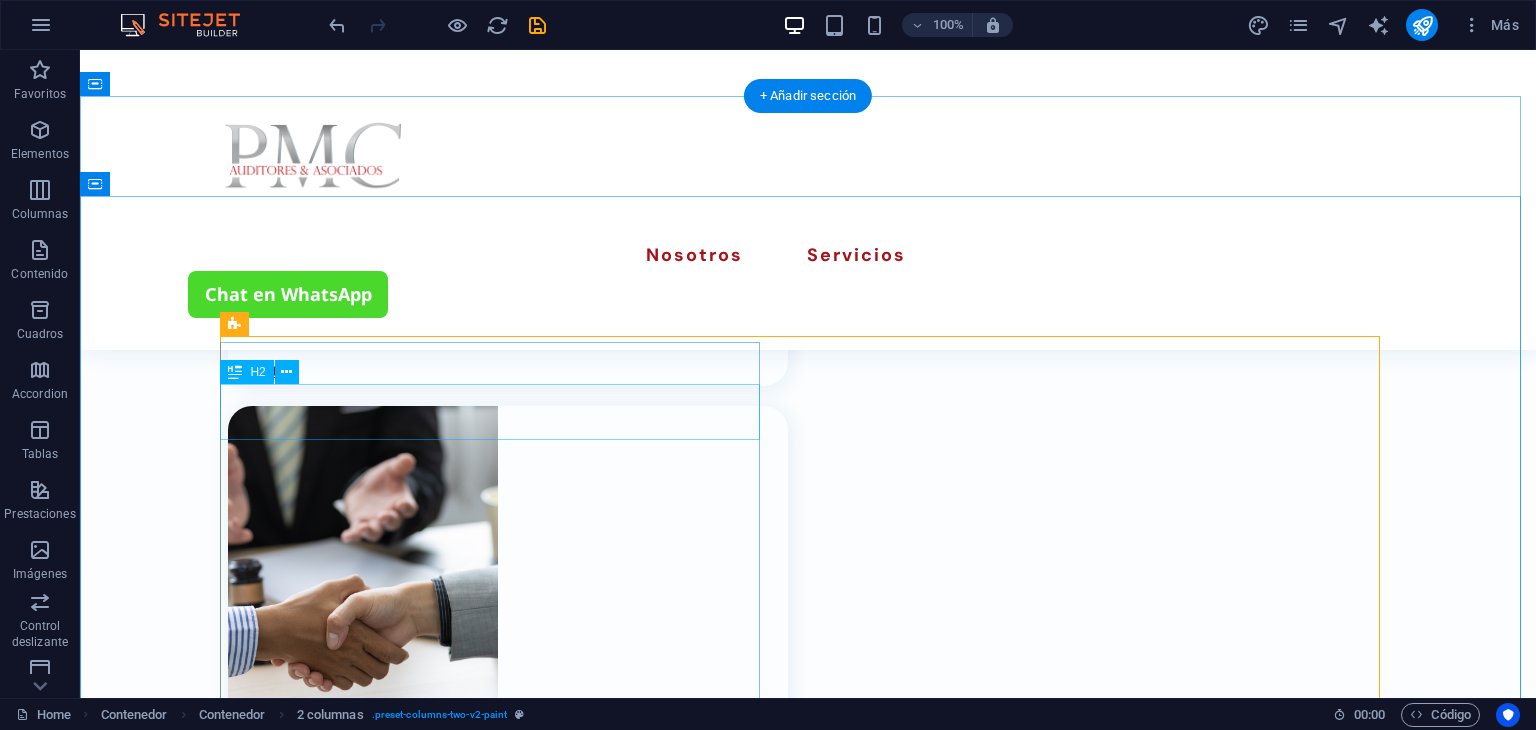 click on "Escríbenos" at bounding box center [498, 1050] 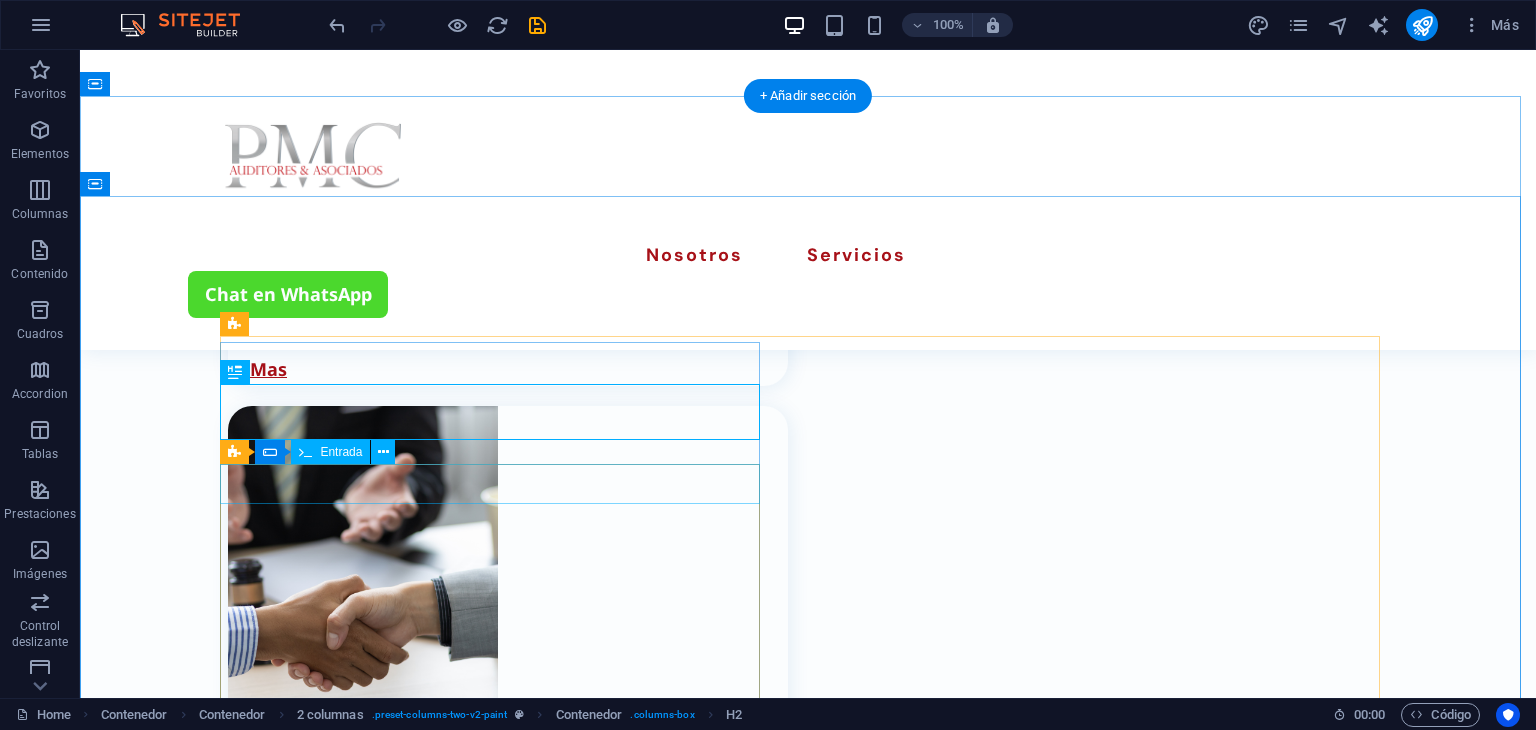 click 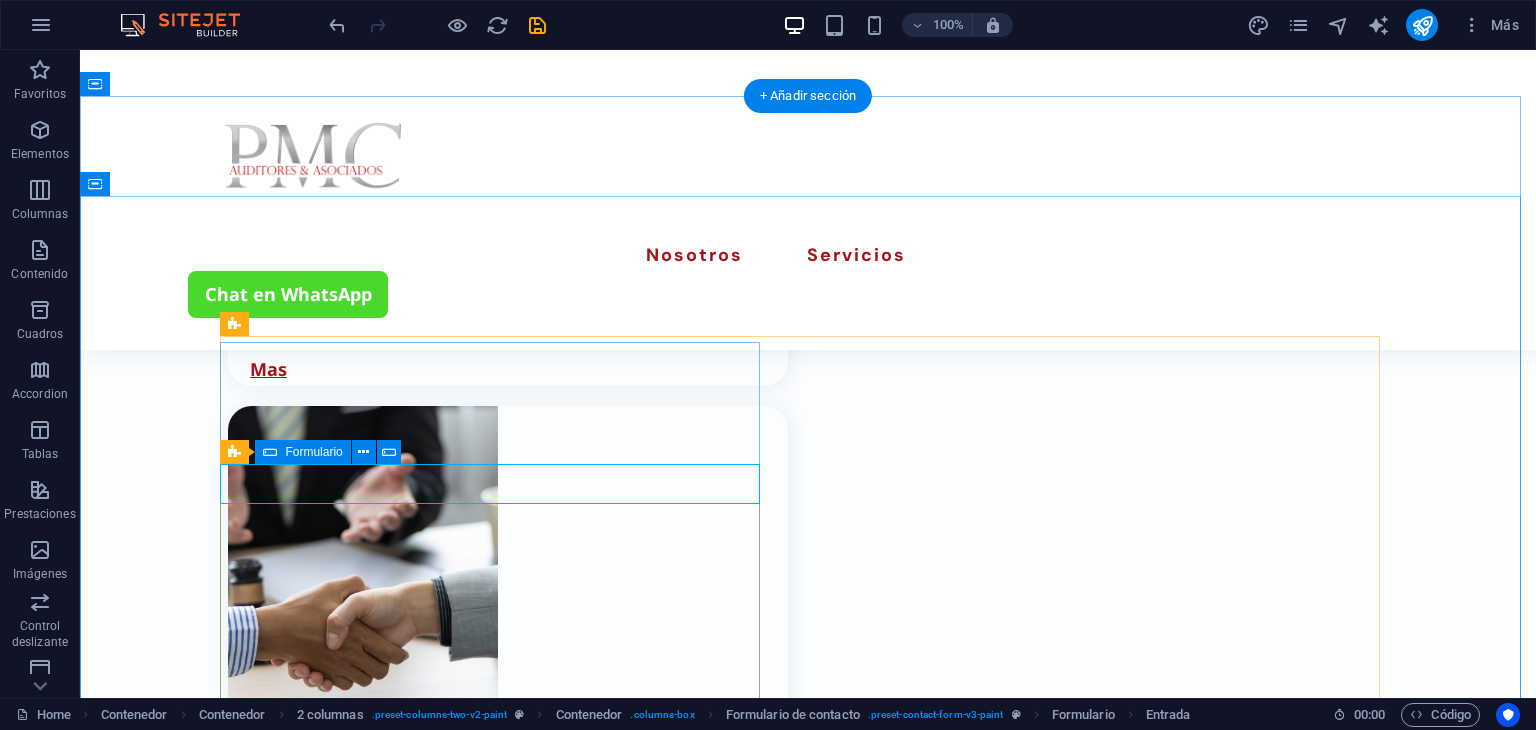 click on "He leído y comprendido la política de privacidad. ¿Ilegible? Cargar nuevo Enviar" 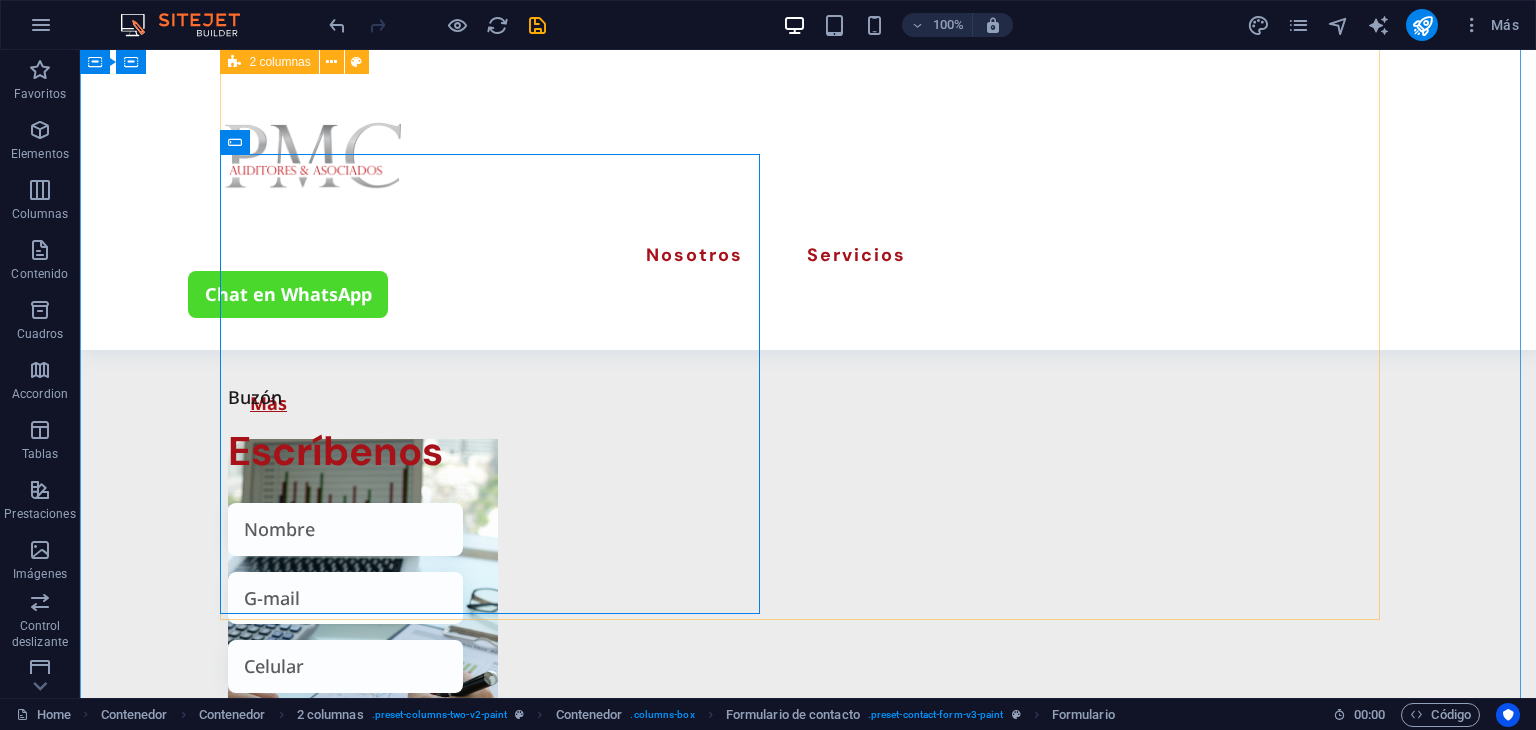 scroll, scrollTop: 3497, scrollLeft: 0, axis: vertical 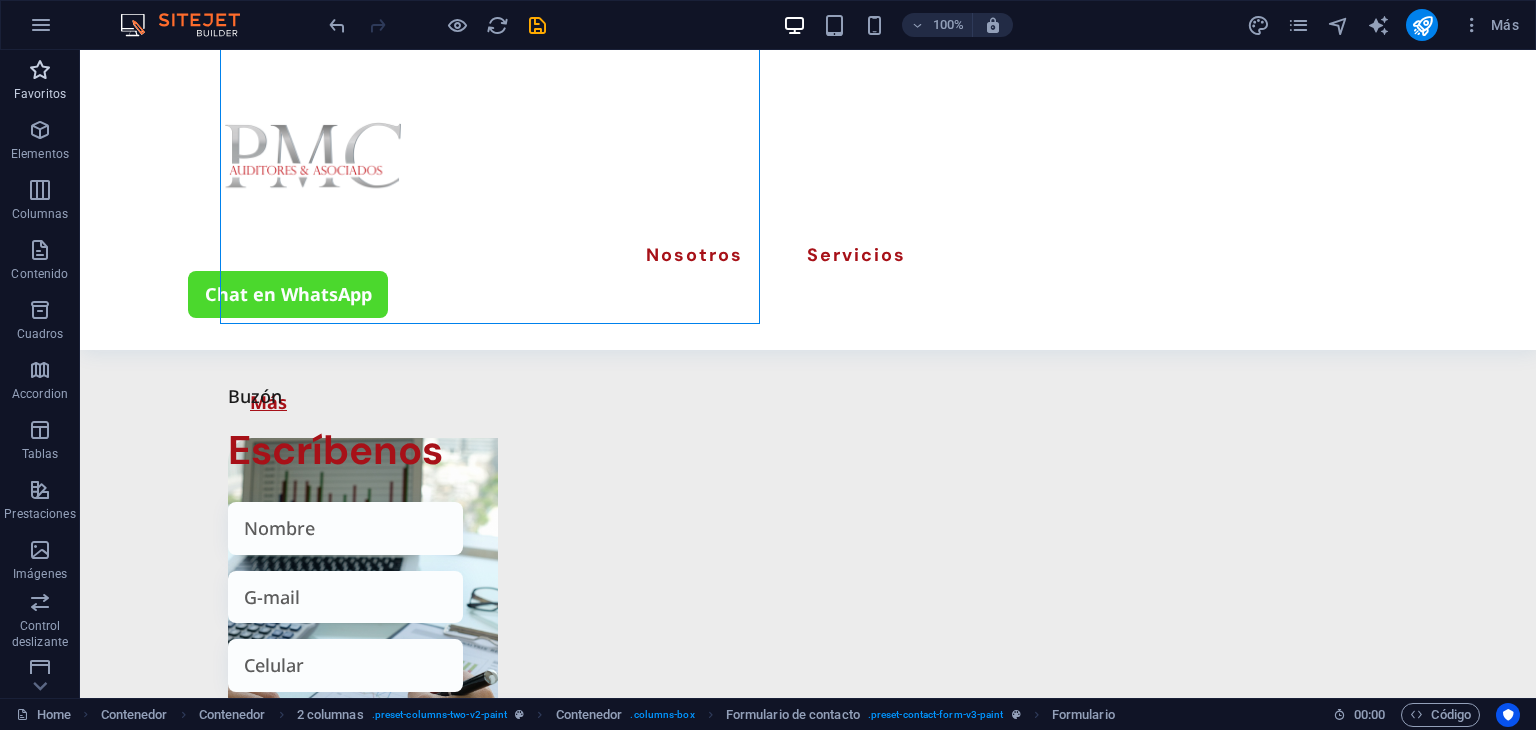 click at bounding box center (40, 70) 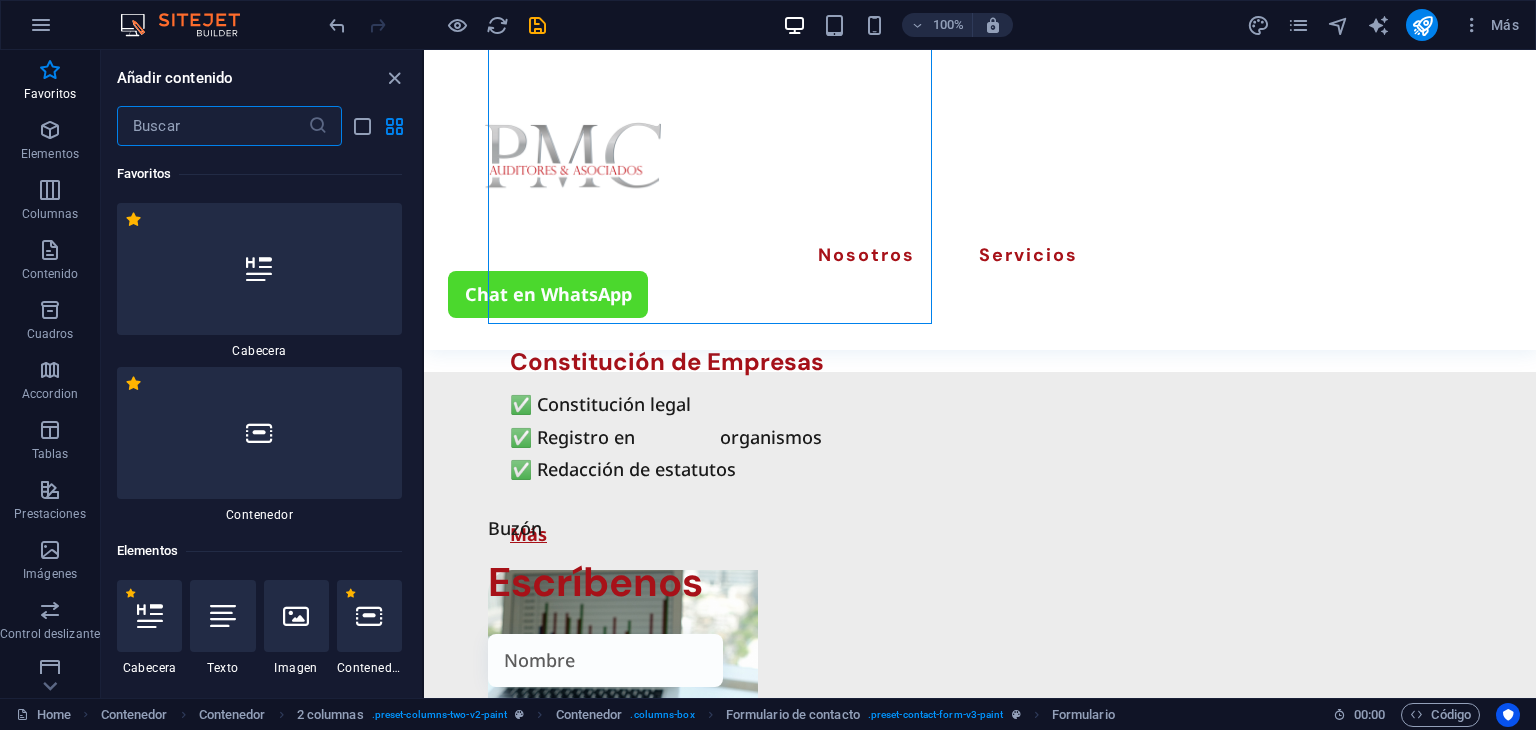scroll, scrollTop: 3556, scrollLeft: 0, axis: vertical 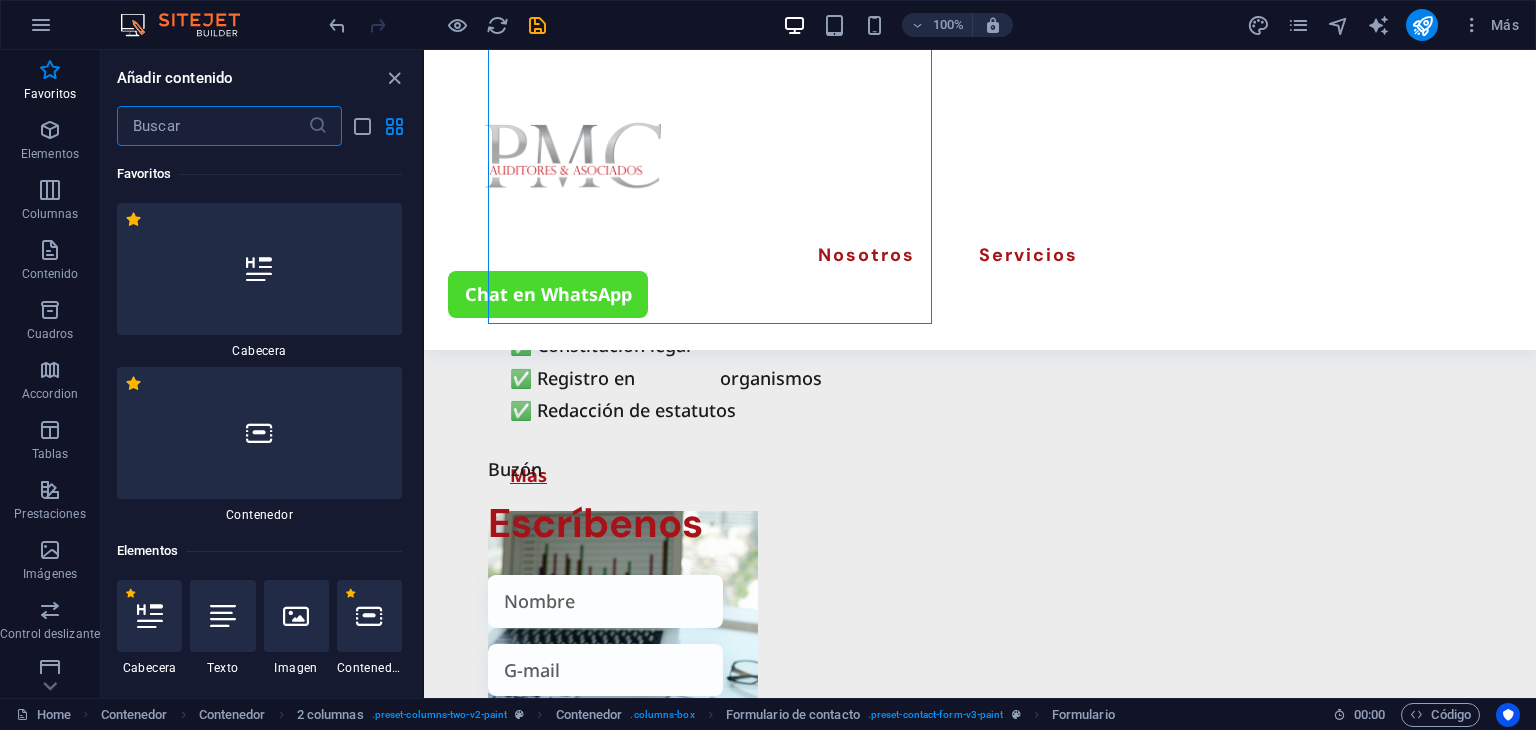 click at bounding box center [212, 126] 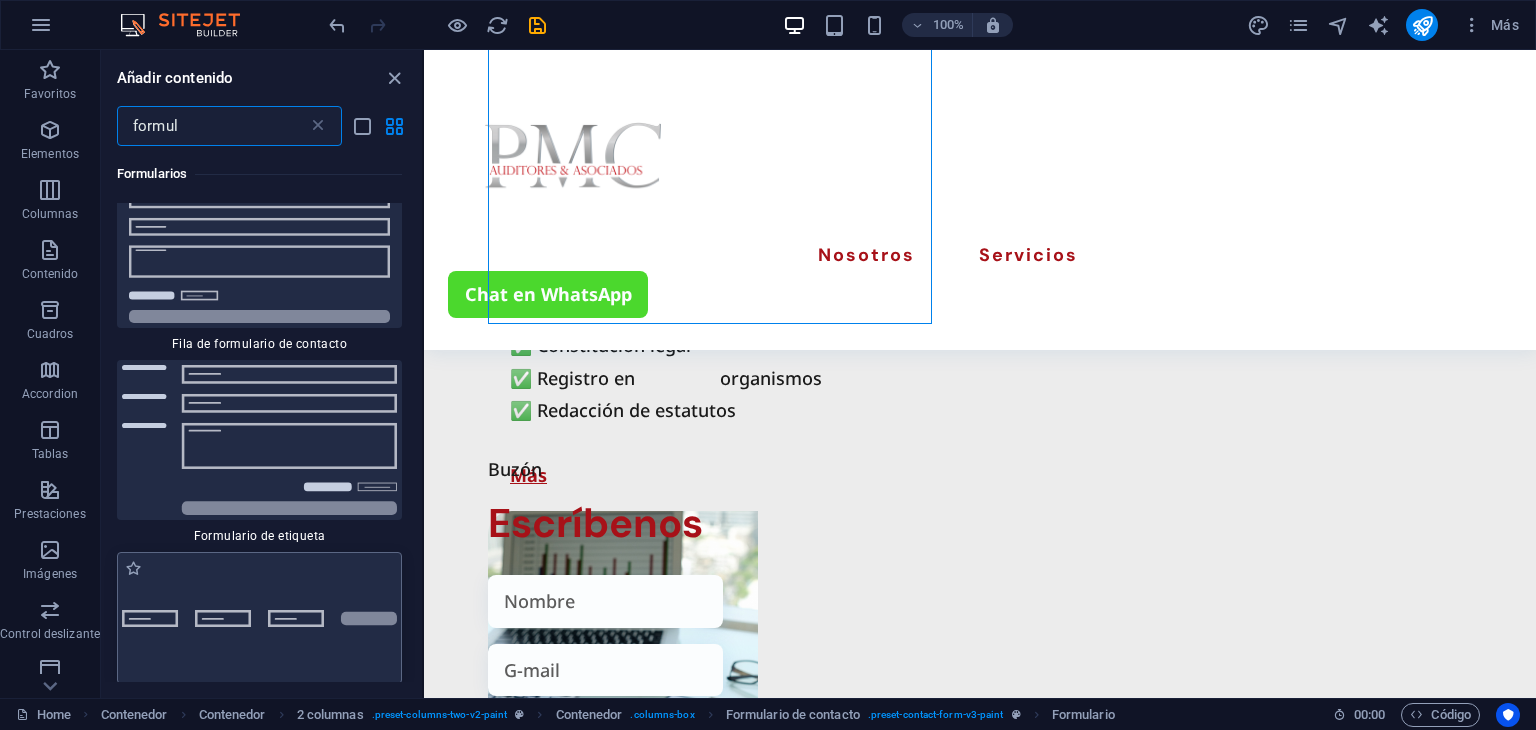 scroll, scrollTop: 500, scrollLeft: 0, axis: vertical 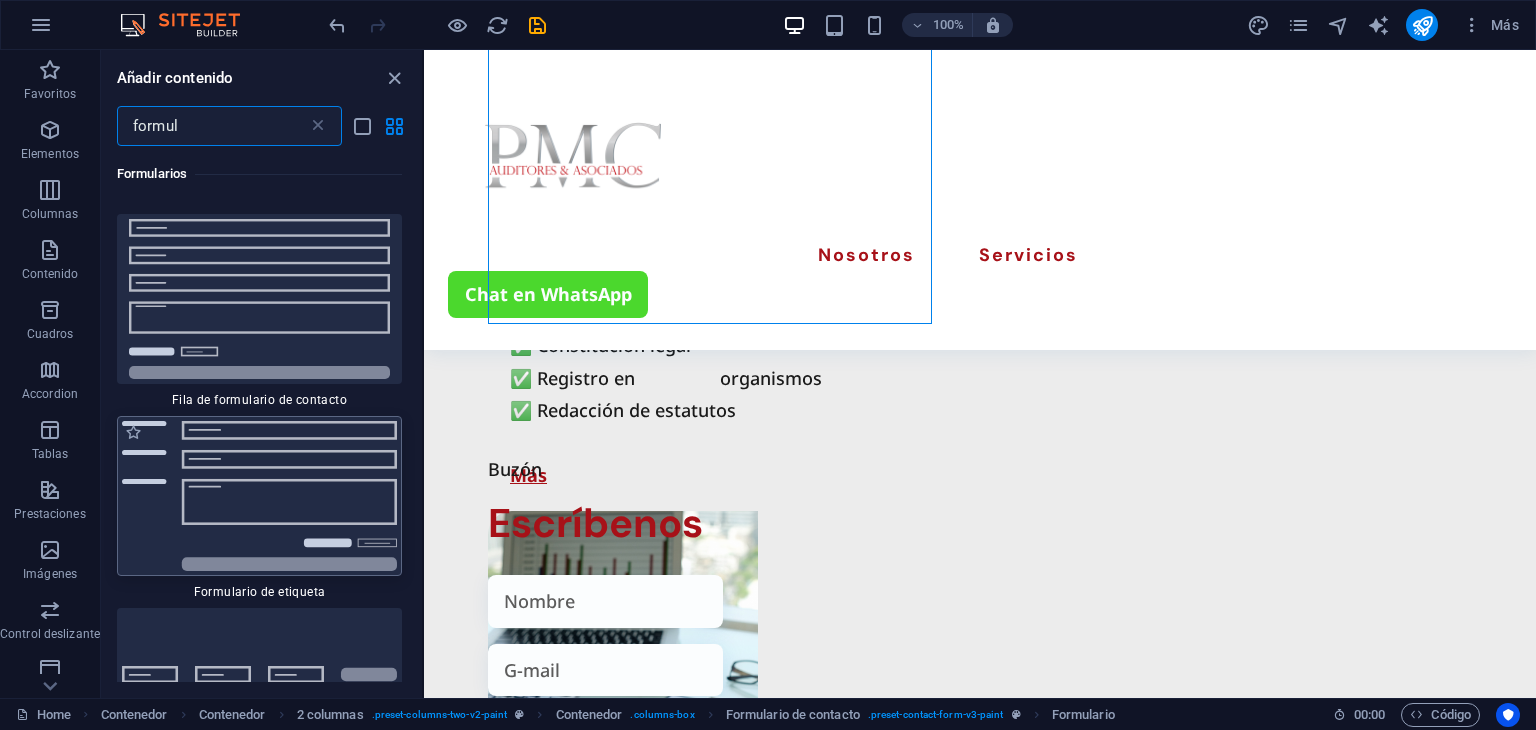type on "formul" 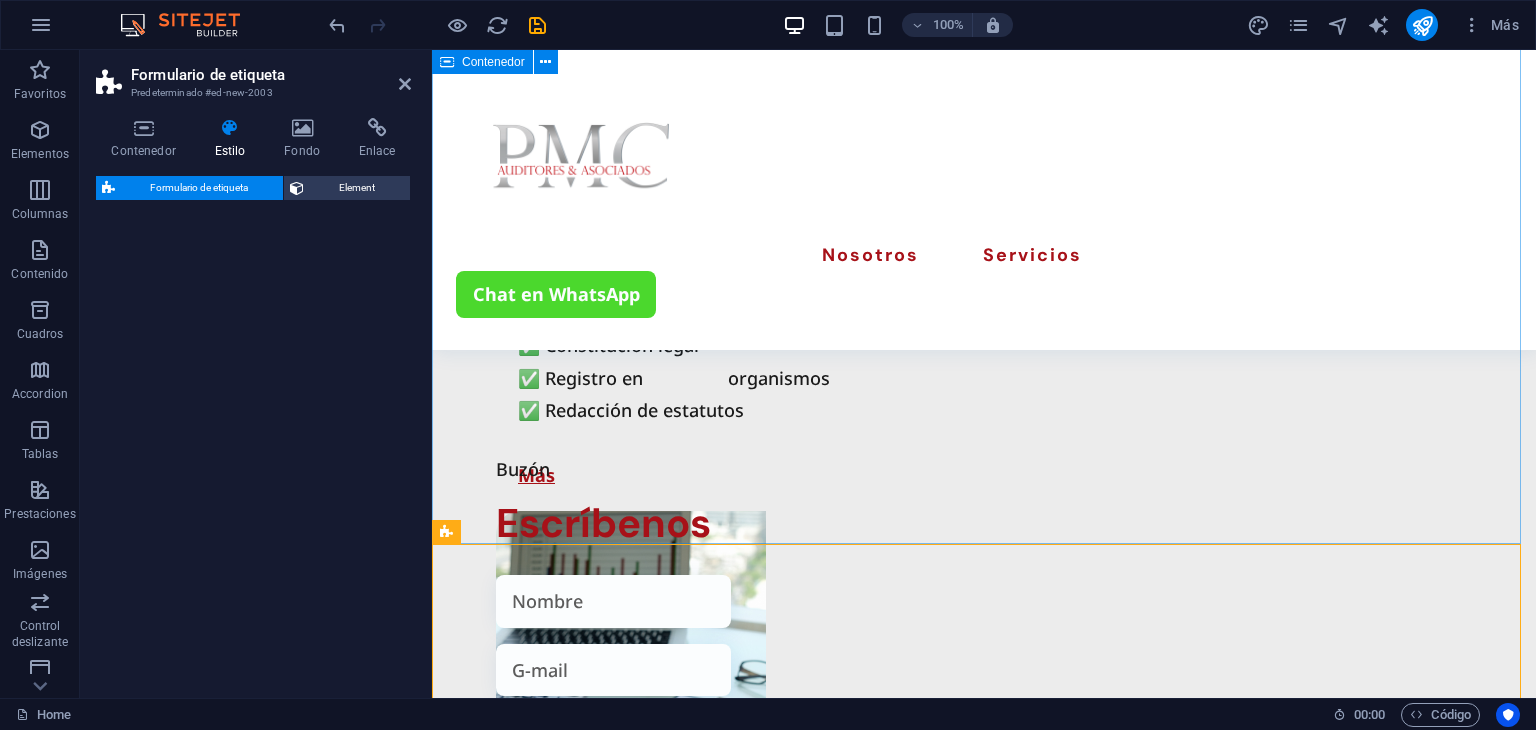 select on "rem" 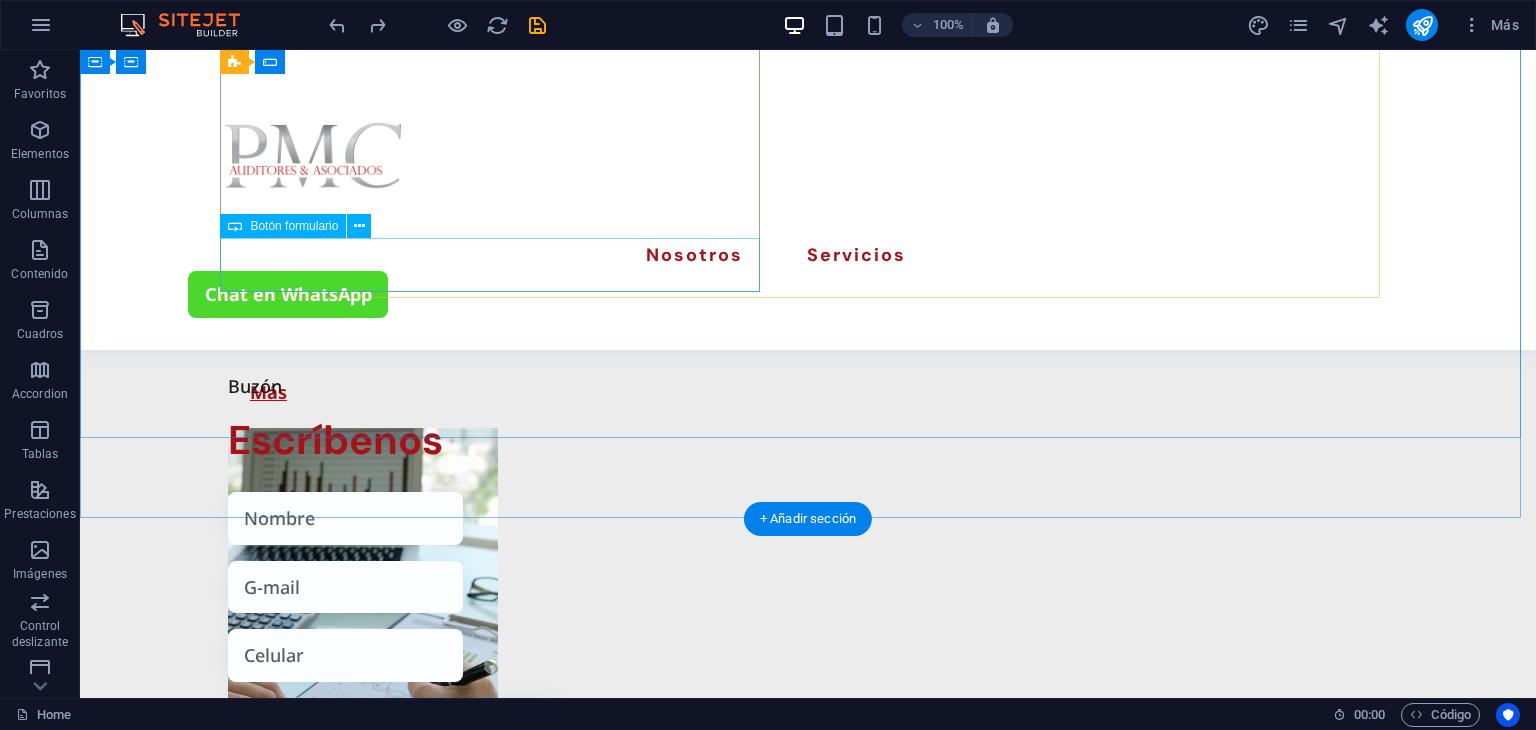 scroll, scrollTop: 3529, scrollLeft: 0, axis: vertical 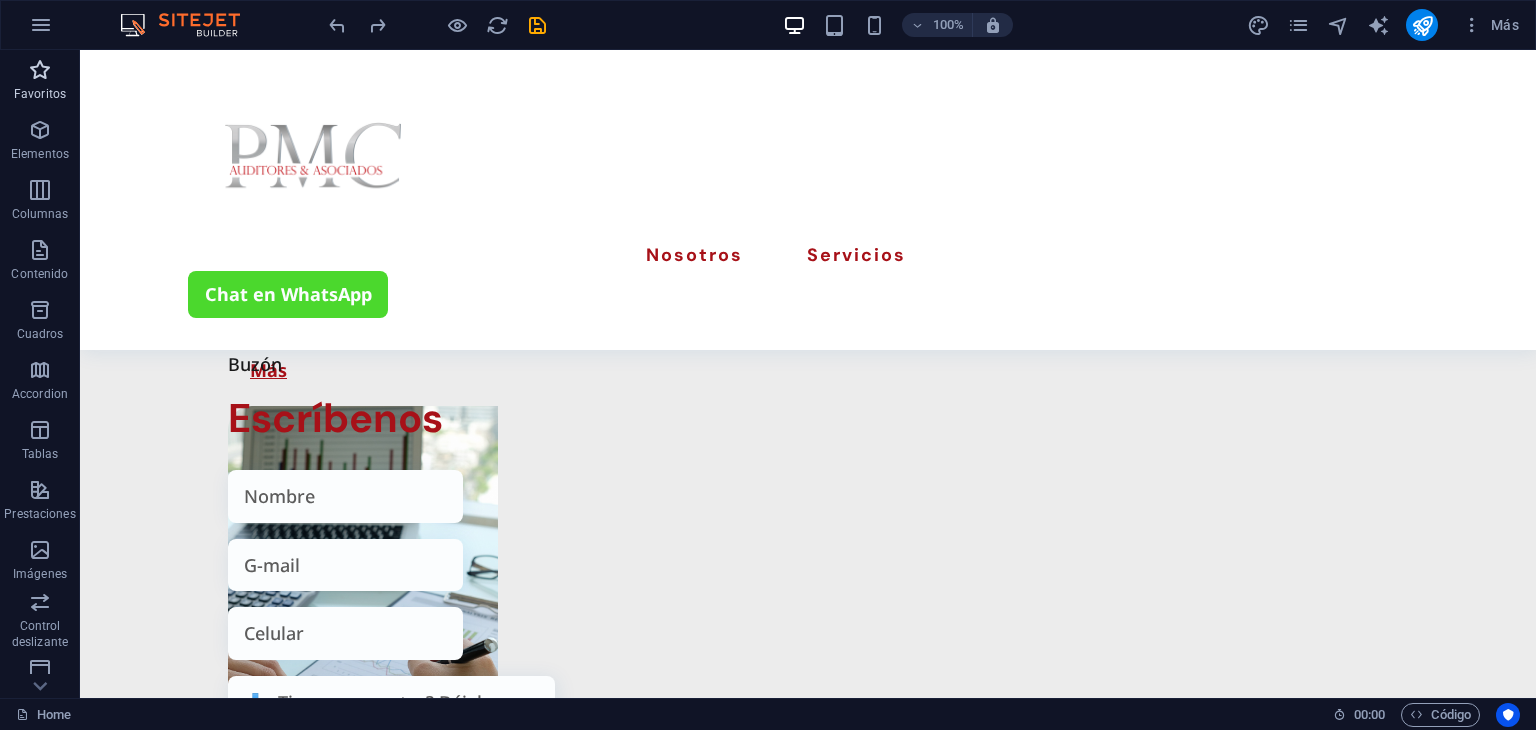 click on "Favoritos" at bounding box center [40, 82] 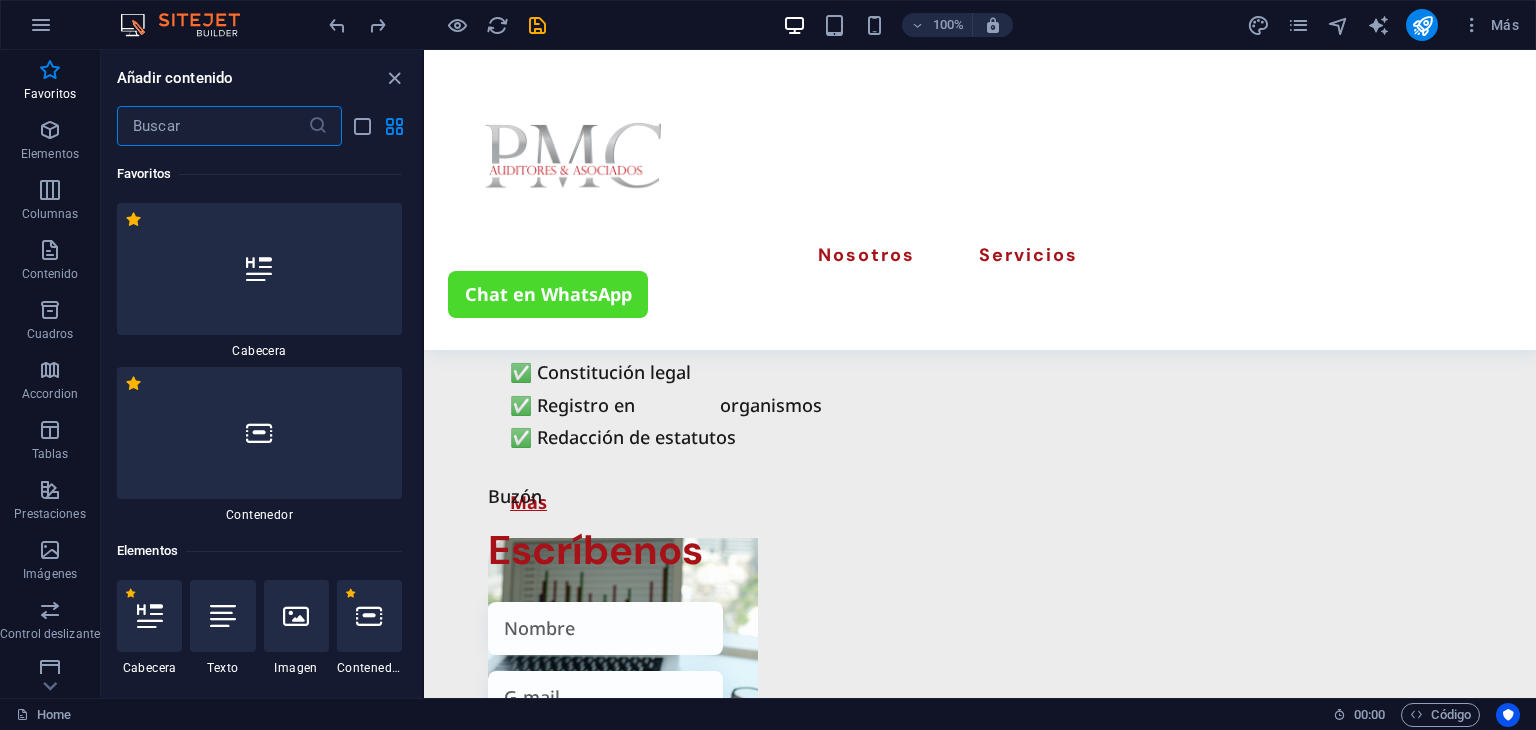 scroll, scrollTop: 3588, scrollLeft: 0, axis: vertical 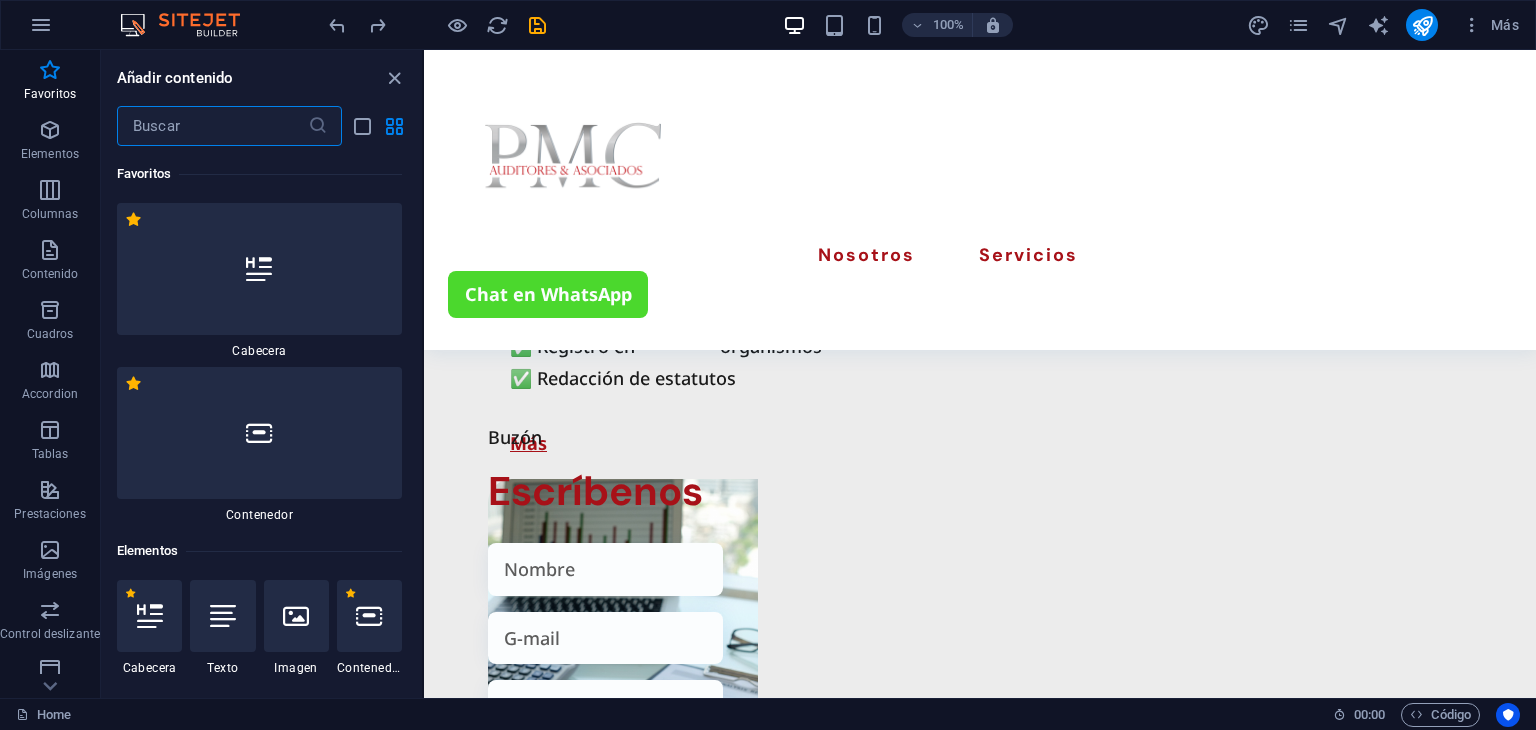 click at bounding box center (212, 126) 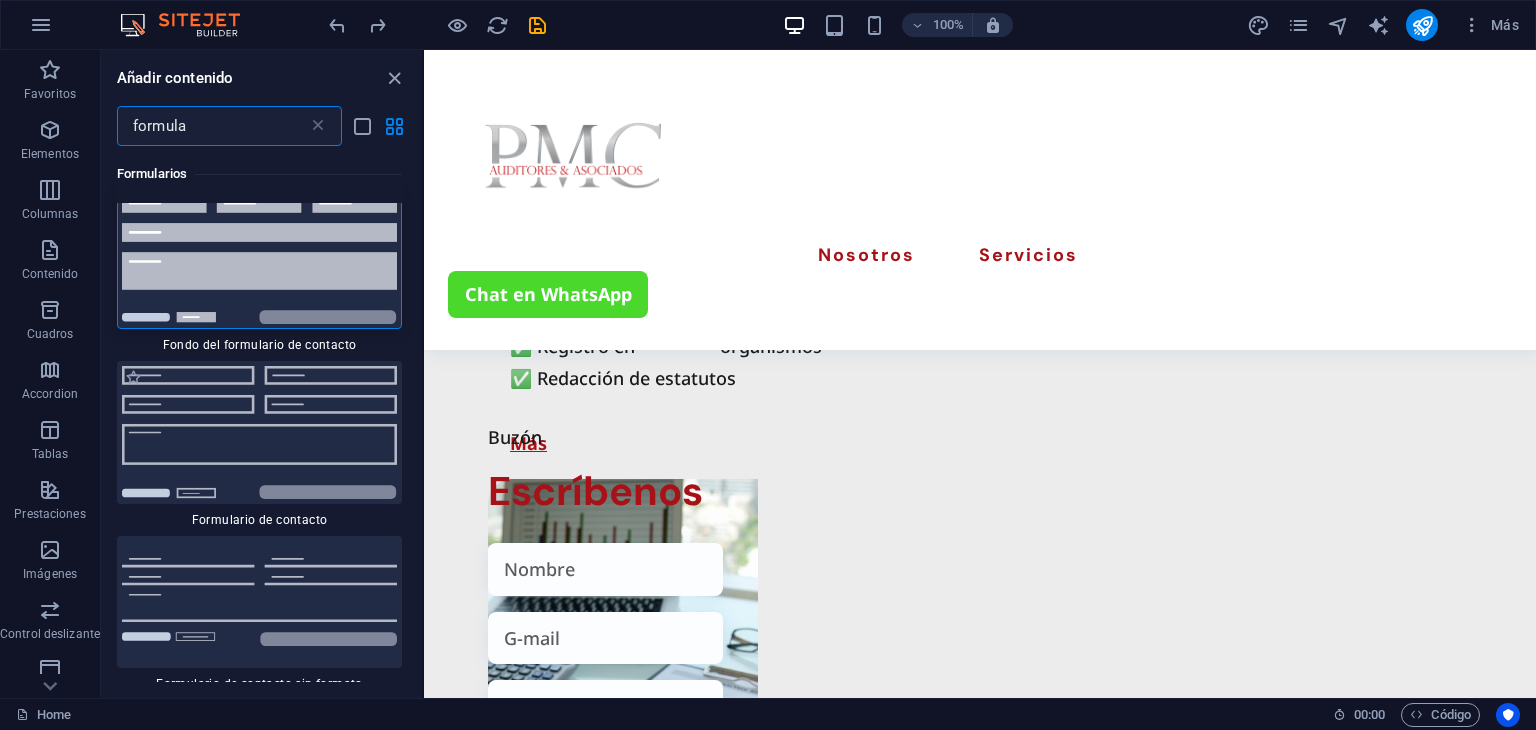 scroll, scrollTop: 0, scrollLeft: 0, axis: both 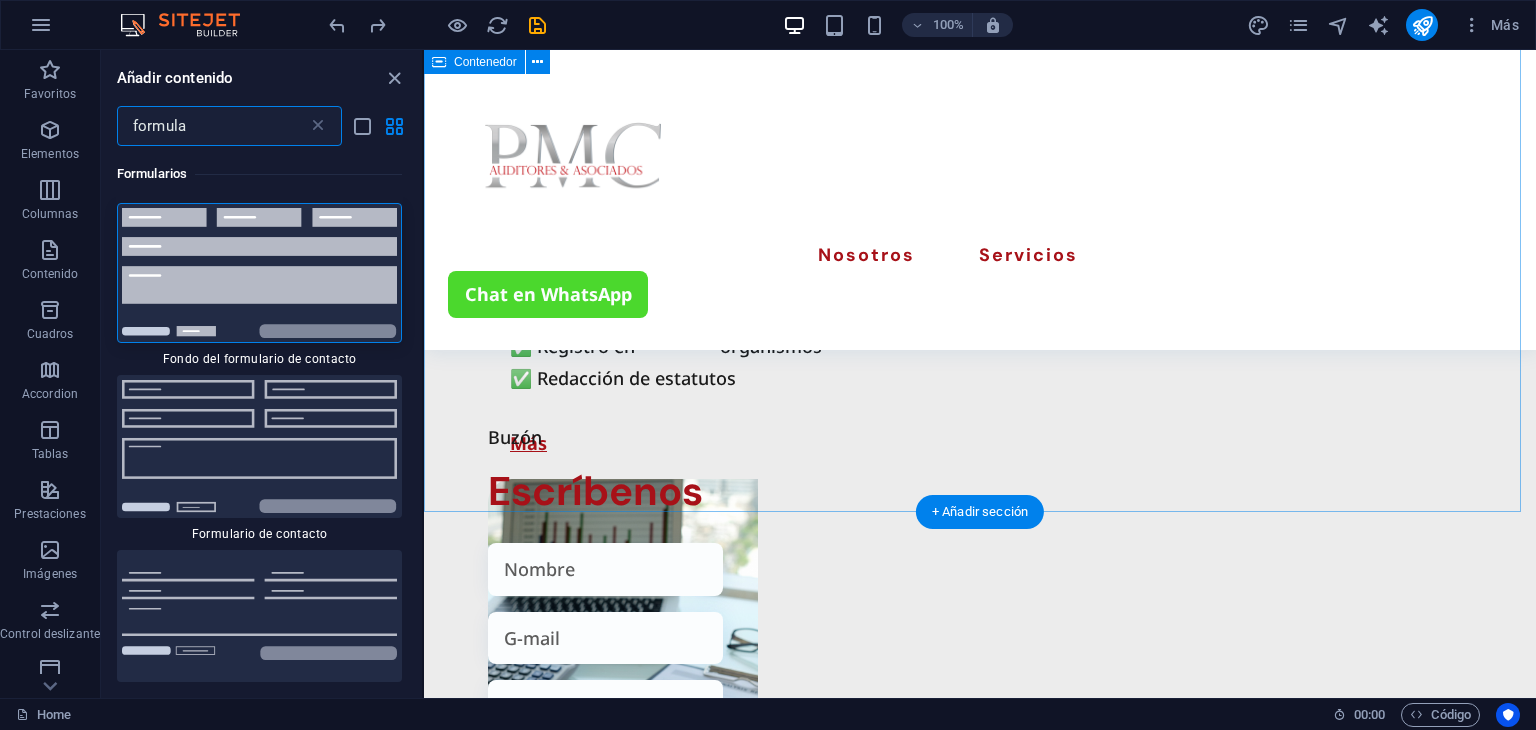 type on "formula" 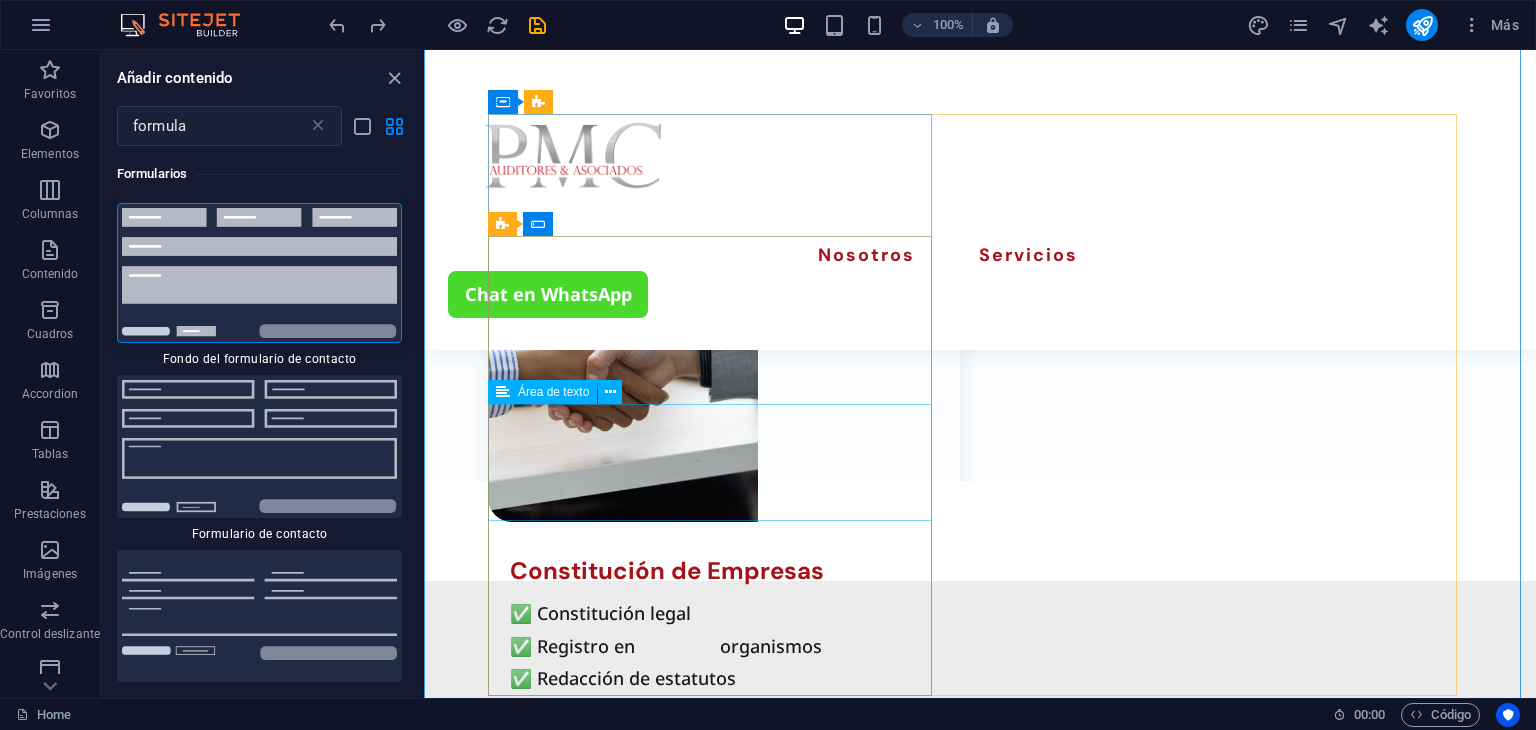 scroll, scrollTop: 3088, scrollLeft: 0, axis: vertical 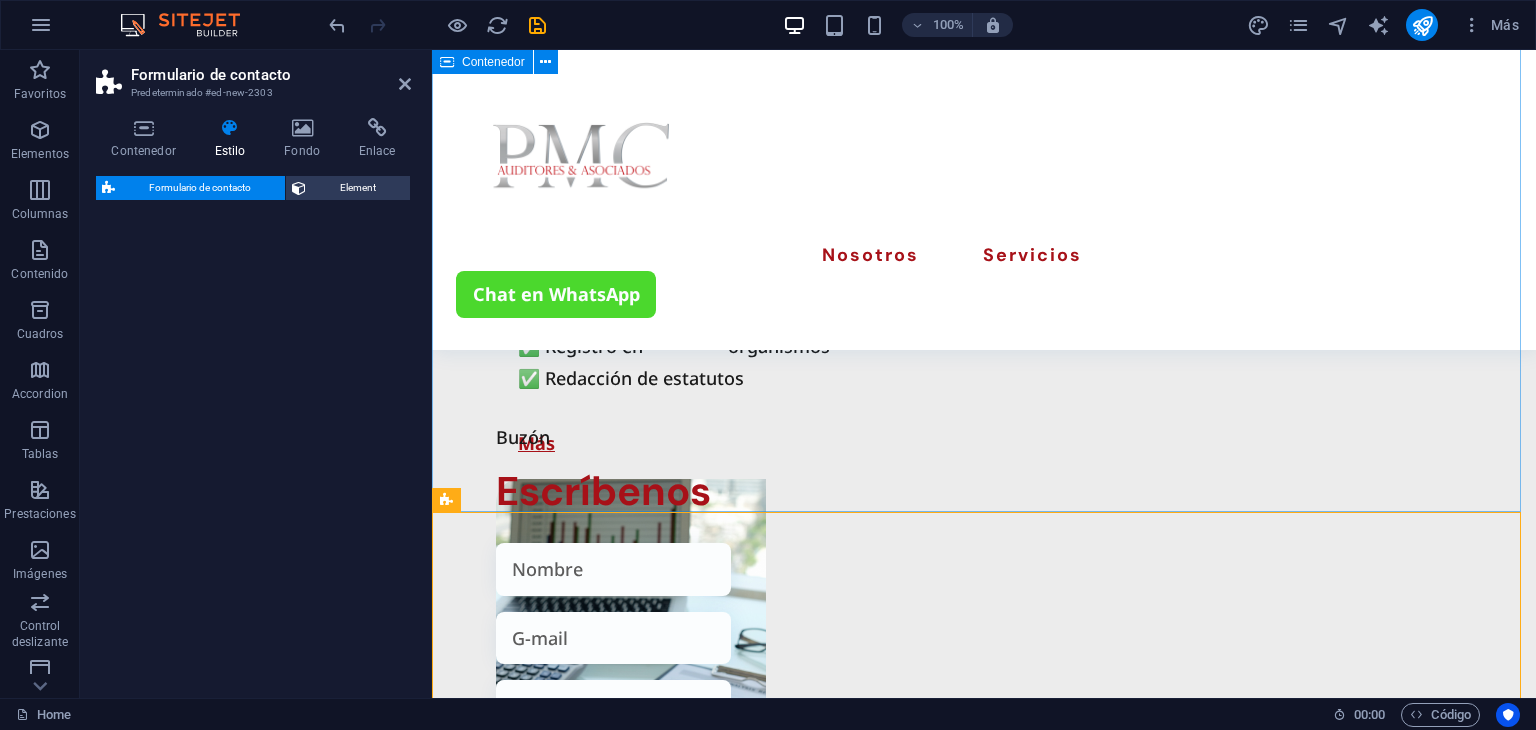 select on "rem" 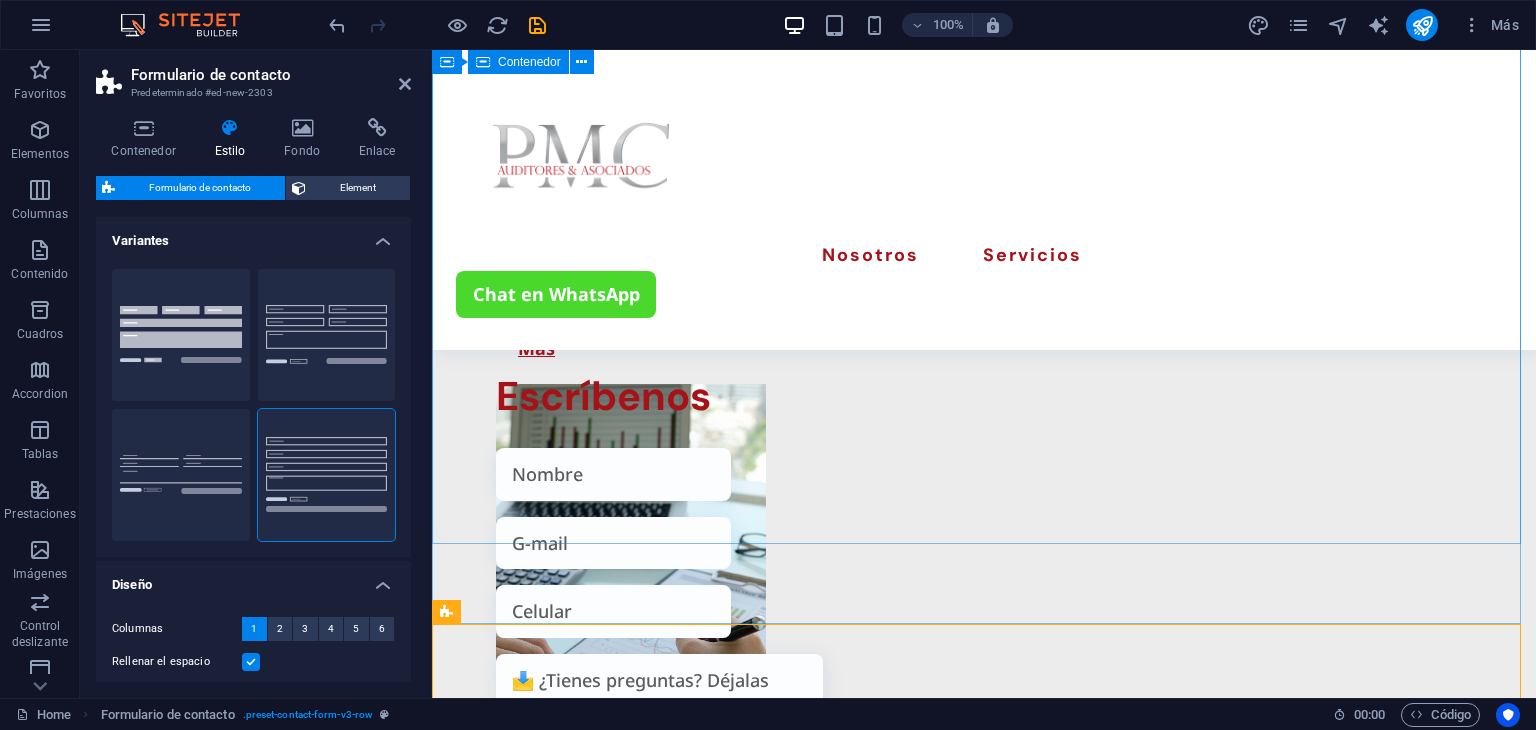 scroll, scrollTop: 3788, scrollLeft: 0, axis: vertical 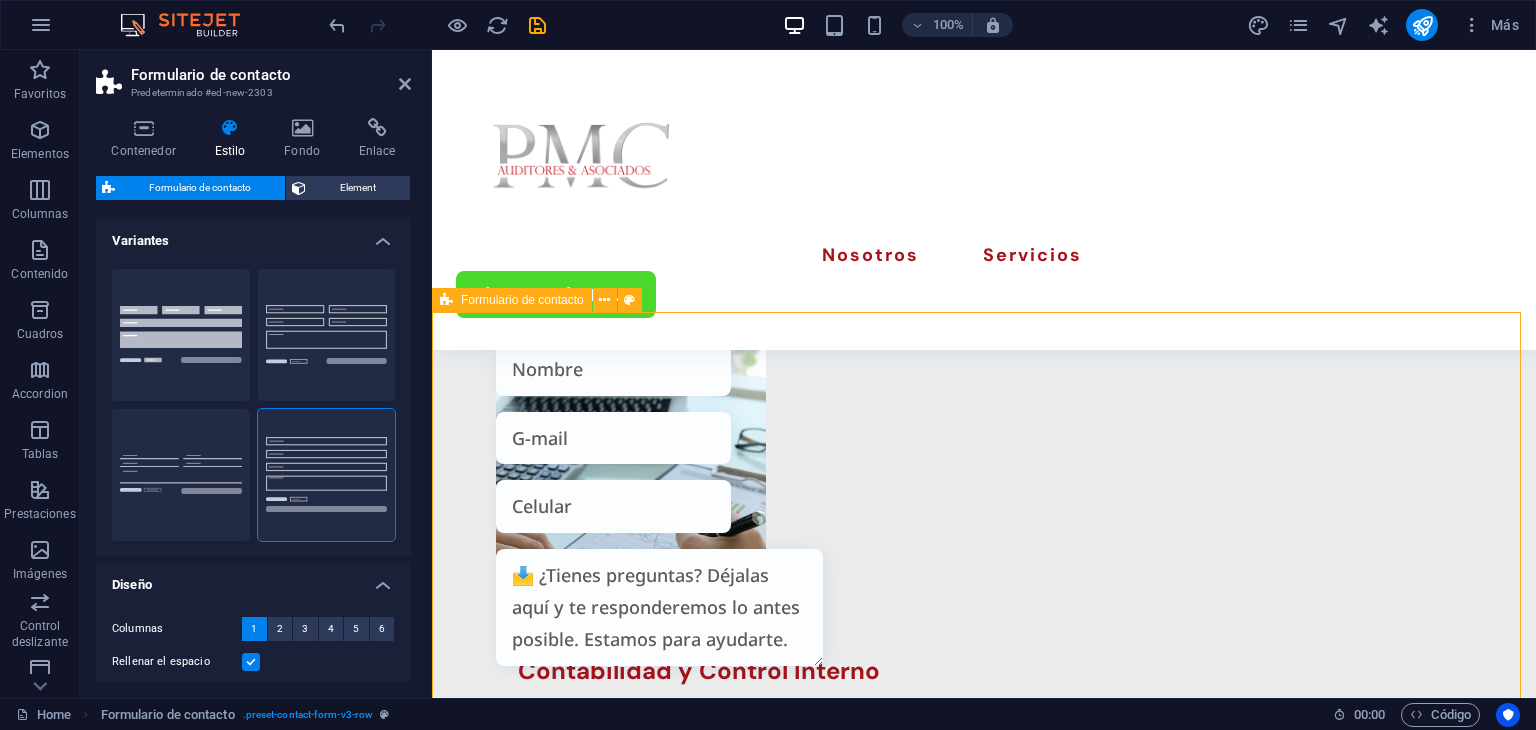 click on "{{ 'content.forms.privacy'|trans }} ¿Ilegible? Cargar nuevo Enviar" at bounding box center [984, 2050] 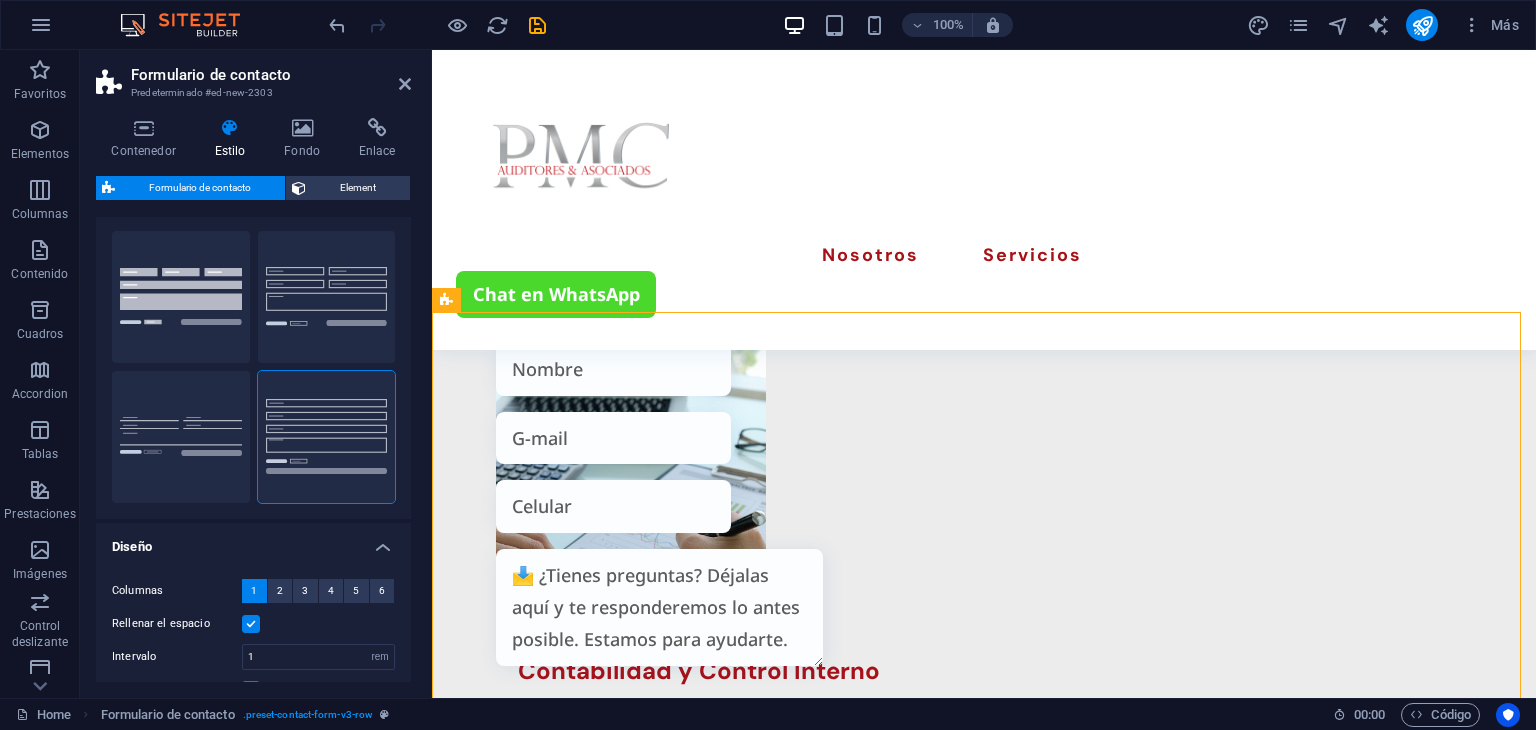 scroll, scrollTop: 100, scrollLeft: 0, axis: vertical 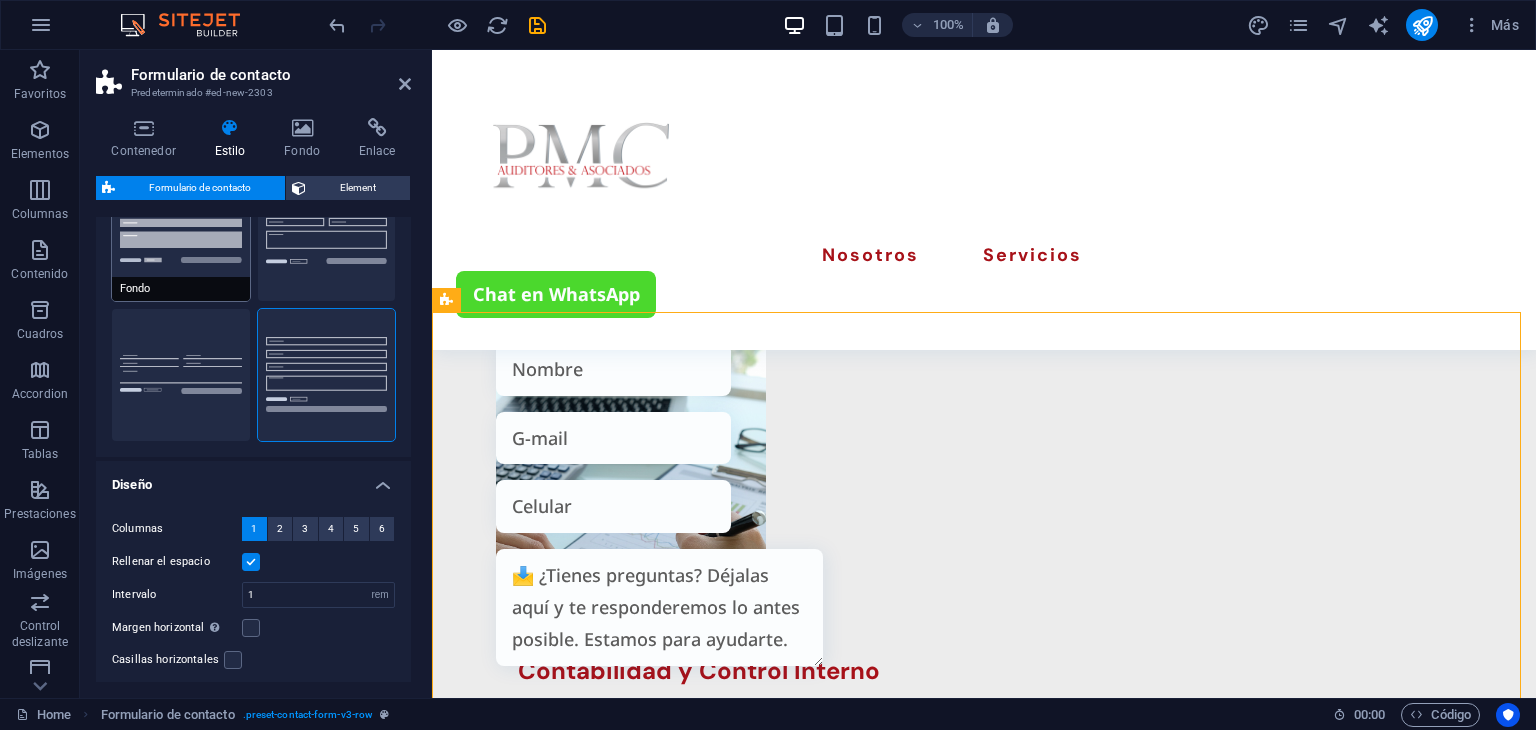 click on "Fondo" at bounding box center [181, 235] 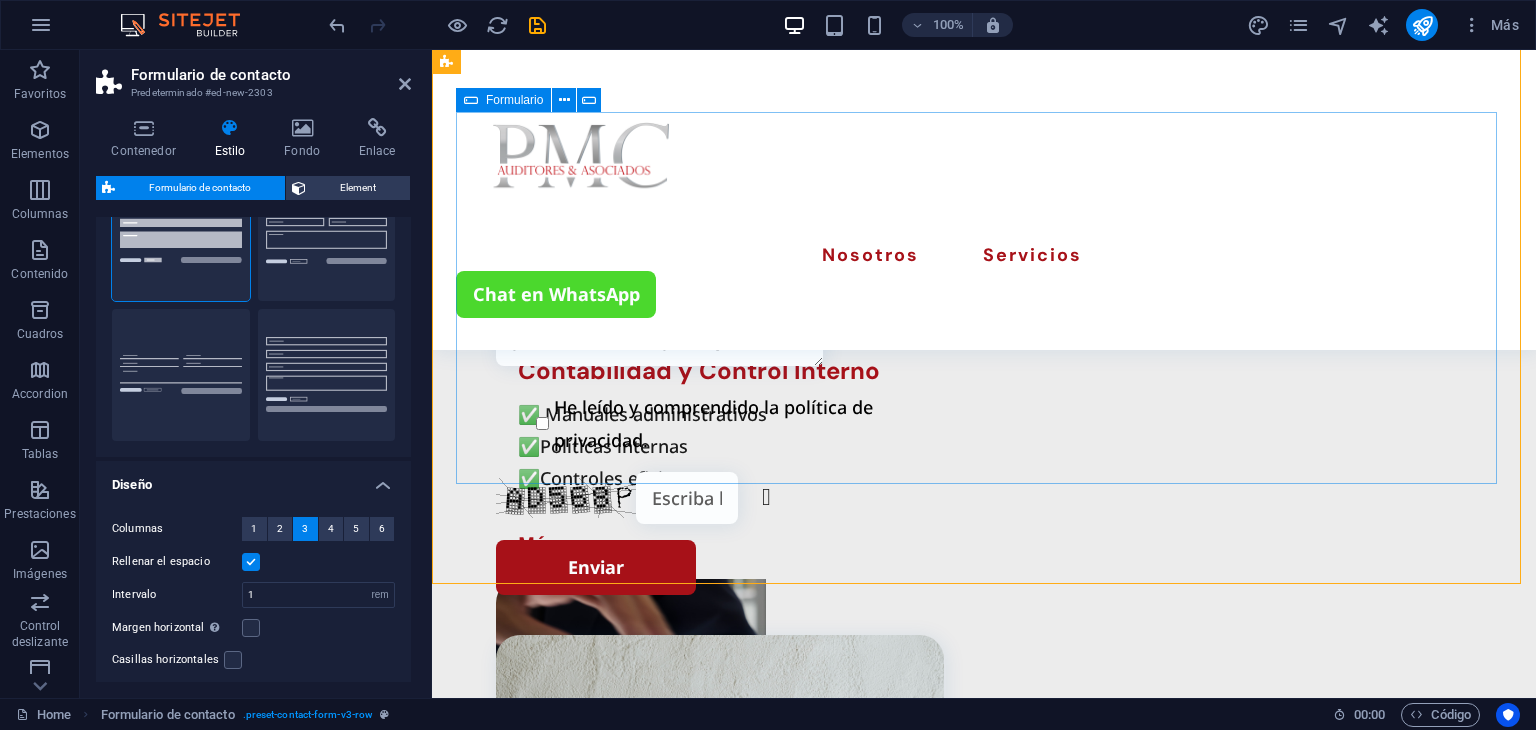 scroll, scrollTop: 3888, scrollLeft: 0, axis: vertical 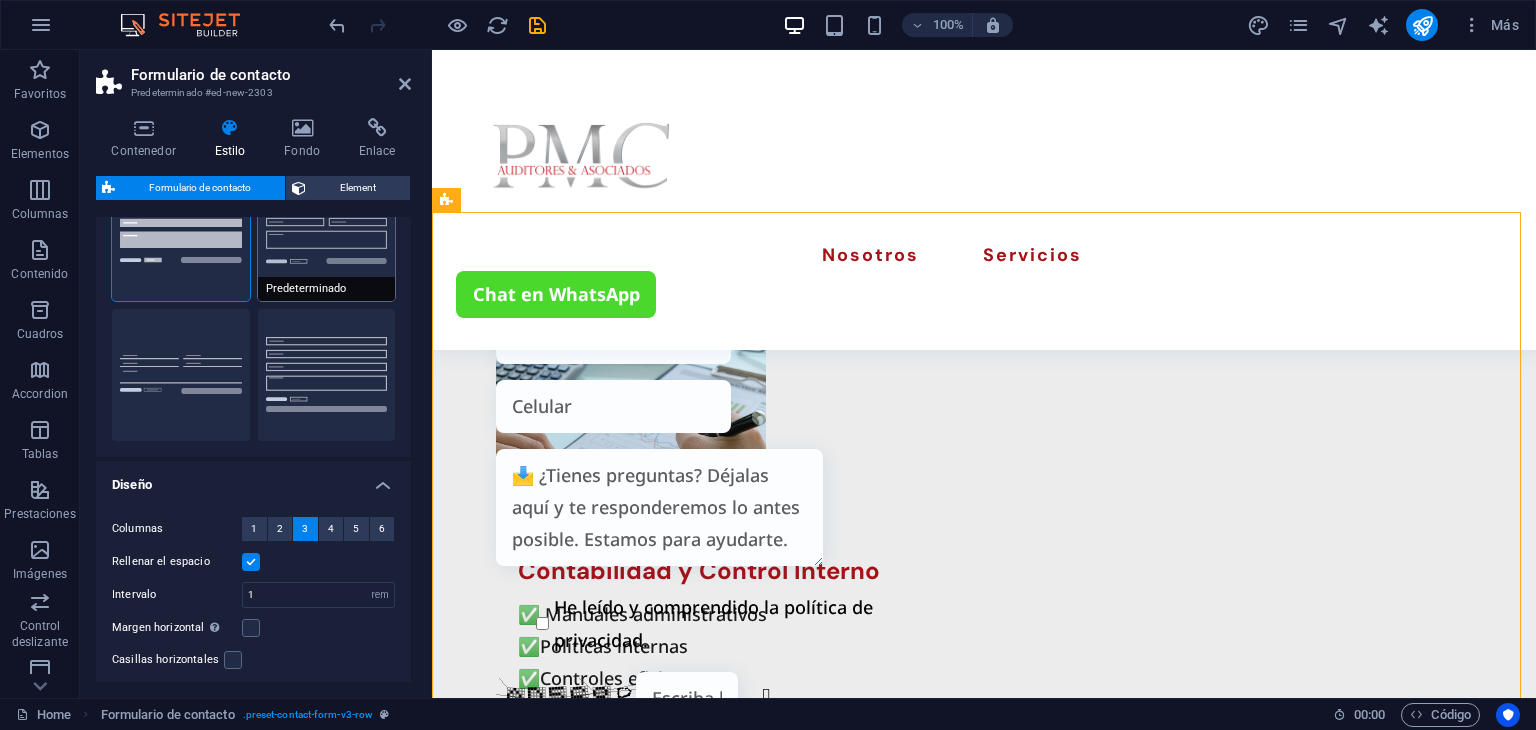 click on "Predeterminado" at bounding box center [327, 235] 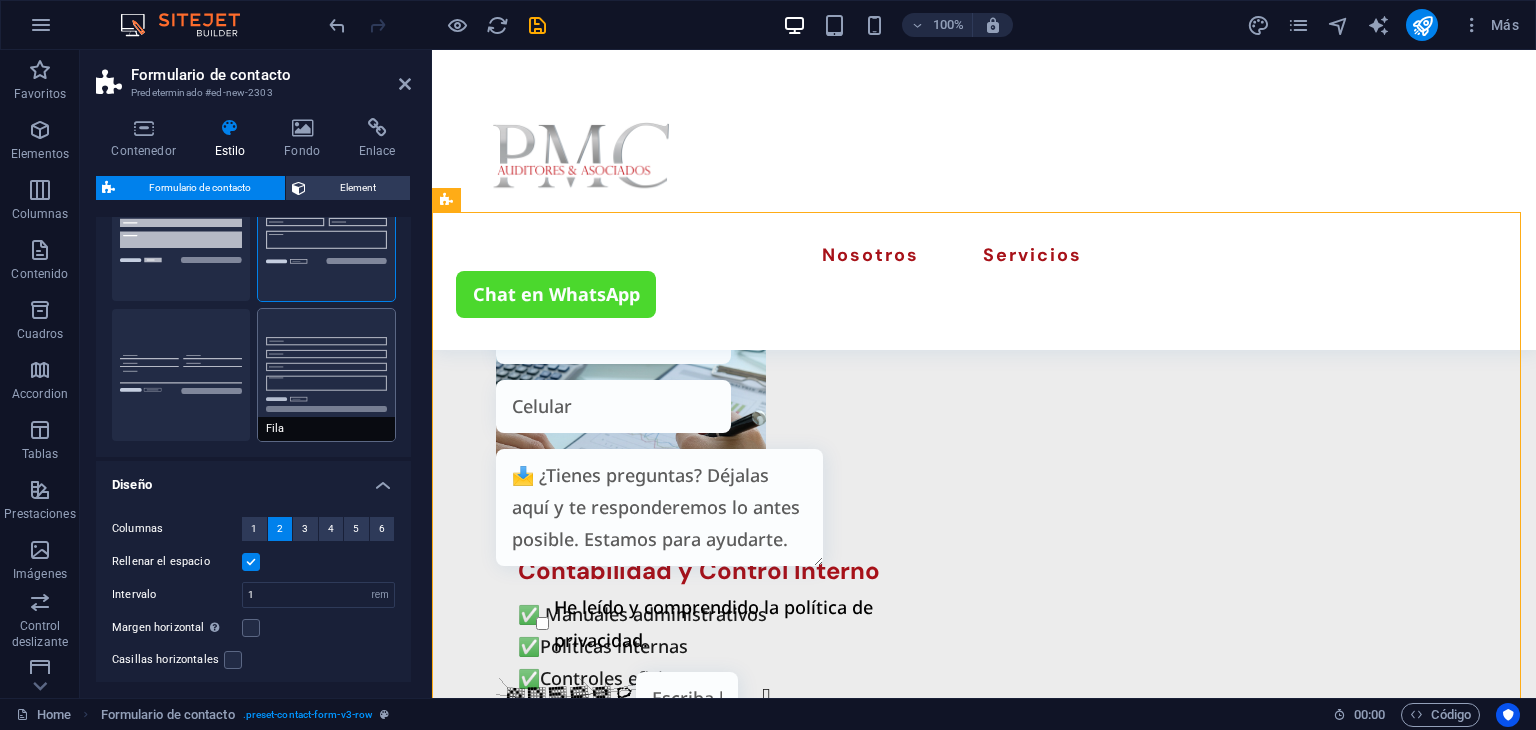 click on "Fila" at bounding box center [327, 375] 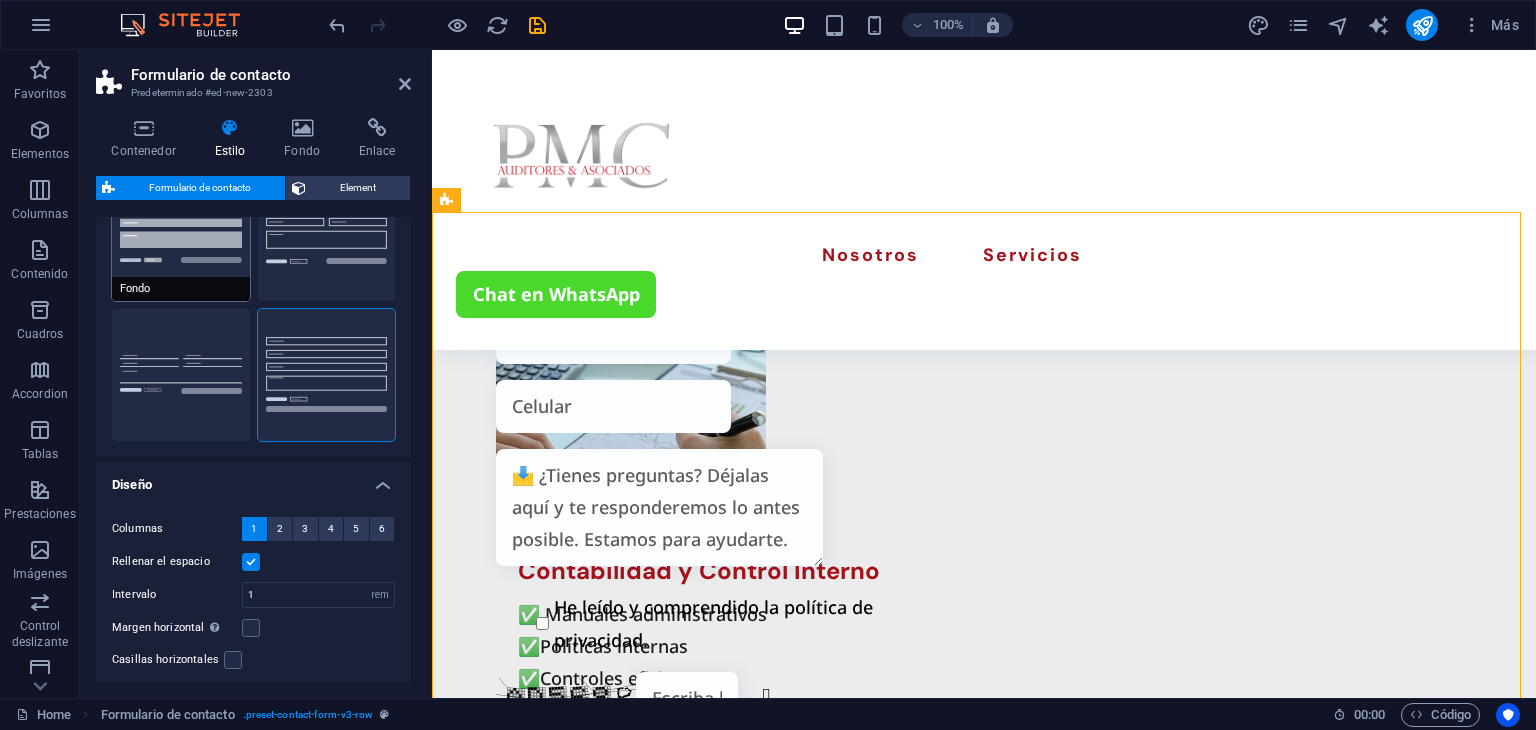 click on "Fondo" at bounding box center [181, 235] 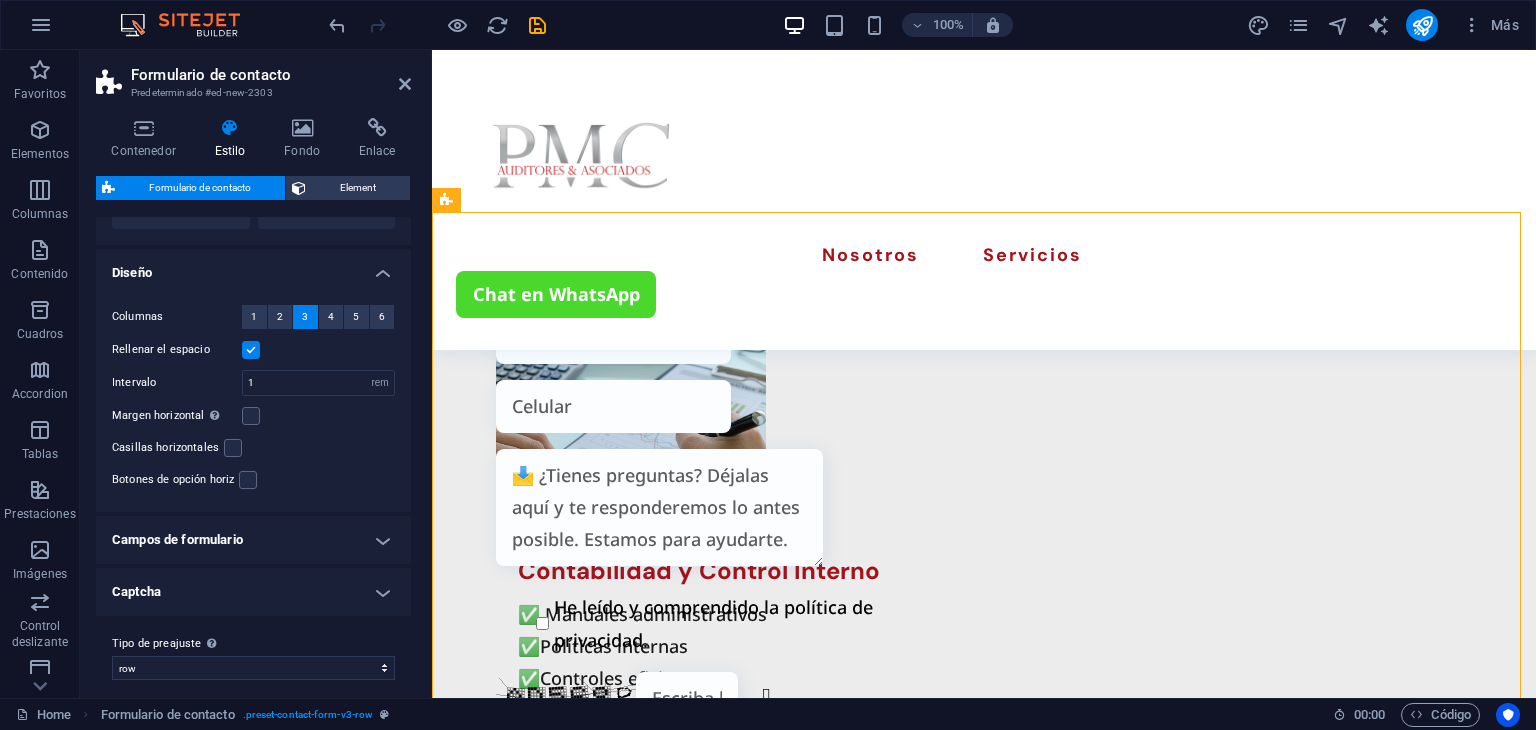 scroll, scrollTop: 325, scrollLeft: 0, axis: vertical 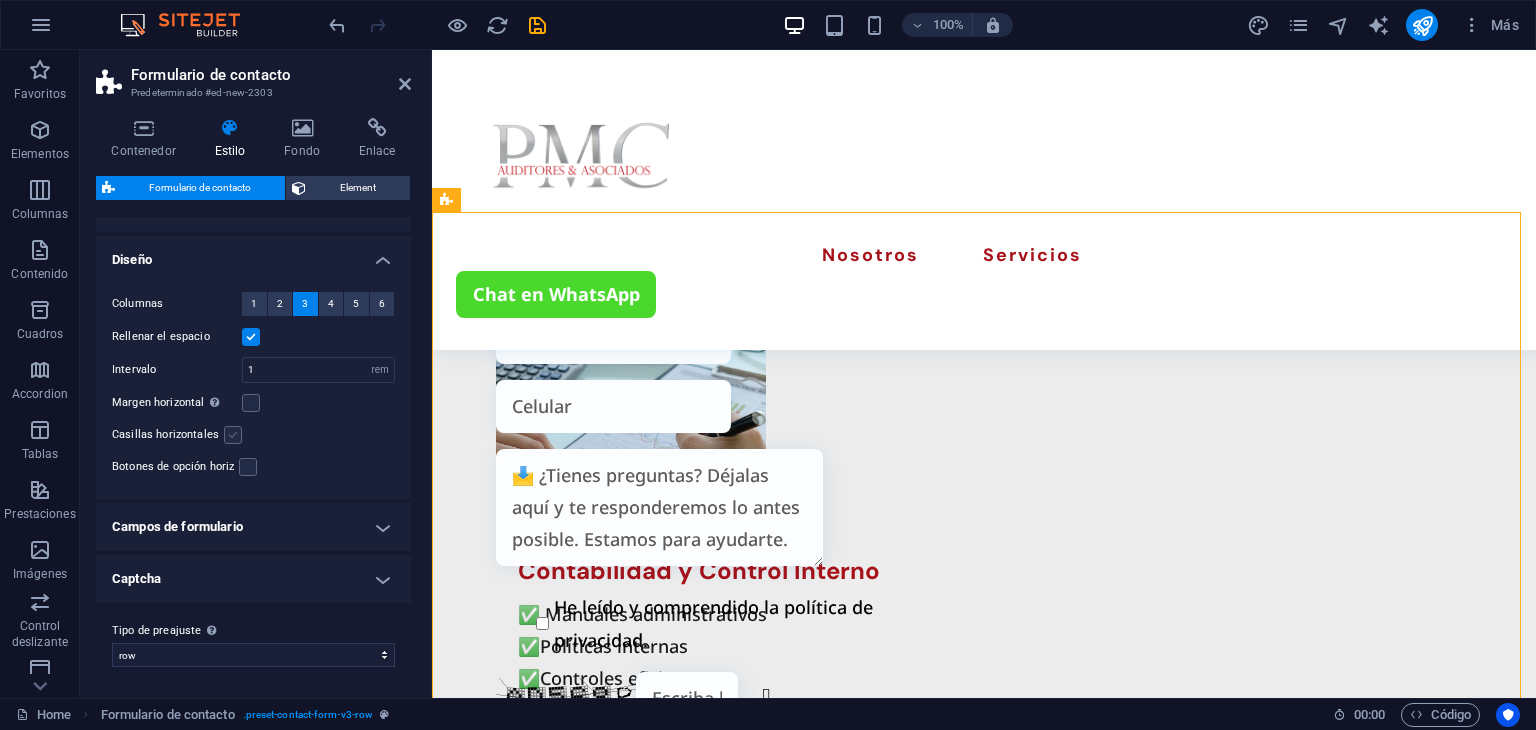click at bounding box center (233, 435) 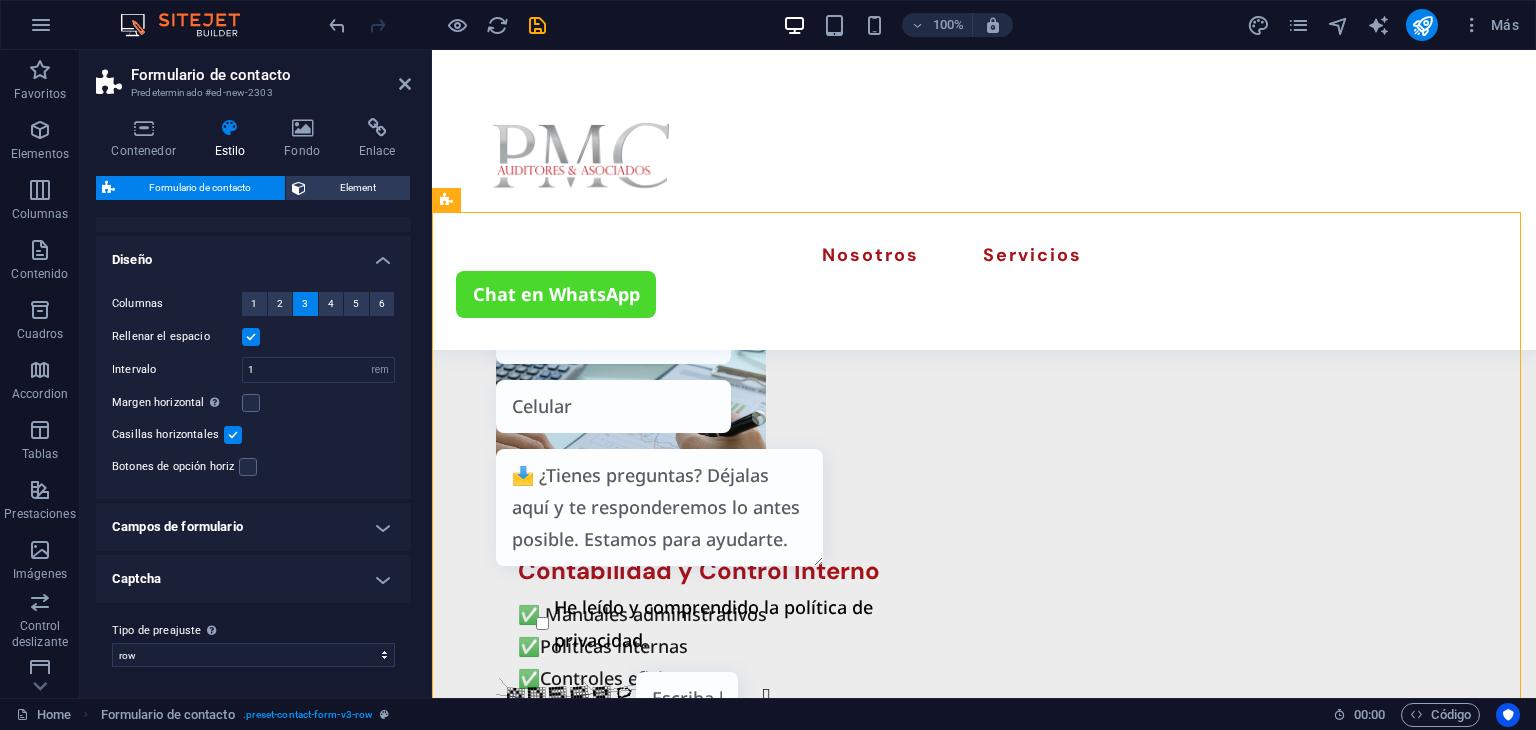 click at bounding box center (233, 435) 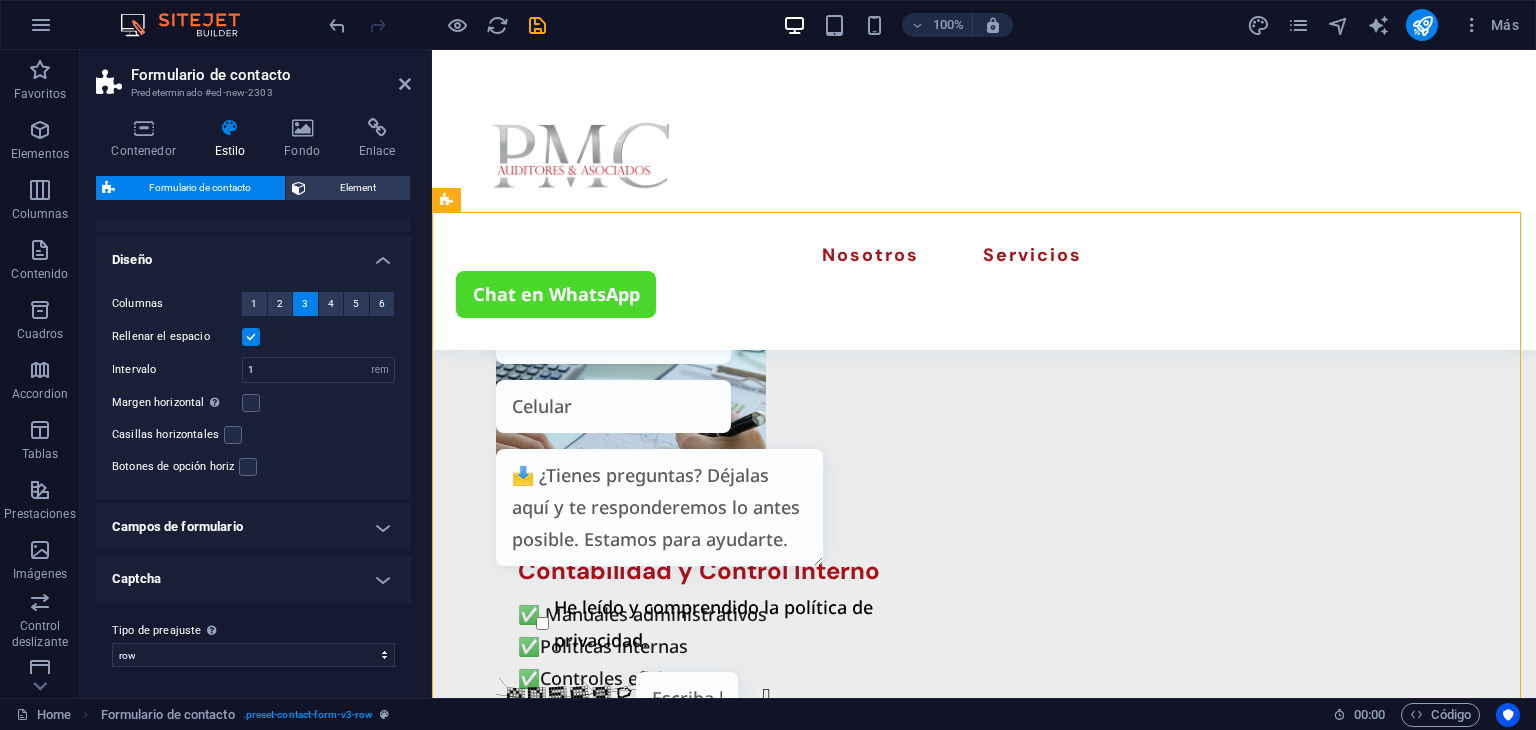 click on "Campos de formulario" at bounding box center (253, 527) 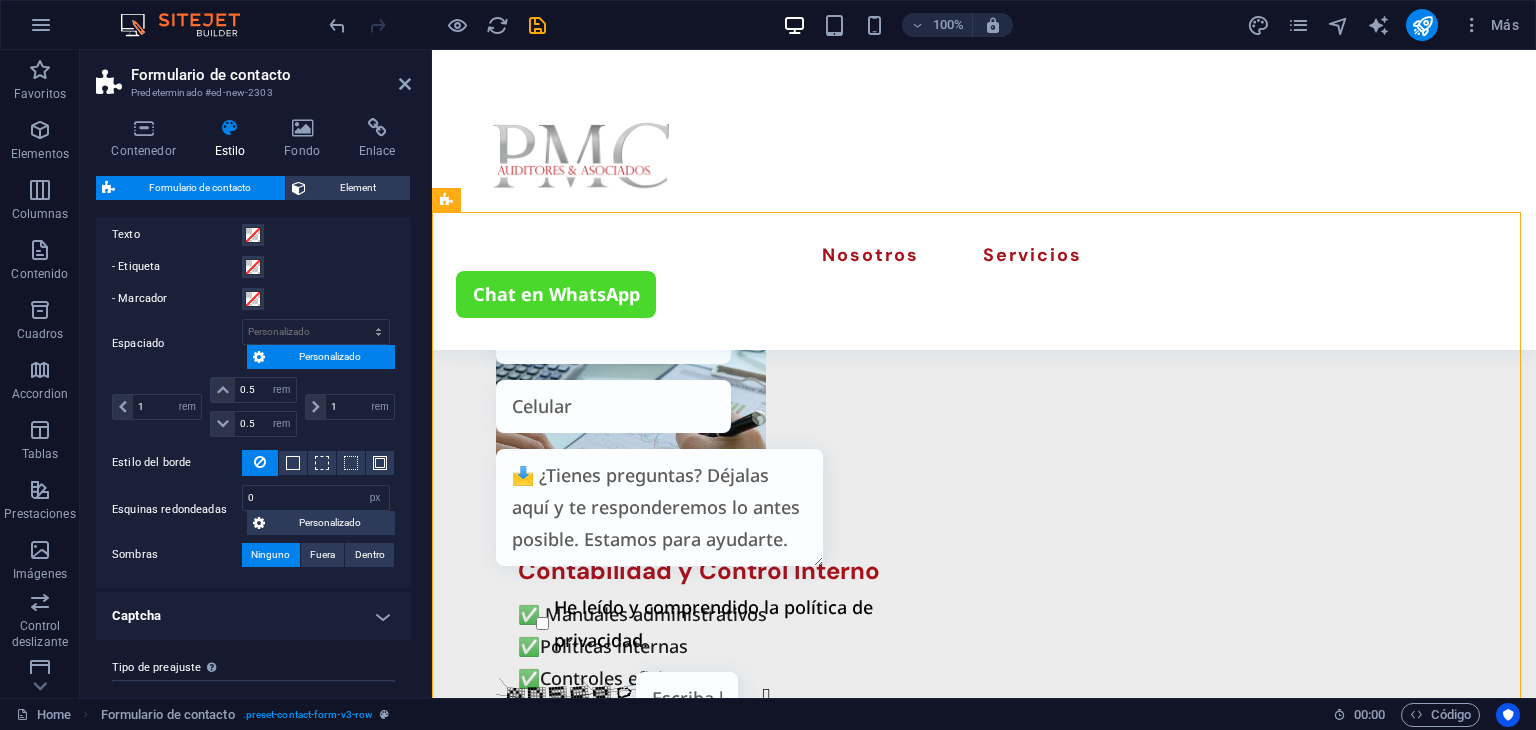 scroll, scrollTop: 802, scrollLeft: 0, axis: vertical 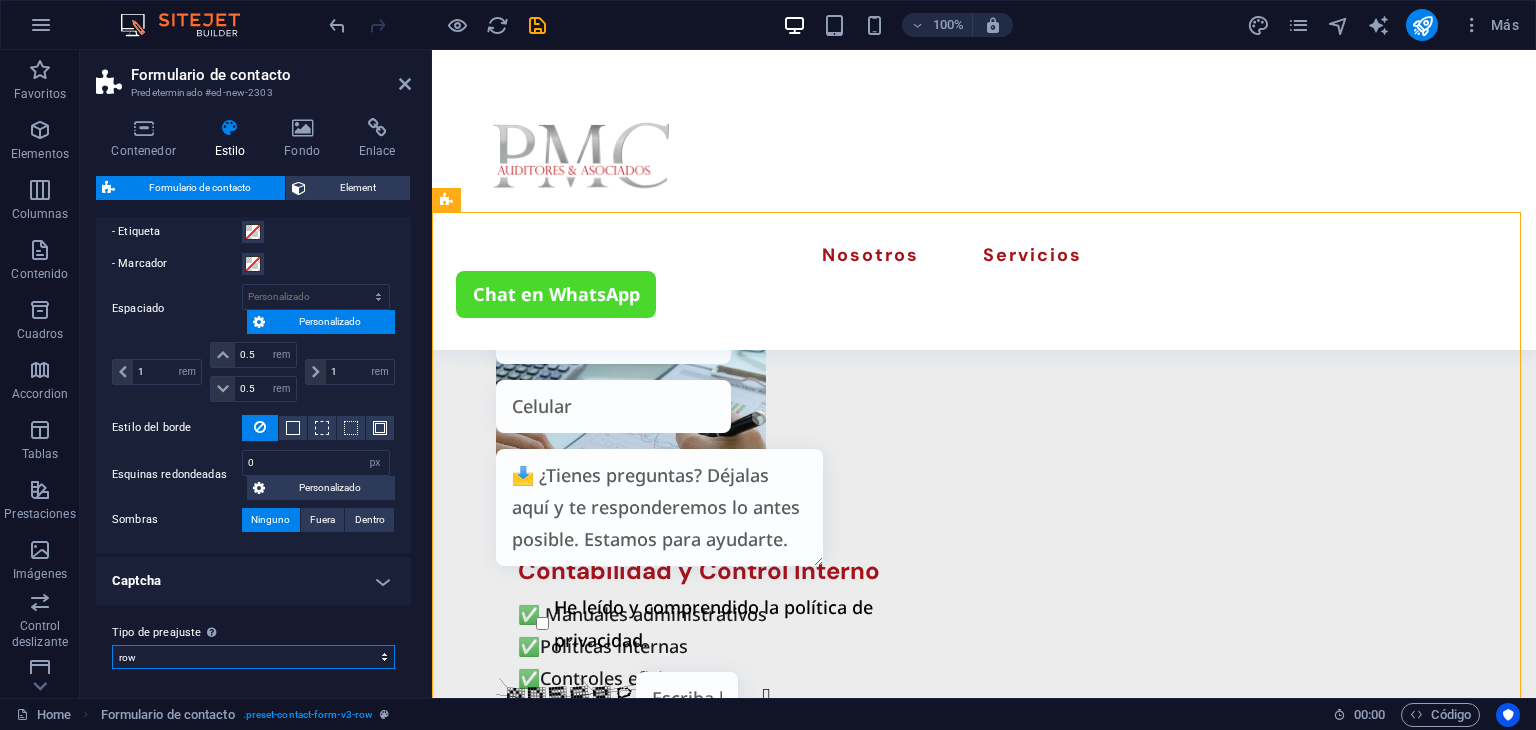 click on "paint row Añadir tipo de preajuste" at bounding box center [253, 657] 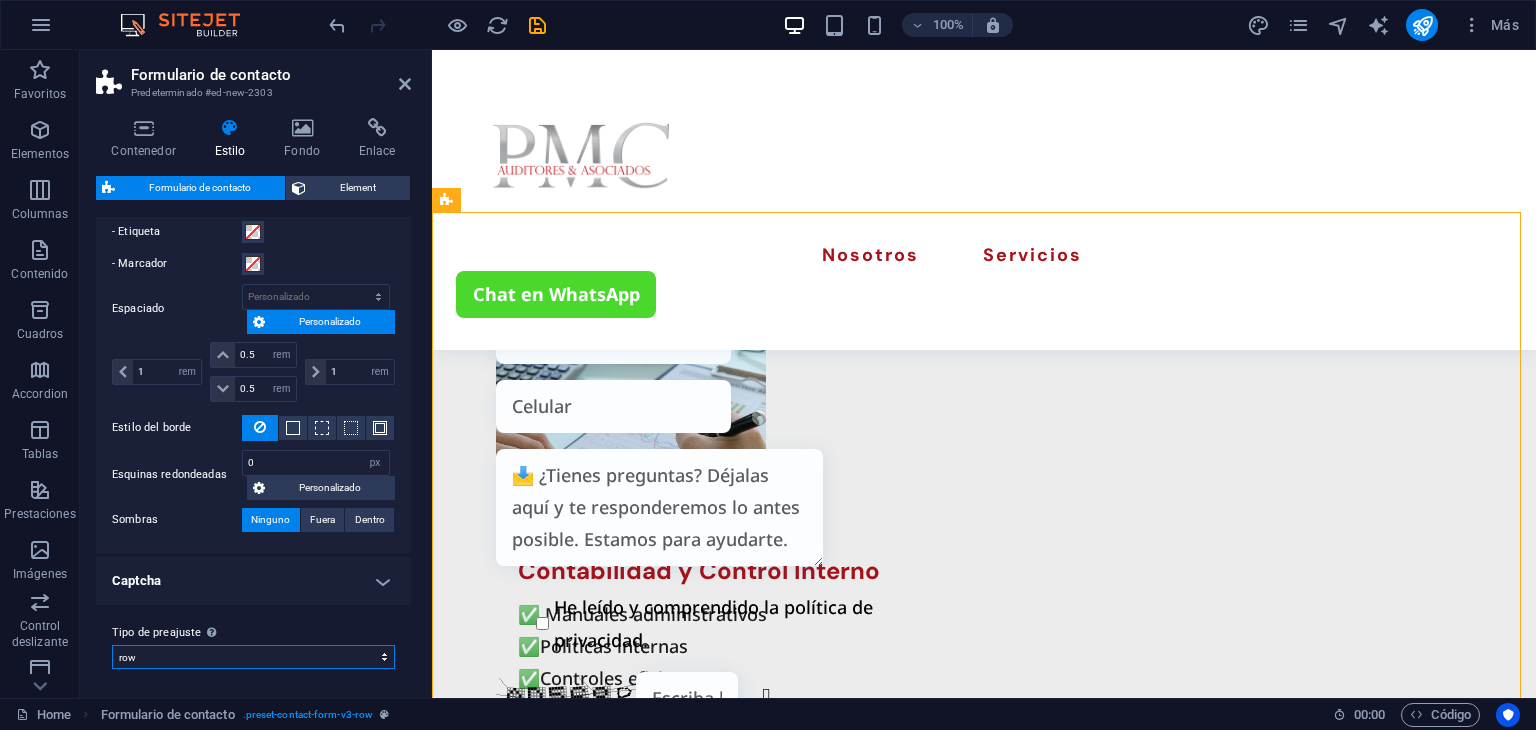 select on "preset-contact-form-v3-paint" 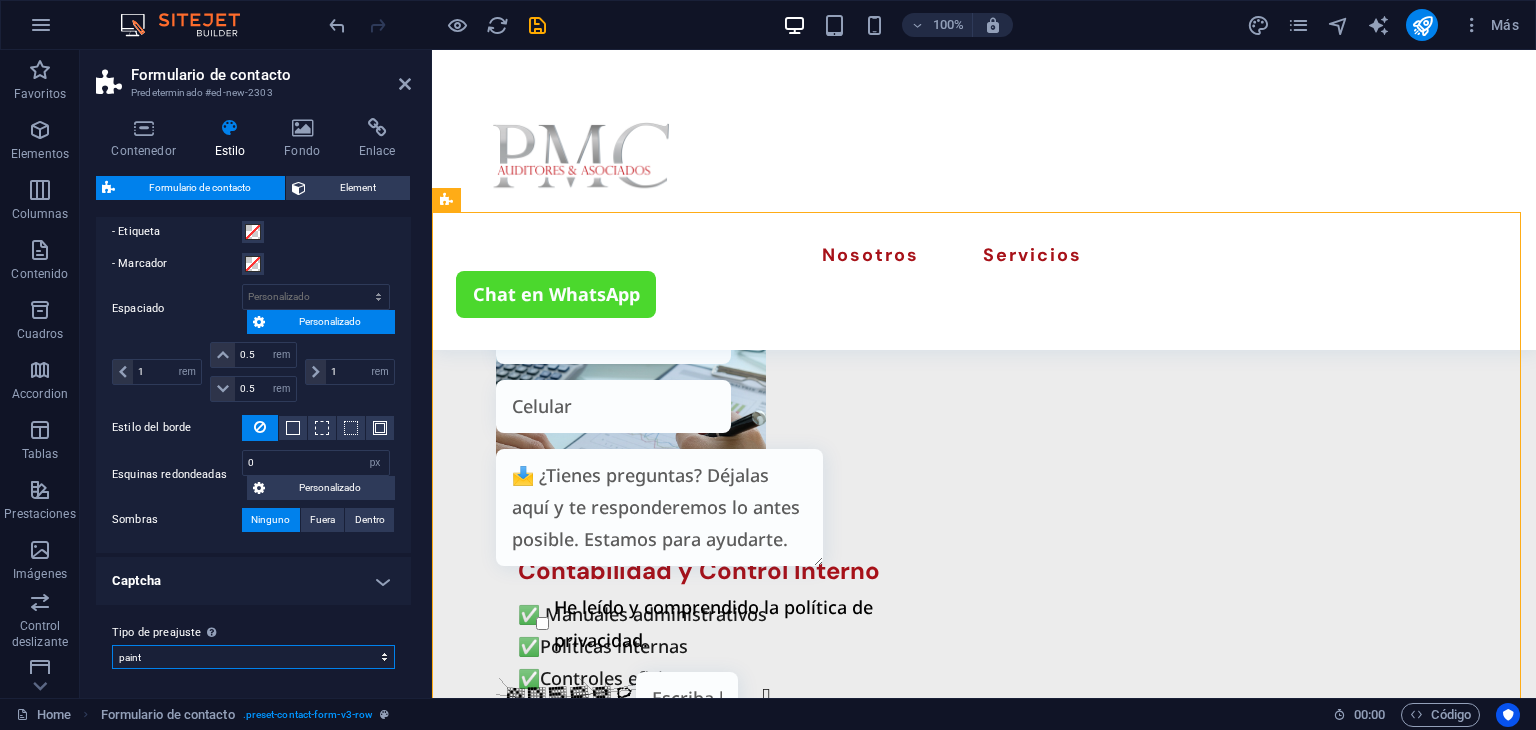 click on "paint row Añadir tipo de preajuste" at bounding box center [253, 657] 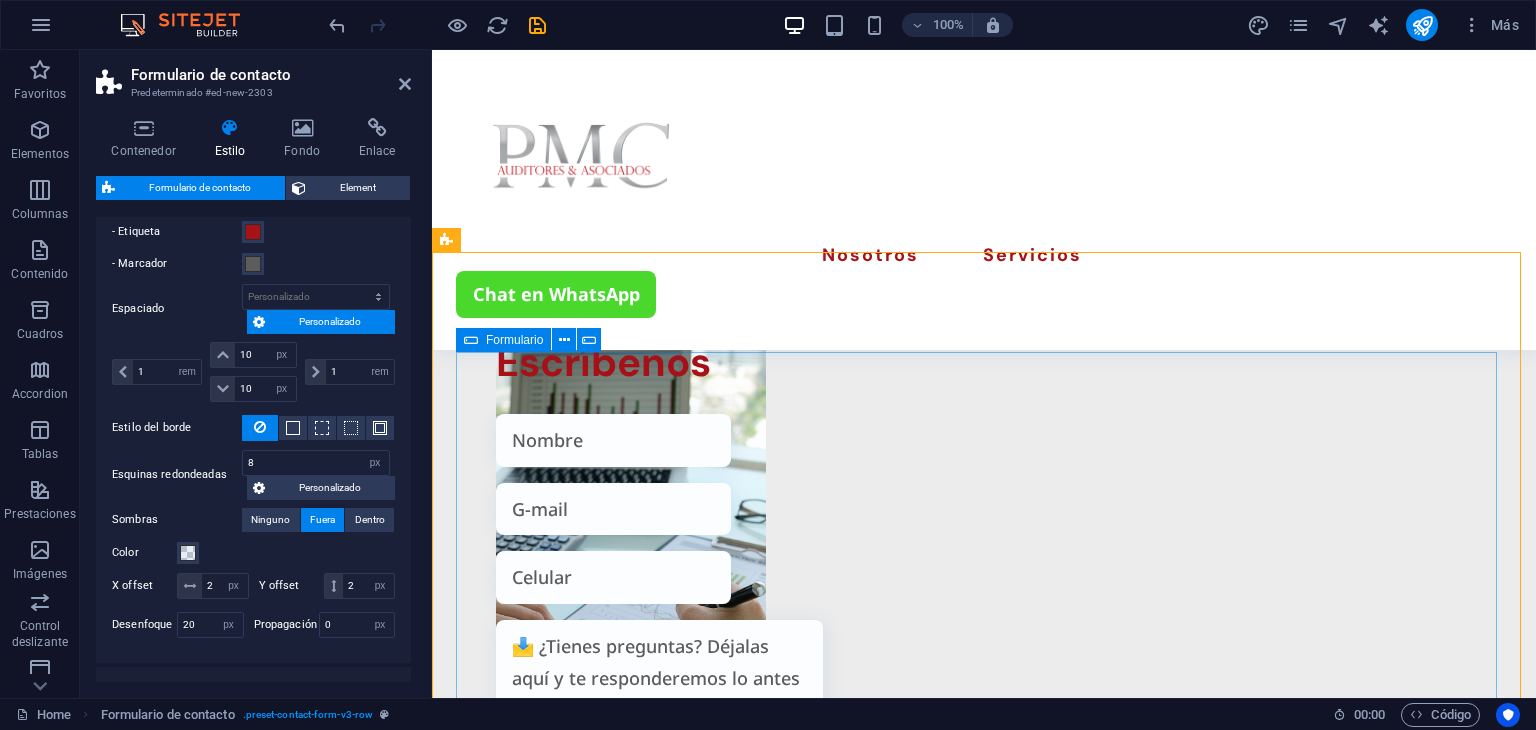 scroll, scrollTop: 3988, scrollLeft: 0, axis: vertical 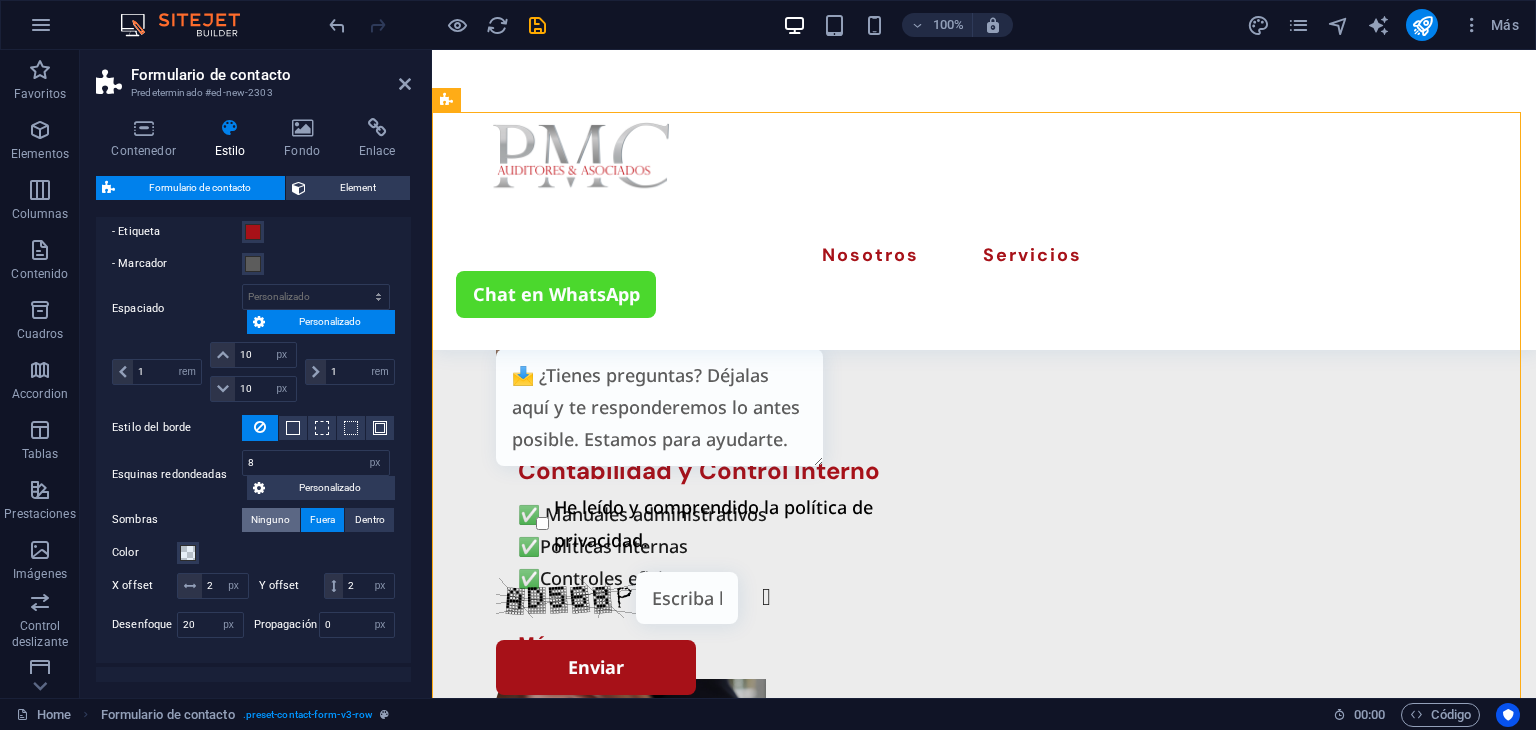 click on "Ninguno" at bounding box center [270, 520] 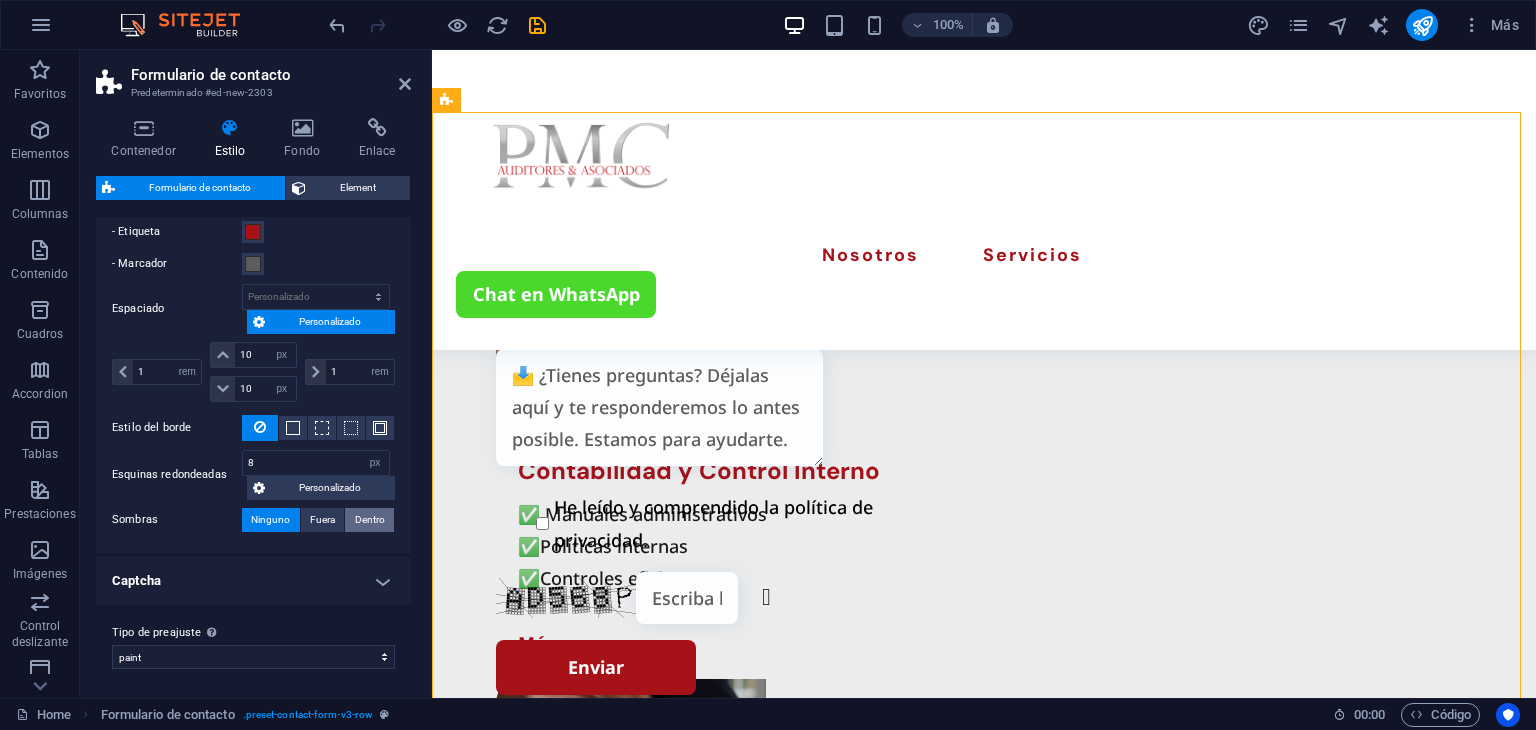 click on "Dentro" at bounding box center [369, 520] 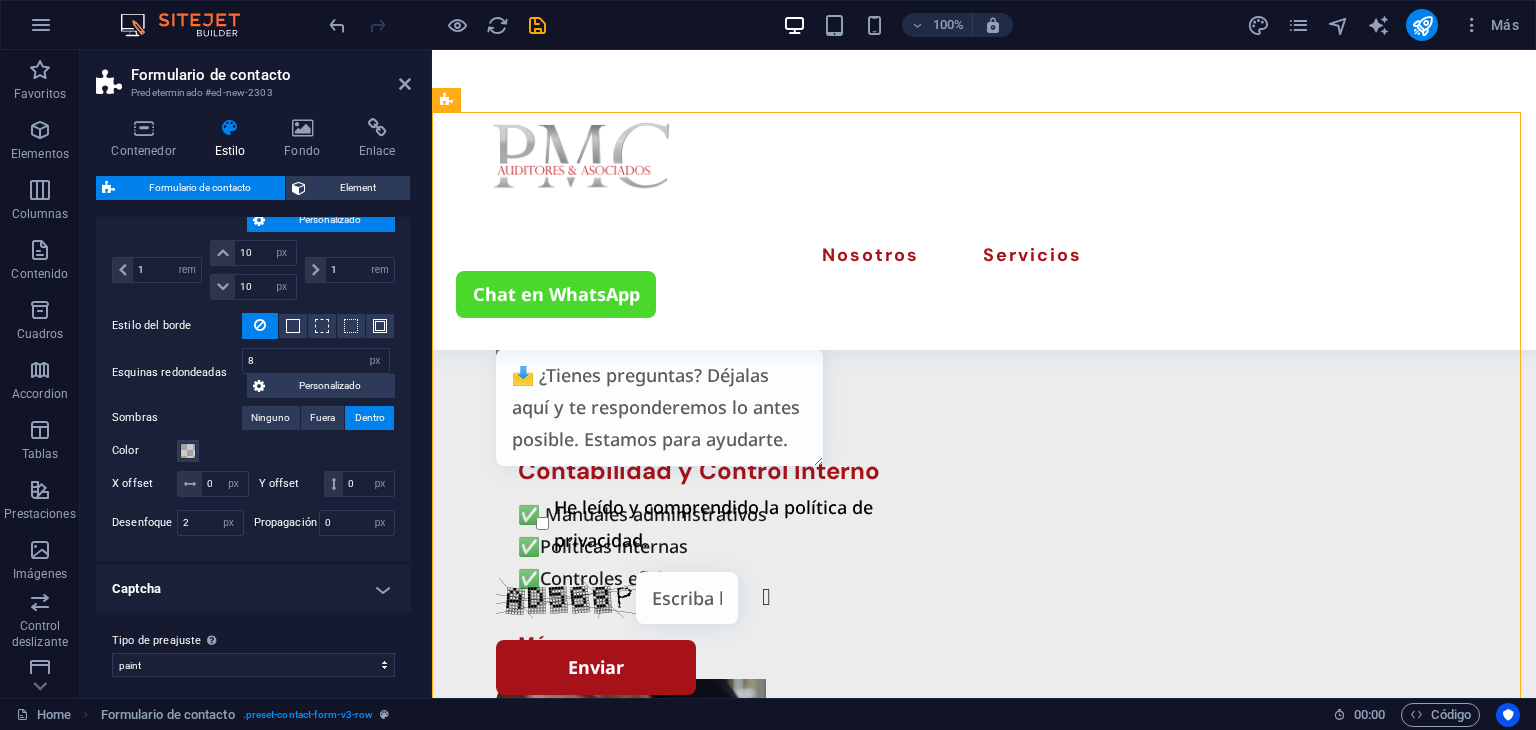 scroll, scrollTop: 937, scrollLeft: 0, axis: vertical 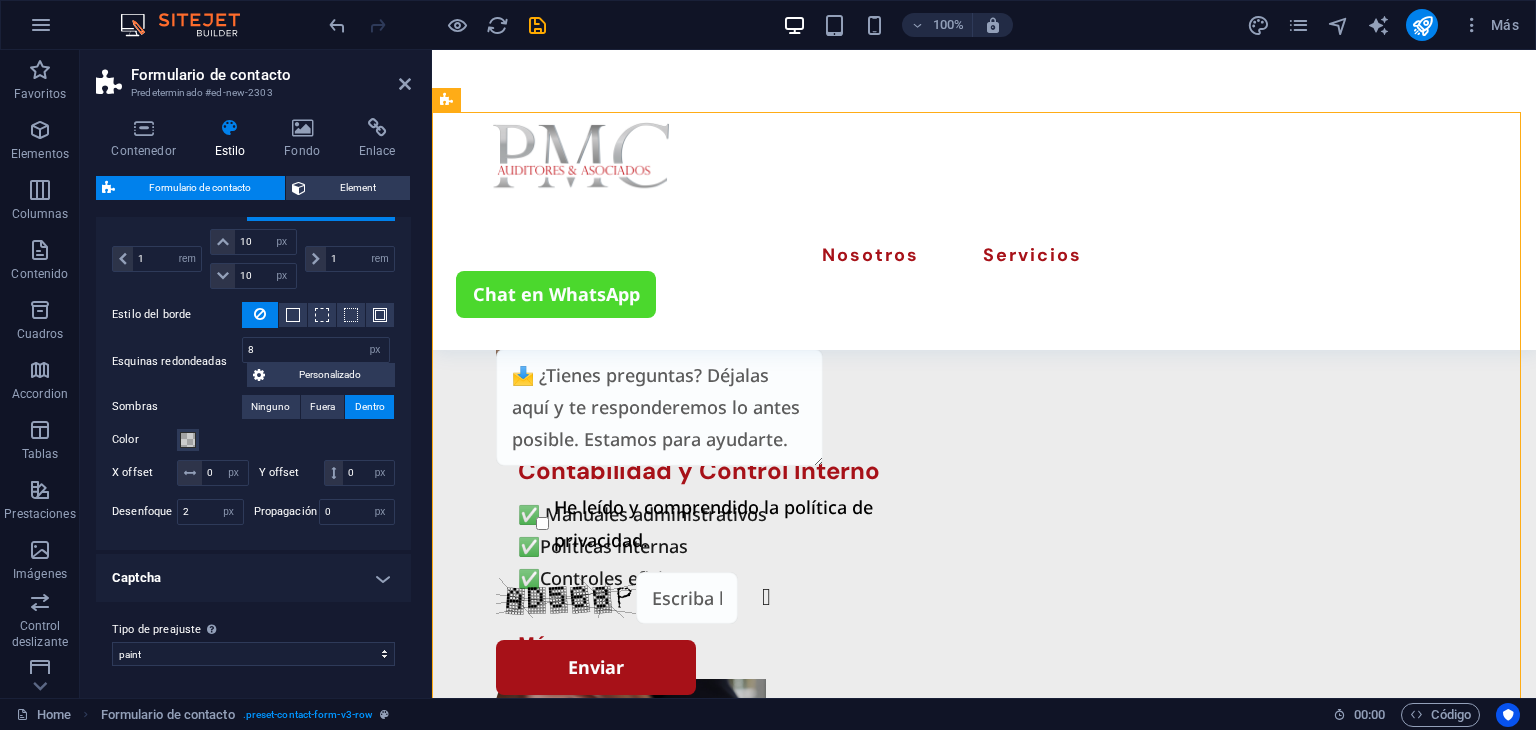 click on "Captcha" at bounding box center [253, 578] 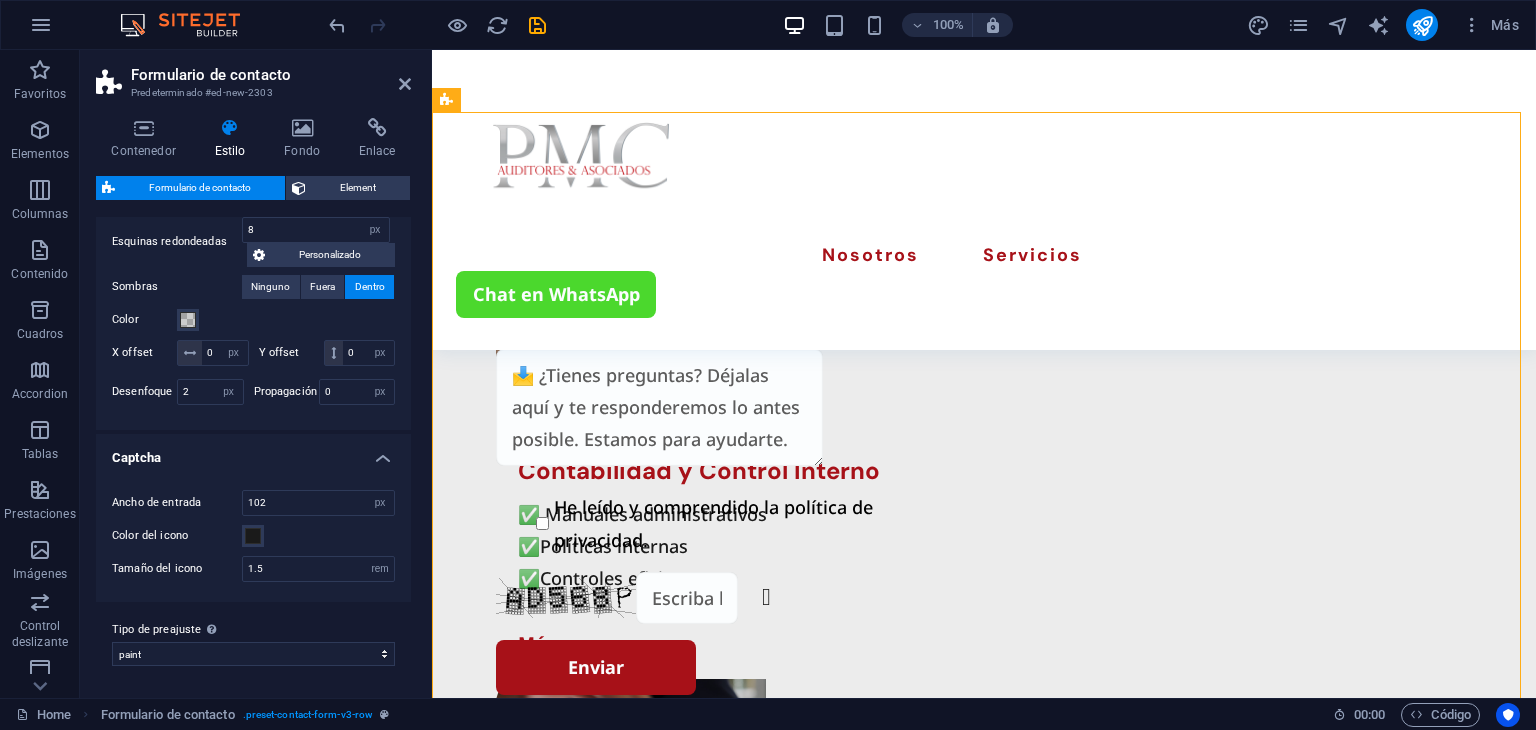 scroll, scrollTop: 1056, scrollLeft: 0, axis: vertical 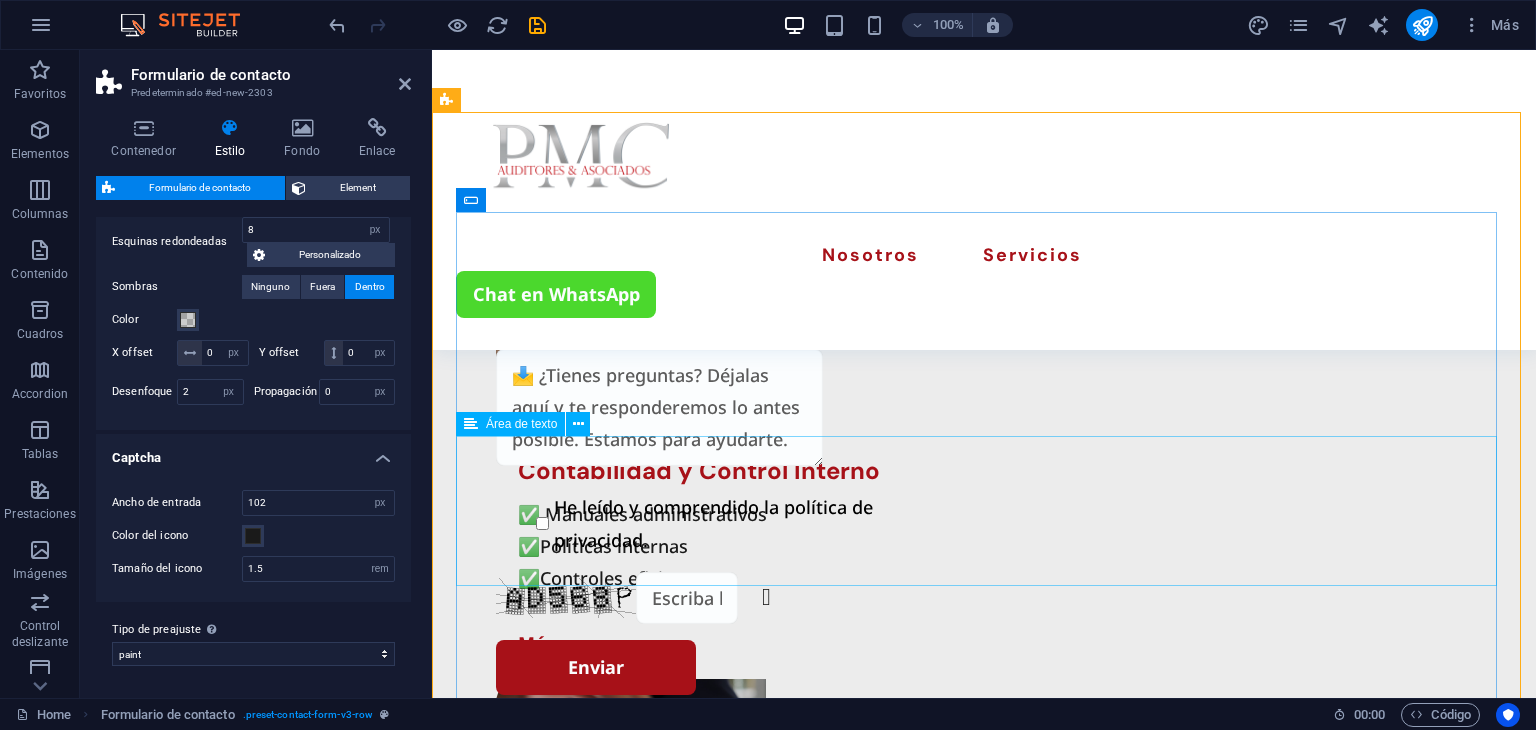 drag, startPoint x: 824, startPoint y: 566, endPoint x: 862, endPoint y: 609, distance: 57.384666 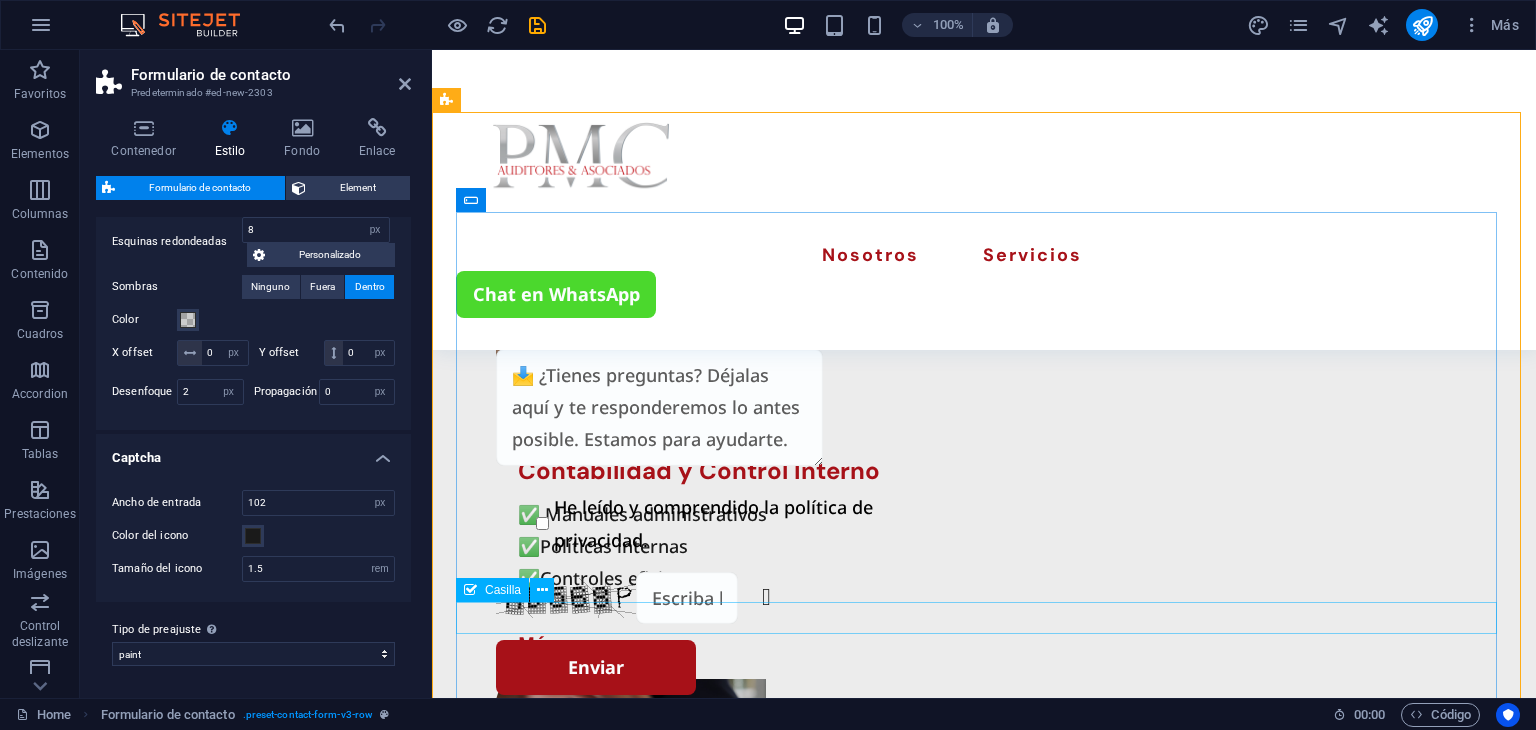 click on "{{ 'content.forms.privacy'|trans }}" at bounding box center [984, 2013] 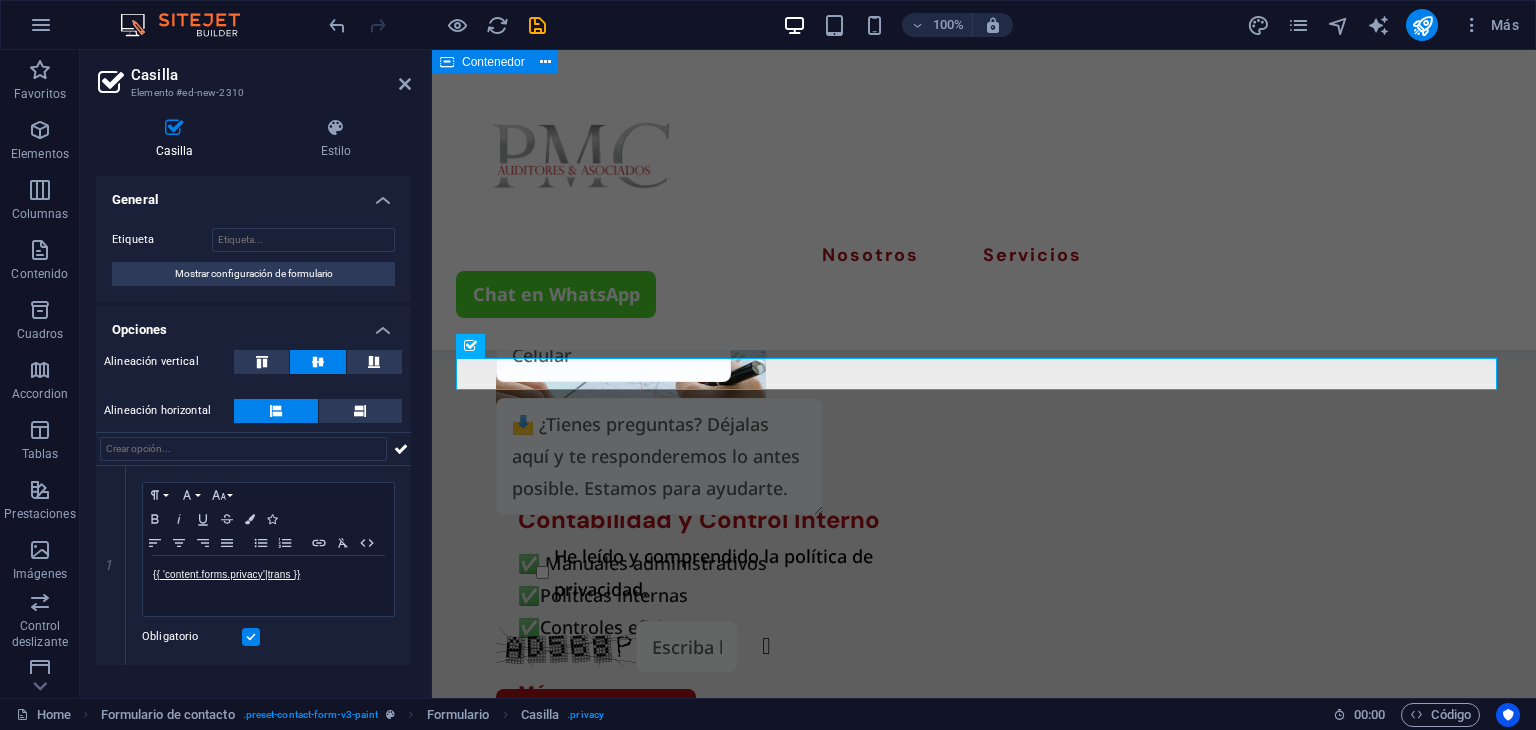 scroll, scrollTop: 4232, scrollLeft: 0, axis: vertical 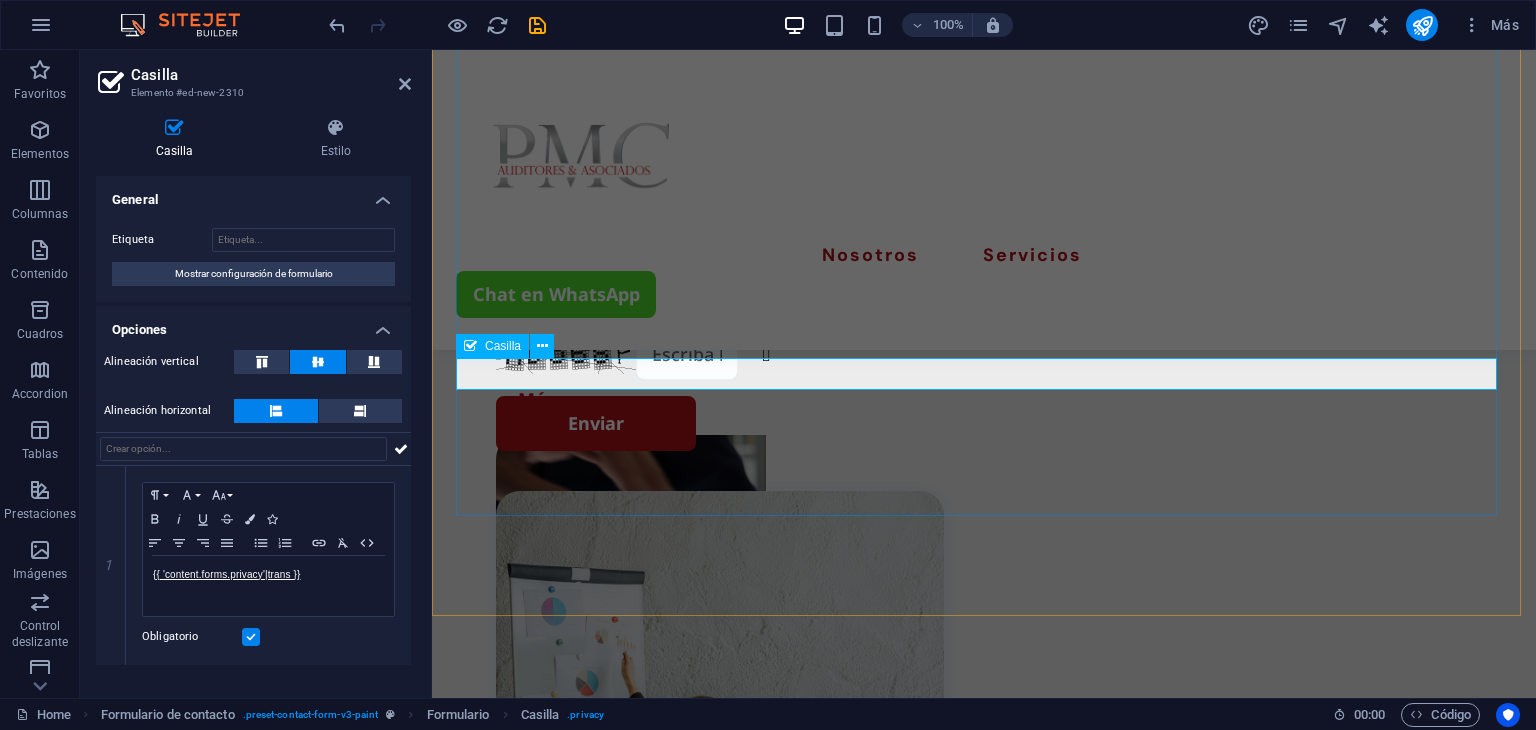 click on "{{ 'content.forms.privacy'|trans }}" at bounding box center (984, 1769) 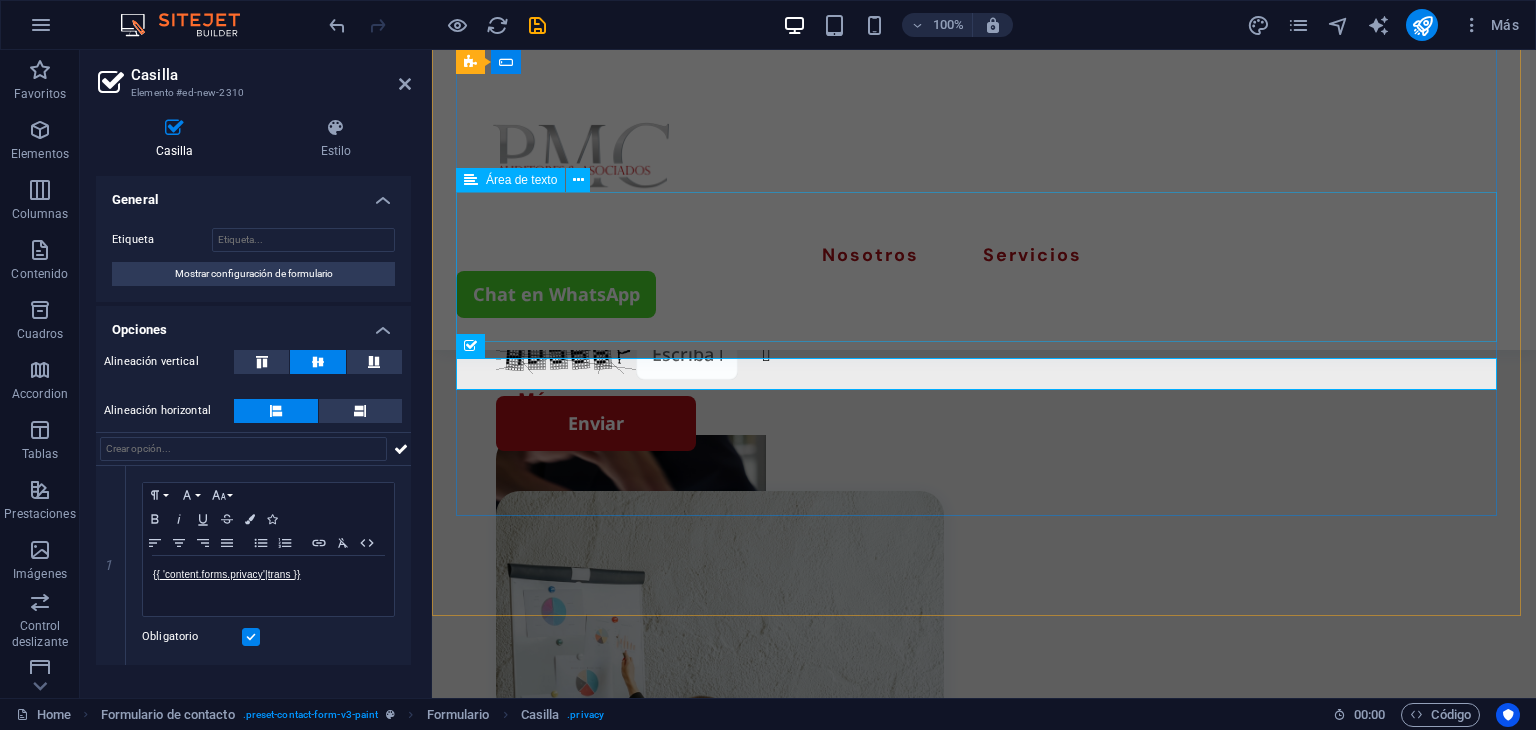 click at bounding box center [984, 1657] 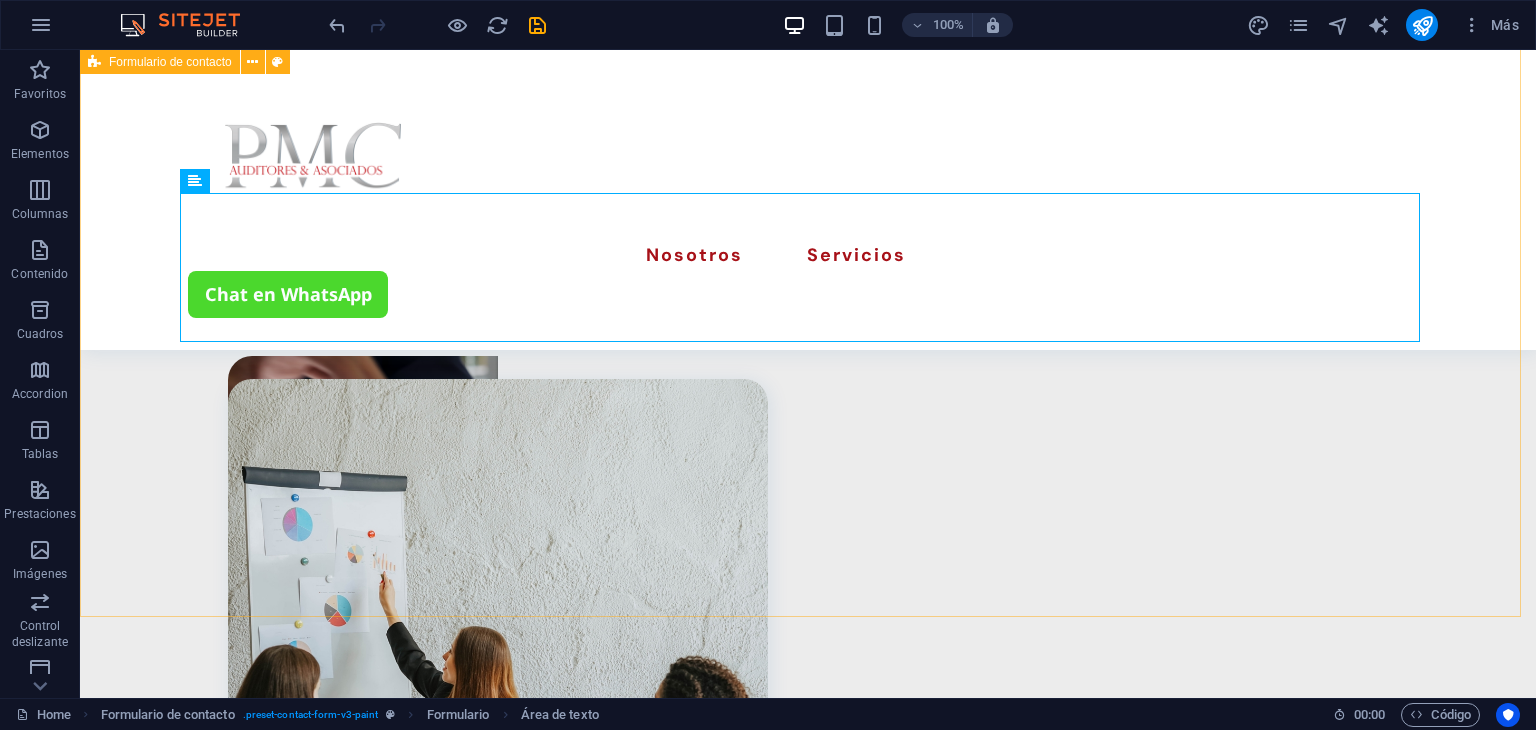 click on "{{ 'content.forms.privacy'|trans }} ¿Ilegible? Cargar nuevo Enviar" at bounding box center [808, 1604] 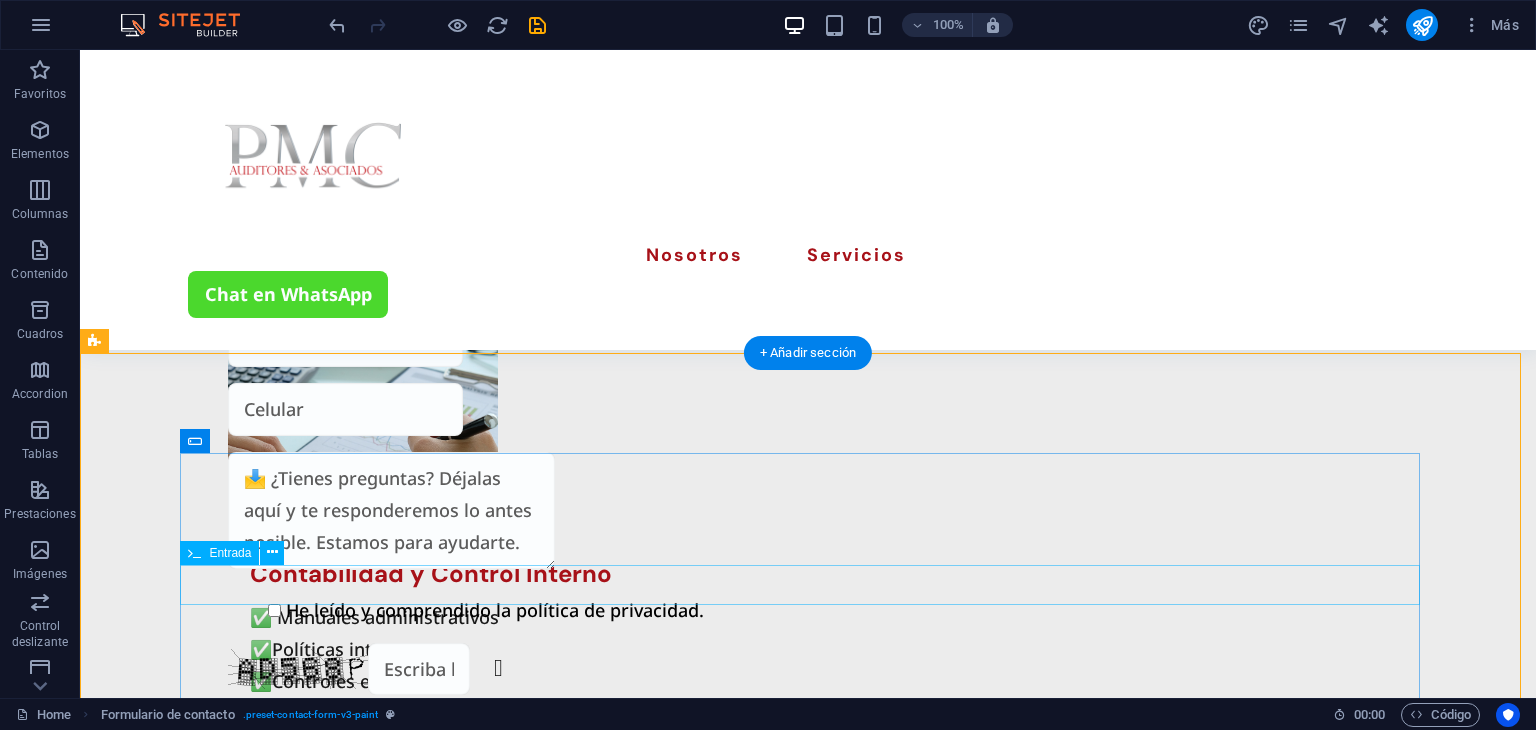 scroll, scrollTop: 3579, scrollLeft: 0, axis: vertical 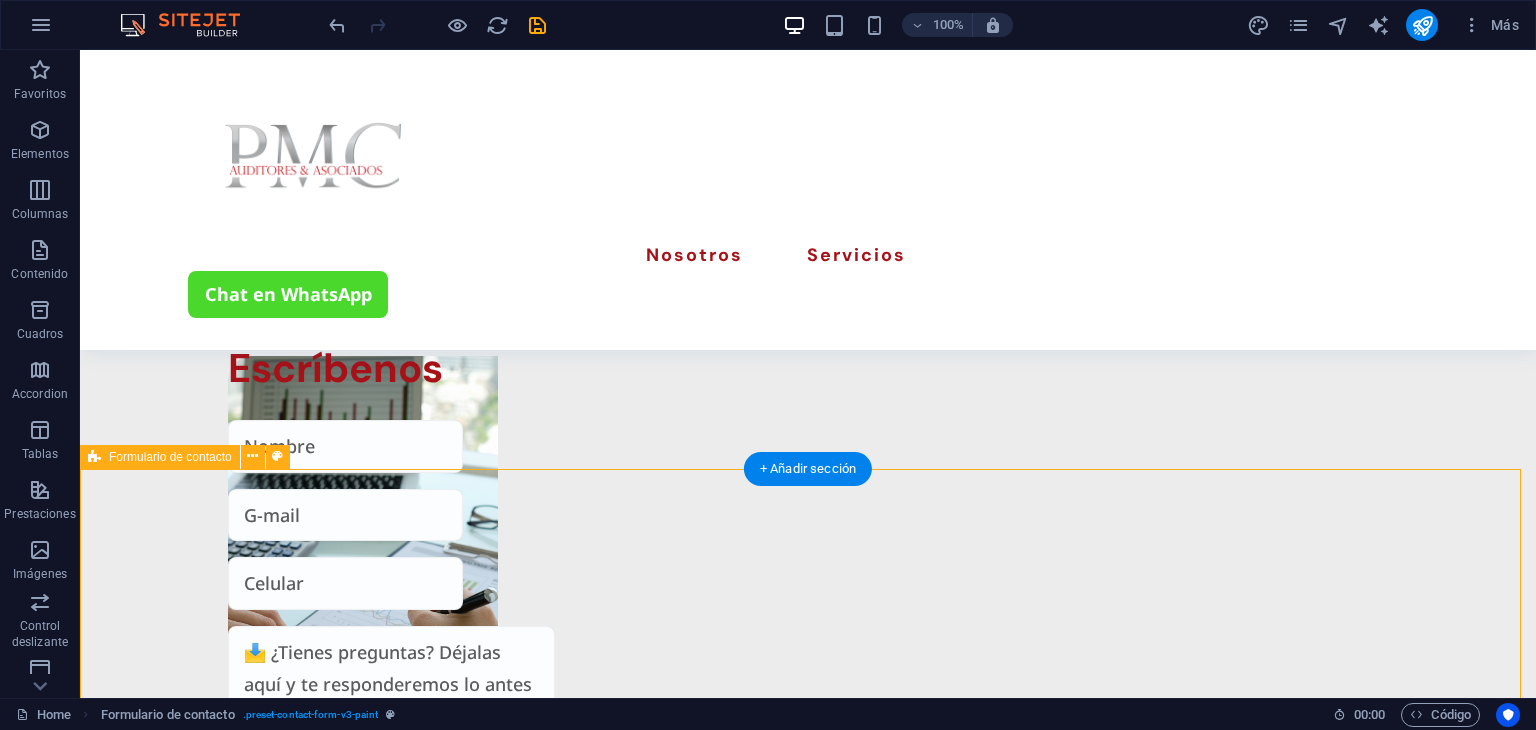 click on "{{ 'content.forms.privacy'|trans }} ¿Ilegible? Cargar nuevo Enviar" at bounding box center [808, 2204] 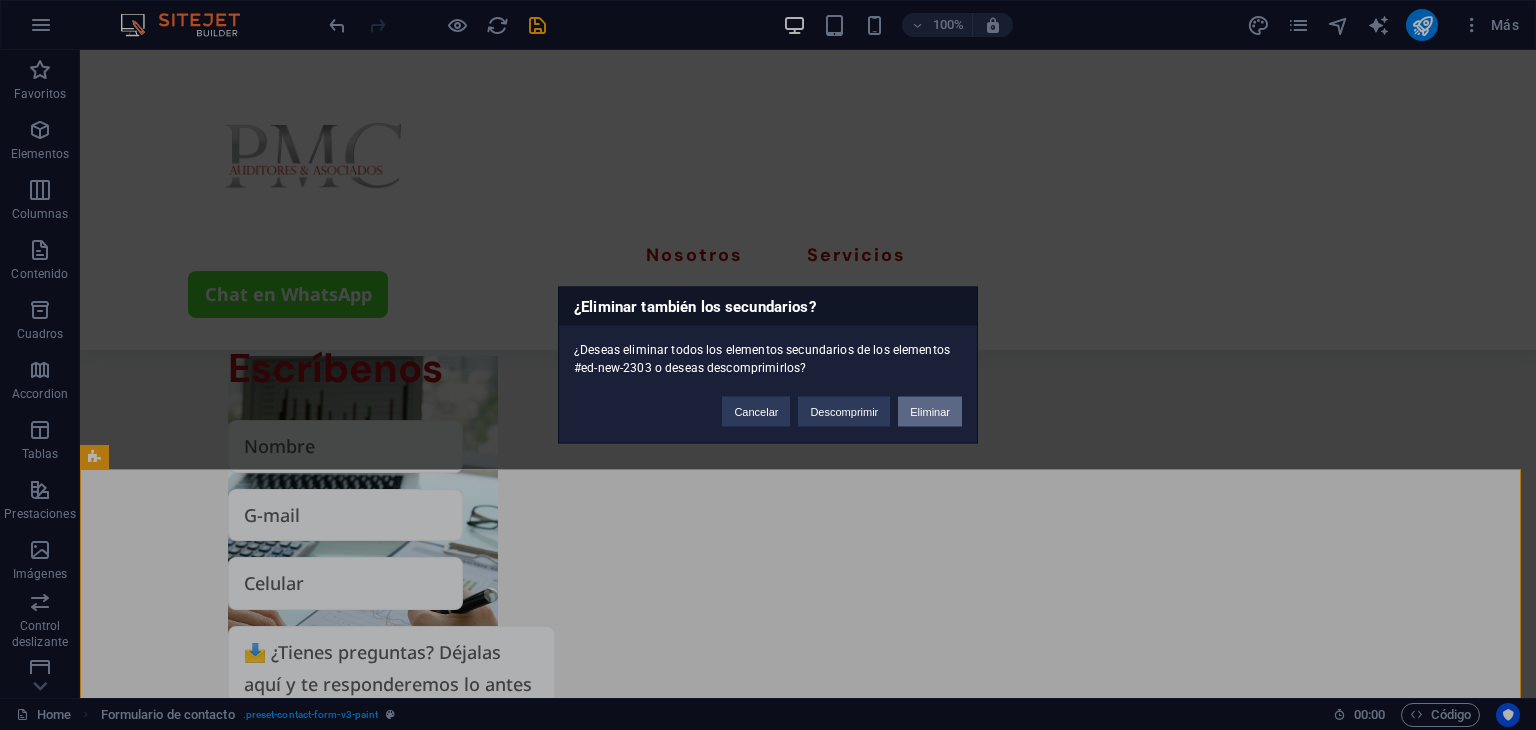 click on "Eliminar" at bounding box center (930, 412) 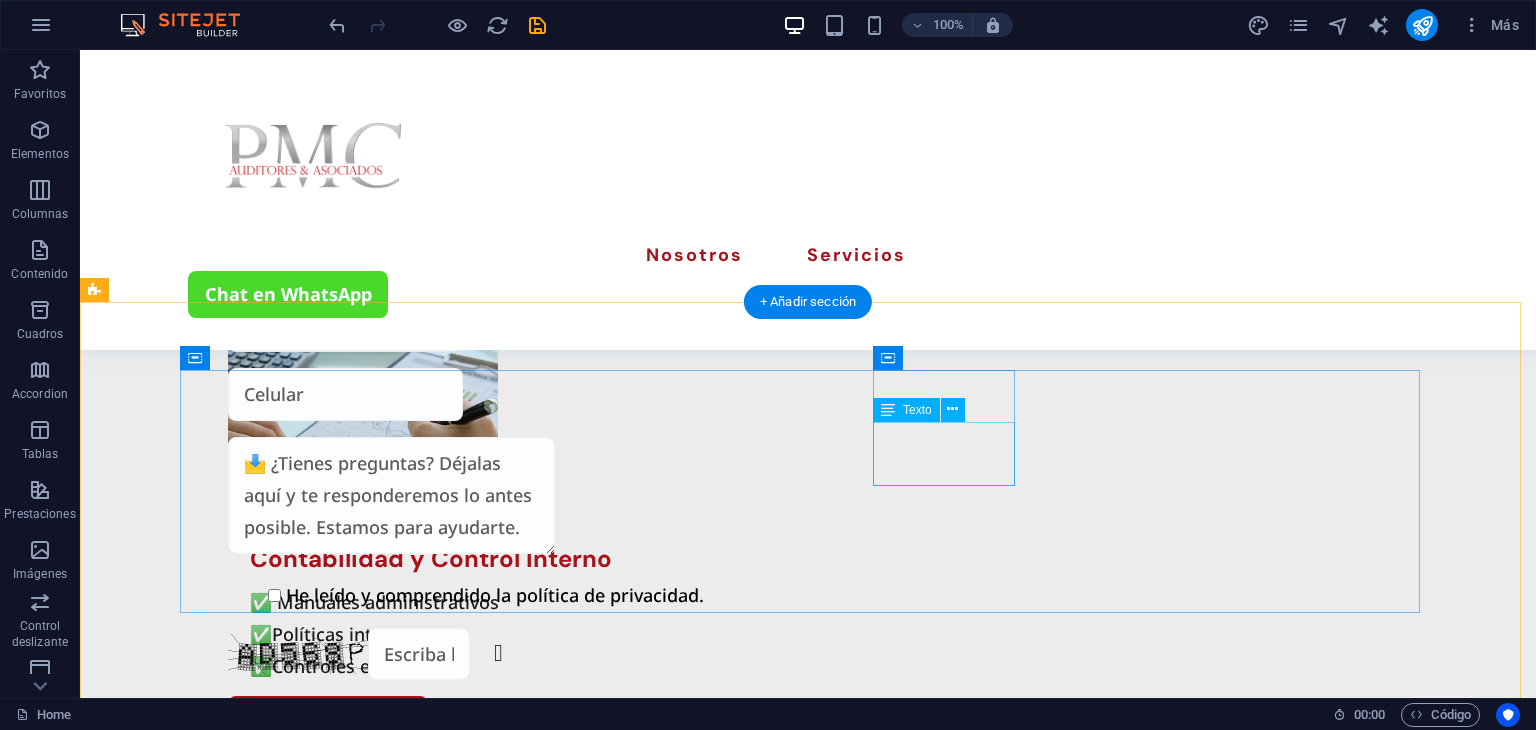 scroll, scrollTop: 3892, scrollLeft: 0, axis: vertical 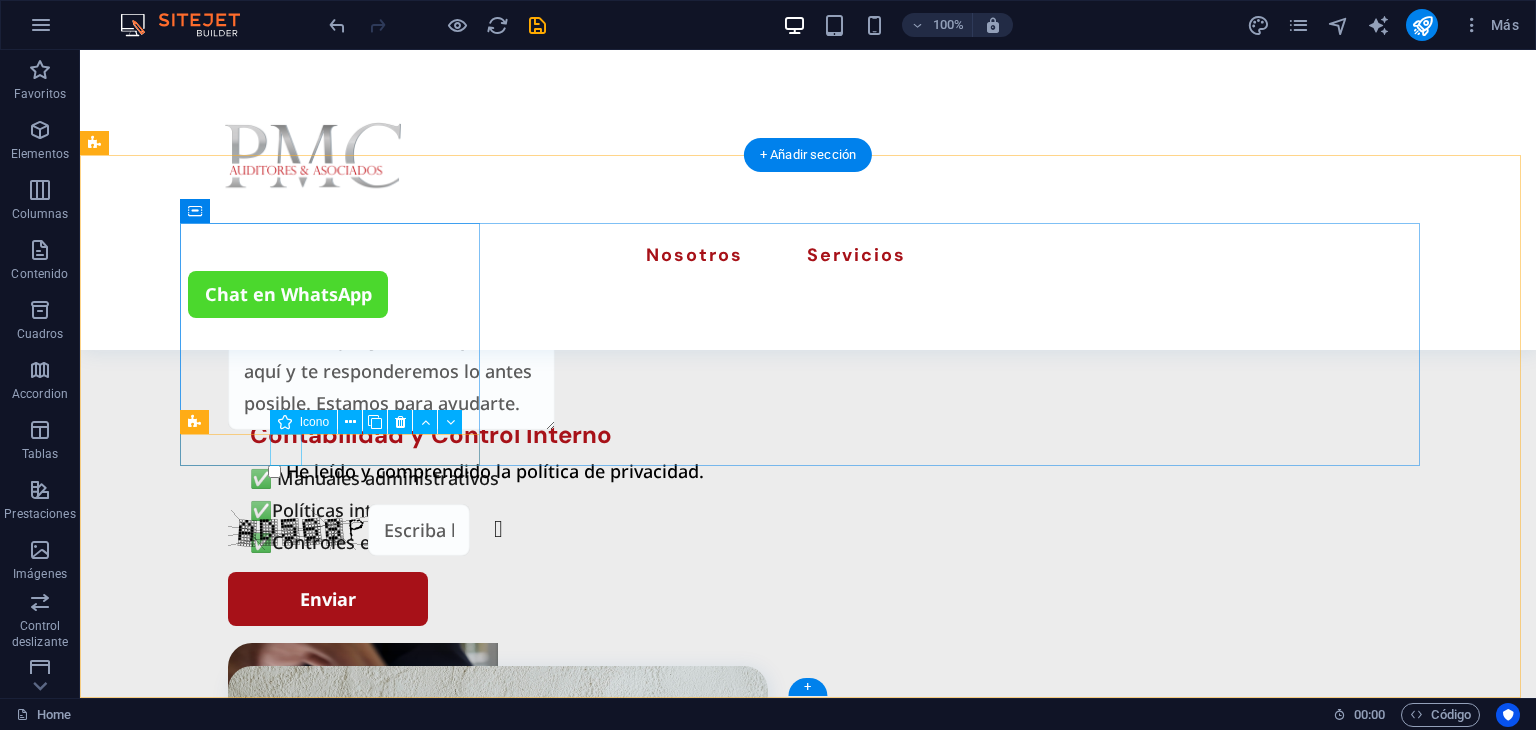 click at bounding box center (338, 1816) 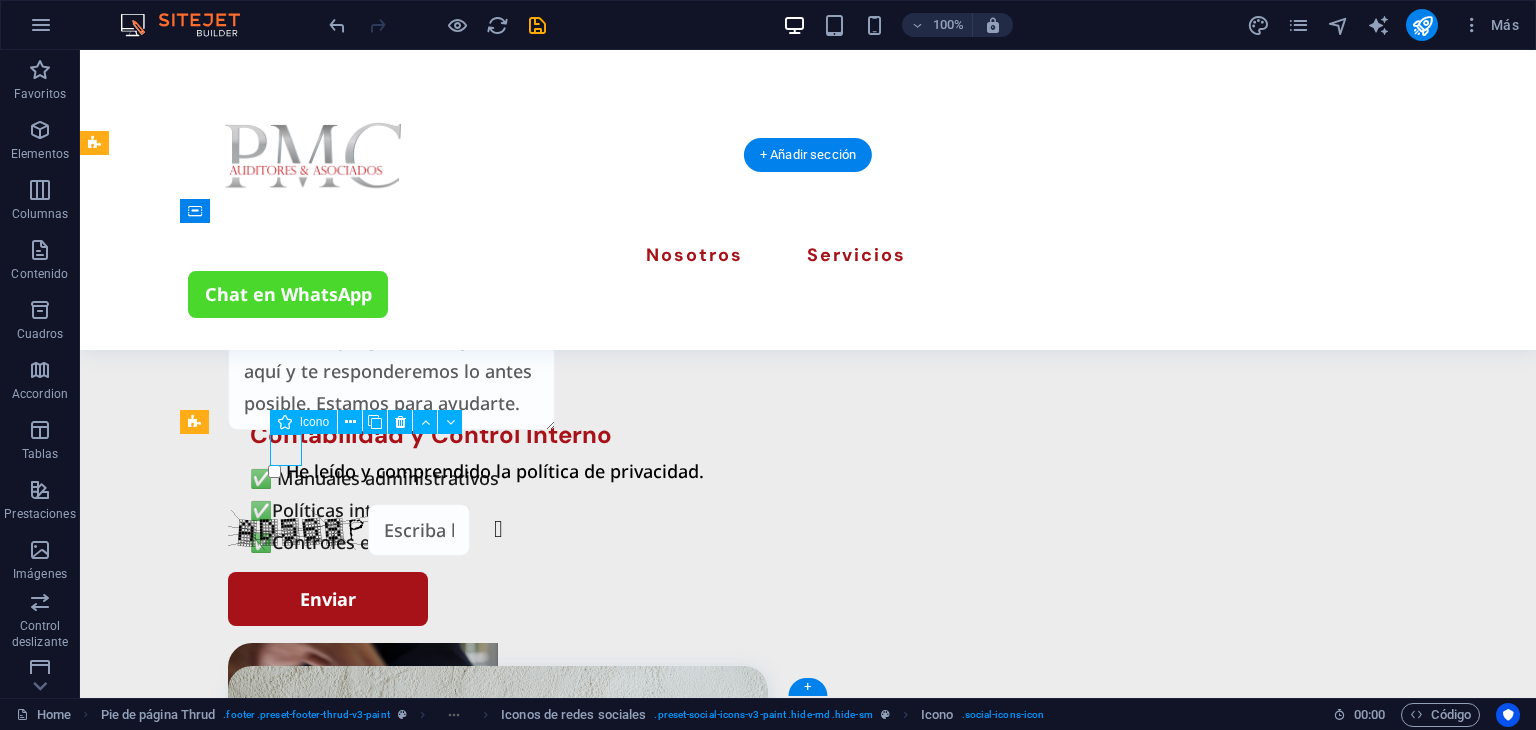 click at bounding box center (338, 1816) 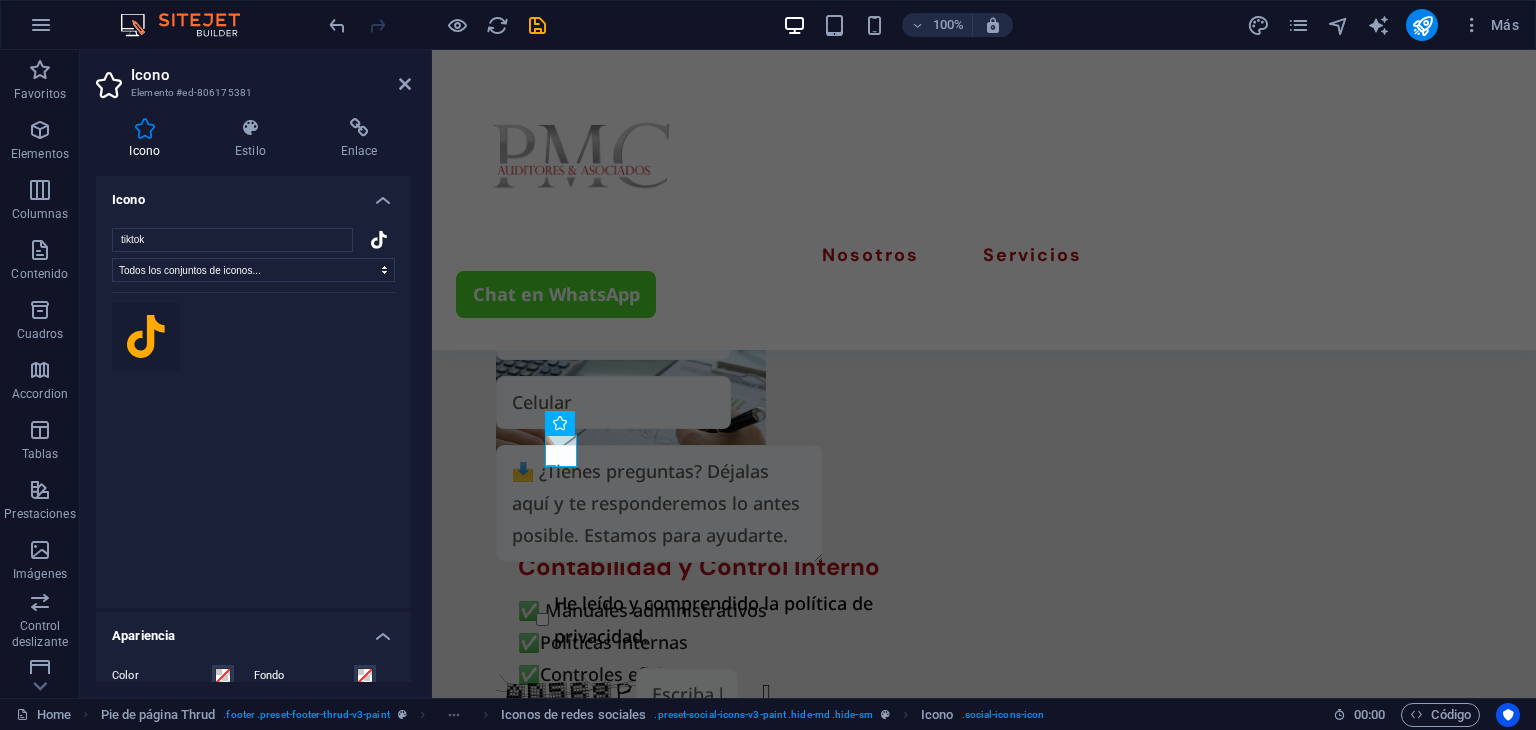 scroll, scrollTop: 3945, scrollLeft: 0, axis: vertical 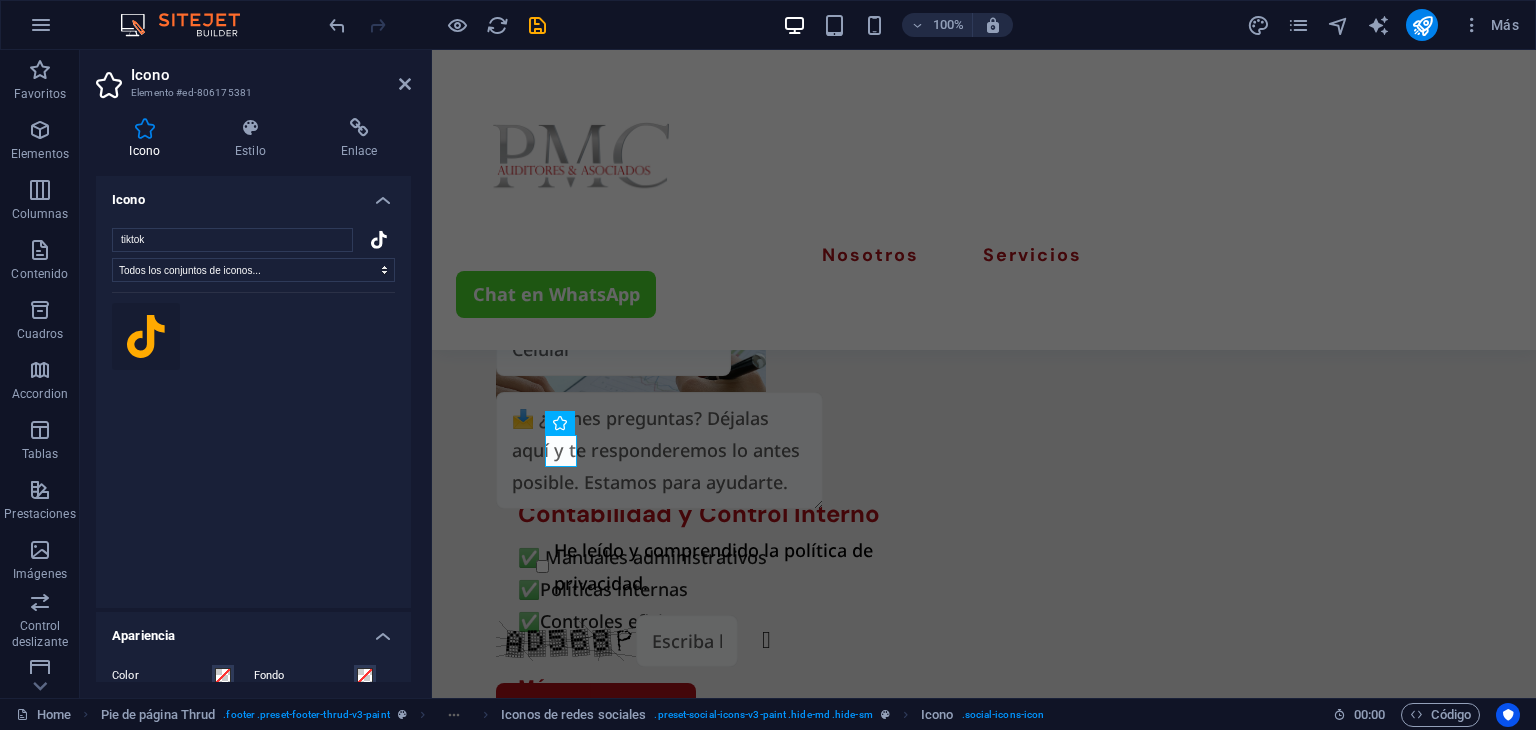 click on "Icono Estilo Enlace Icono tiktok Todos los conjuntos de iconos... IcoFont Ionicons FontAwesome Brands FontAwesome Duotone FontAwesome Solid FontAwesome Regular FontAwesome Light FontAwesome Thin FontAwesome Sharp Solid FontAwesome Sharp Regular FontAwesome Sharp Light FontAwesome Sharp Thin Apariencia Color Fondo Modo Escalar Izquierda Centro Derecha Ancho Predeterminado automático px rem % em vh vw Altura Predeterminado automático px rem em vh vw Espaciado Predeterminado px rem % em vh vw Ancho del trazo 0 Predeterminado px rem % em vh vw Color del trazo Desbordamiento Alineación Alineación Sombra Predeterminado Ninguno Fuera Color X offset 0 px rem vh vw Y offset 0 px rem vh vw Desenfoque 0 px rem % vh vw Texto Texto alternativo El texto alternativo es usado por aquellos dispositivos que no pueden mostrar imágenes (por ejemplo, motores de búsqueda de imágenes) y debería añadirse a cada imagen para así mejorar la accesibilidad al sitio web. Iconos de redes sociales Element Diseño Tamaño px % 1/1" at bounding box center [253, 400] 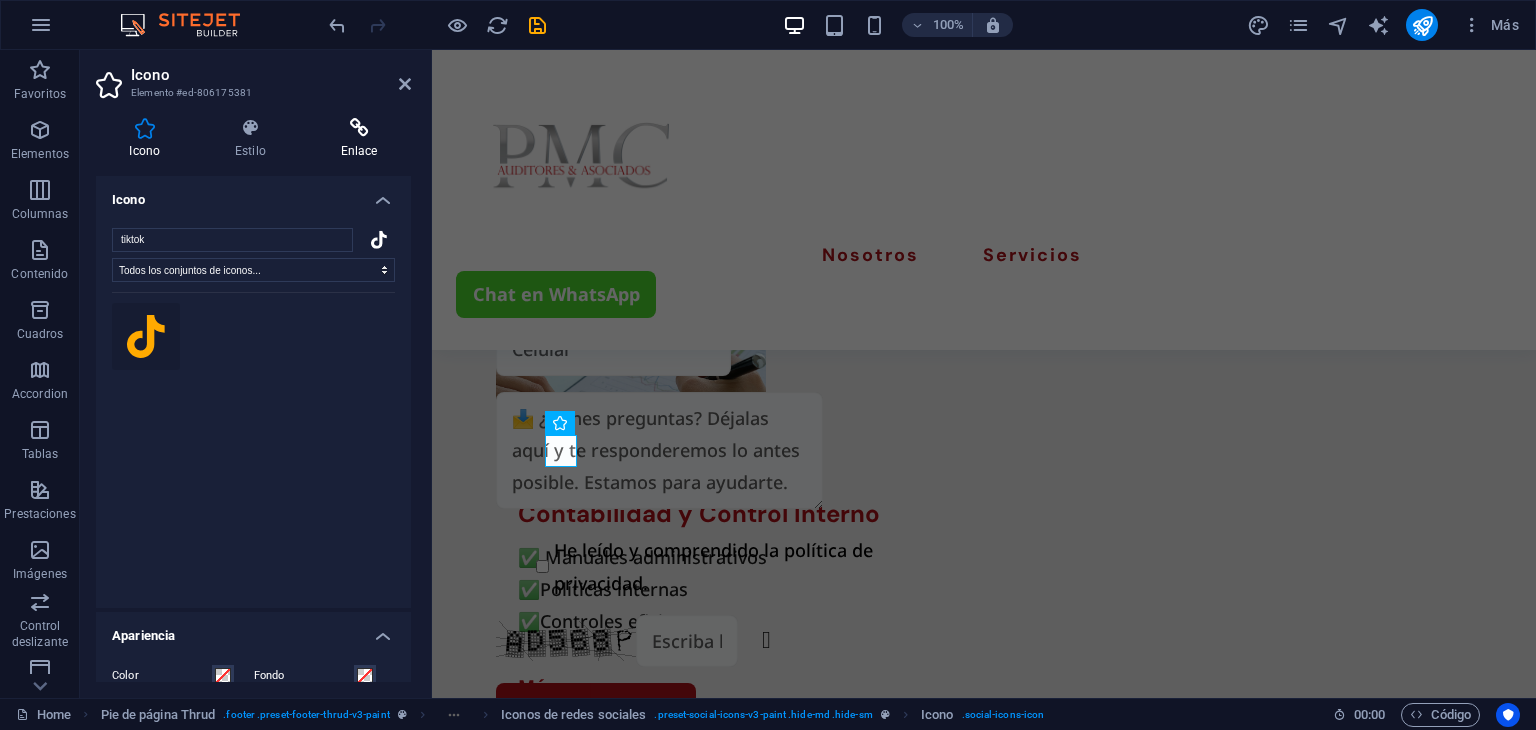 click on "Enlace" at bounding box center (359, 139) 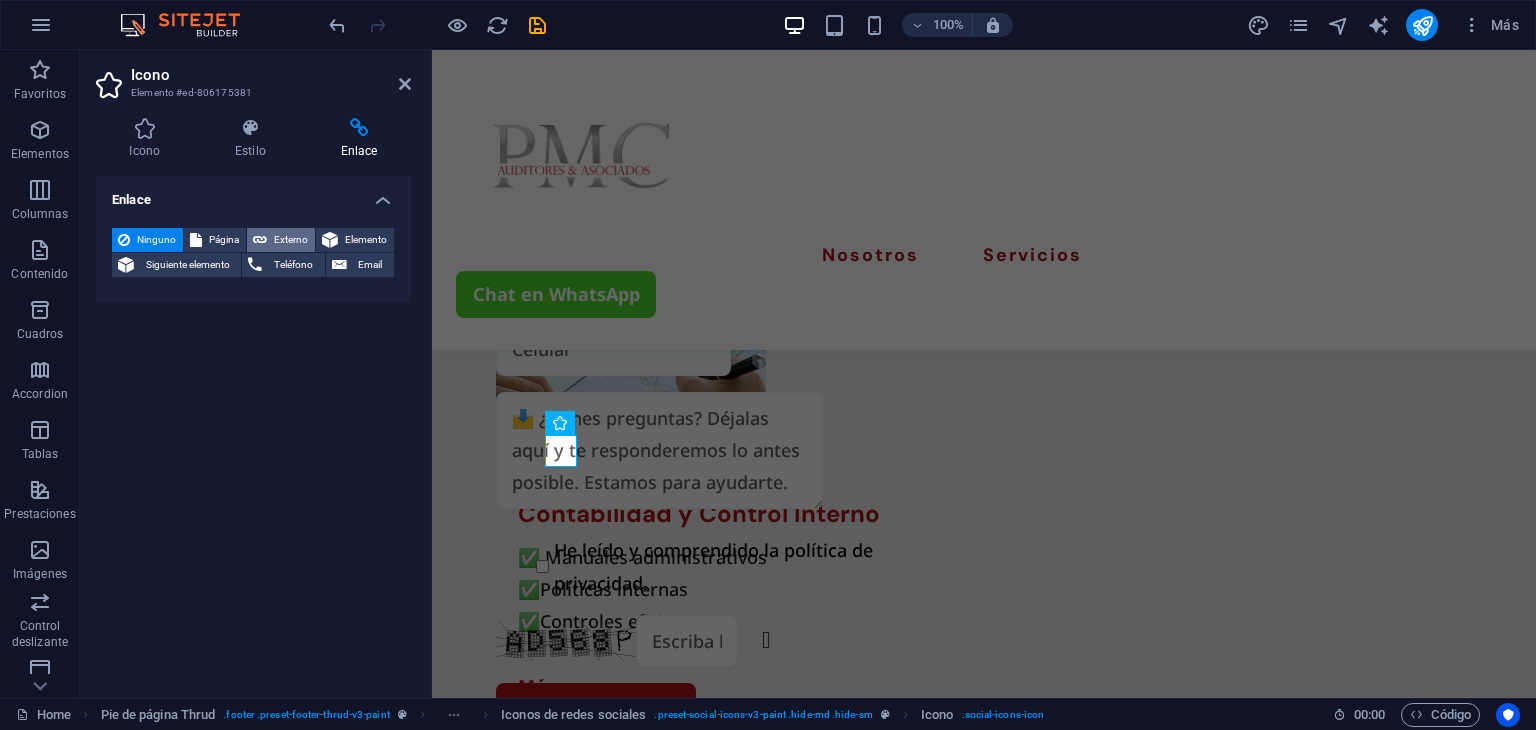 click on "Externo" at bounding box center (291, 240) 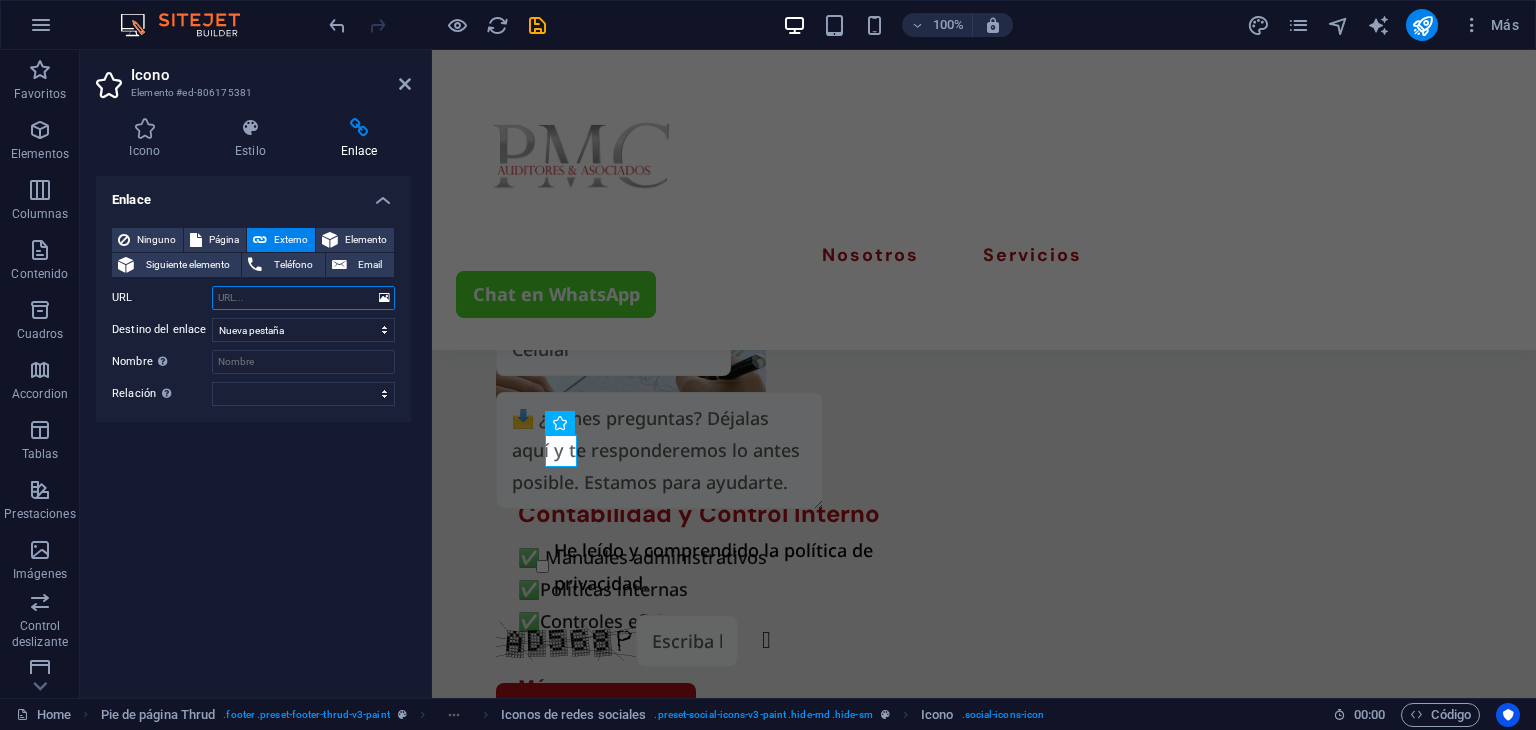 click on "URL" at bounding box center [303, 298] 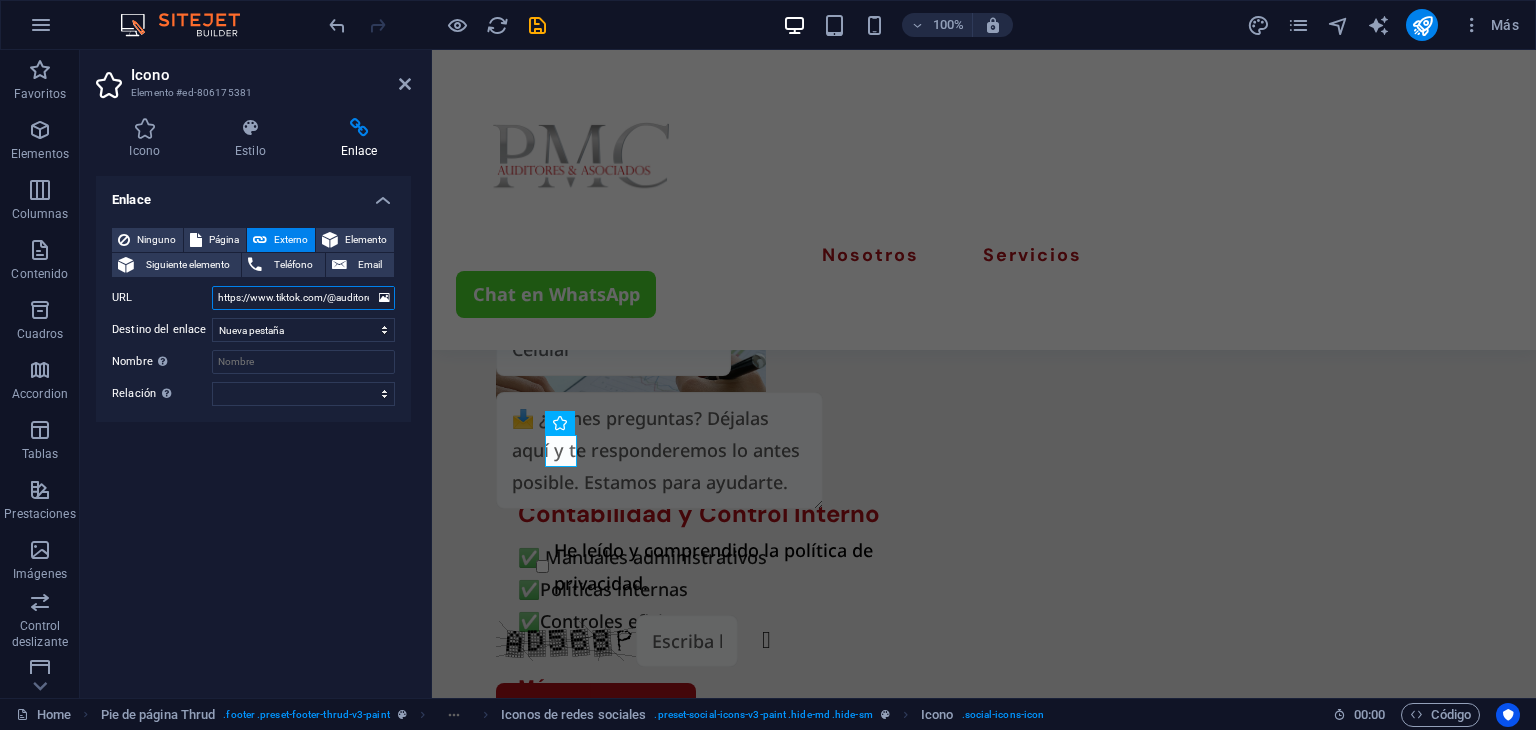 scroll, scrollTop: 0, scrollLeft: 148, axis: horizontal 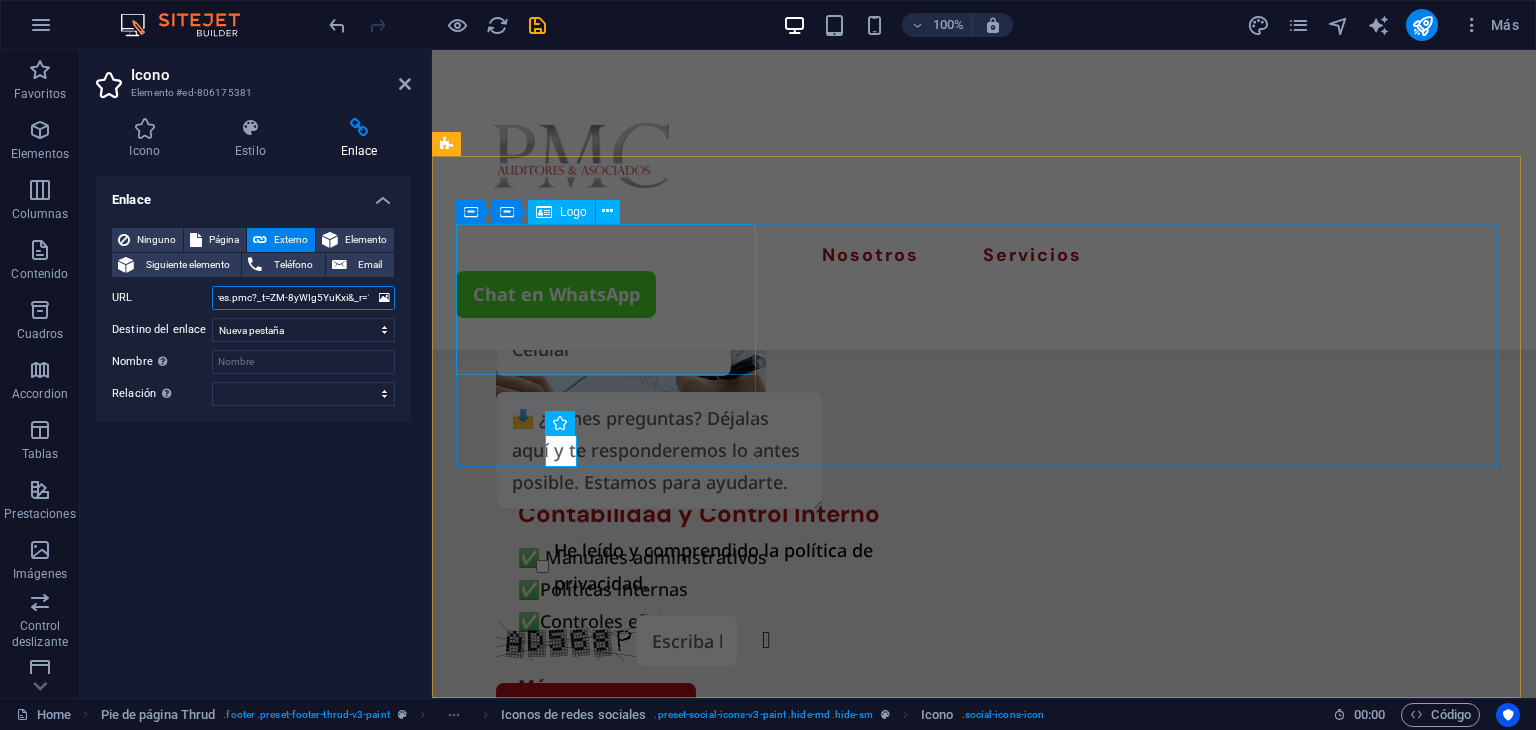 type on "https://www.tiktok.com/@auditores.pmc?_t=ZM-8yWIg5YuKxi&_r=1" 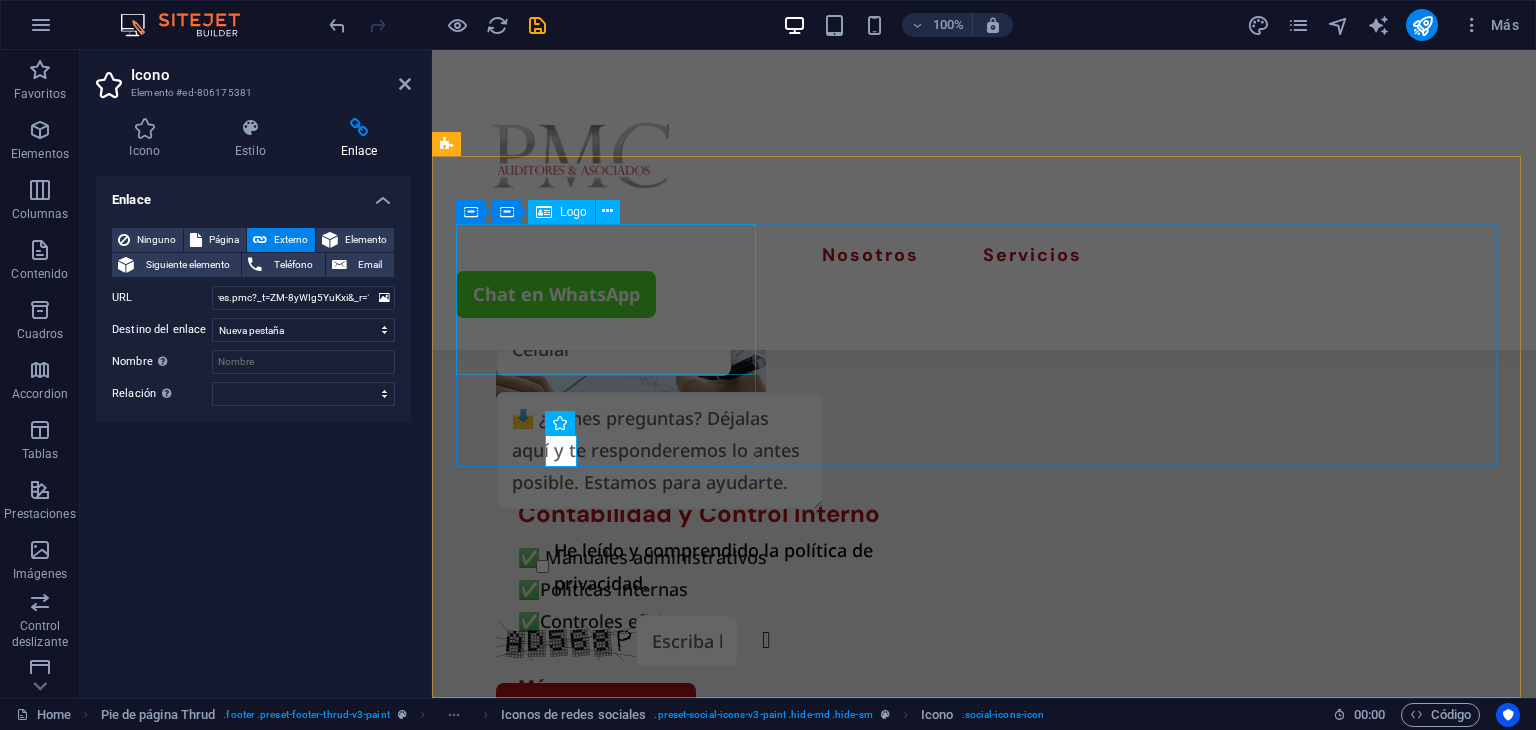 scroll, scrollTop: 0, scrollLeft: 0, axis: both 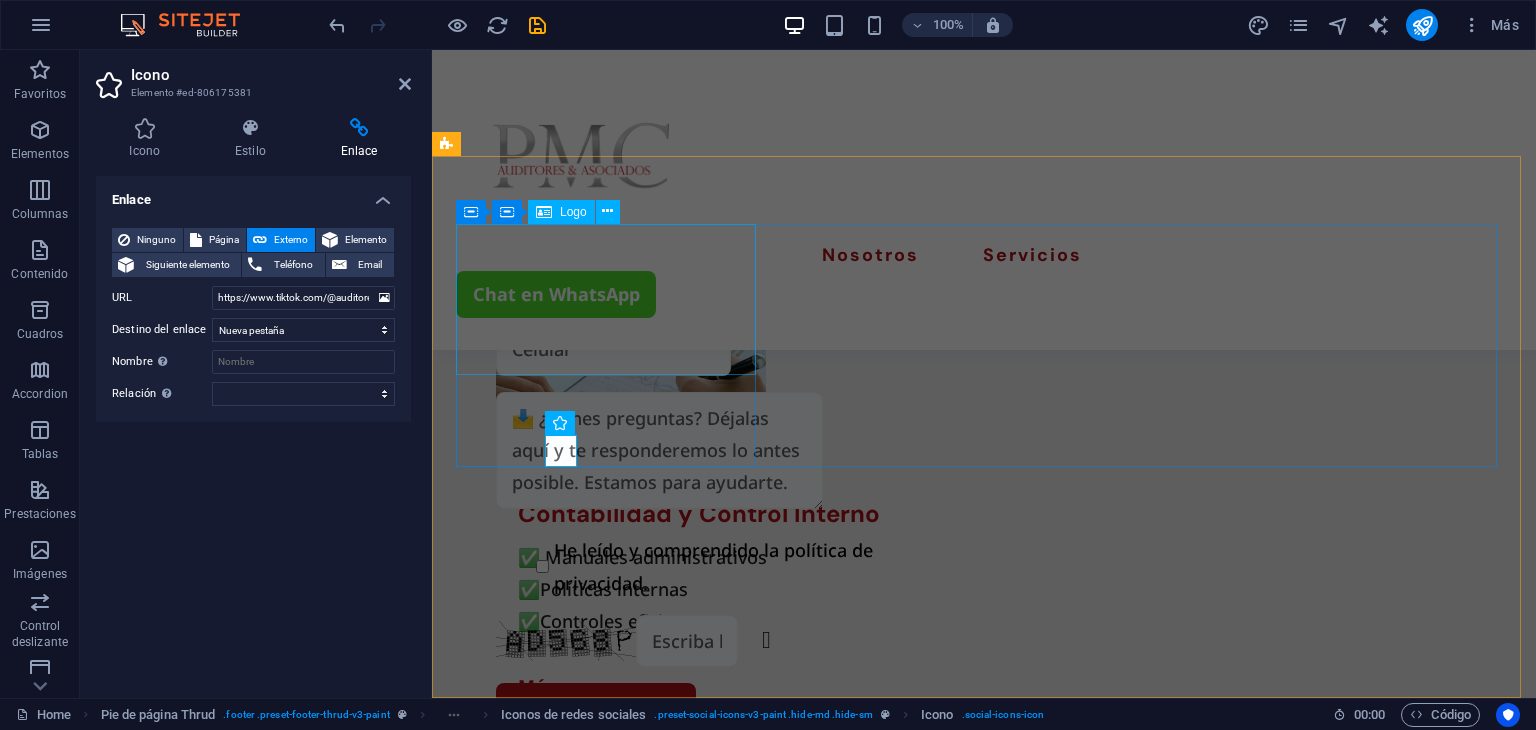 click at bounding box center (606, 1634) 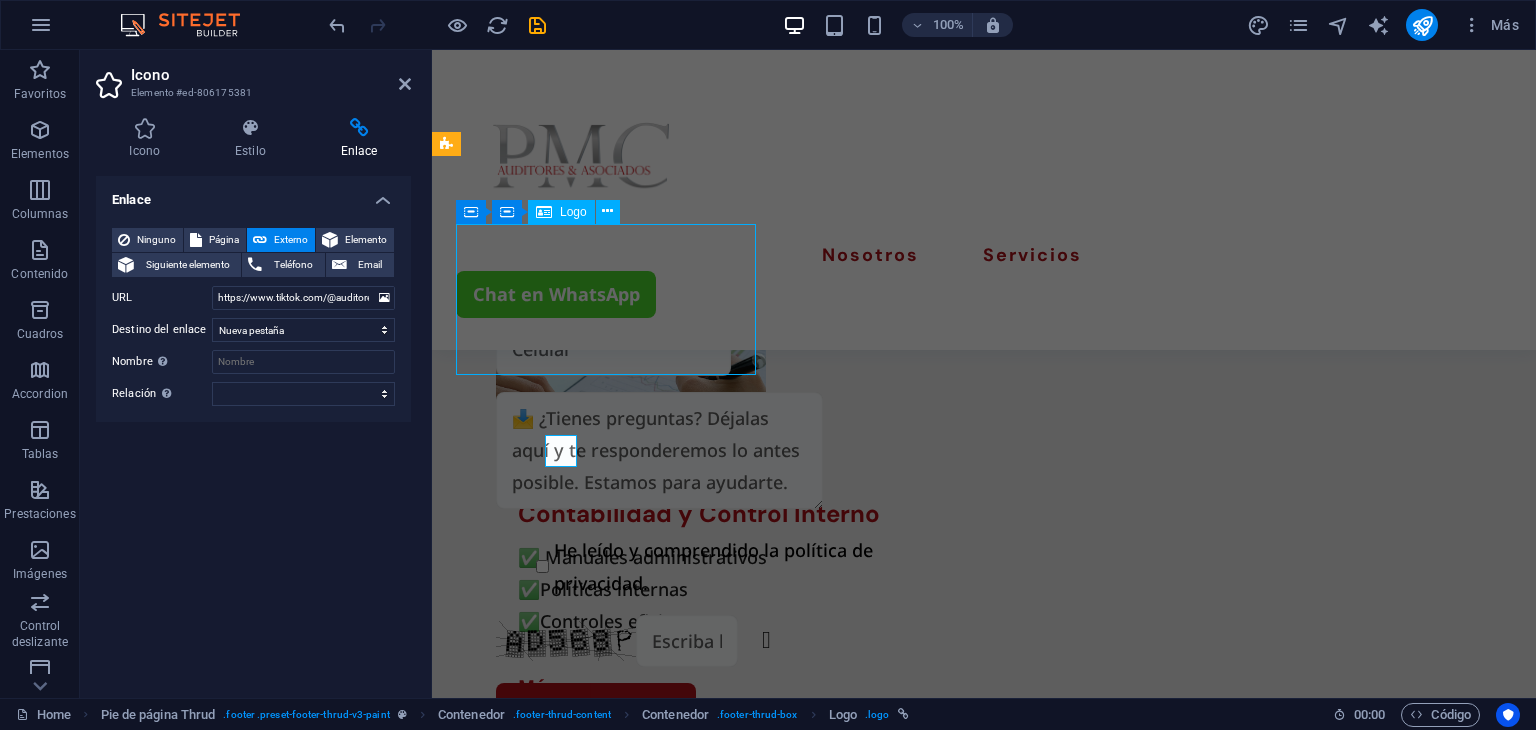 scroll, scrollTop: 3892, scrollLeft: 0, axis: vertical 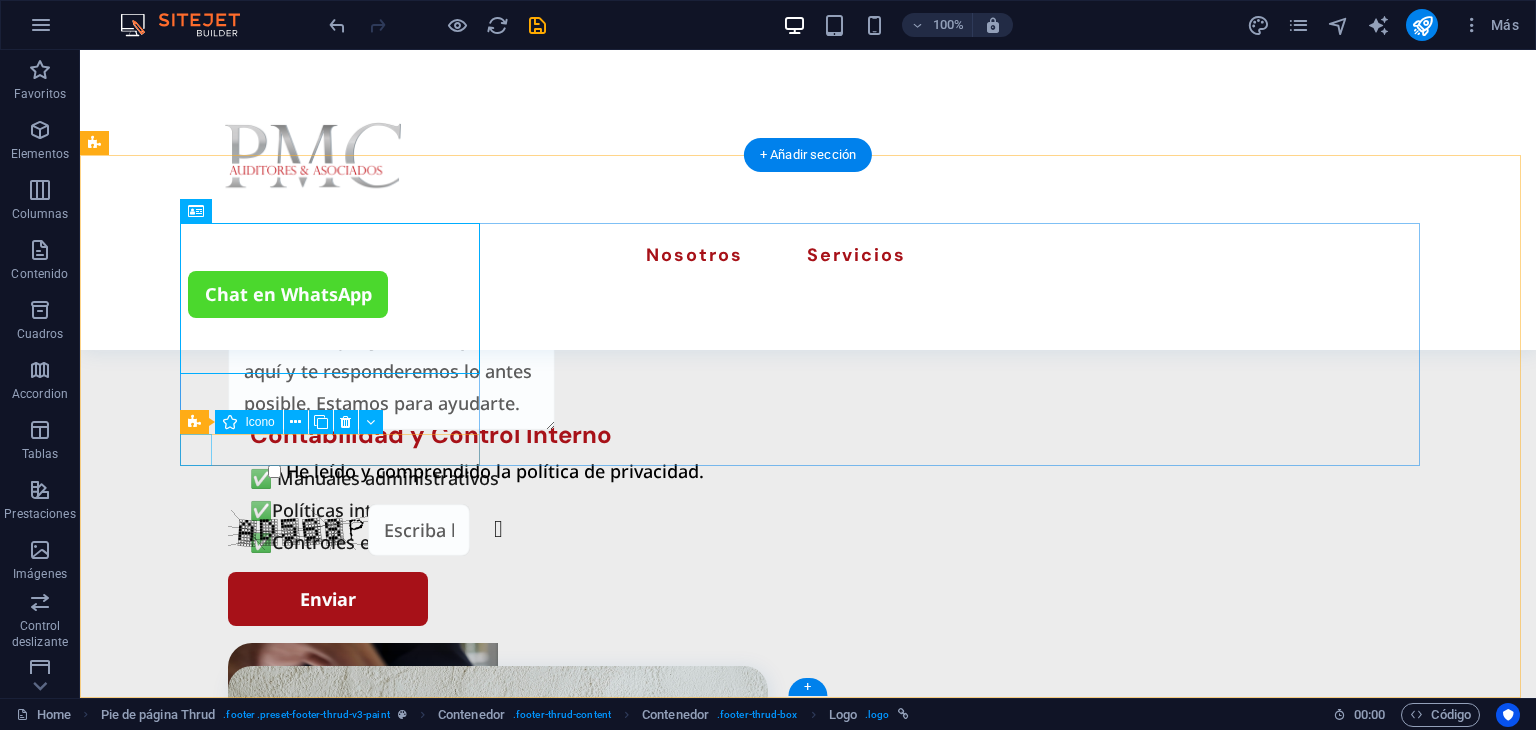 click at bounding box center [338, 1776] 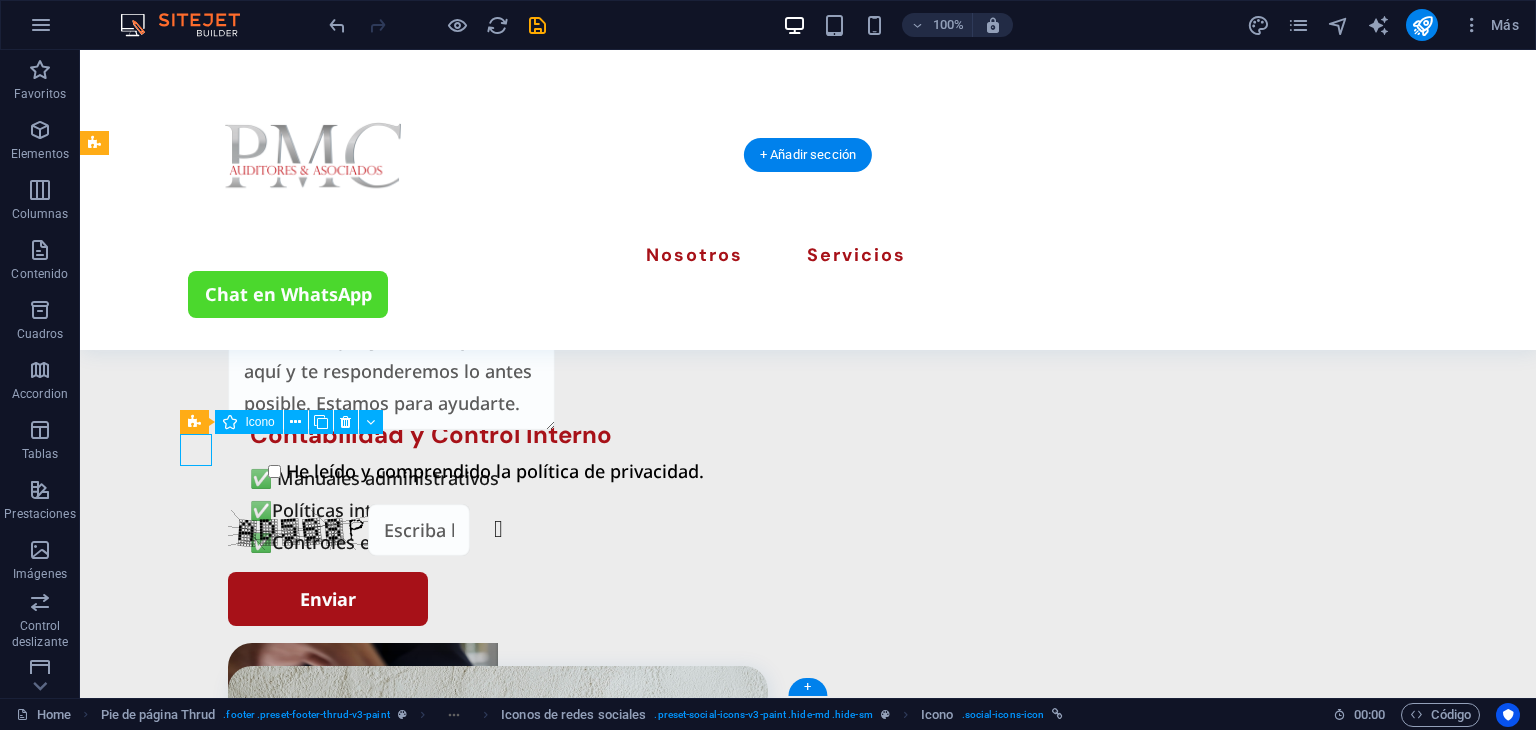 click at bounding box center (338, 1776) 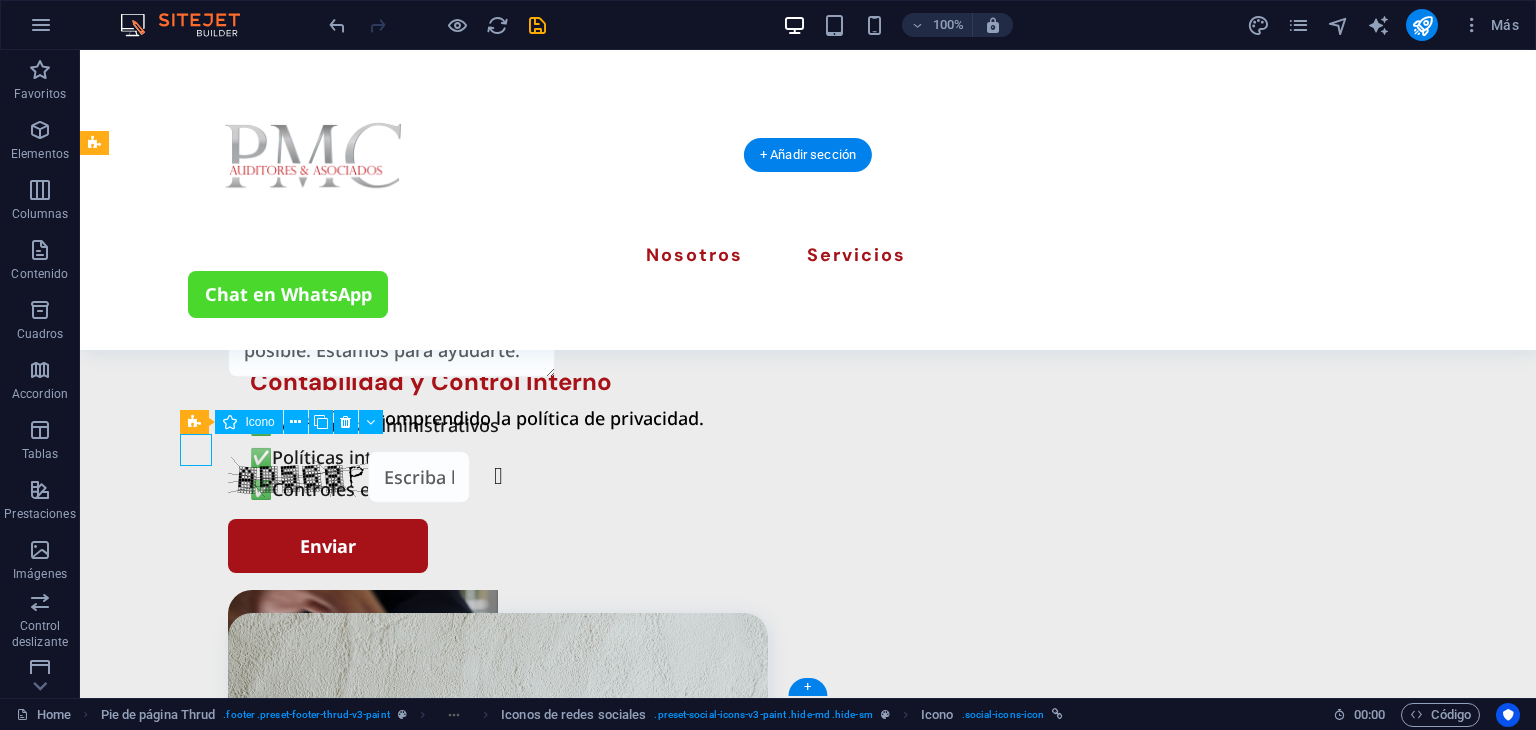 select on "xMidYMid" 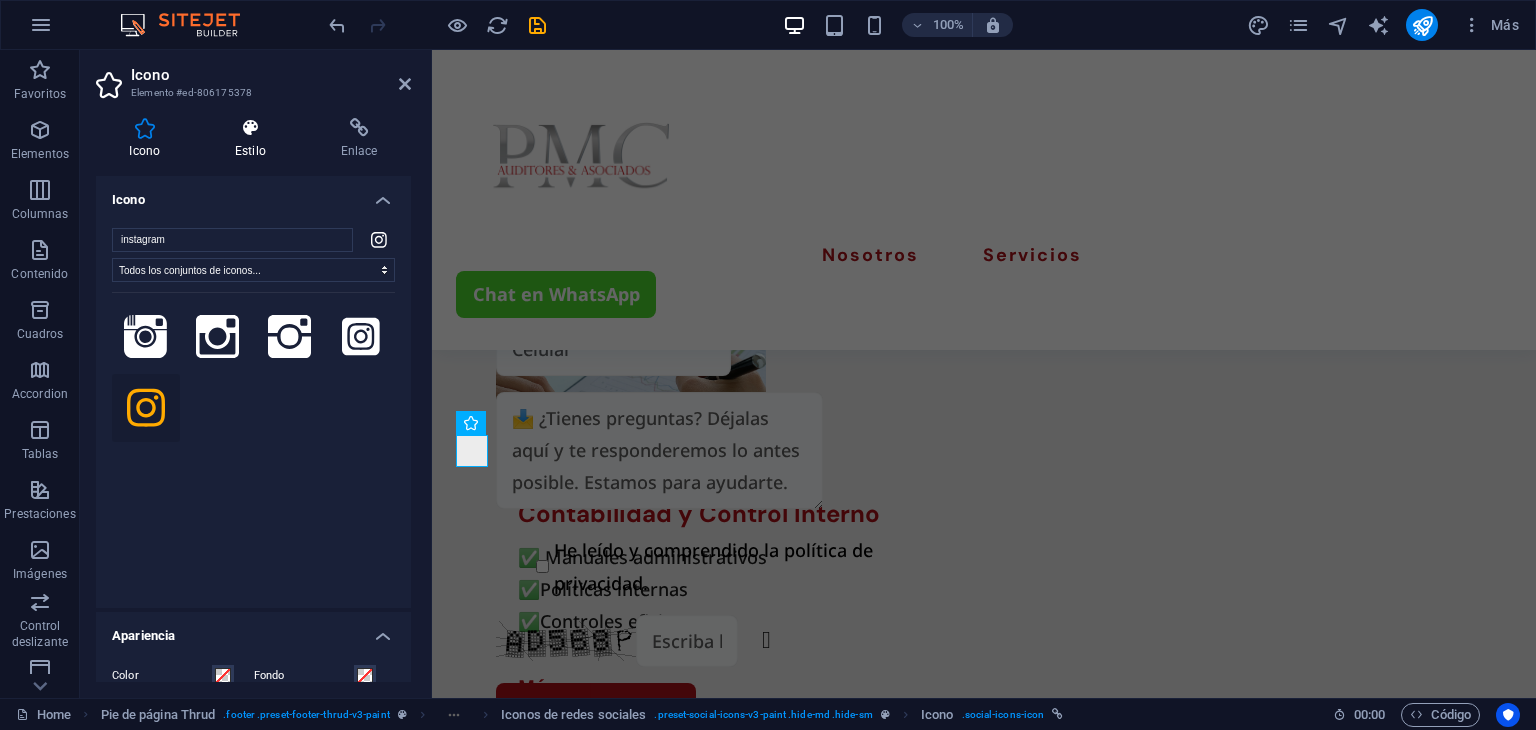 click at bounding box center (251, 128) 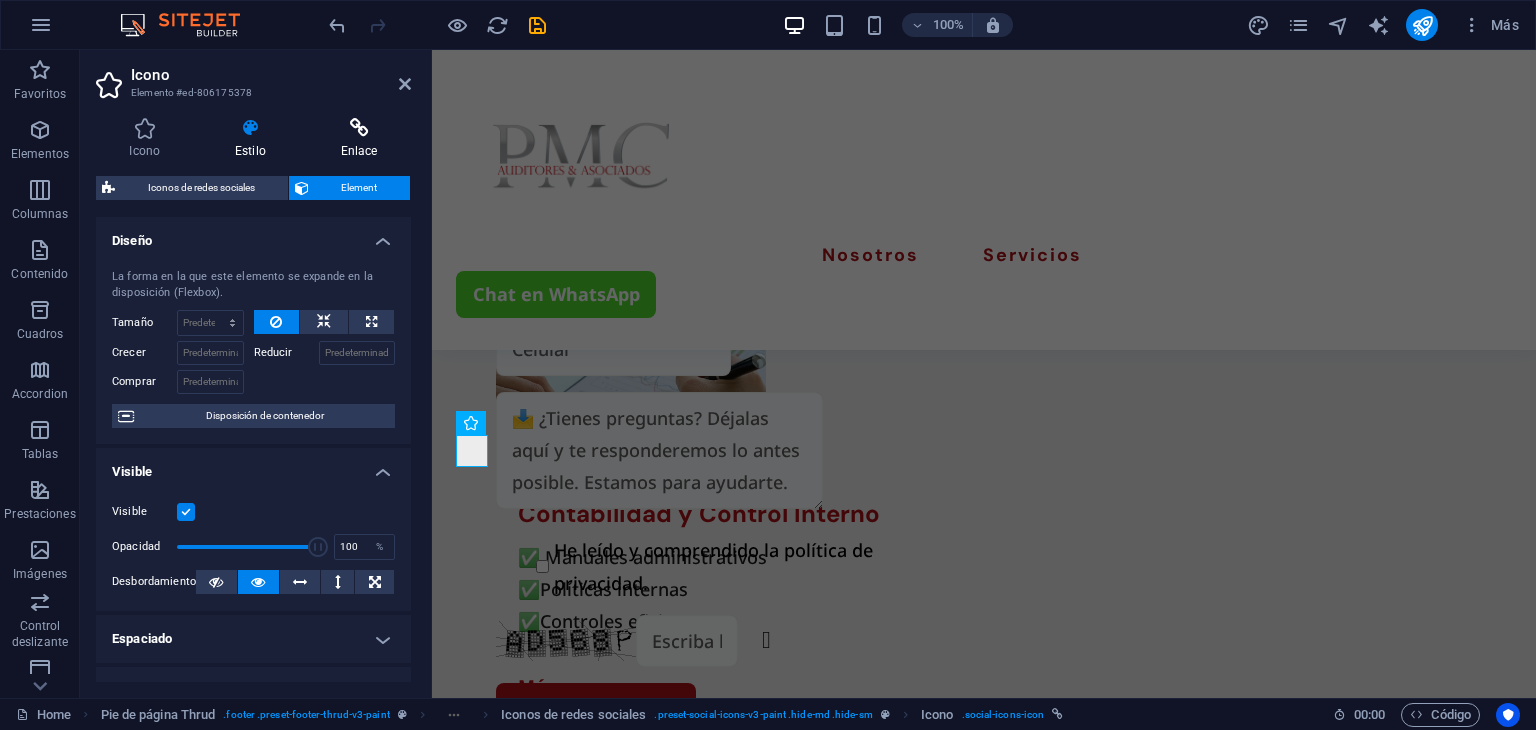 click at bounding box center (359, 128) 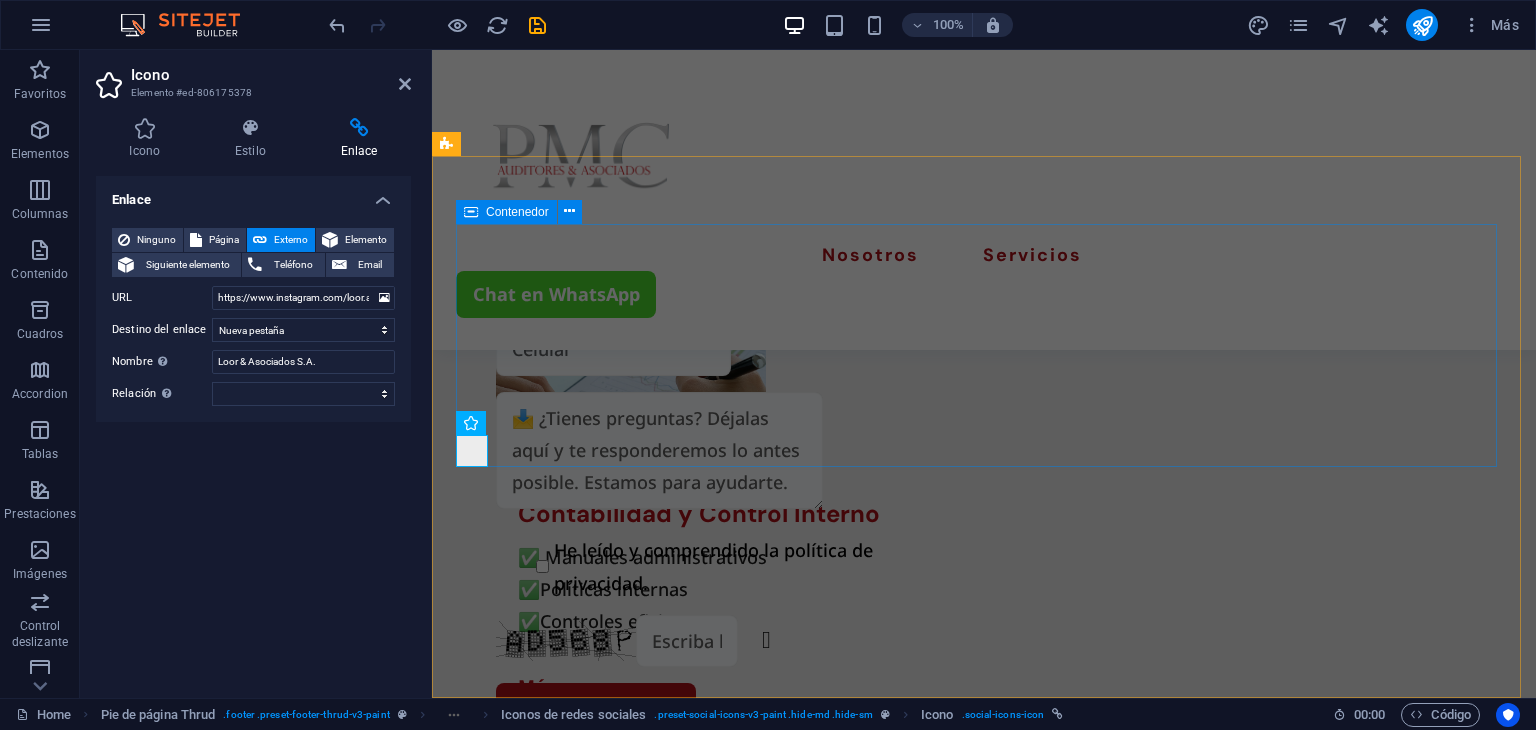 click on "Paginas Sobre Nosotros Nuestros Servicios Detalles Legal Notice Privacy Policy Contact     +593 [PHONE]
informacion@[EMAIL_DOMAIN]
[COUNTRY_CODE] - [CITY] 12345" at bounding box center (984, 2447) 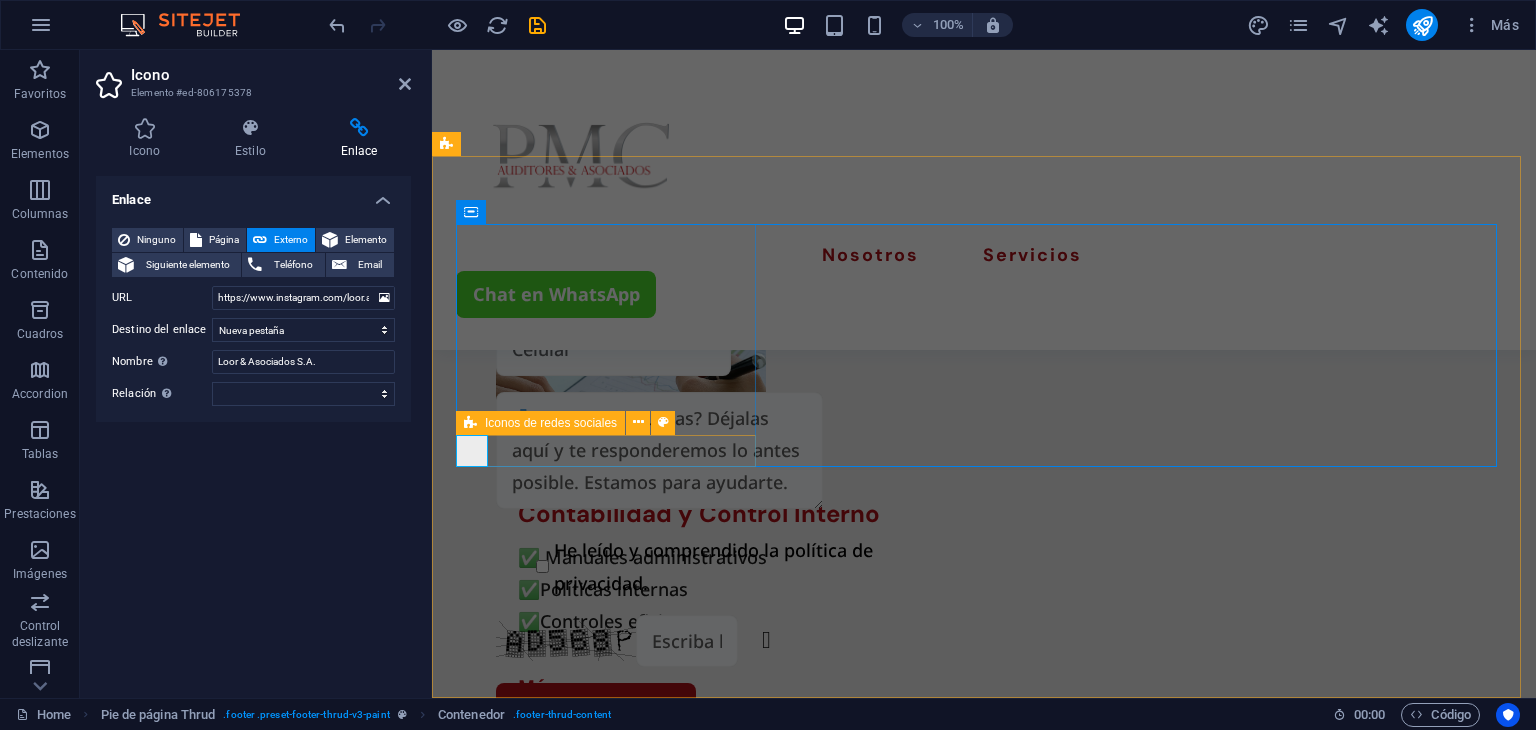 scroll, scrollTop: 3892, scrollLeft: 0, axis: vertical 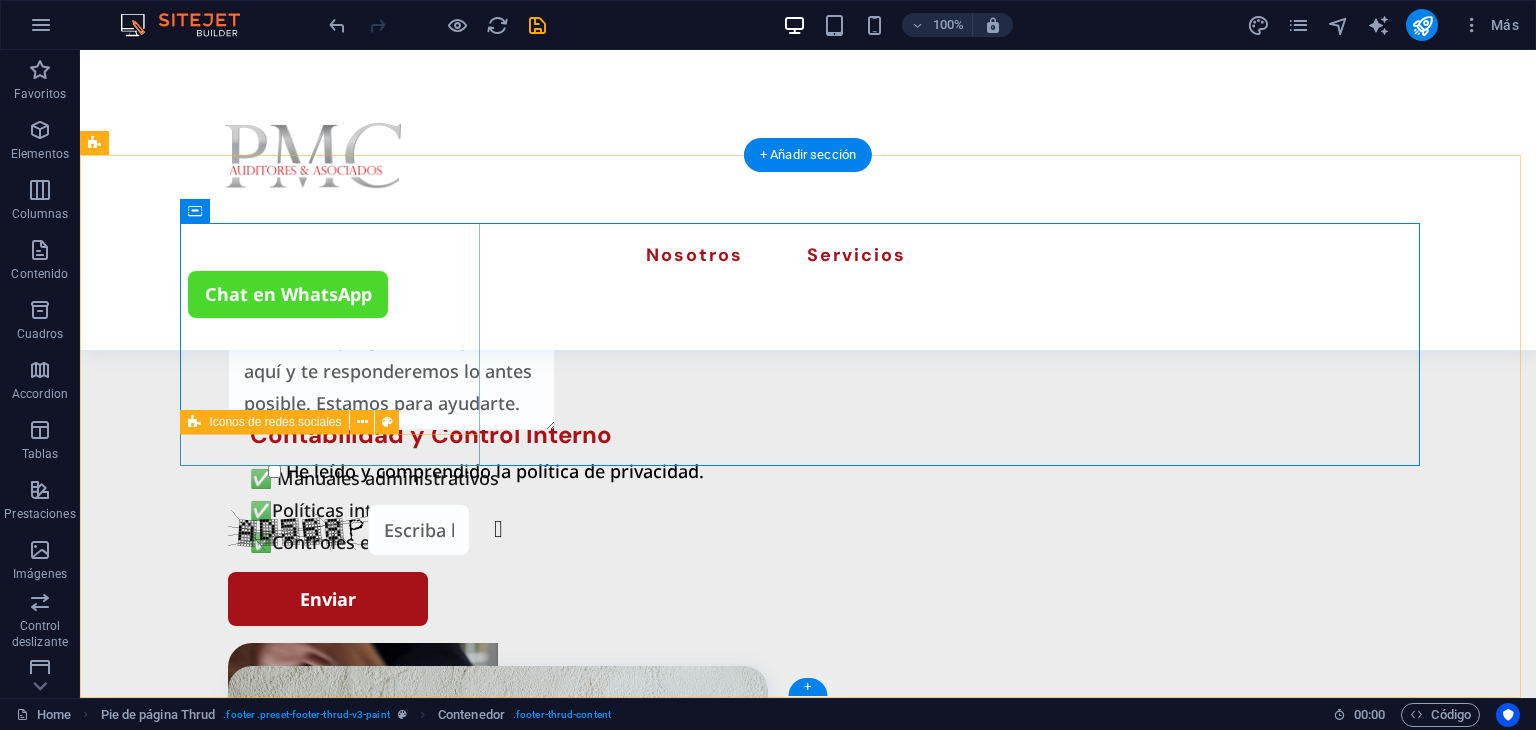 click at bounding box center [338, 1836] 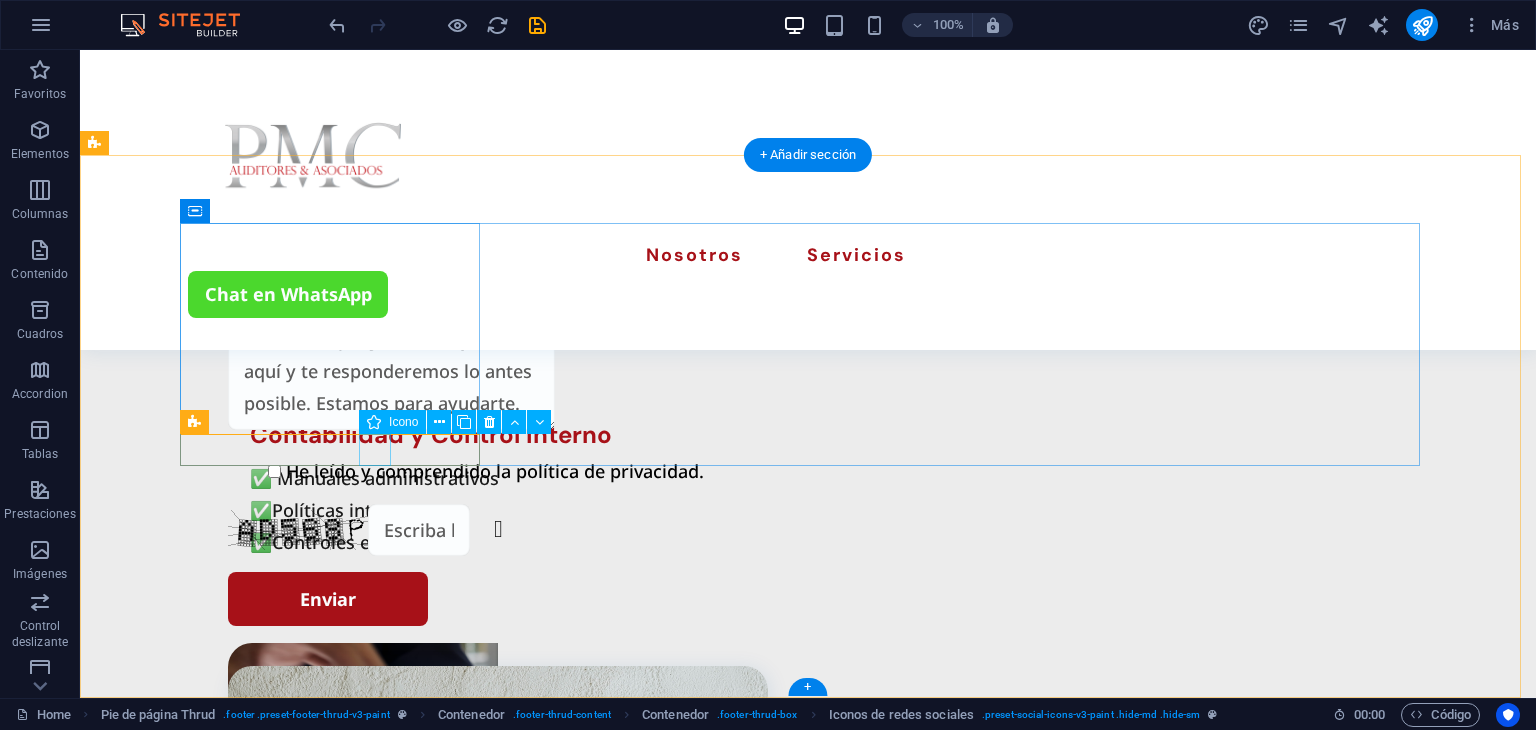 click at bounding box center [338, 1856] 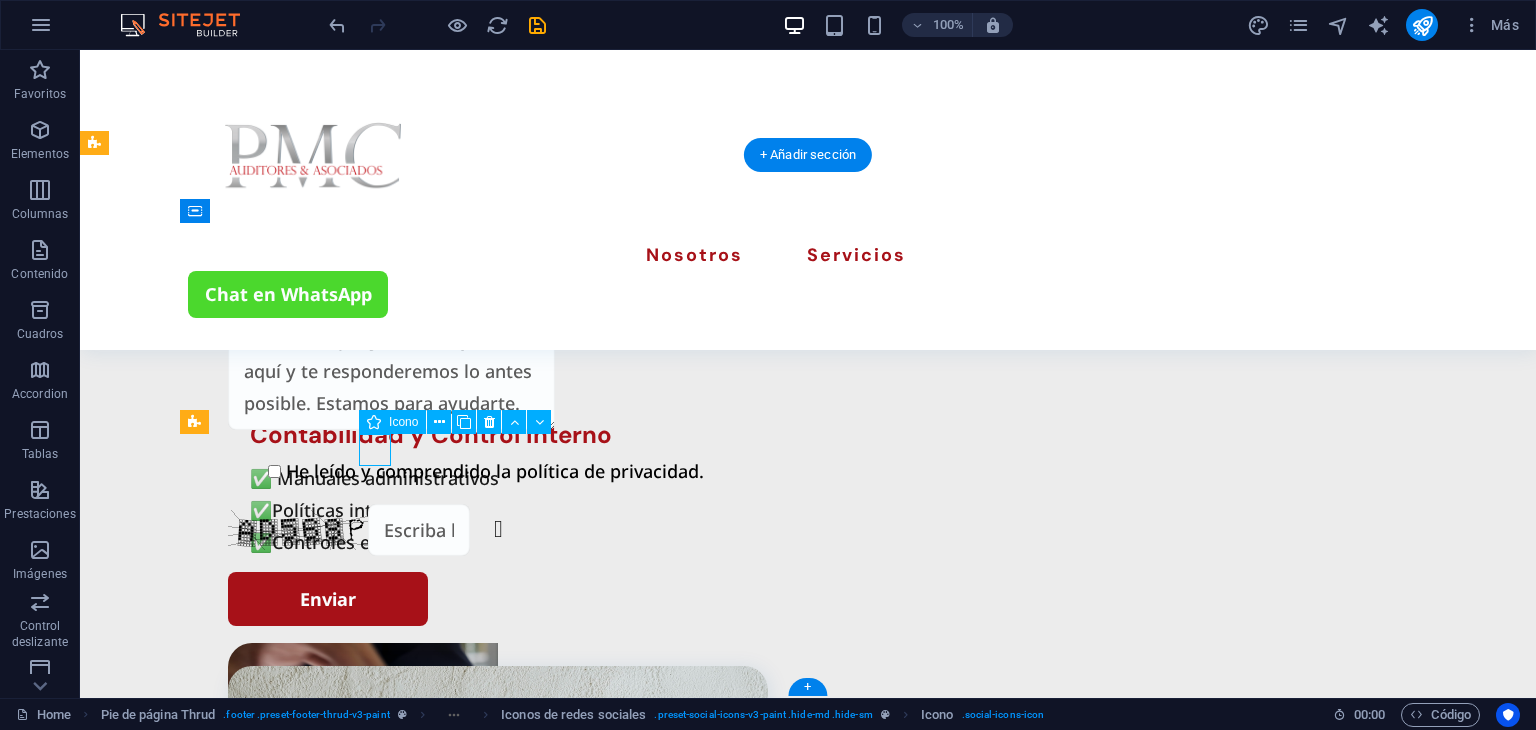click at bounding box center [338, 1856] 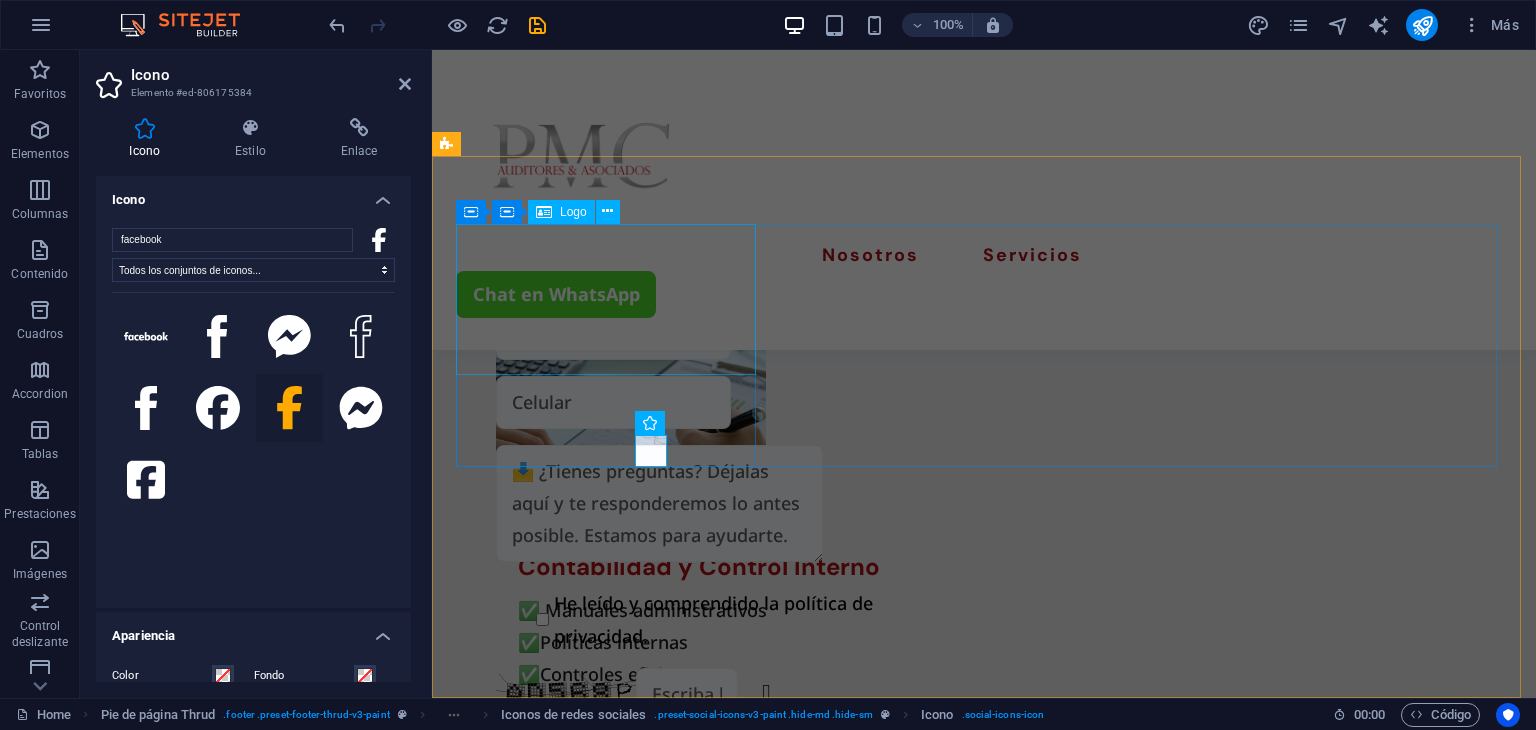 scroll, scrollTop: 3945, scrollLeft: 0, axis: vertical 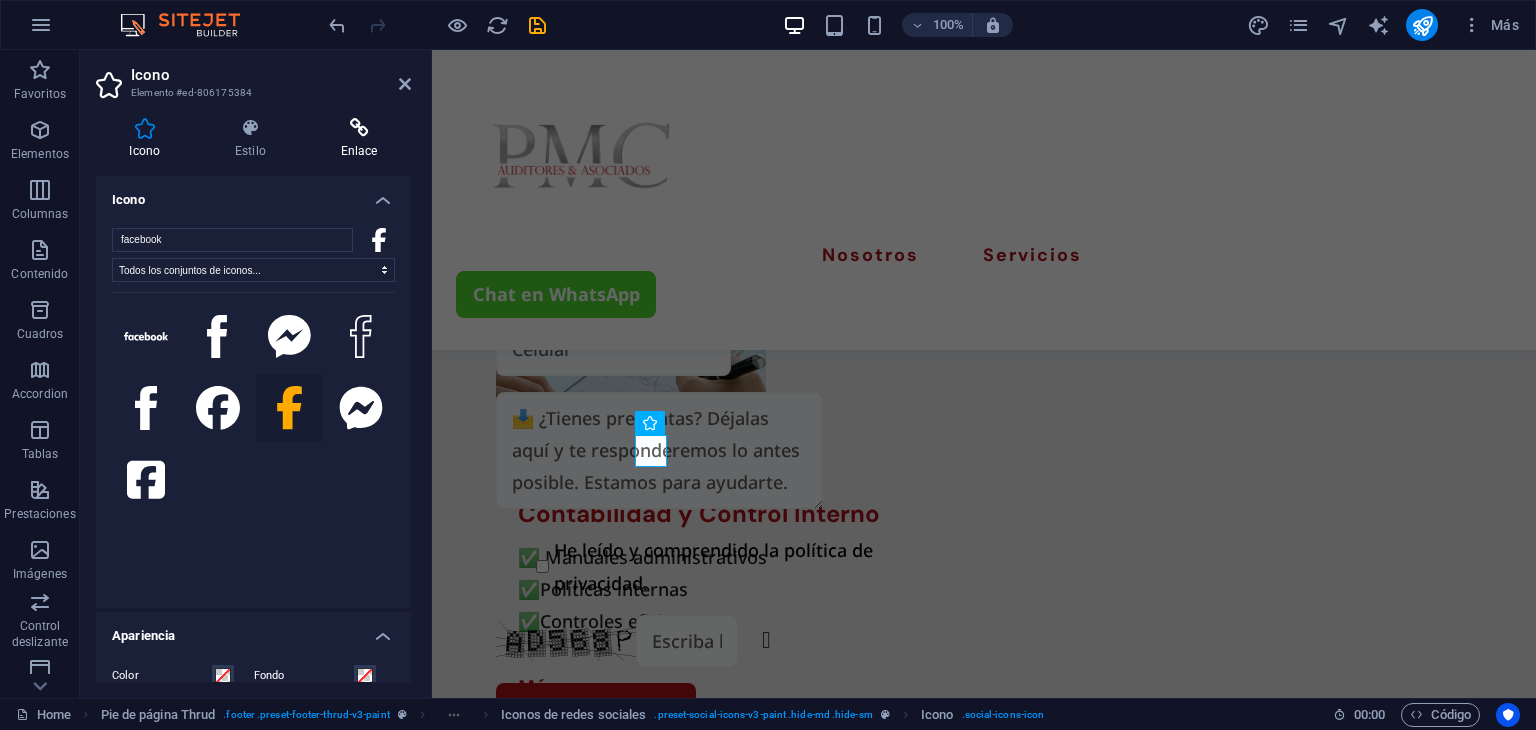 click on "Enlace" at bounding box center (359, 139) 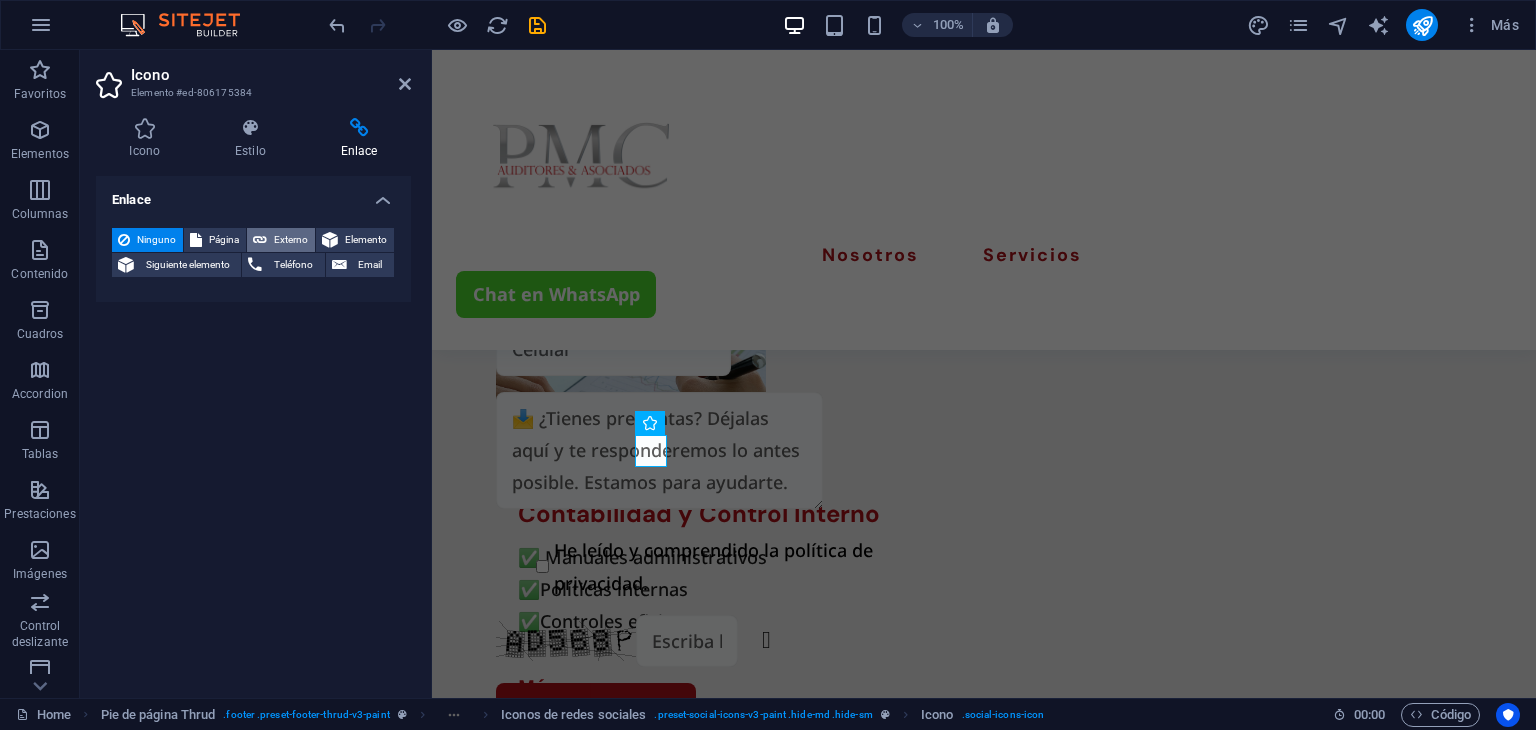 click on "Externo" at bounding box center [291, 240] 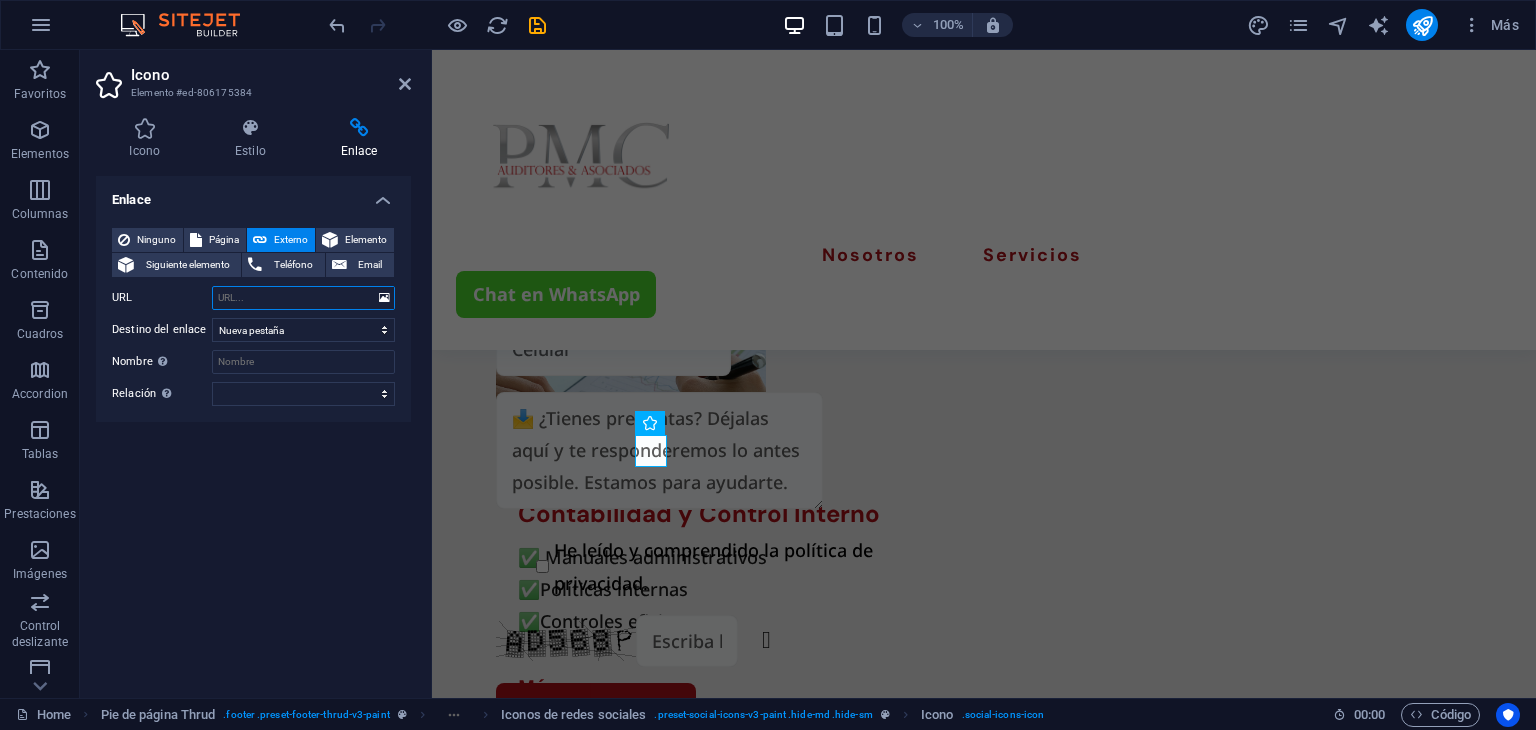 click on "URL" at bounding box center (303, 298) 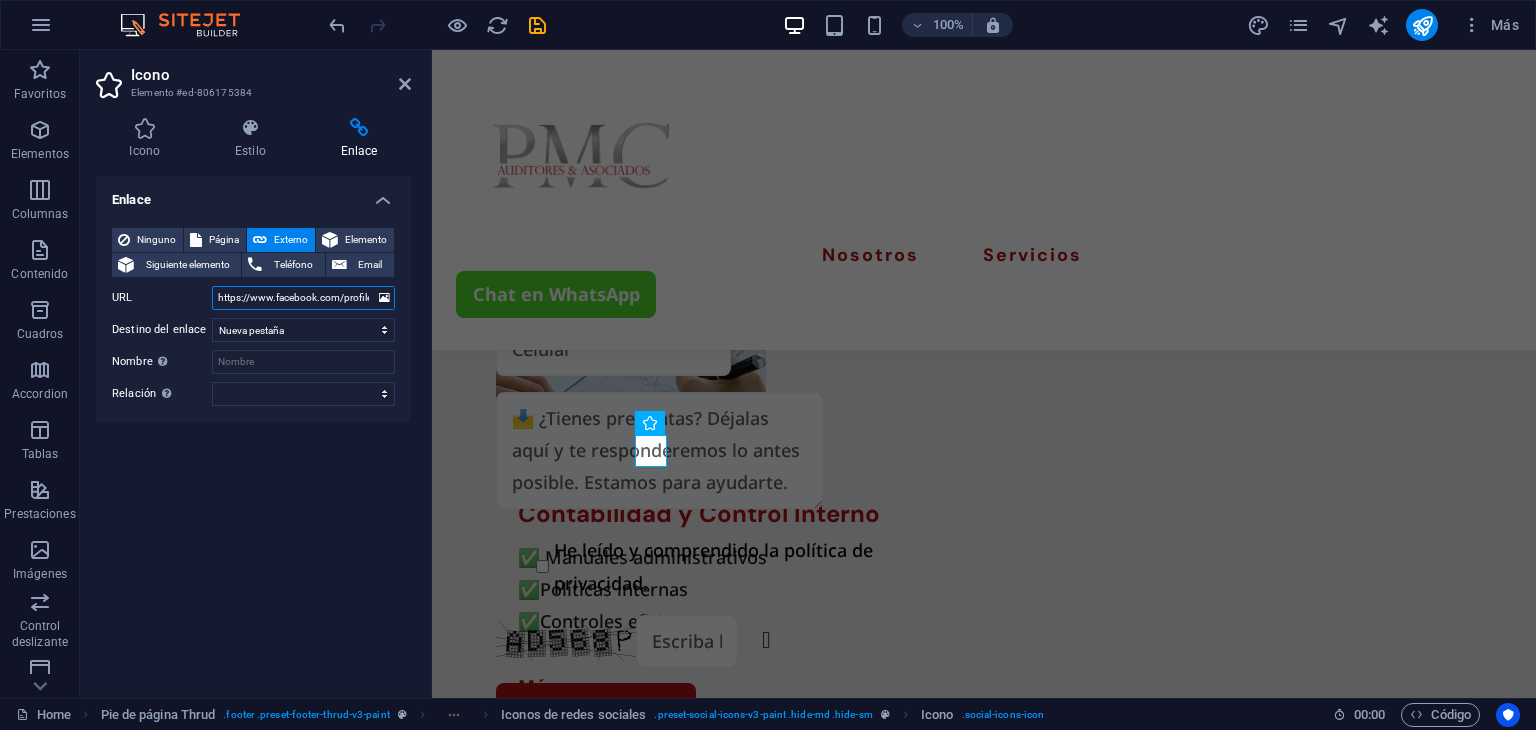 scroll, scrollTop: 0, scrollLeft: 117, axis: horizontal 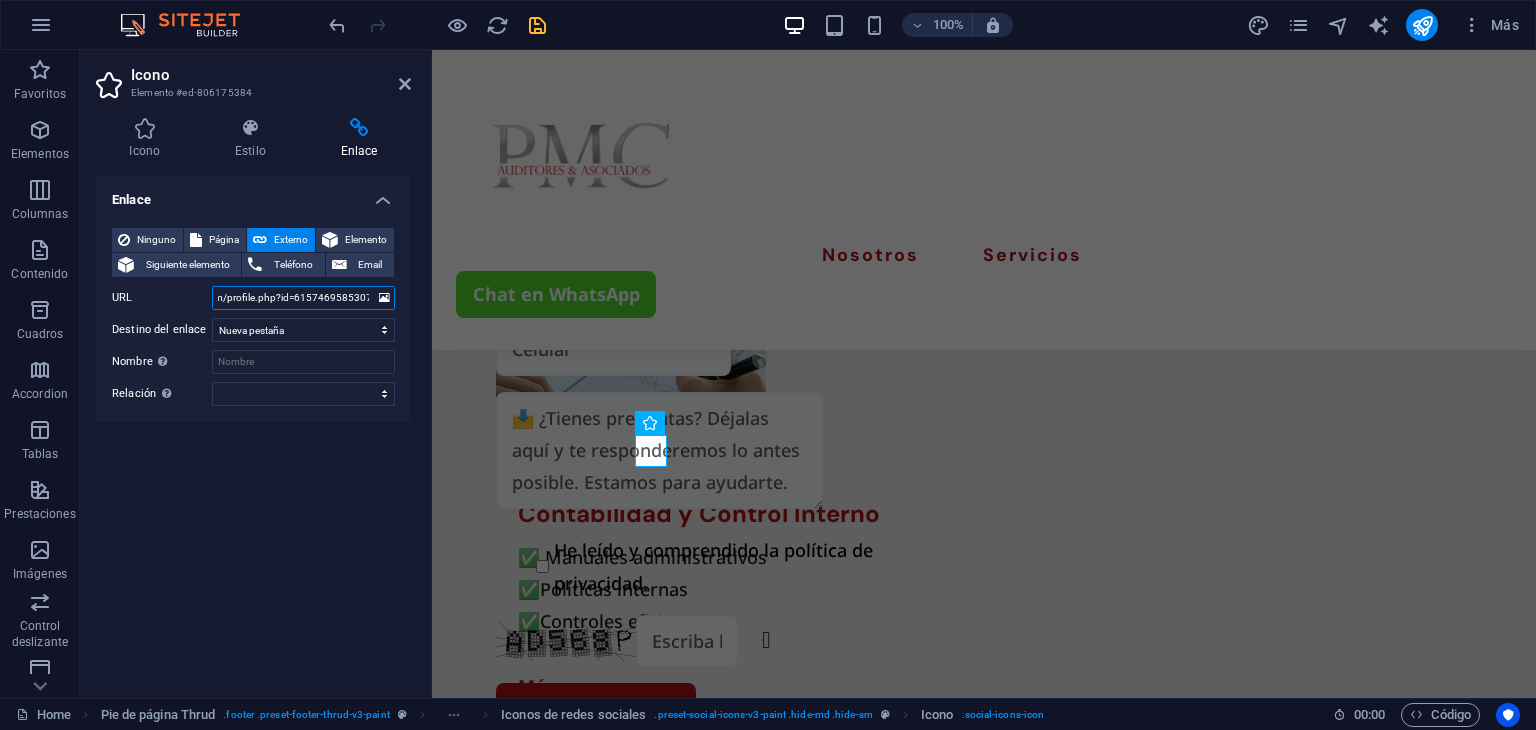 type on "https://www.facebook.com/profile.php?id=61574695853077" 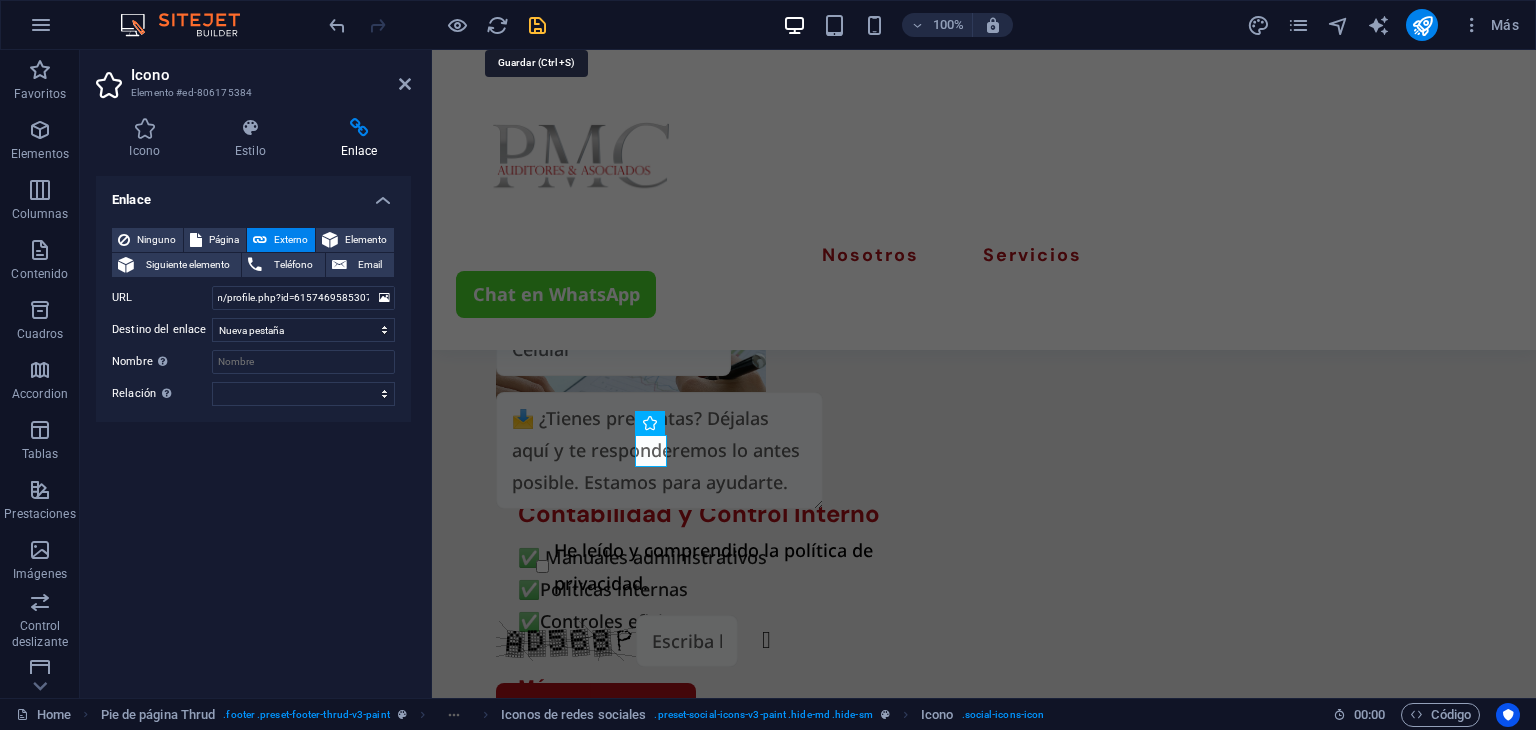 scroll, scrollTop: 0, scrollLeft: 0, axis: both 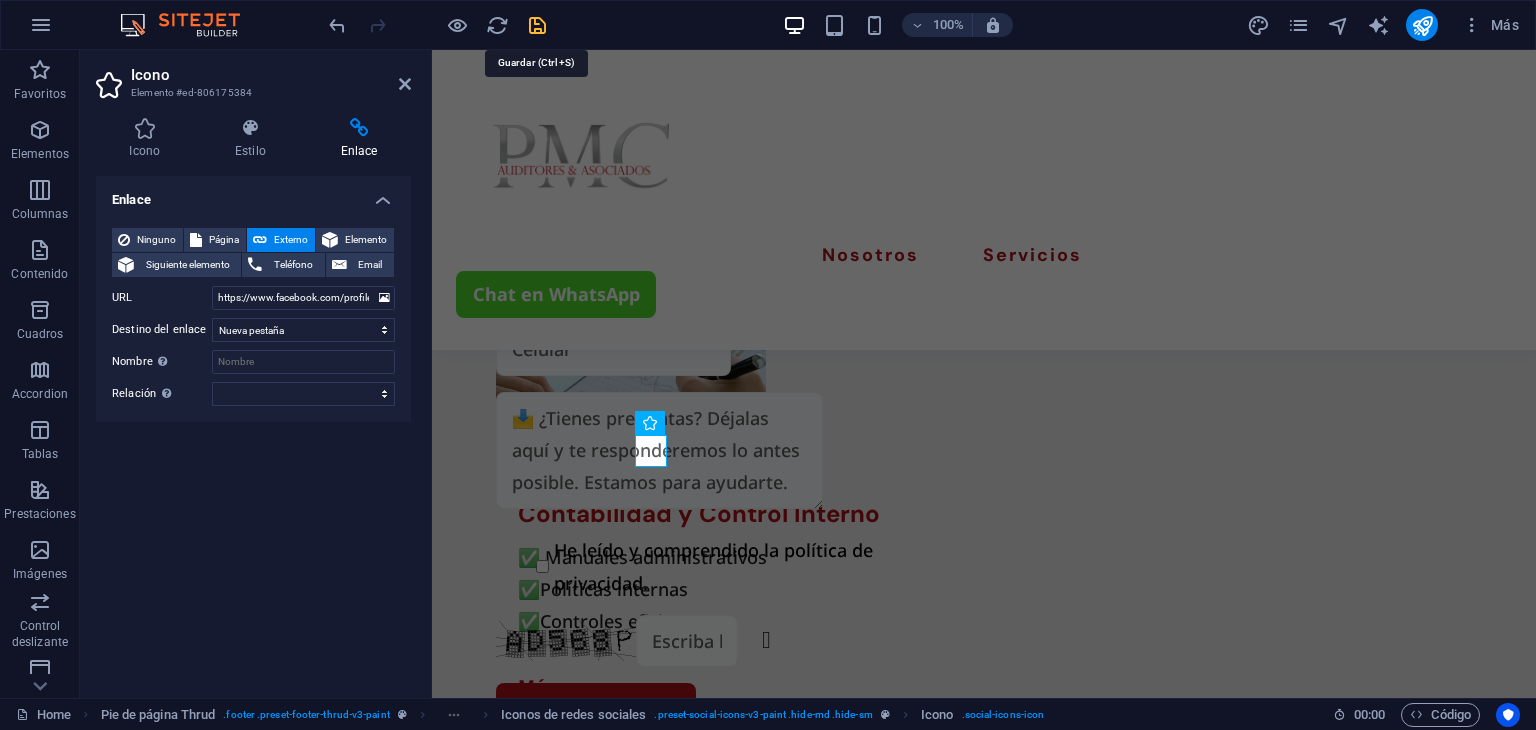 click at bounding box center [537, 25] 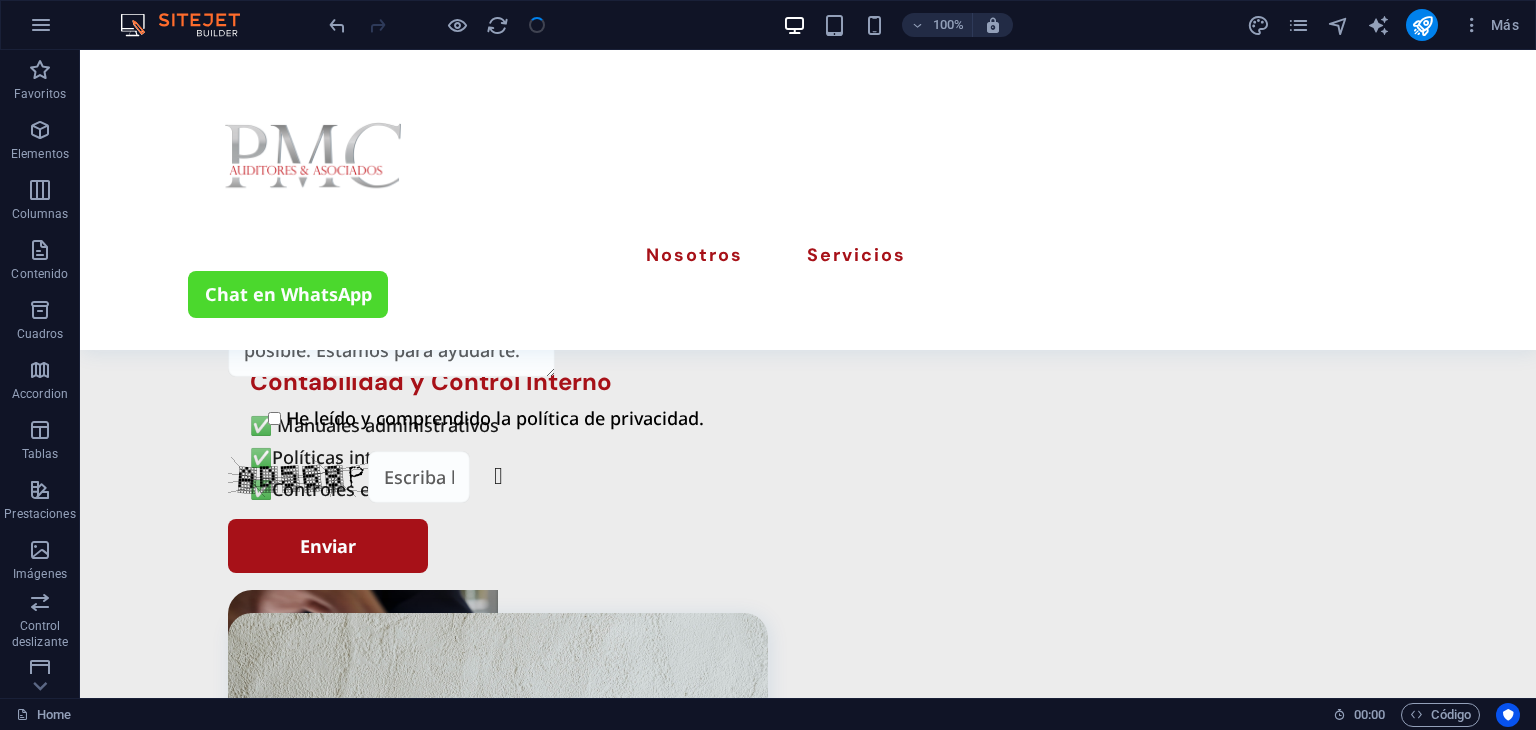 scroll, scrollTop: 3892, scrollLeft: 0, axis: vertical 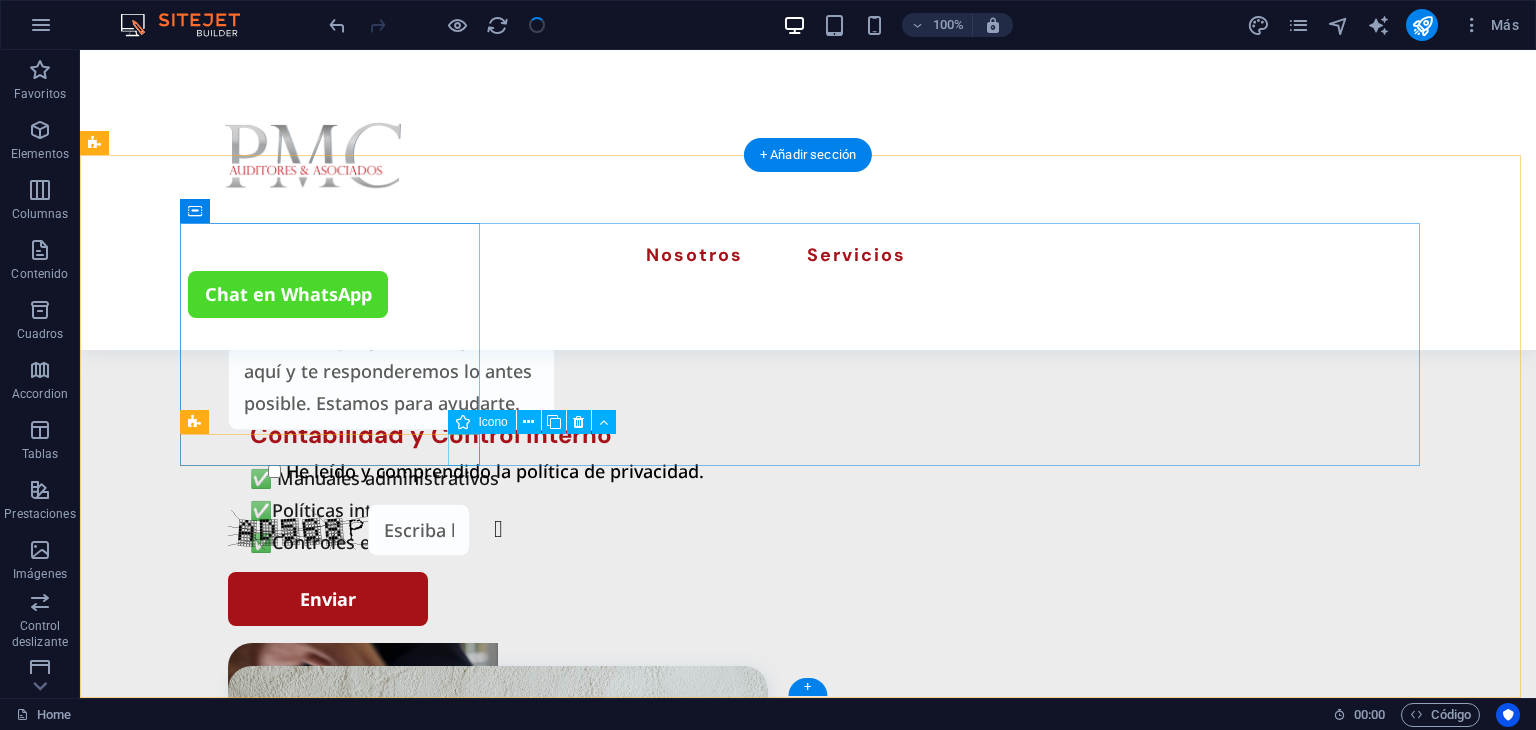 click at bounding box center (338, 1896) 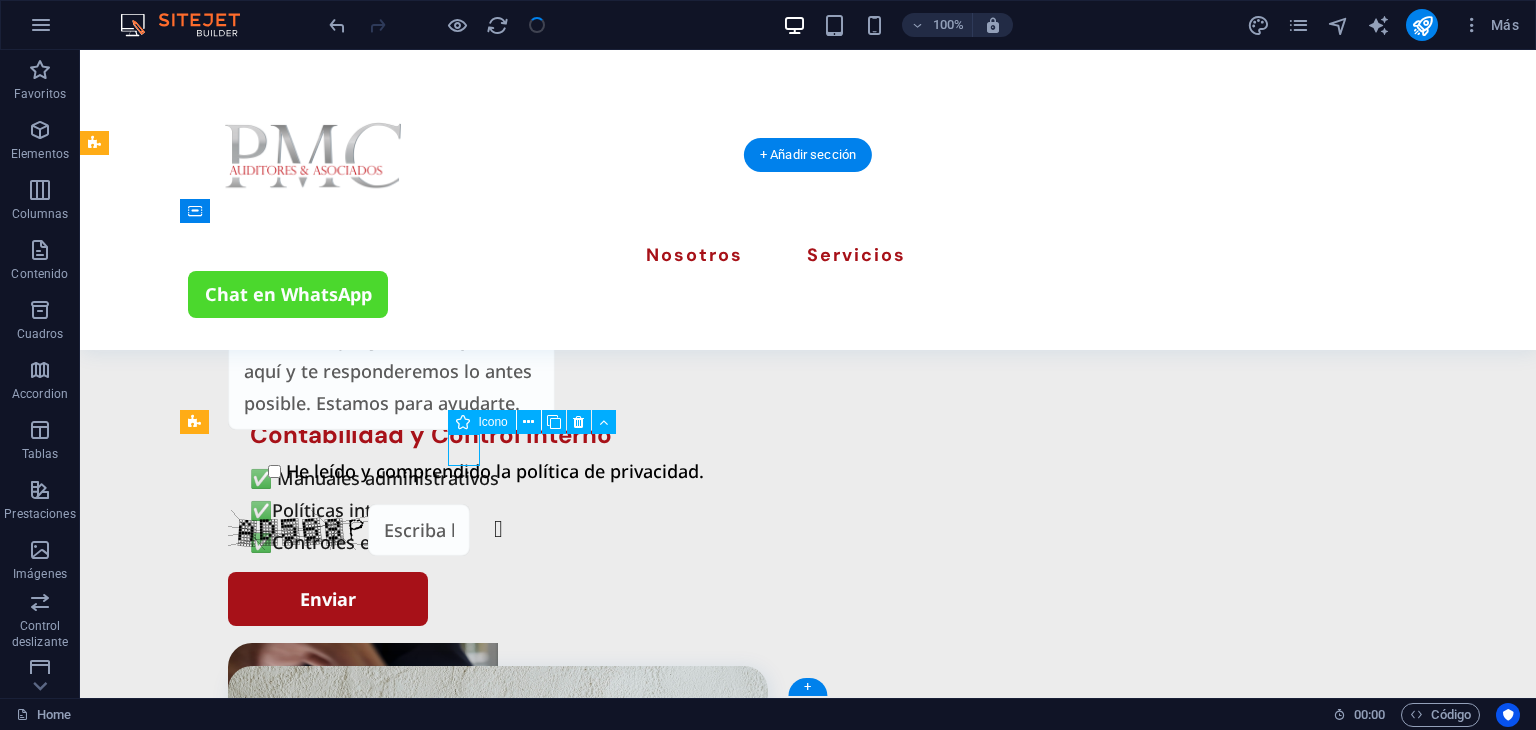 click at bounding box center (338, 1896) 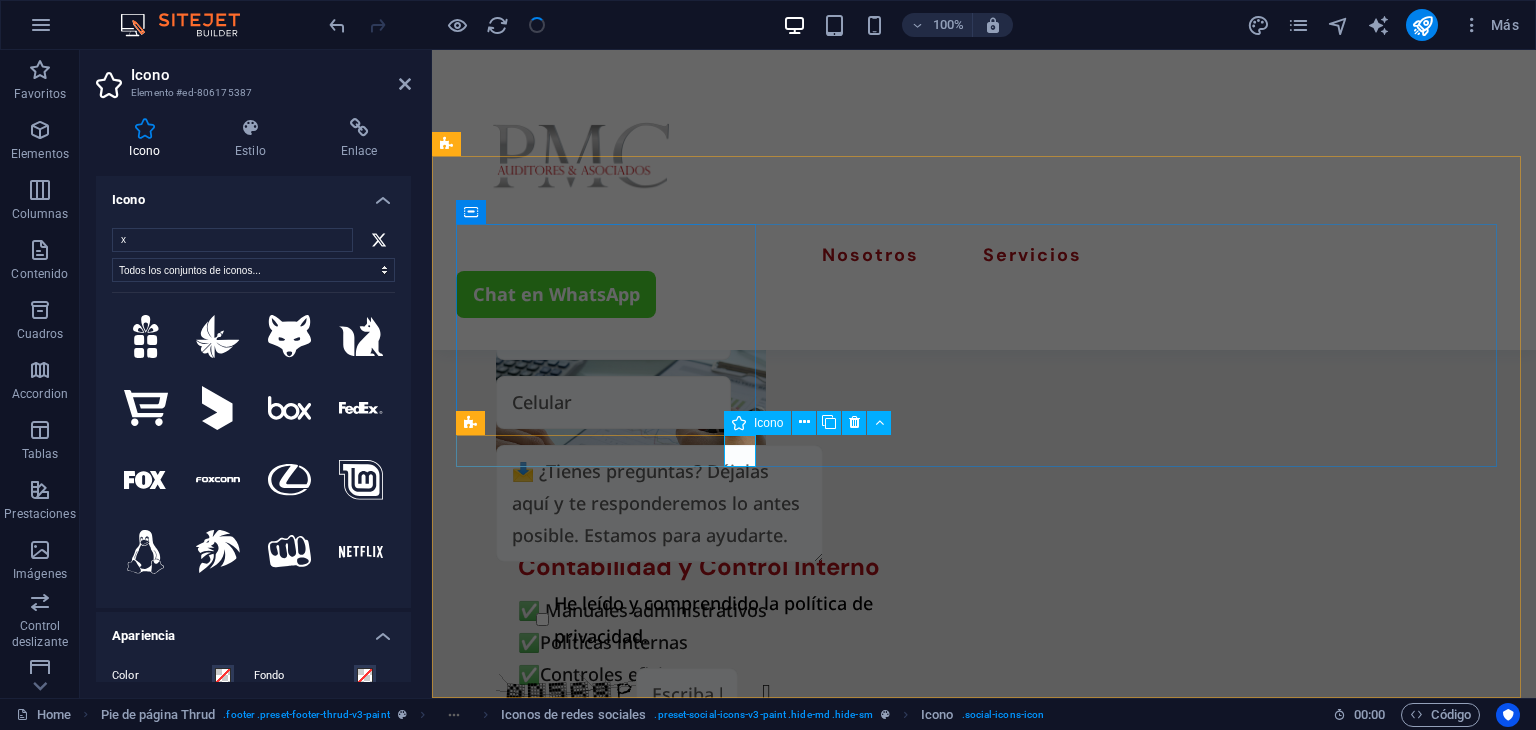 scroll, scrollTop: 3945, scrollLeft: 0, axis: vertical 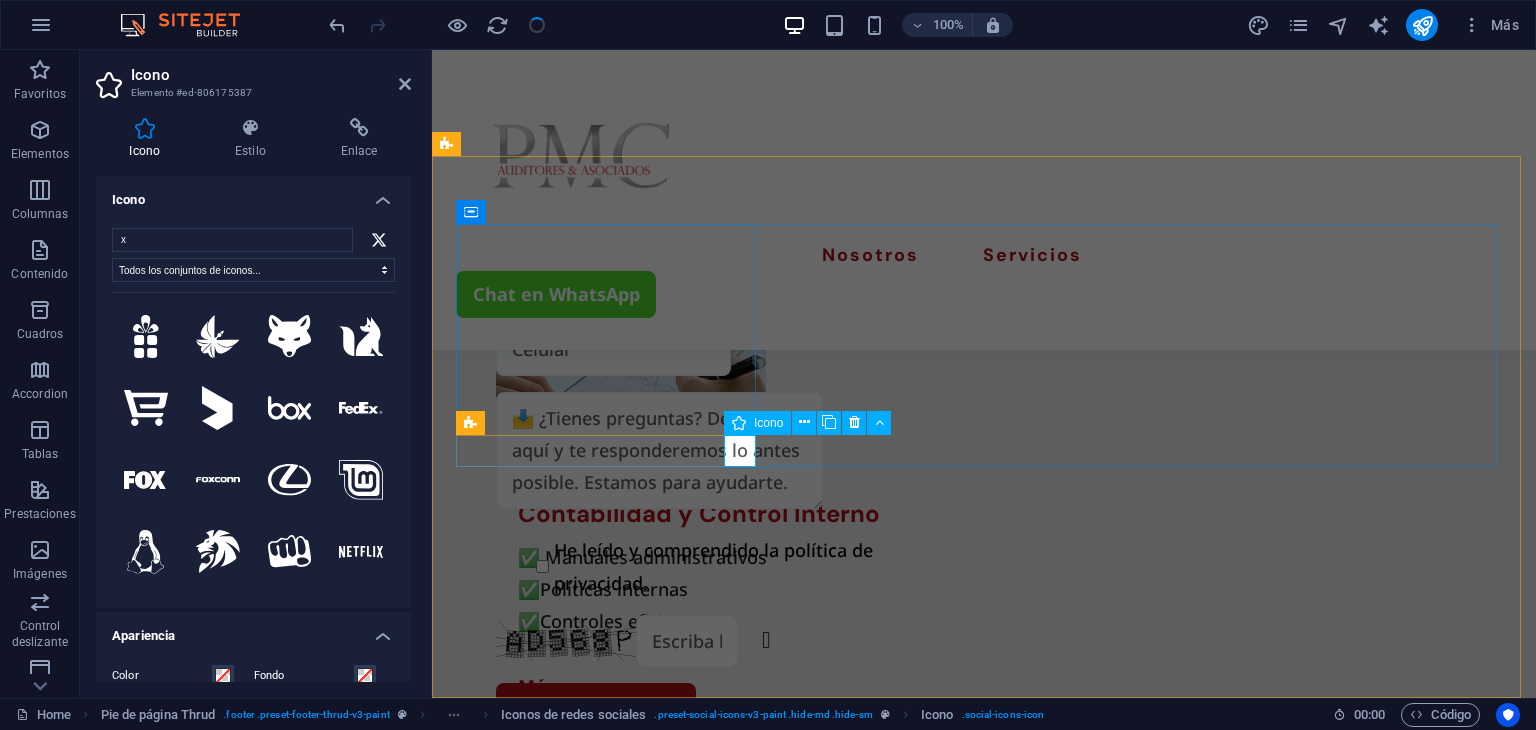 click at bounding box center (606, 1906) 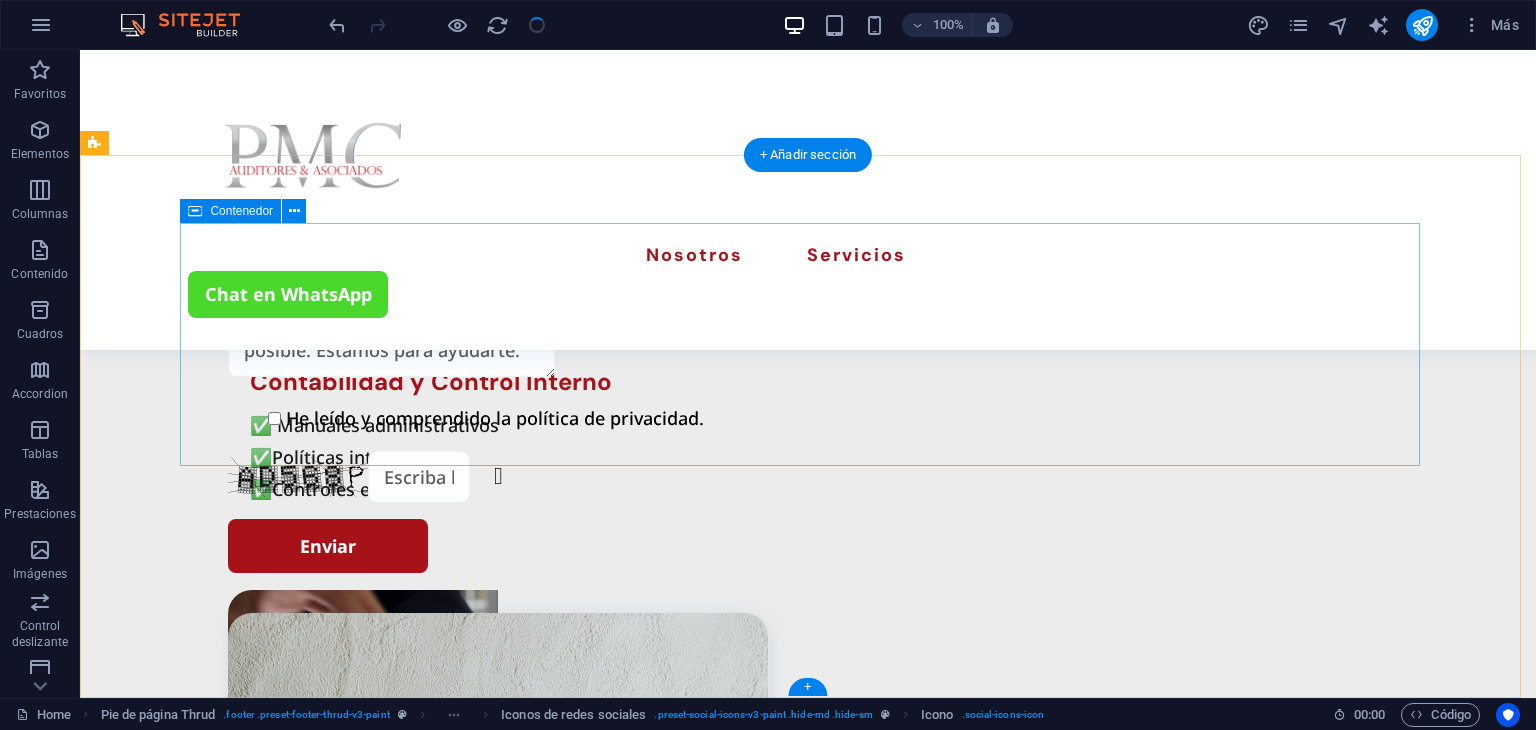 scroll, scrollTop: 3892, scrollLeft: 0, axis: vertical 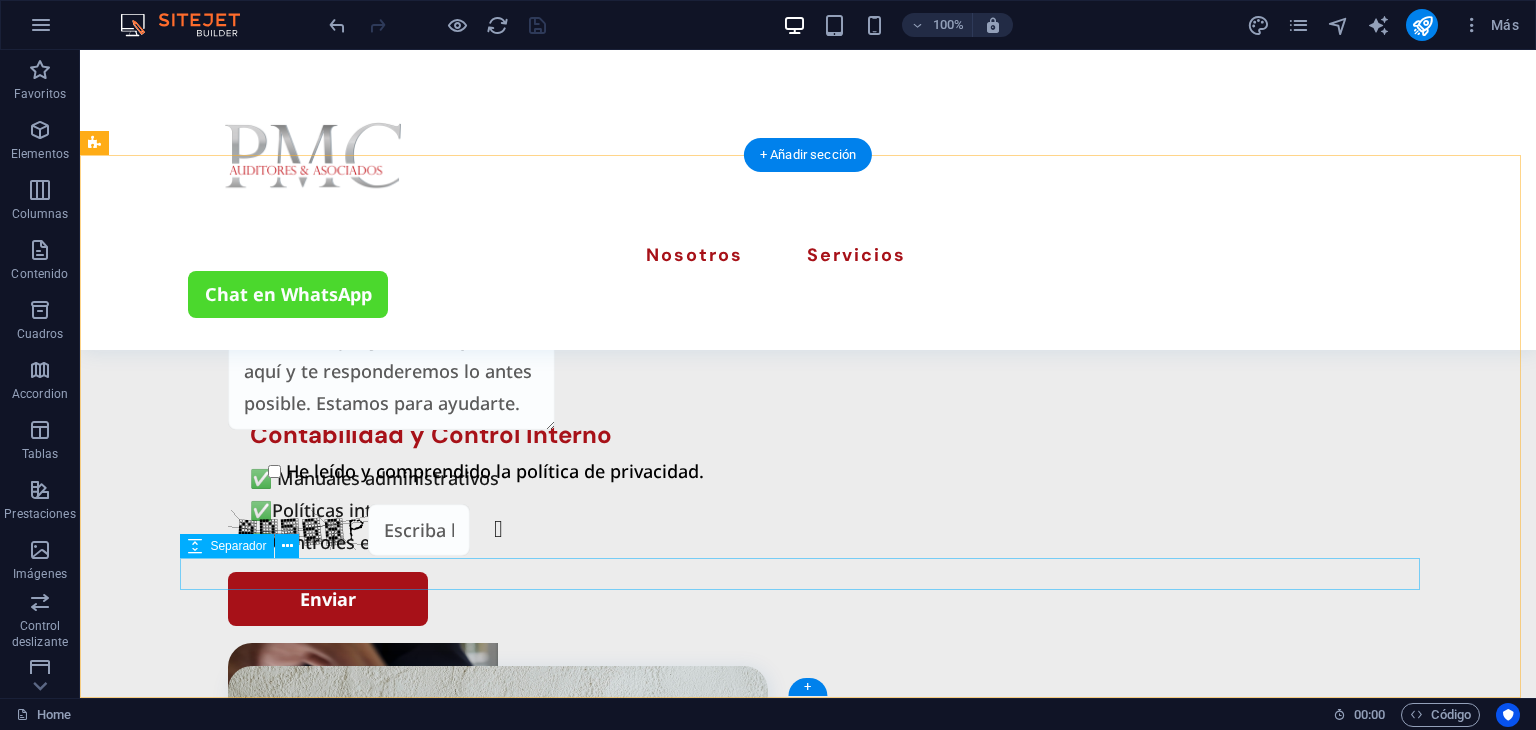 click at bounding box center [808, 3602] 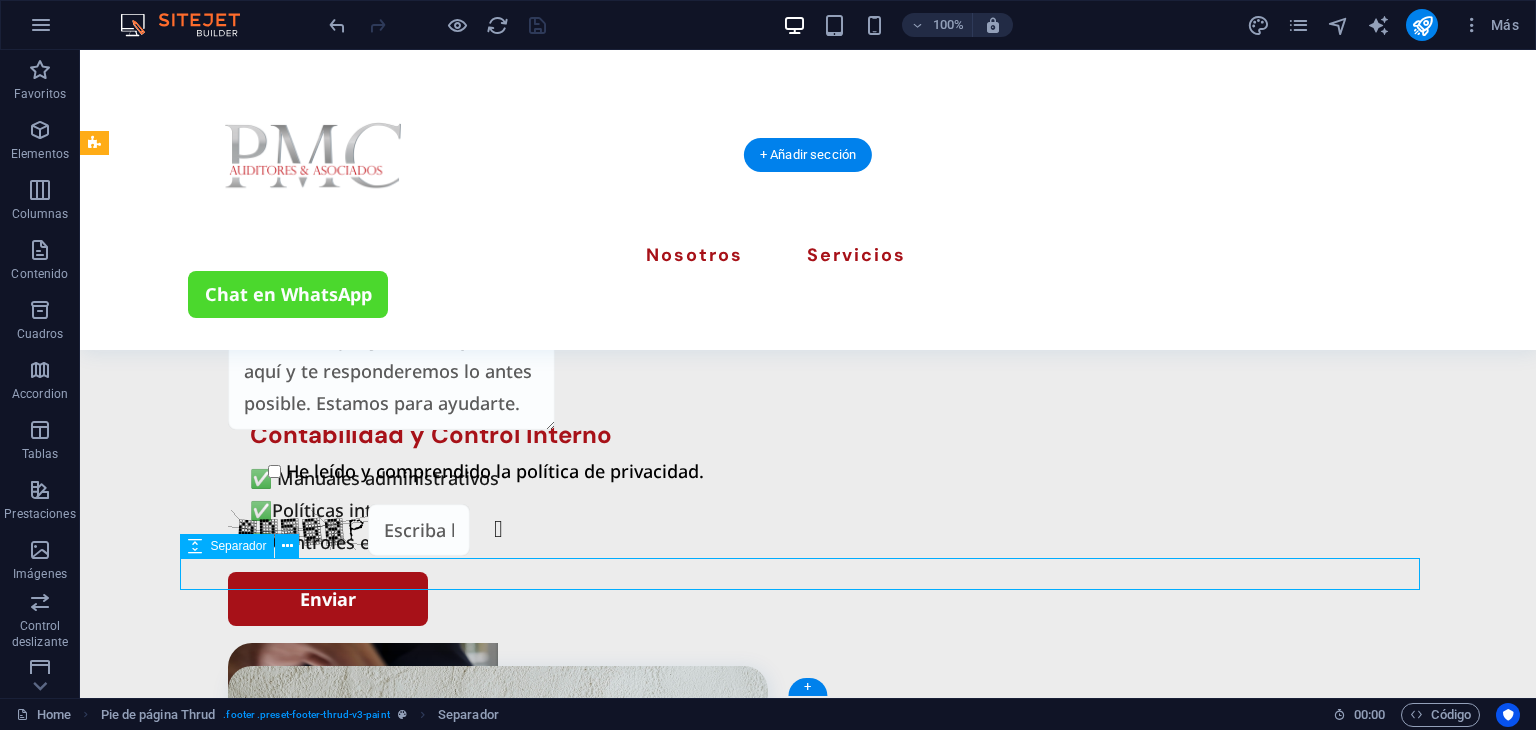 click at bounding box center (808, 3602) 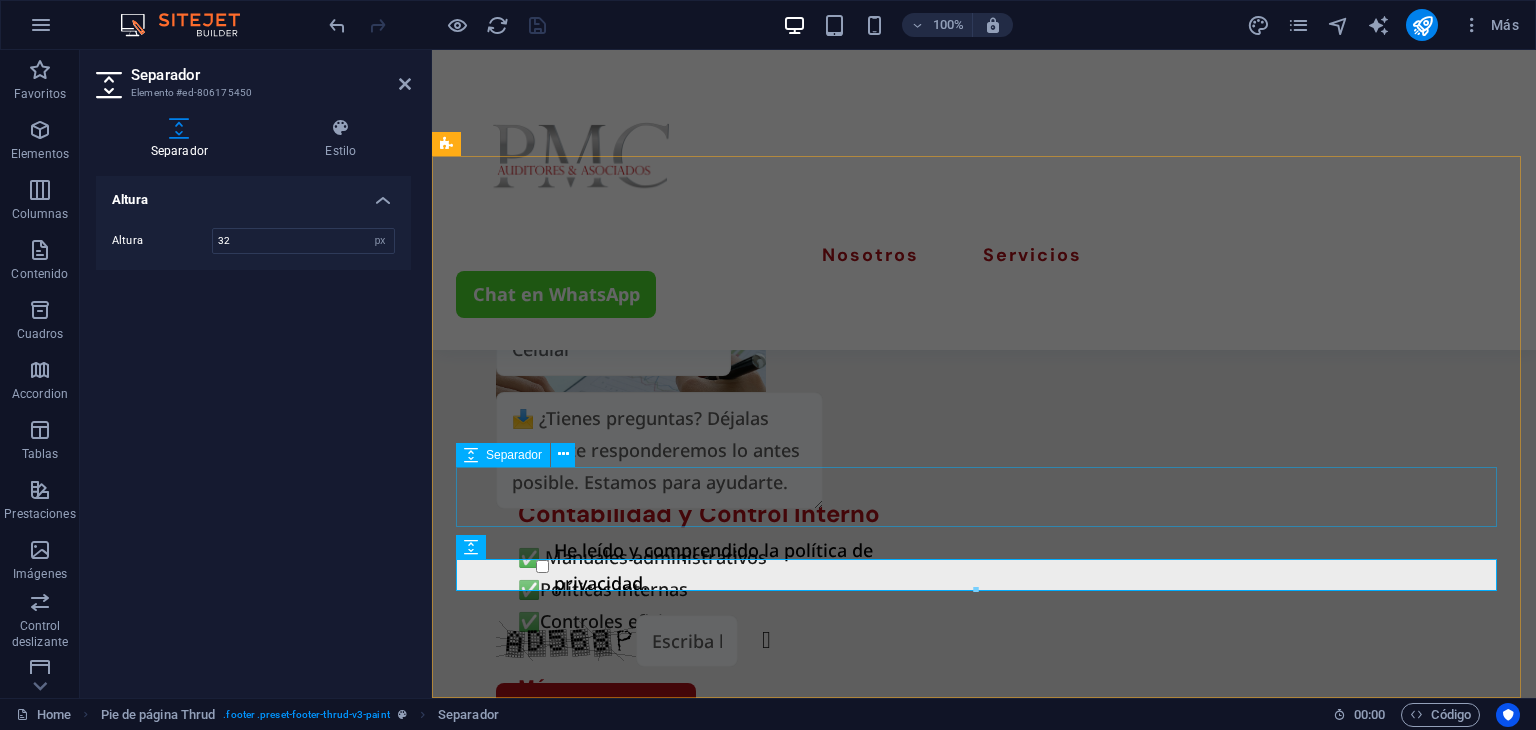 click at bounding box center (984, 3325) 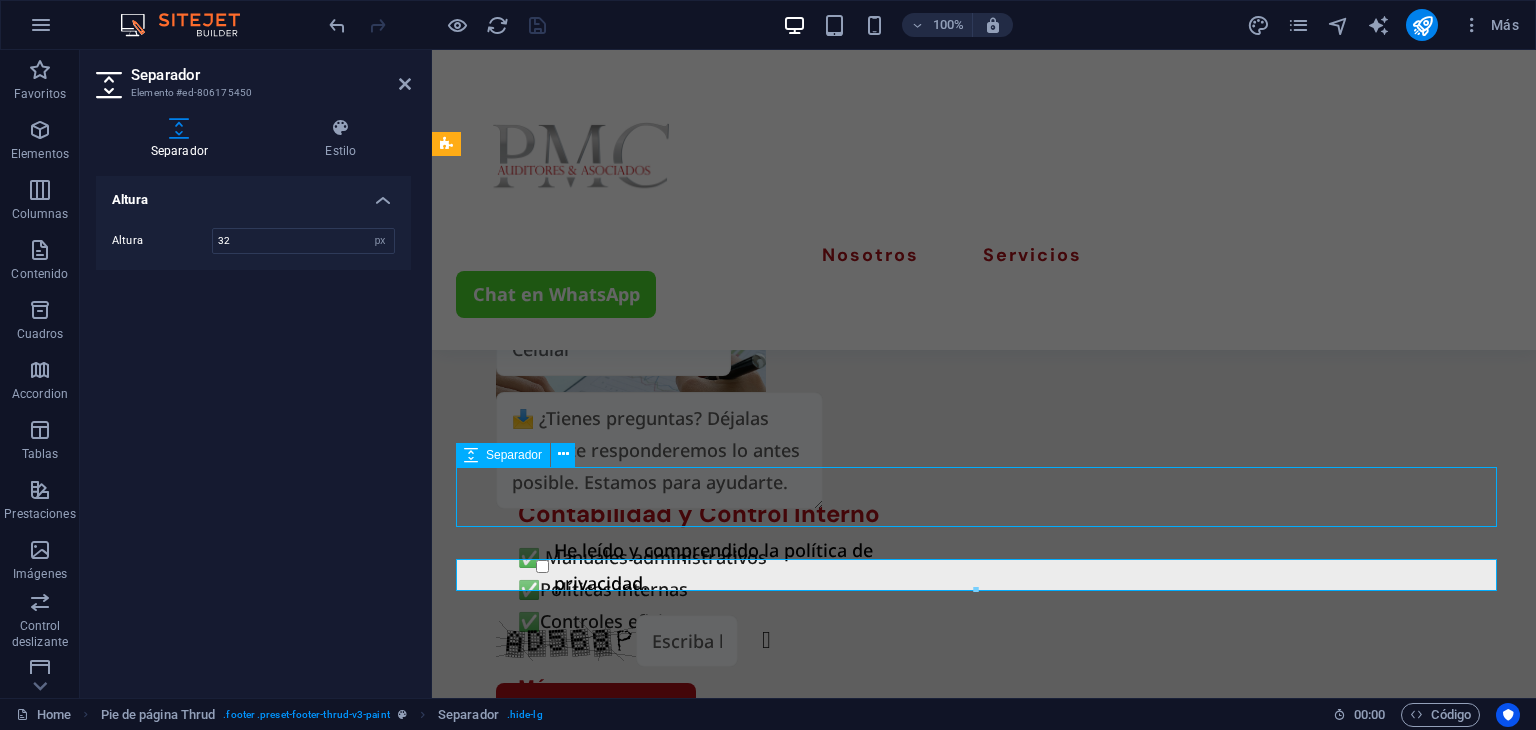 scroll, scrollTop: 3892, scrollLeft: 0, axis: vertical 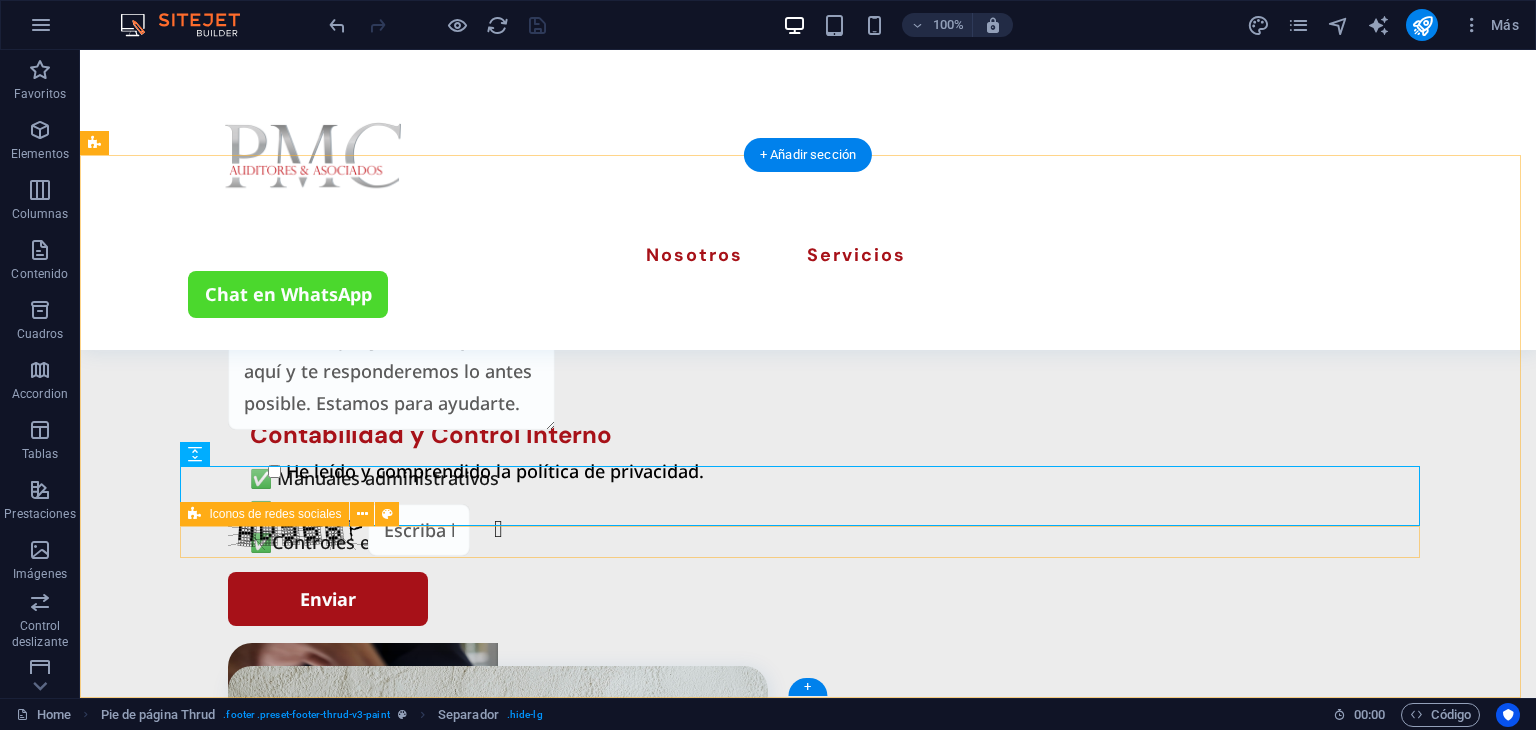 click at bounding box center (808, 3510) 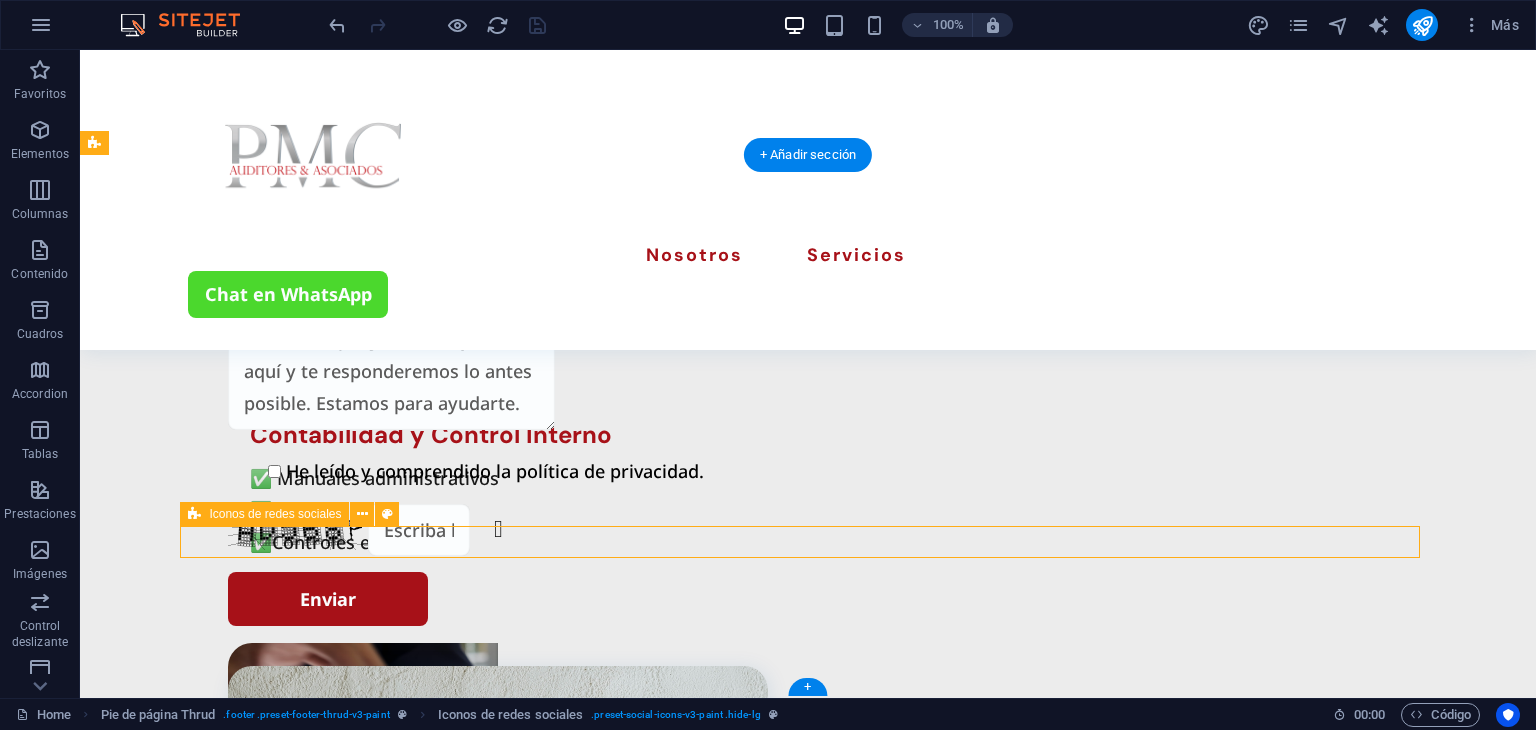 click at bounding box center (808, 3510) 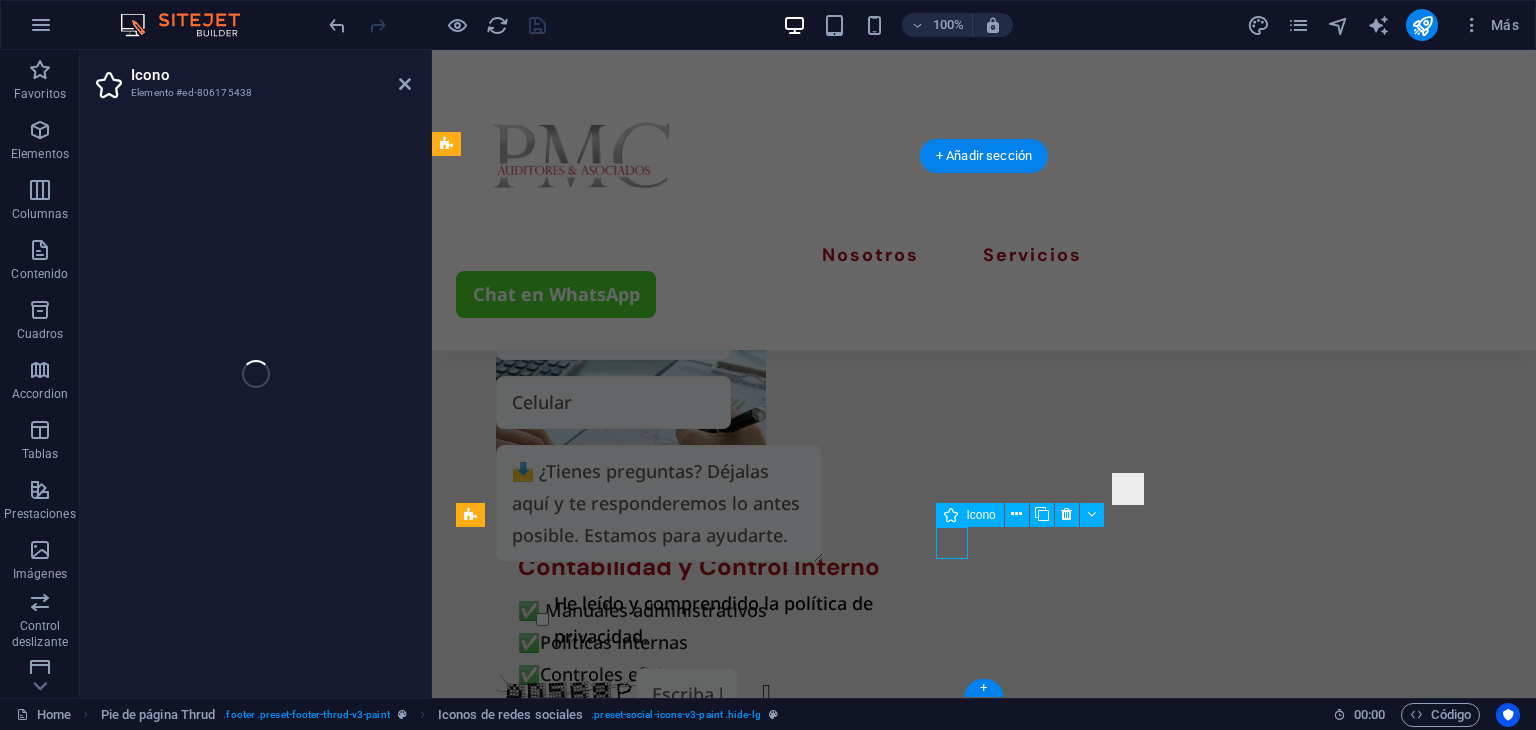 scroll, scrollTop: 3945, scrollLeft: 0, axis: vertical 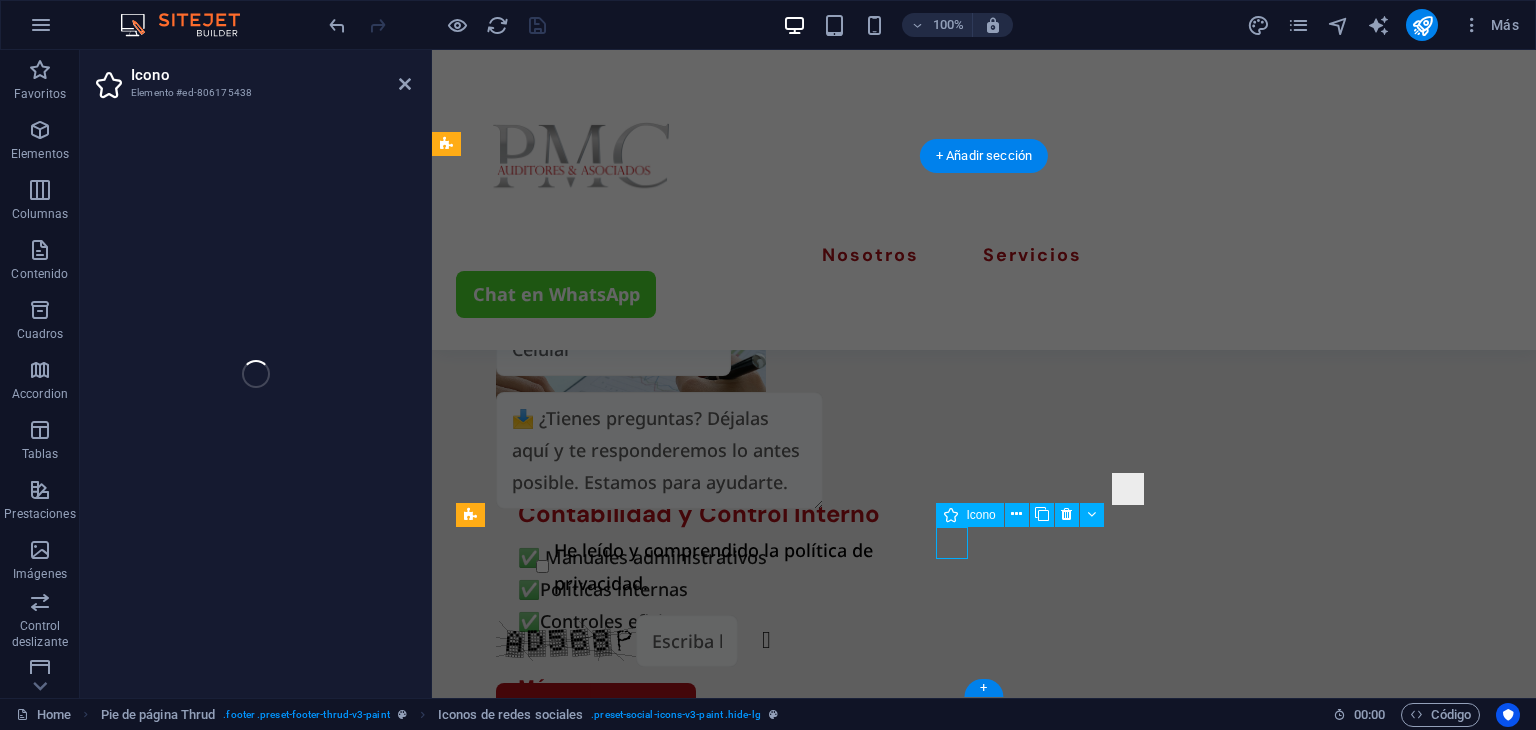 select on "xMidYMid" 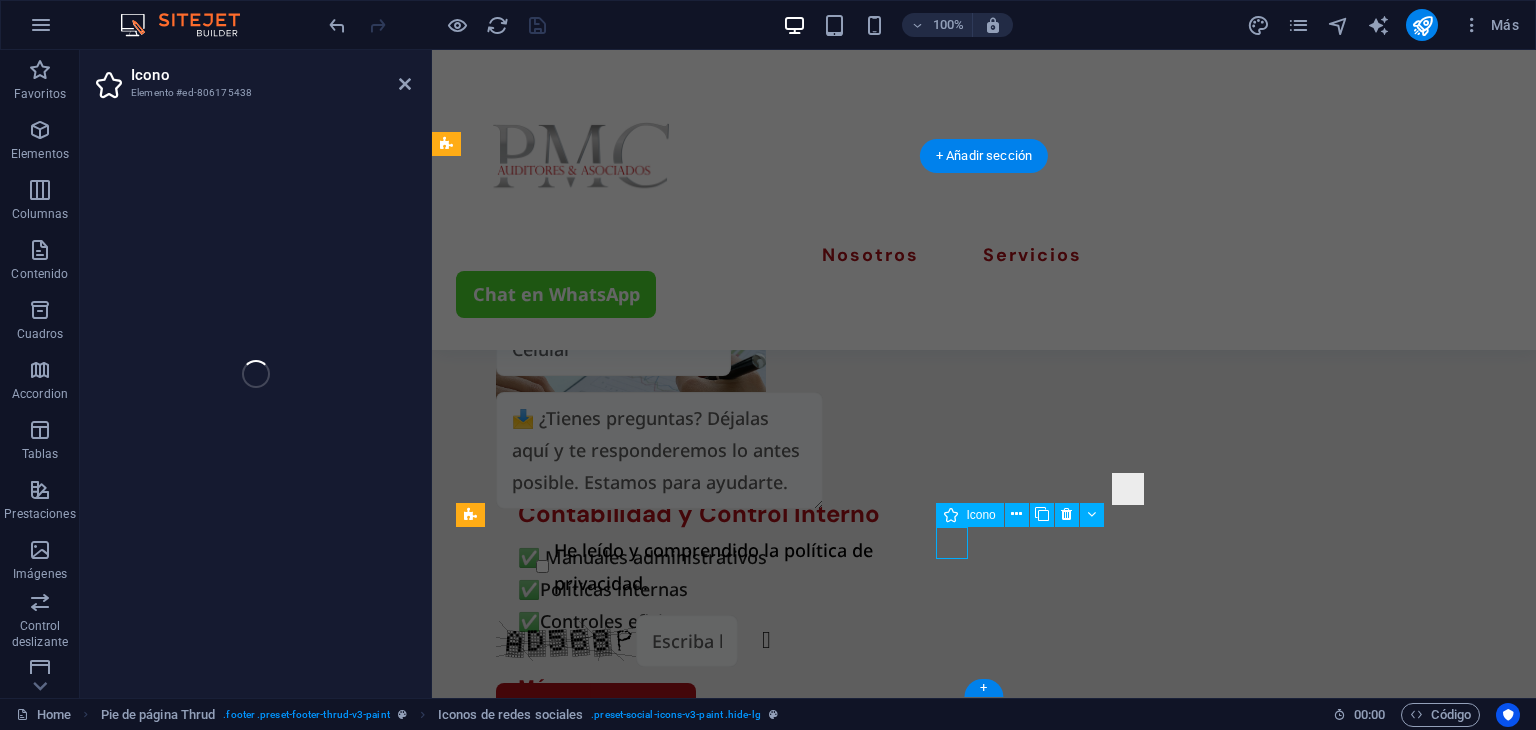 select on "px" 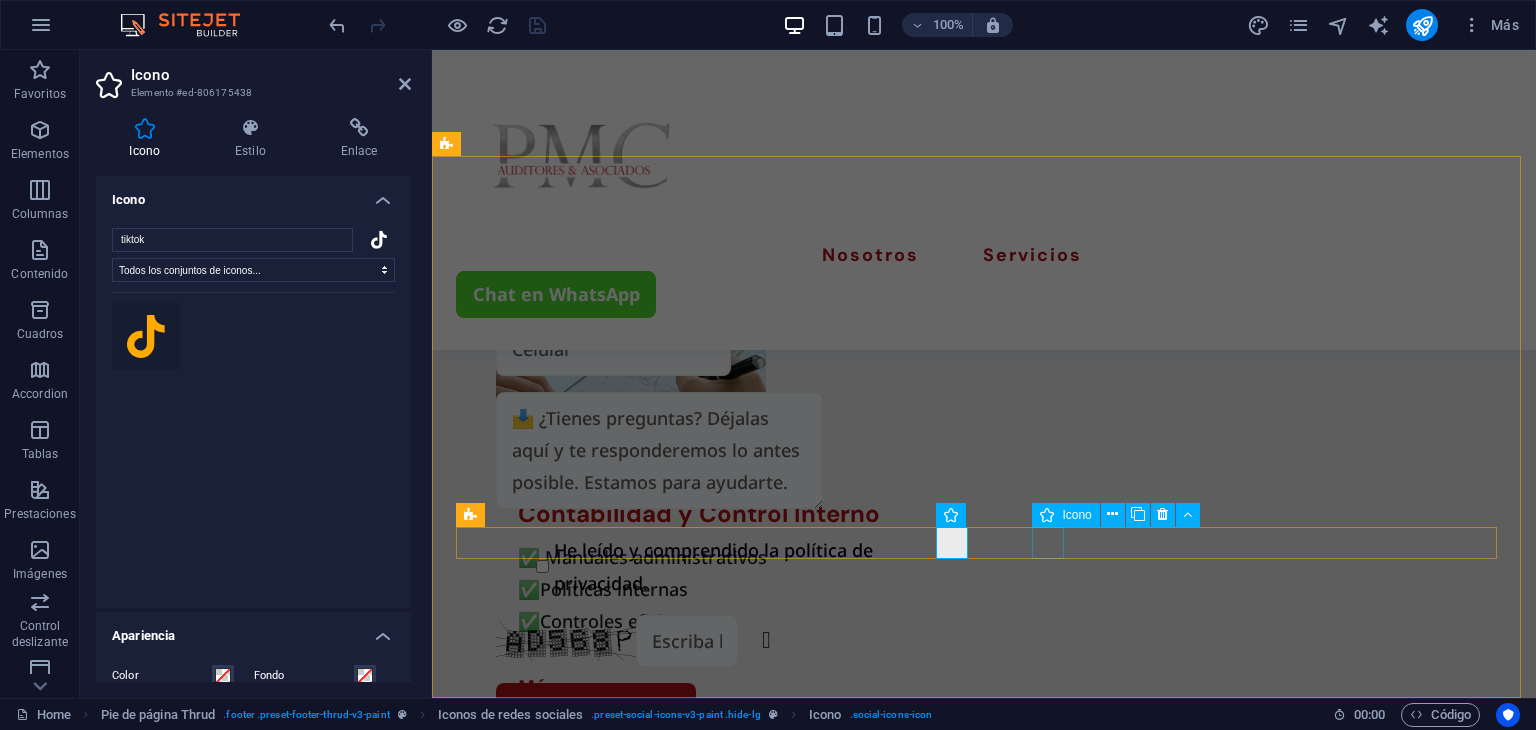 click at bounding box center [984, 3491] 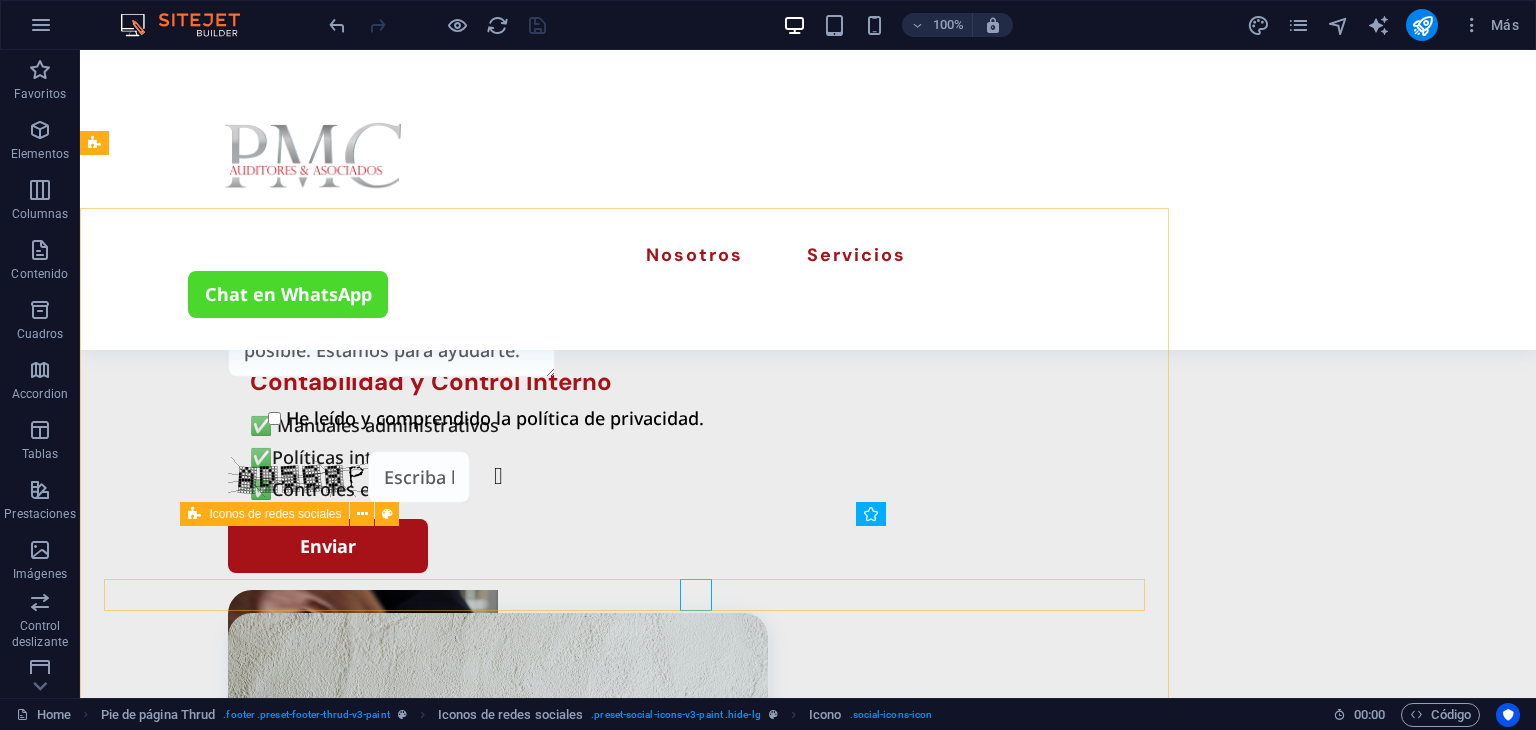 scroll, scrollTop: 3892, scrollLeft: 0, axis: vertical 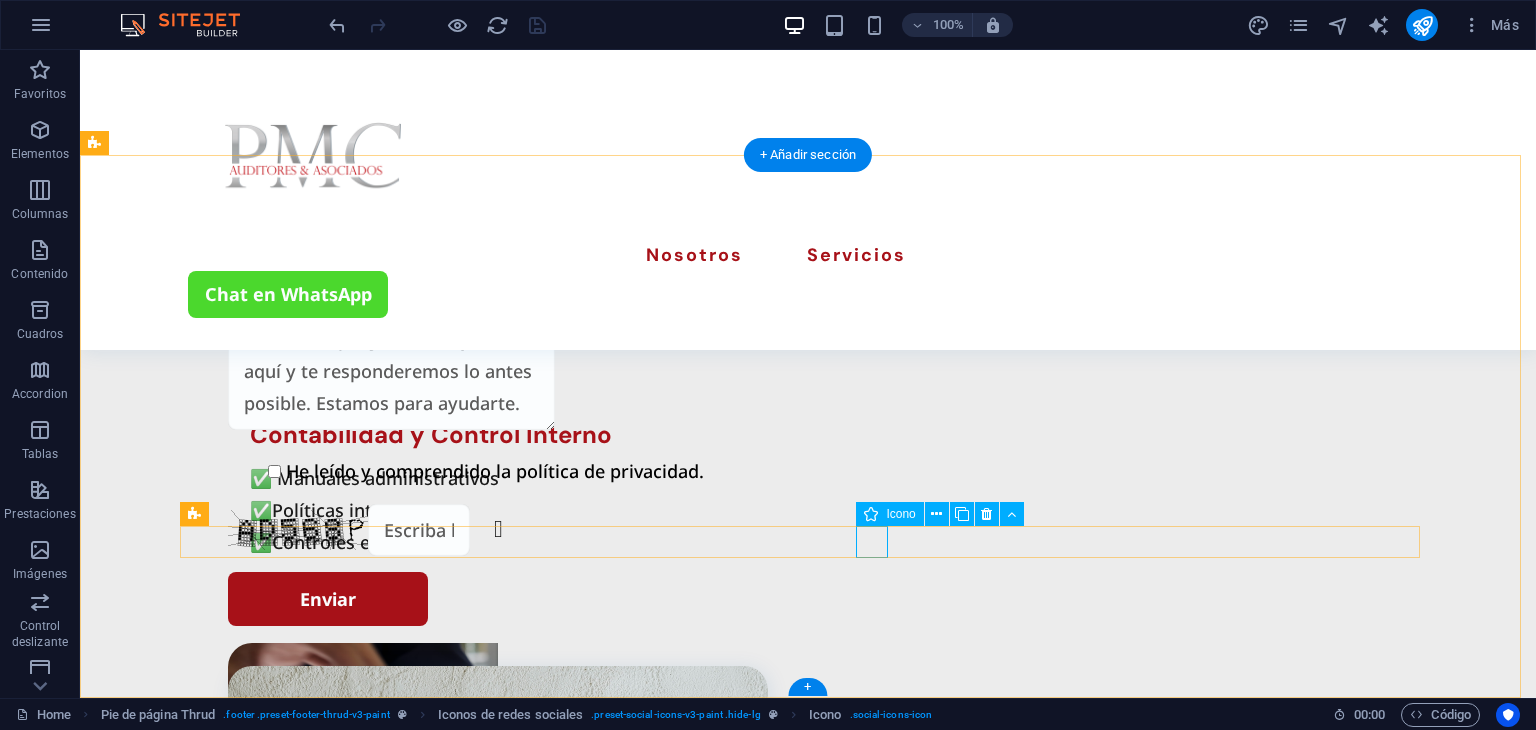 click at bounding box center (808, 3570) 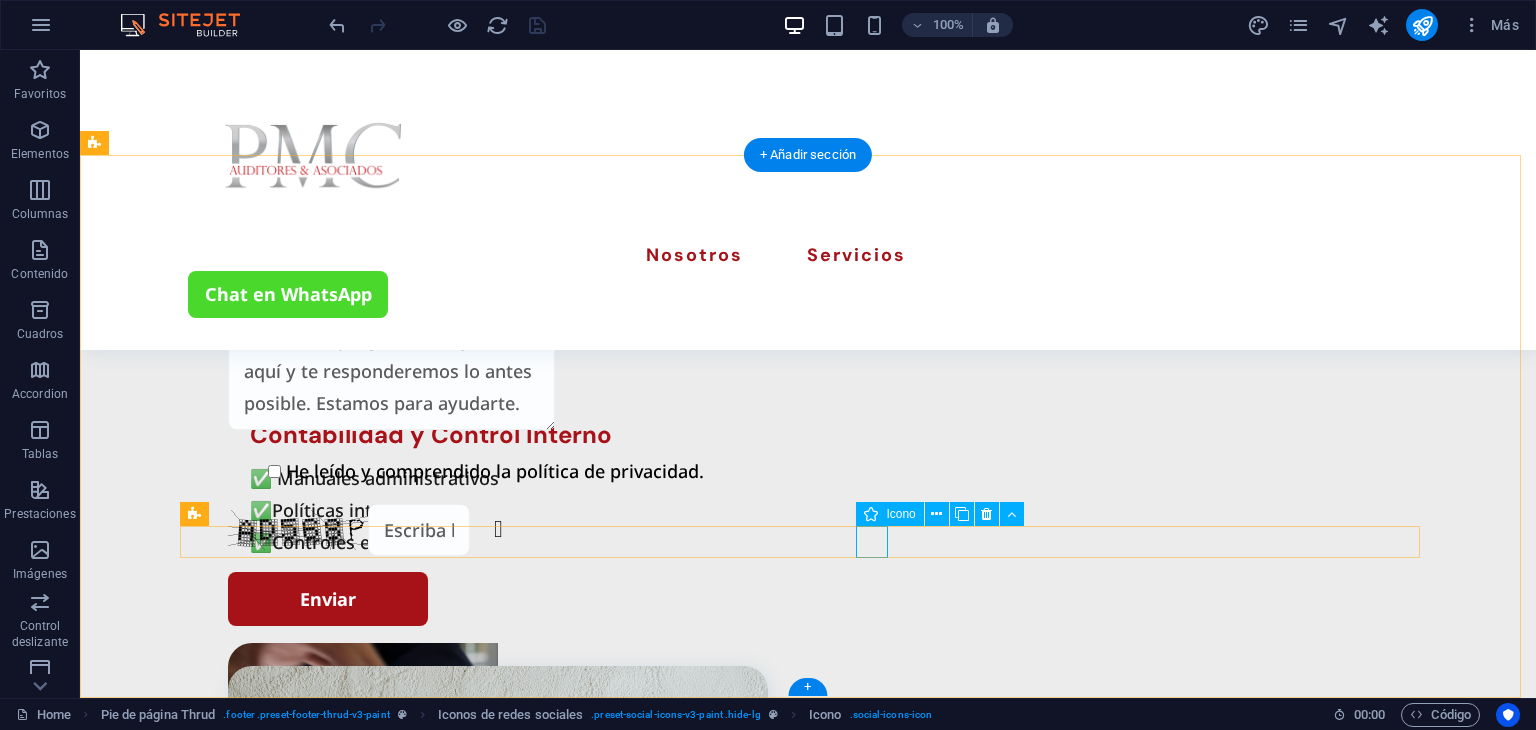 click at bounding box center (808, 3570) 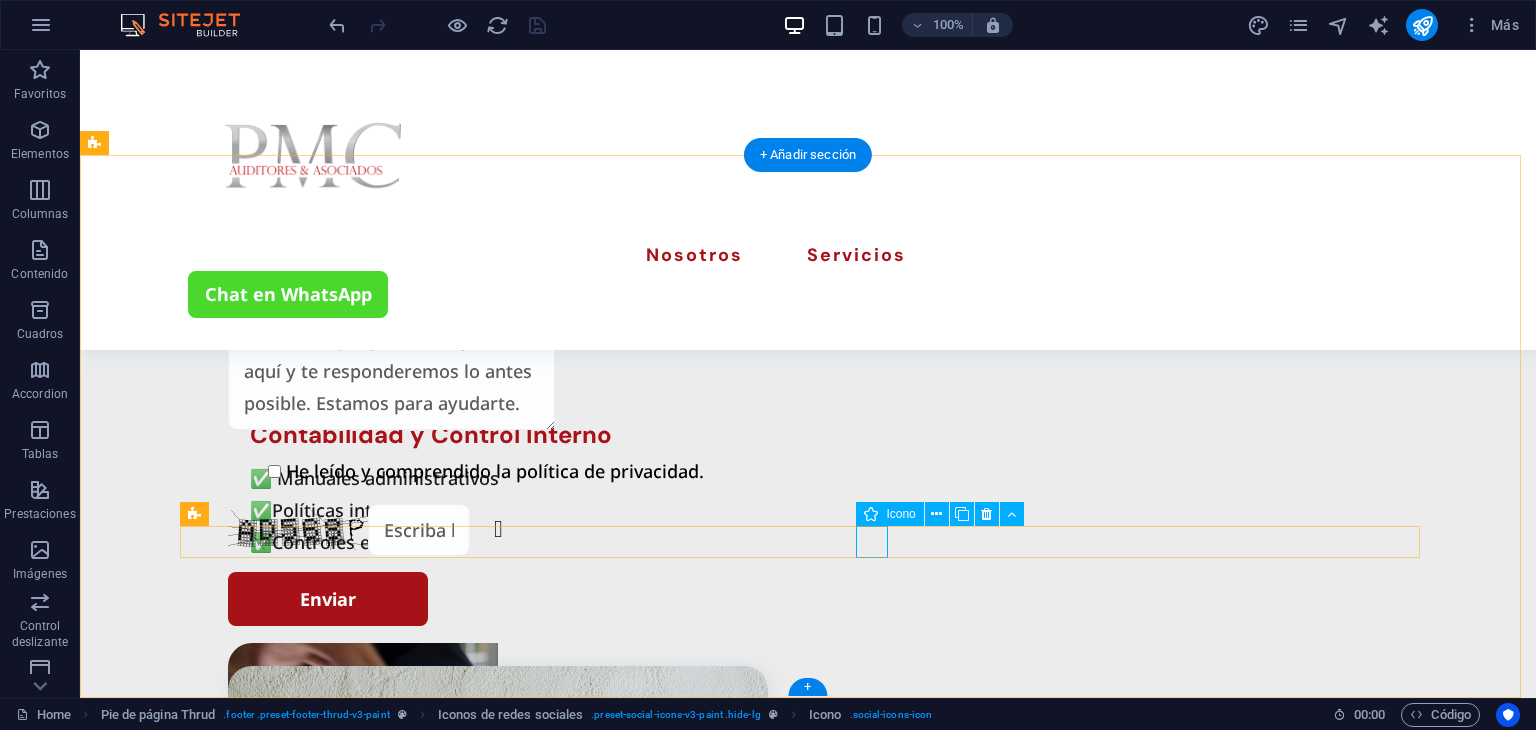 select on "xMidYMid" 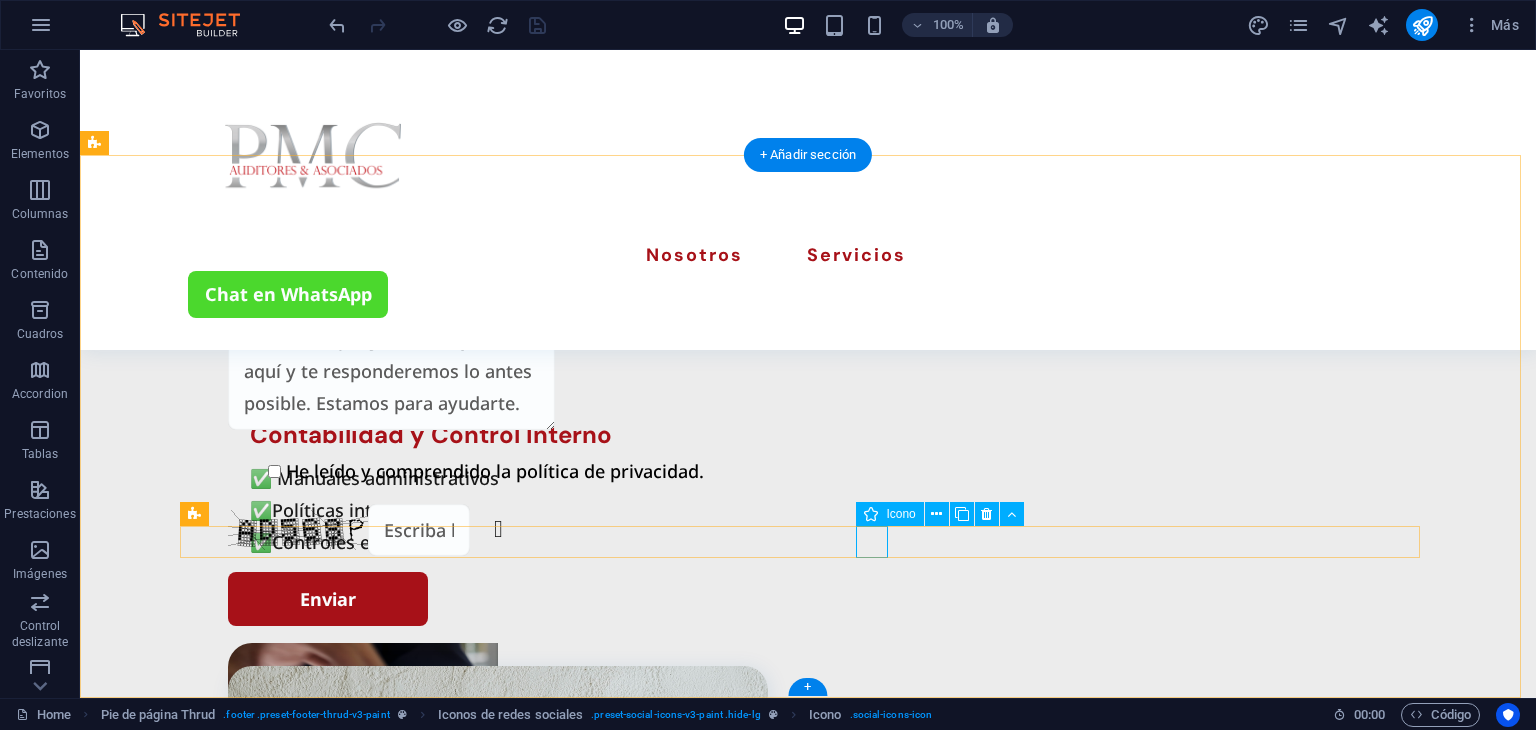 select on "px" 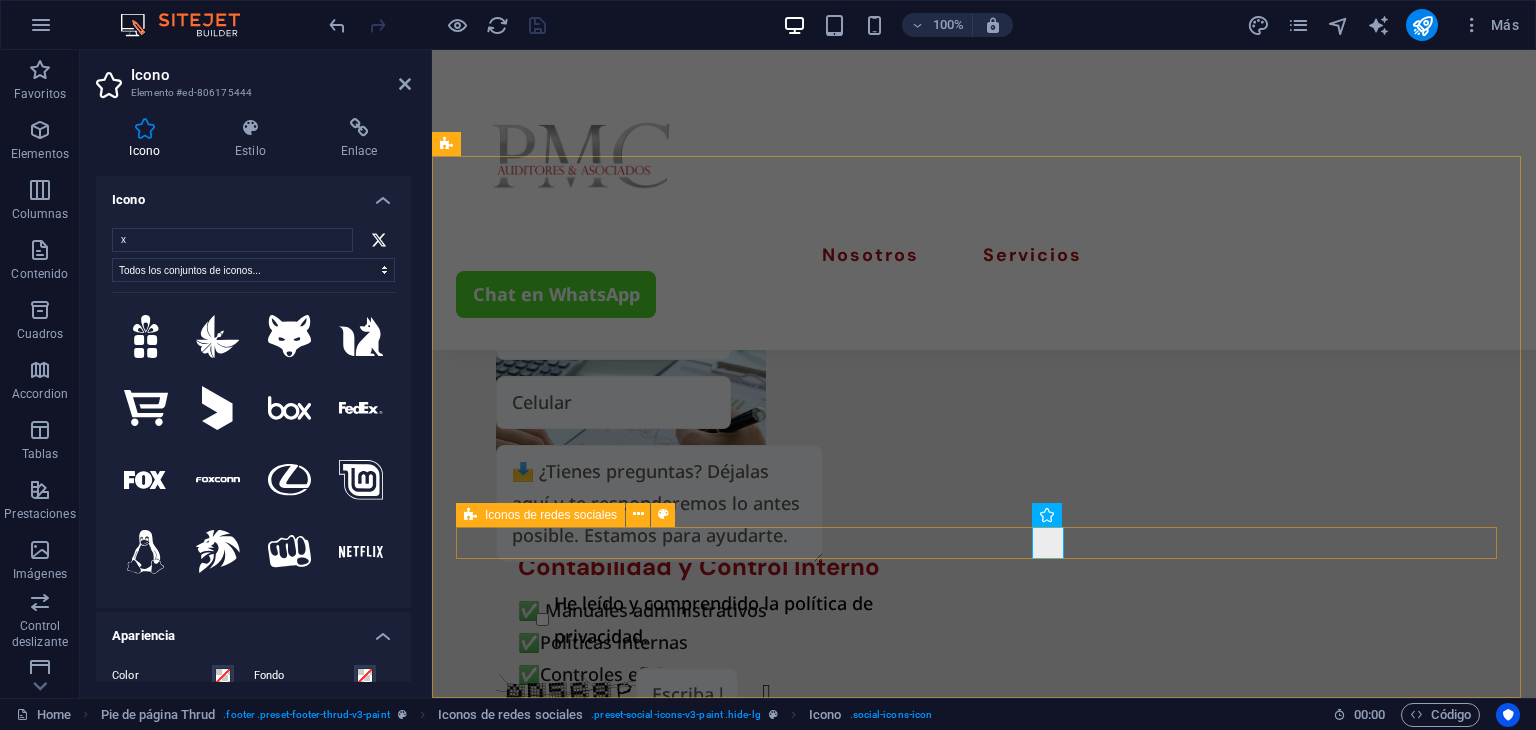 scroll, scrollTop: 3945, scrollLeft: 0, axis: vertical 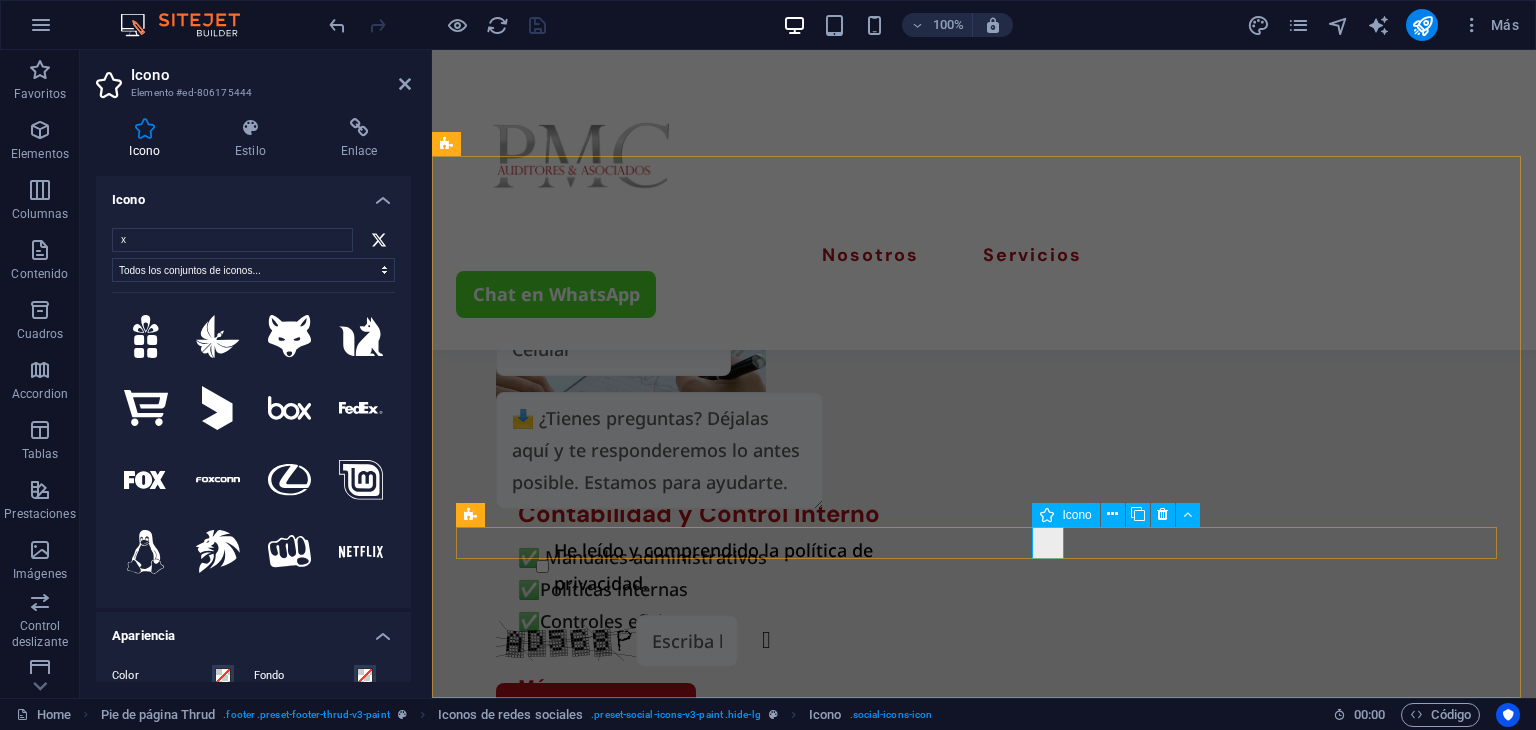 click at bounding box center (984, 3491) 